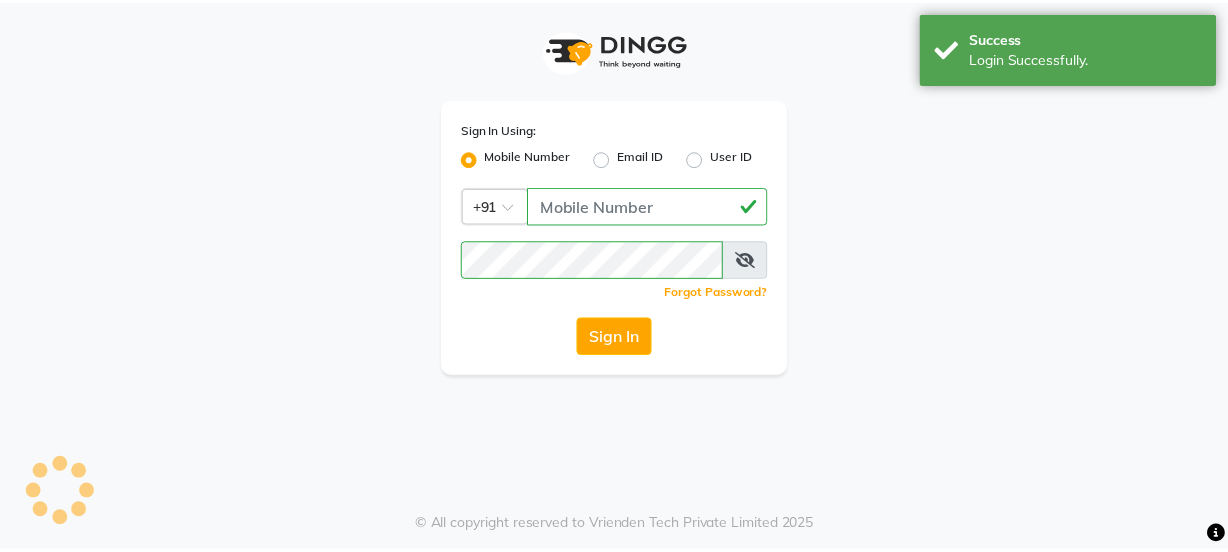 scroll, scrollTop: 0, scrollLeft: 0, axis: both 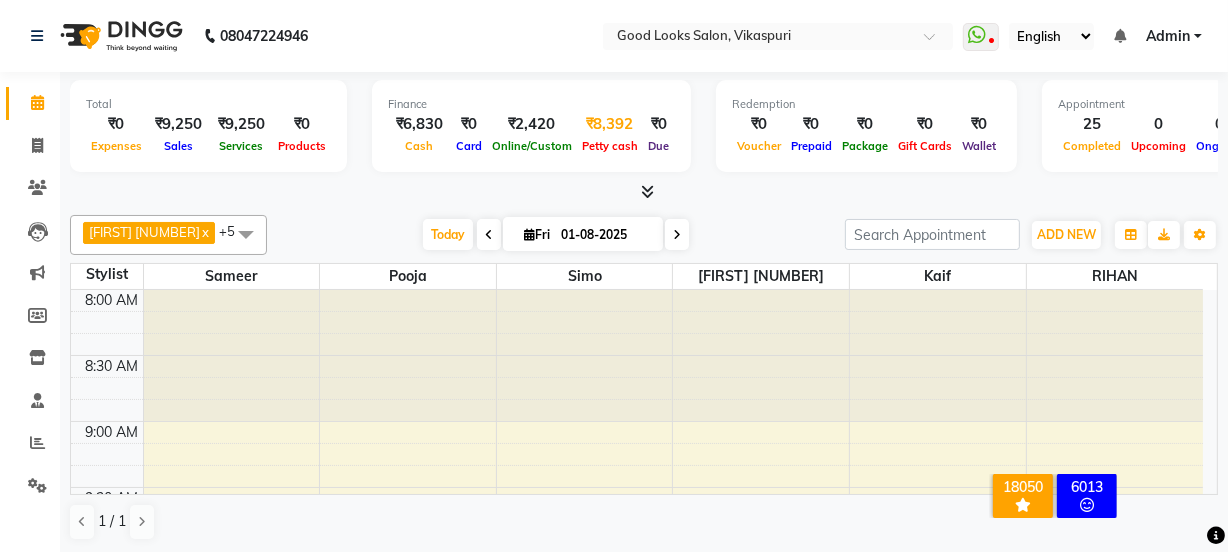 click on "₹8,392" at bounding box center [610, 124] 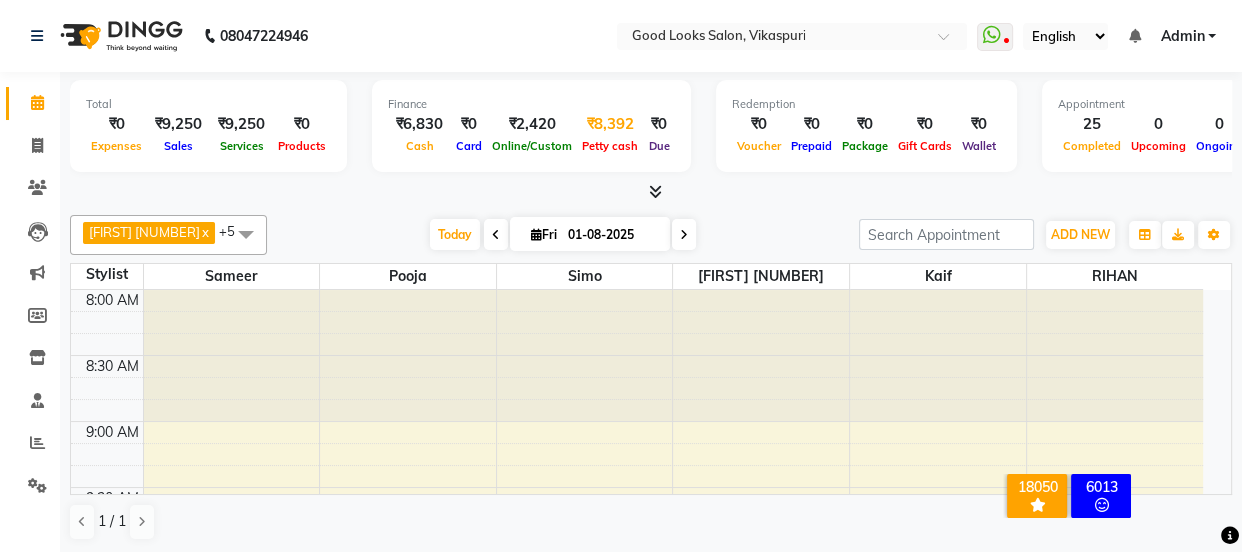 select on "3043" 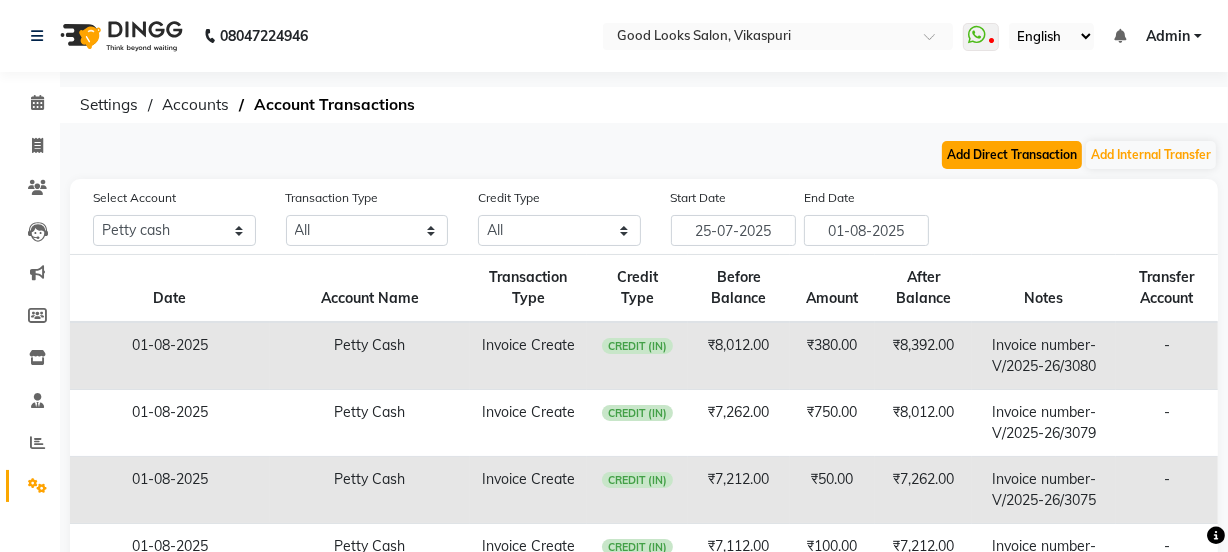 click on "Add Direct Transaction" 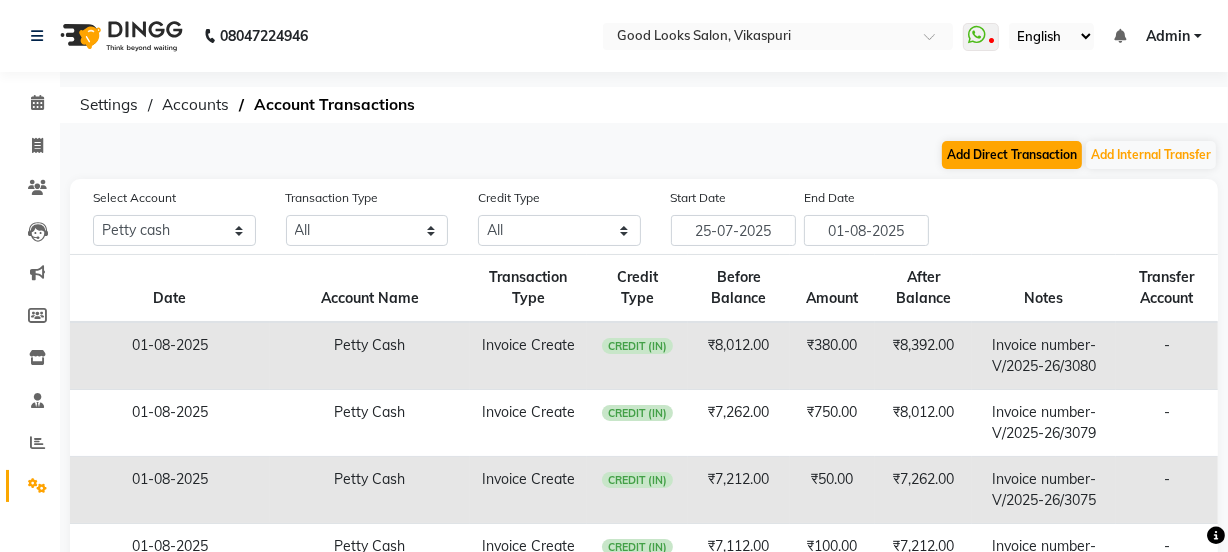 select on "direct" 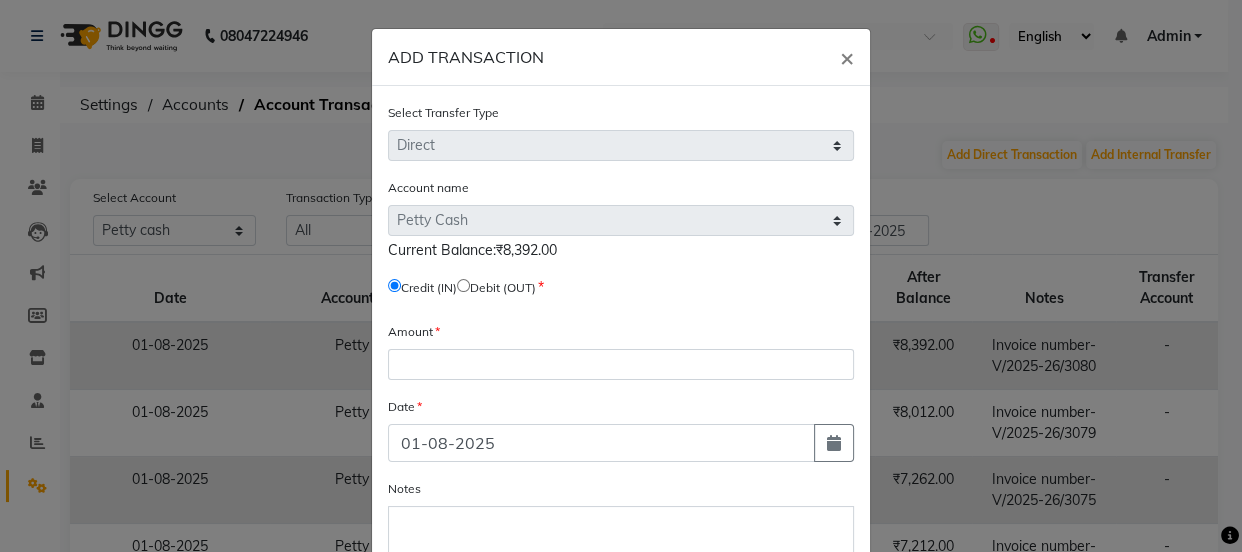 click 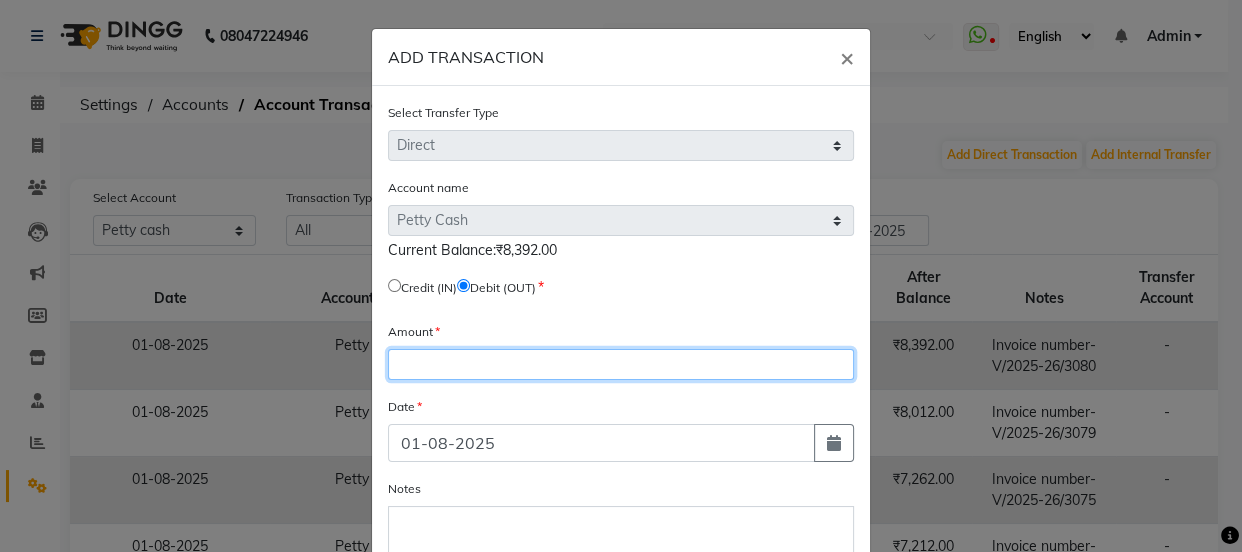 click 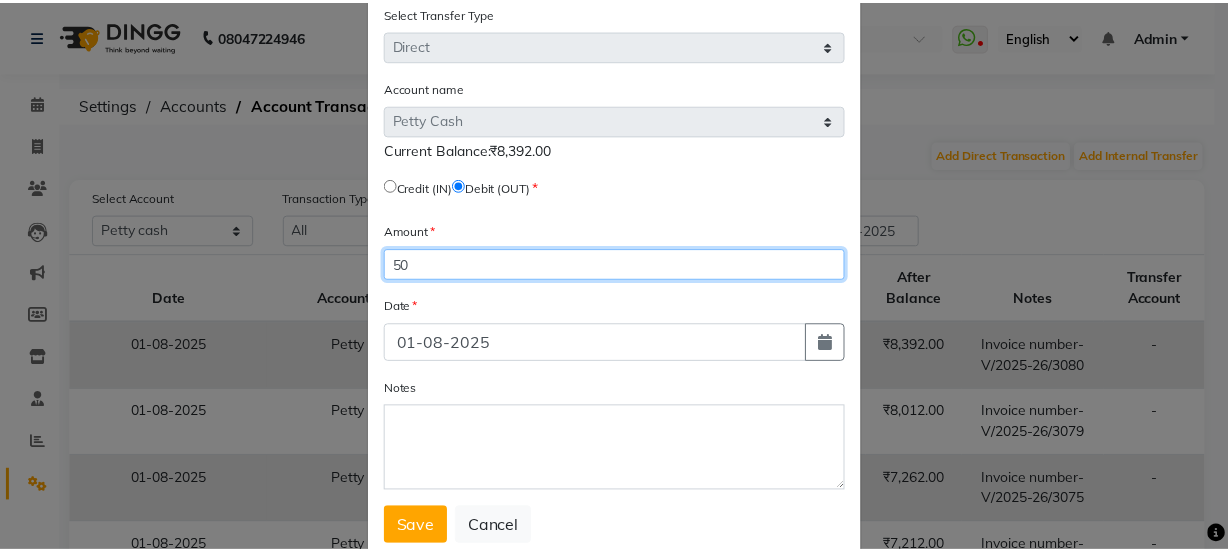 scroll, scrollTop: 159, scrollLeft: 0, axis: vertical 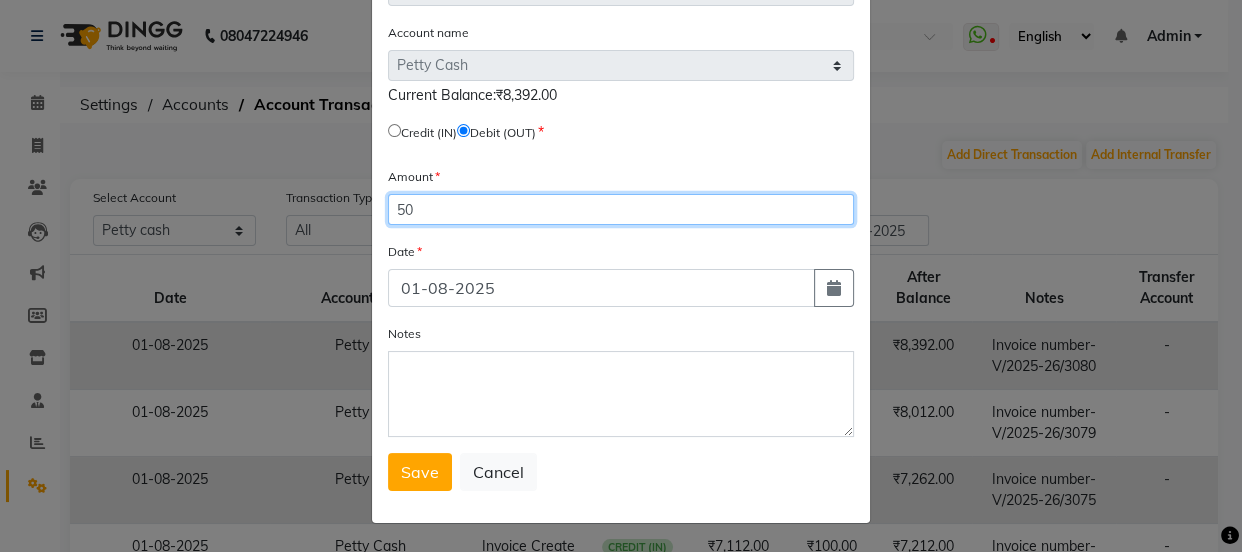 type on "50" 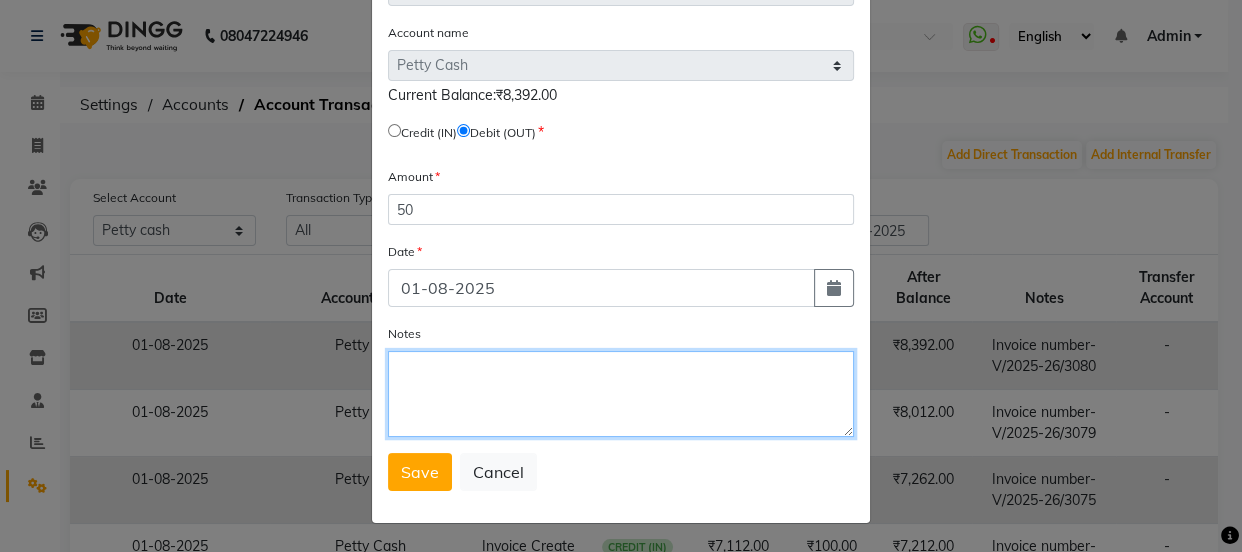 click on "Notes" at bounding box center (621, 394) 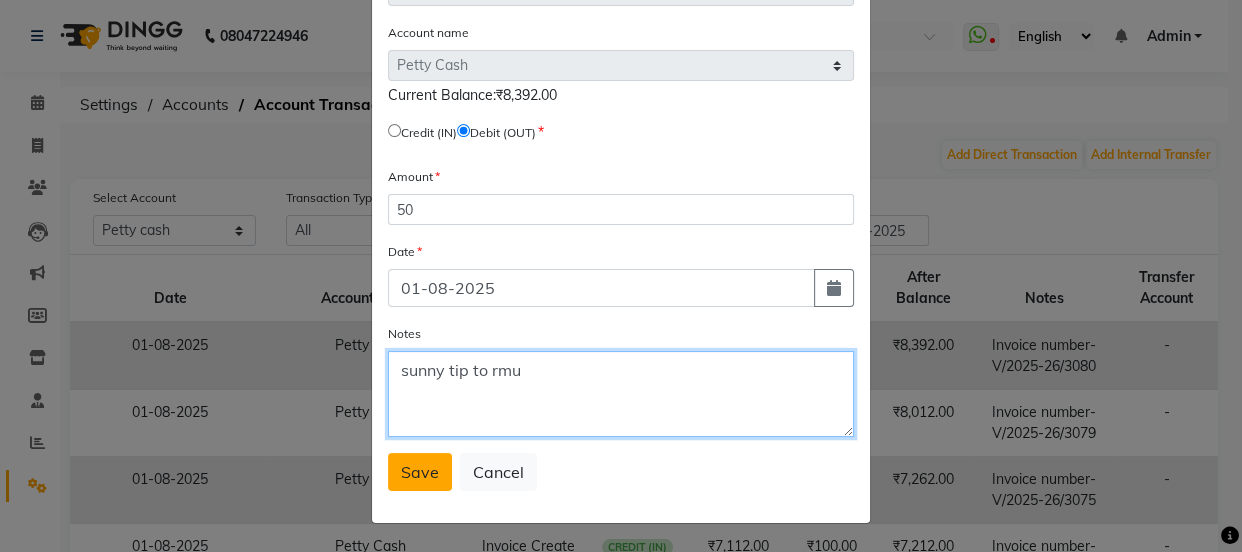 type on "sunny tip to rmu" 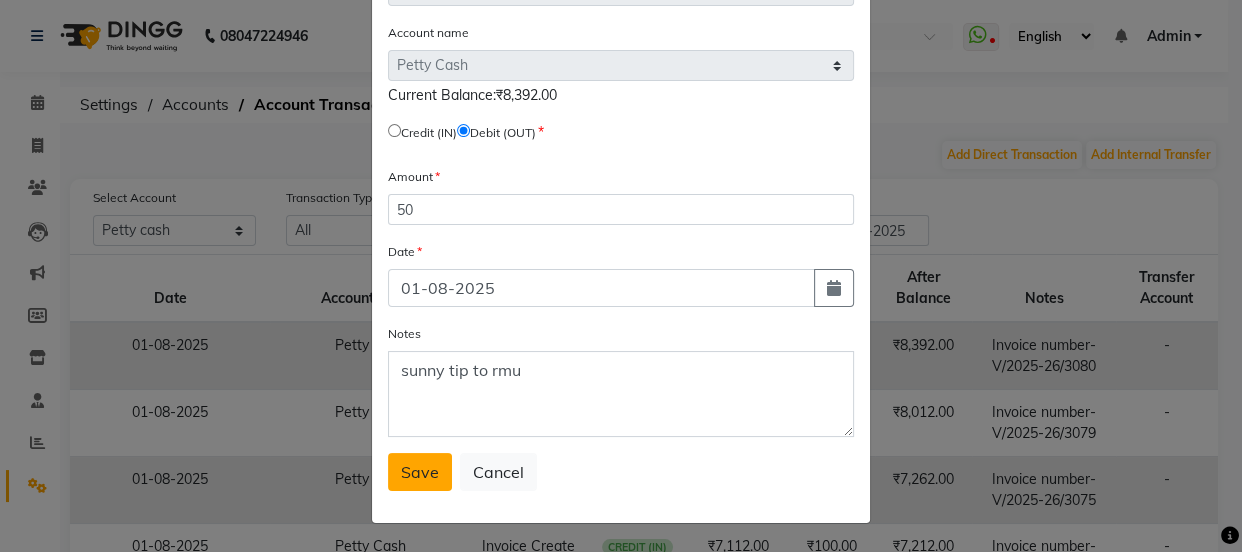click on "Save" at bounding box center [420, 472] 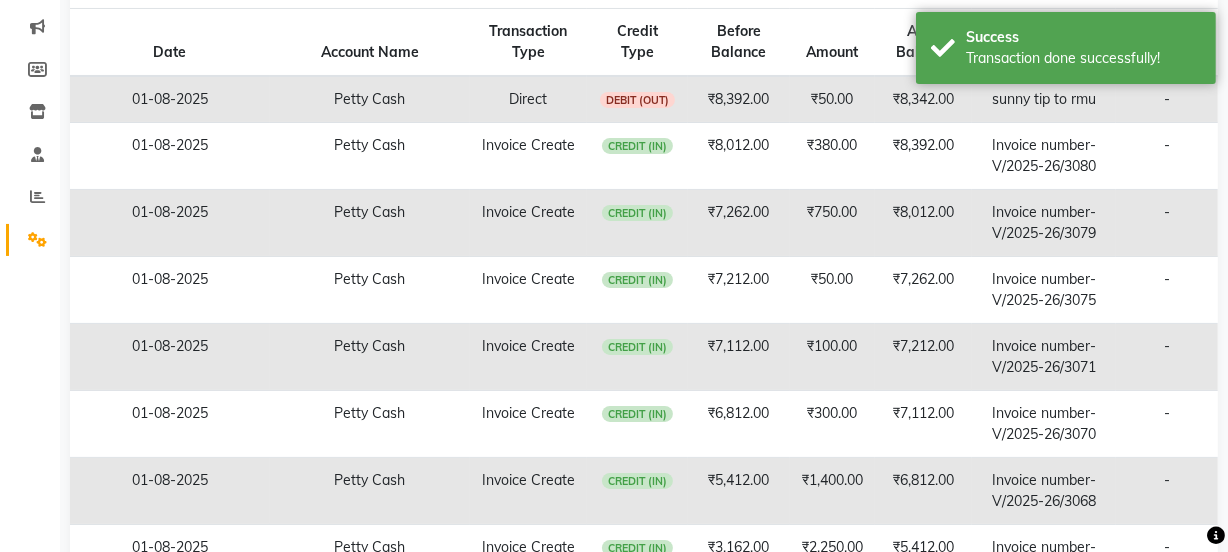 scroll, scrollTop: 272, scrollLeft: 0, axis: vertical 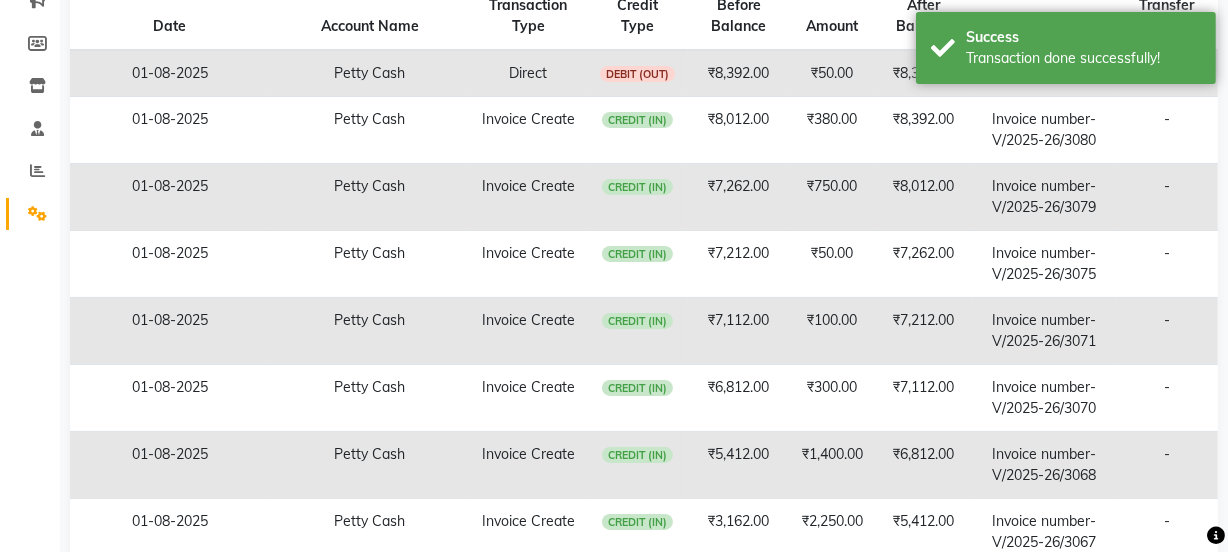 click 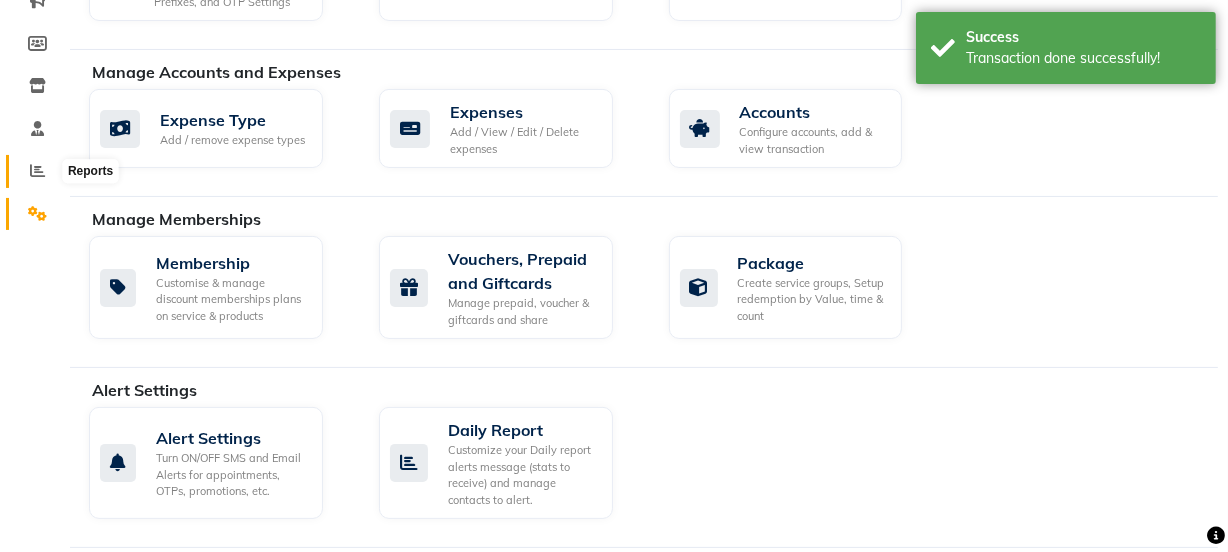 click 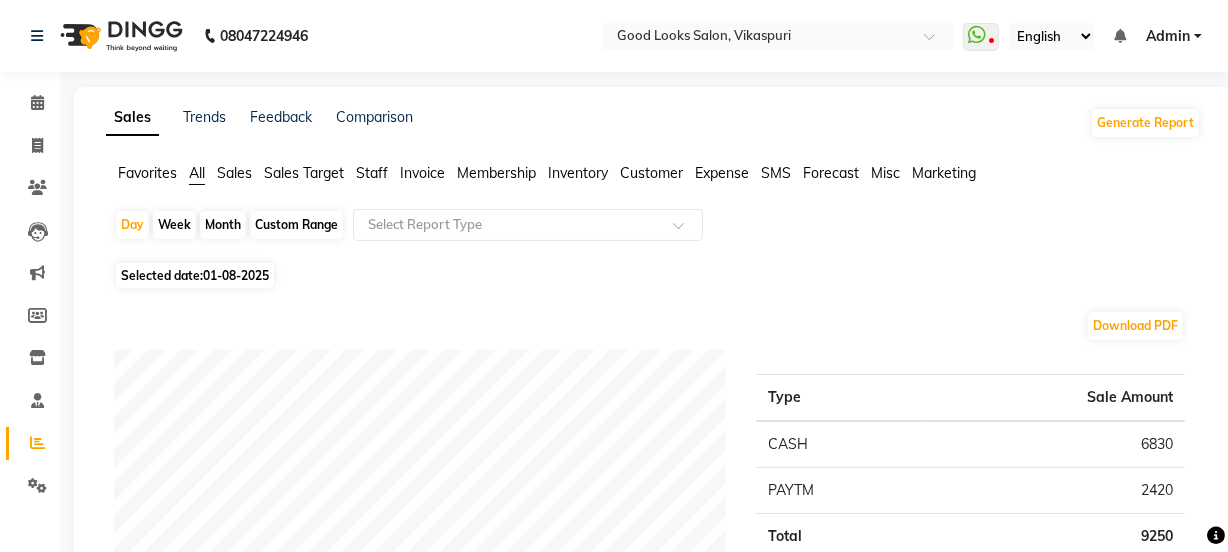 click on "Sales" 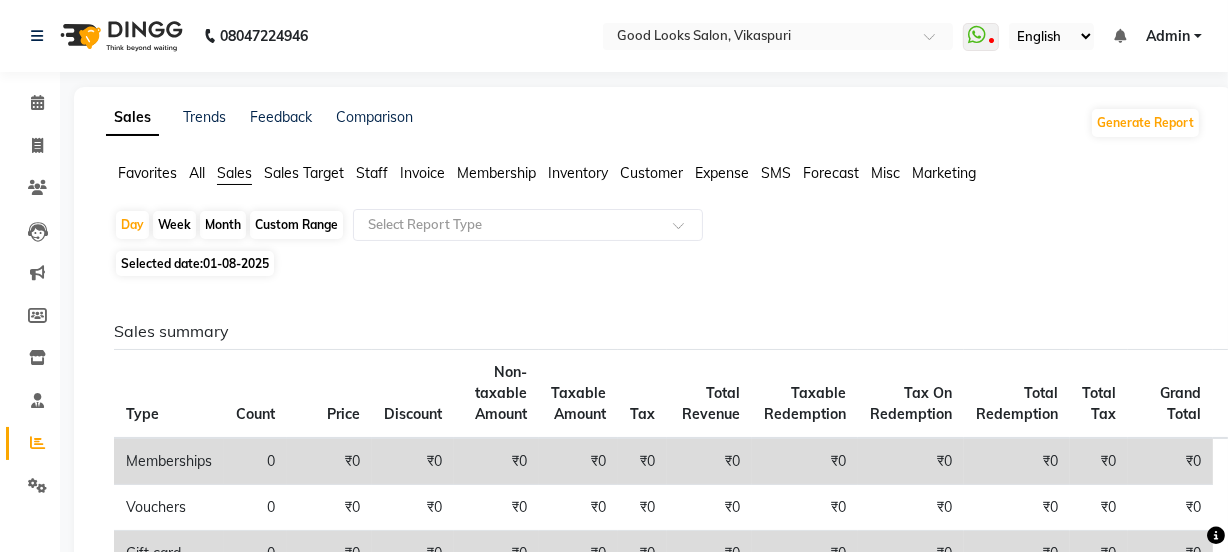 scroll, scrollTop: 272, scrollLeft: 0, axis: vertical 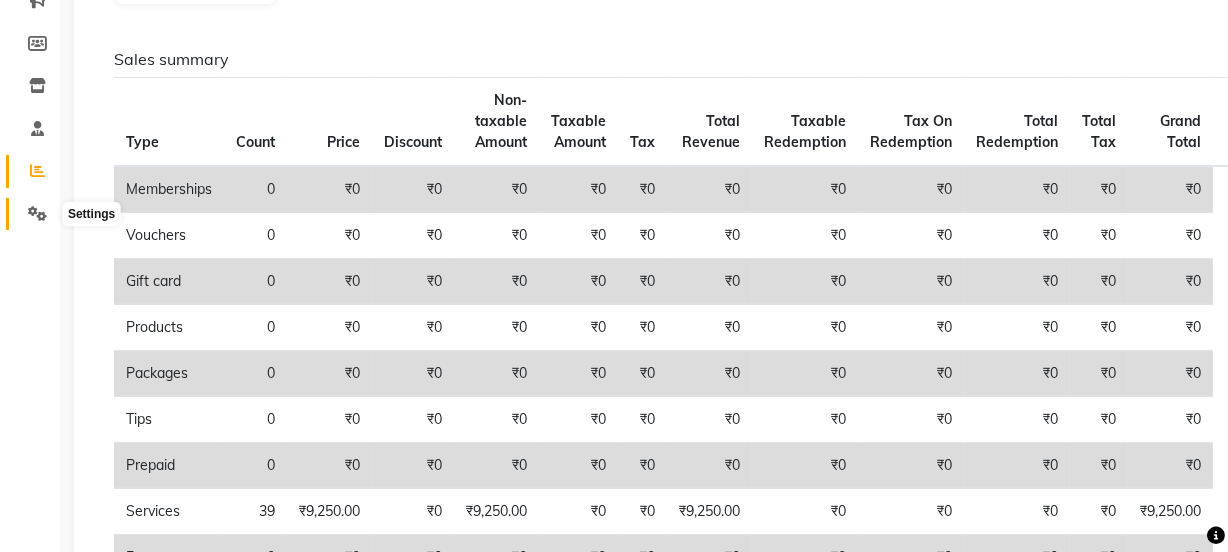 click 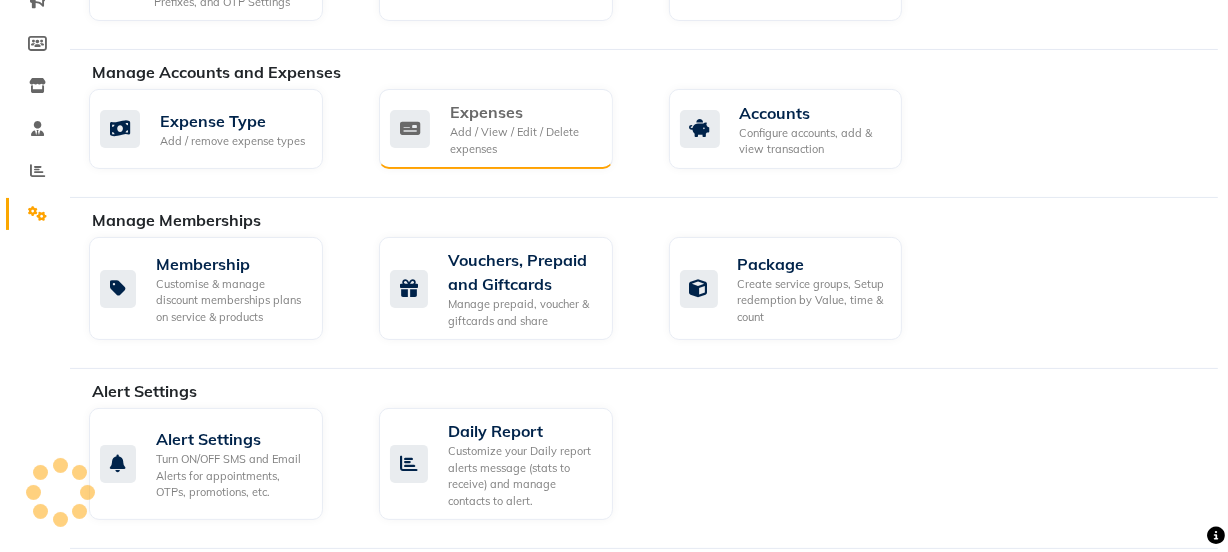 click on "Expenses Add / View / Edit / Delete expenses" 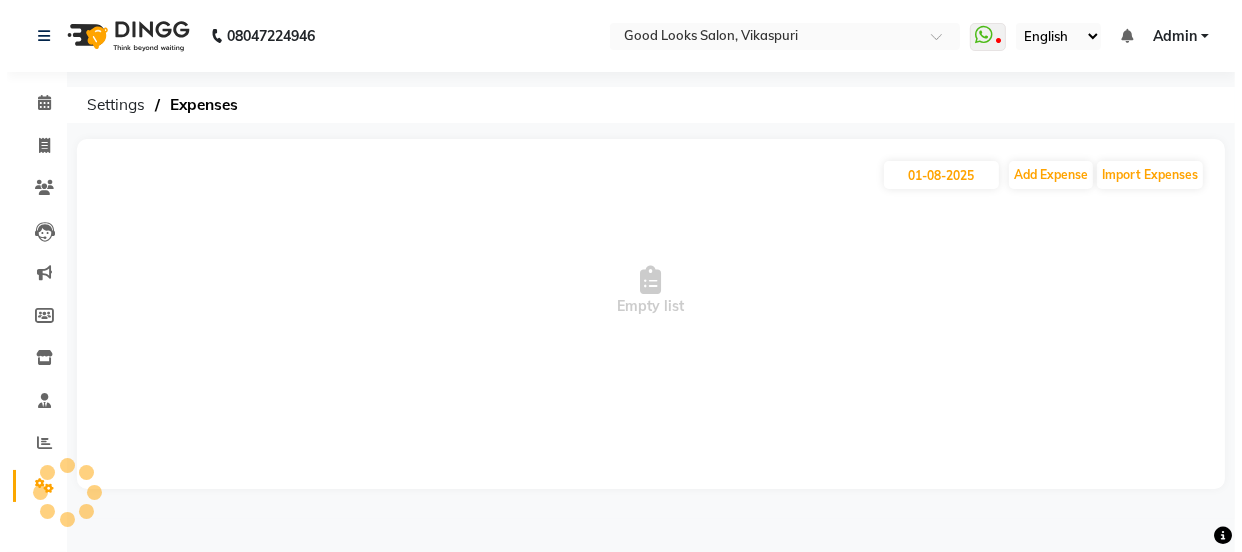 scroll, scrollTop: 0, scrollLeft: 0, axis: both 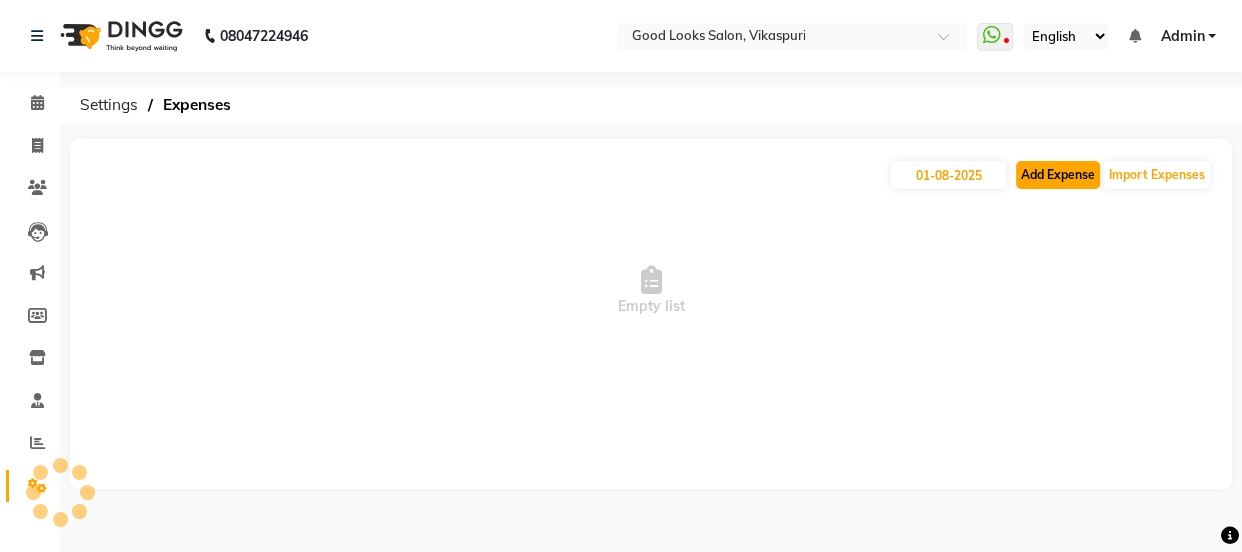 click on "Add Expense" 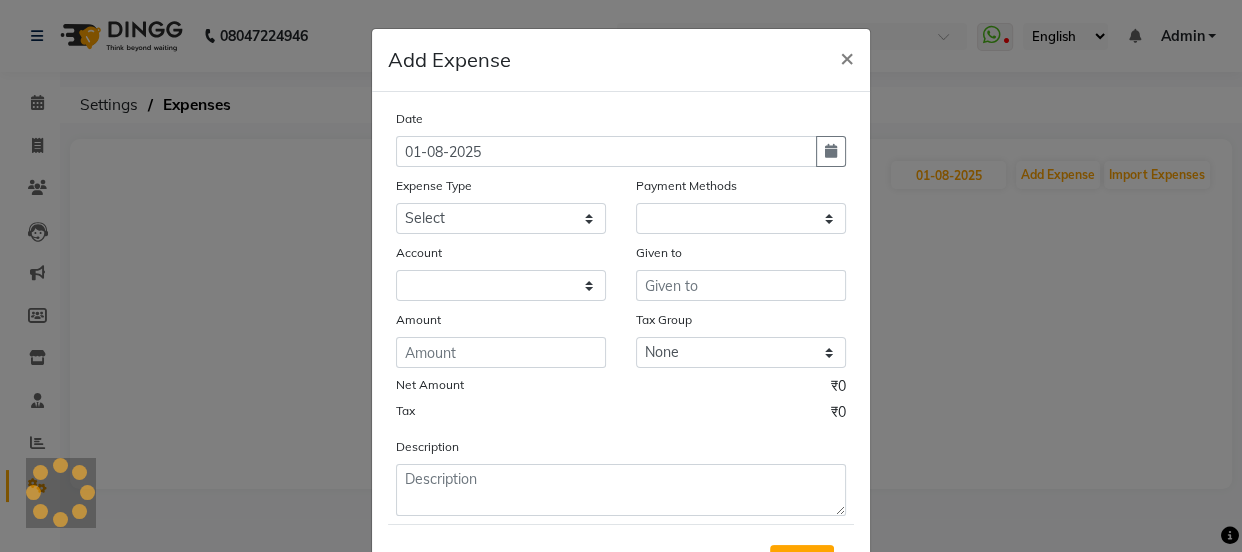 select on "3044" 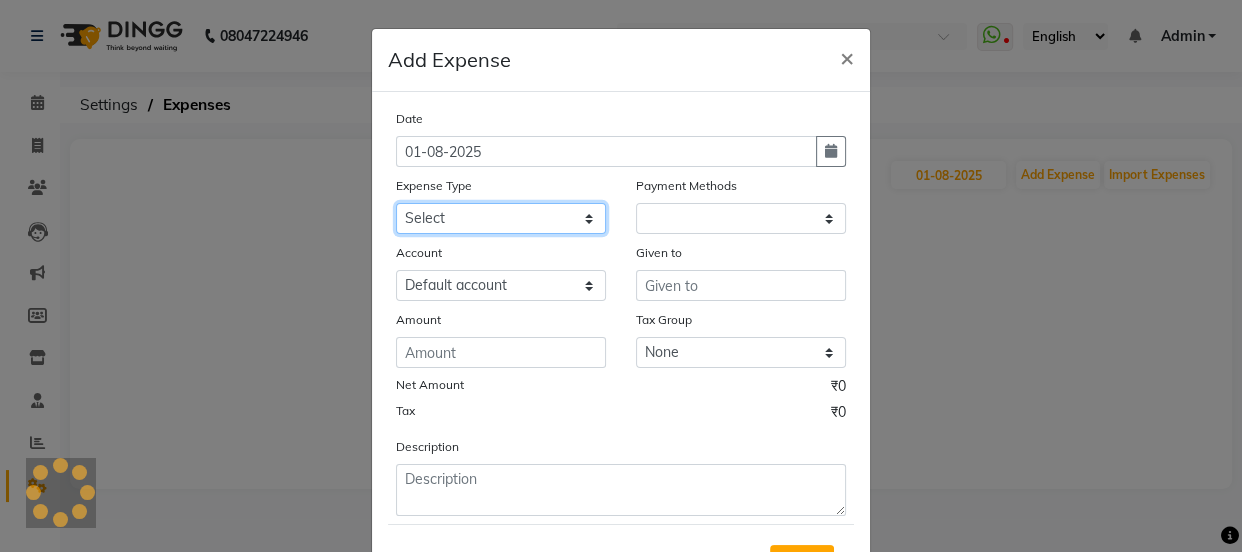 click on "Select Advance Salary Bank charges Car maintenance  Cash transfer to bank Cash transfer to hub Client Snacks Clinical charges Equipment Fuel Govt fee Incentive Insurance International purchase Loan Repayment Maintenance Marketing Miscellaneous MRA Other Pantry pooja male facial Product Rent Salary Staff Snacks Tax Tea & Refreshment Utilities" 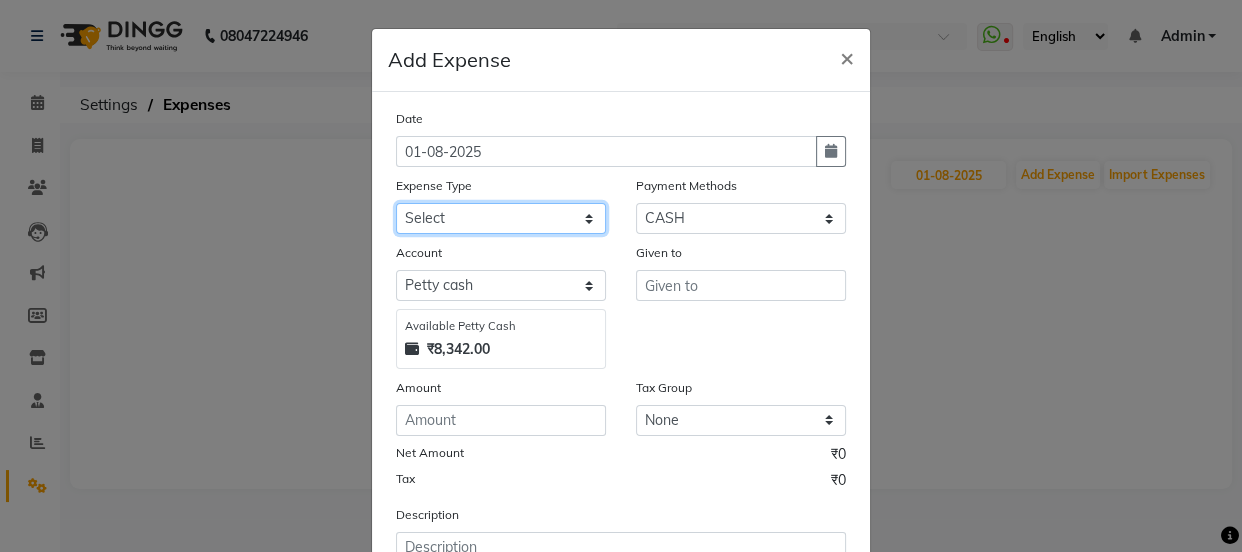 select on "4889" 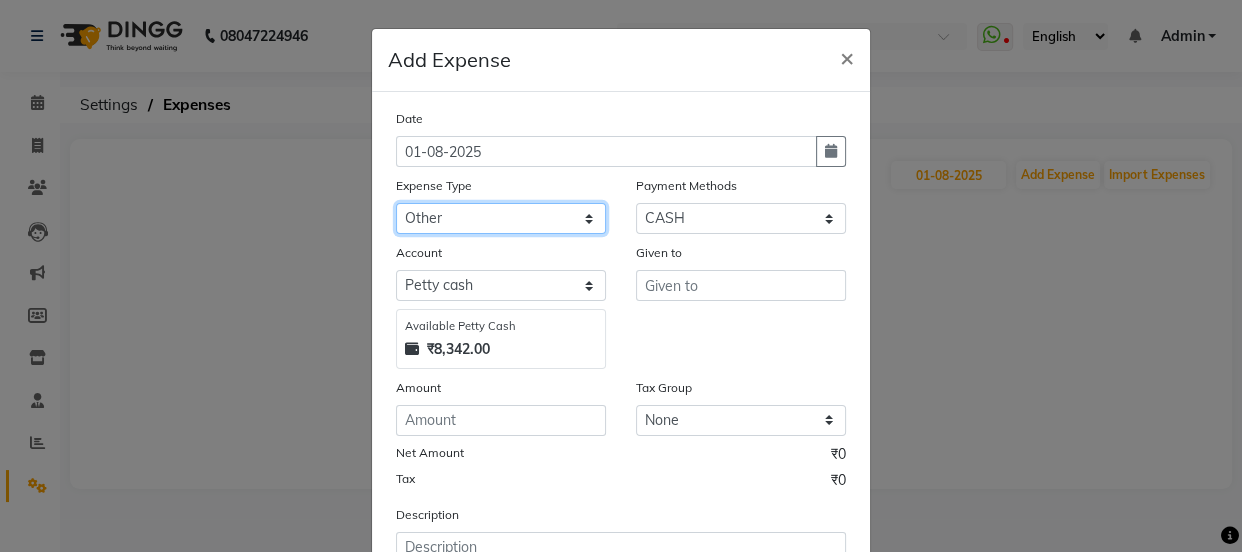 click on "Select Advance Salary Bank charges Car maintenance  Cash transfer to bank Cash transfer to hub Client Snacks Clinical charges Equipment Fuel Govt fee Incentive Insurance International purchase Loan Repayment Maintenance Marketing Miscellaneous MRA Other Pantry pooja male facial Product Rent Salary Staff Snacks Tax Tea & Refreshment Utilities" 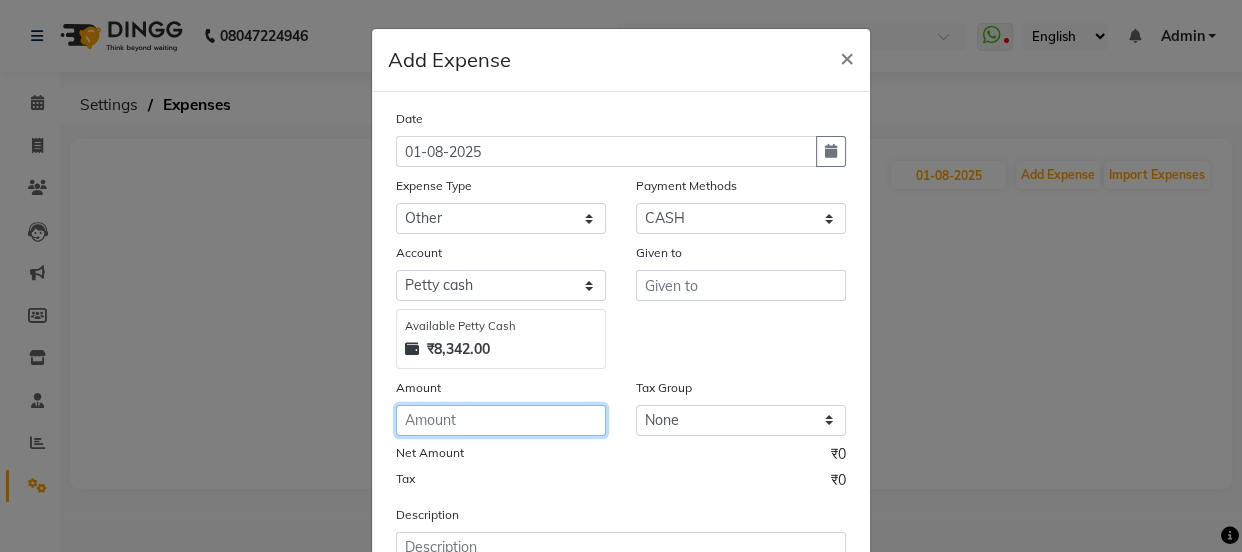 click 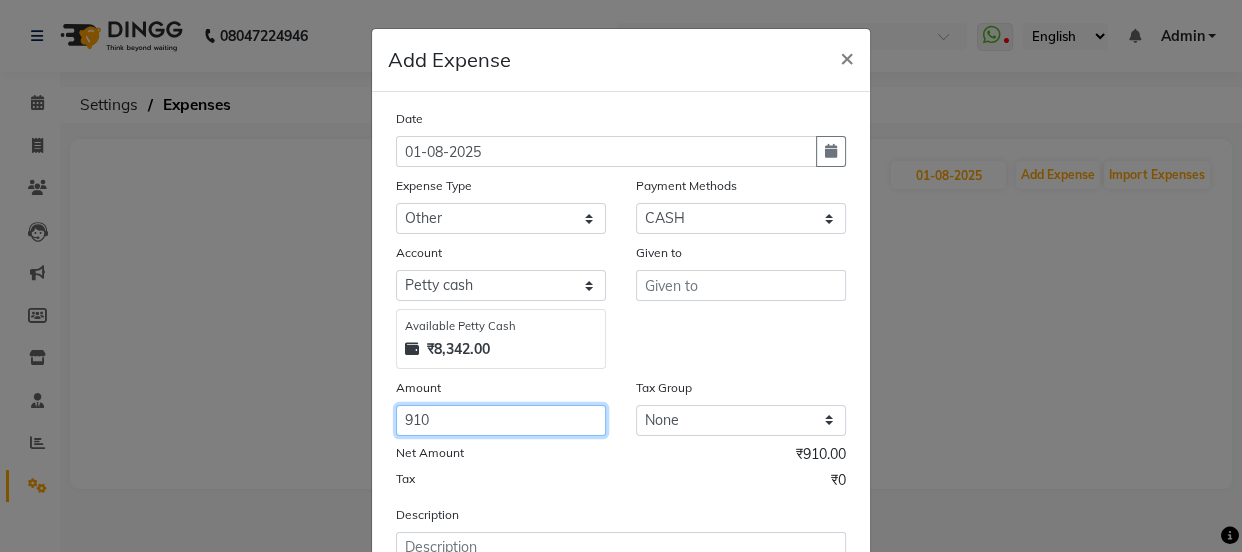 type on "910" 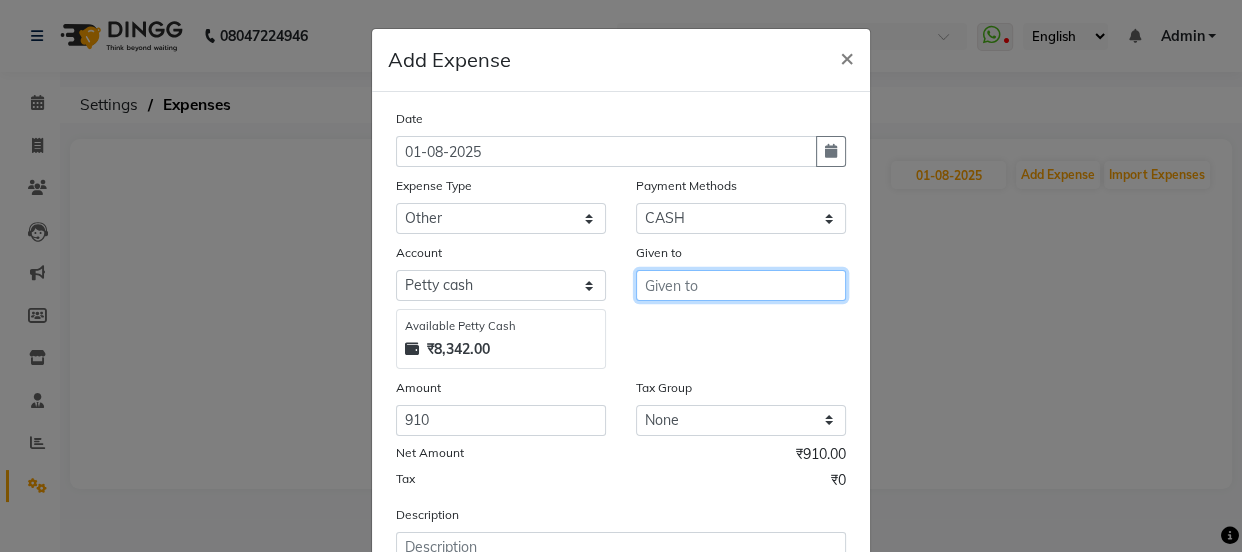 click at bounding box center (741, 285) 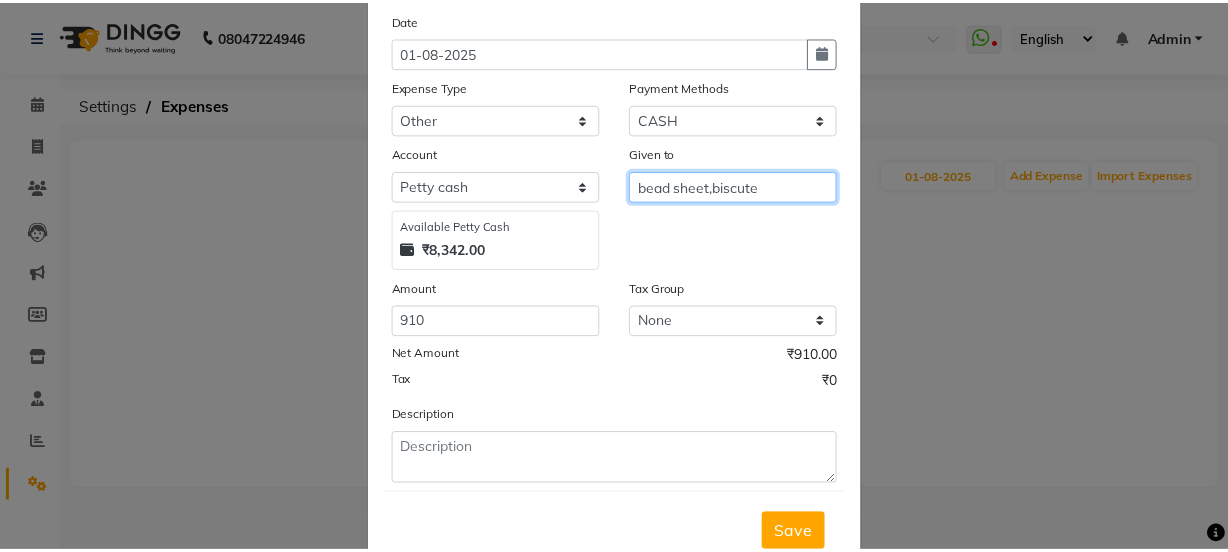 scroll, scrollTop: 166, scrollLeft: 0, axis: vertical 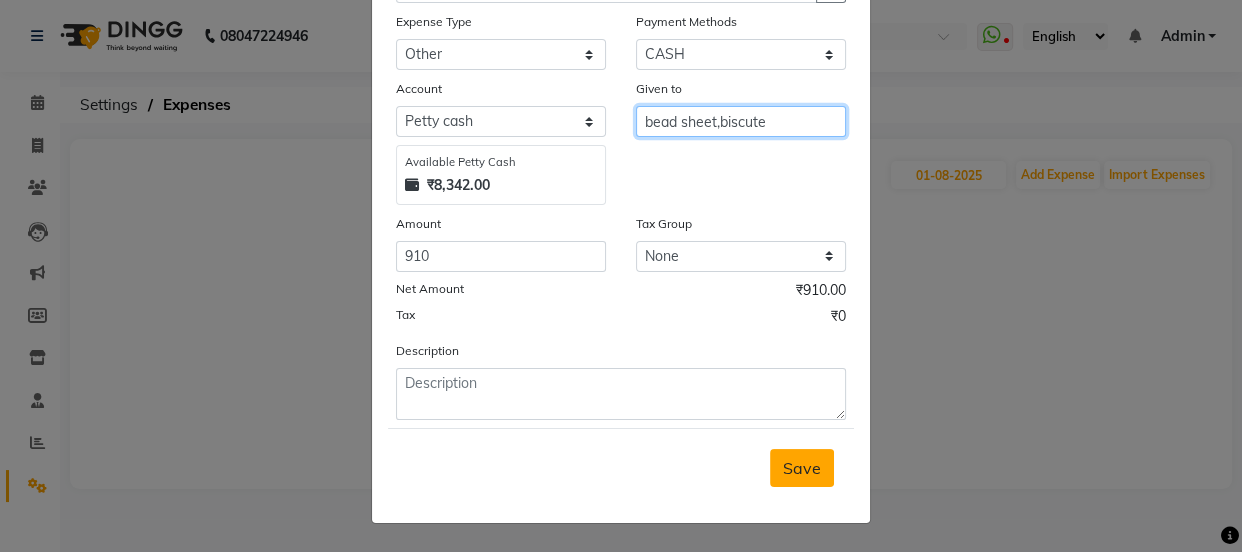 type on "bead sheet,biscute" 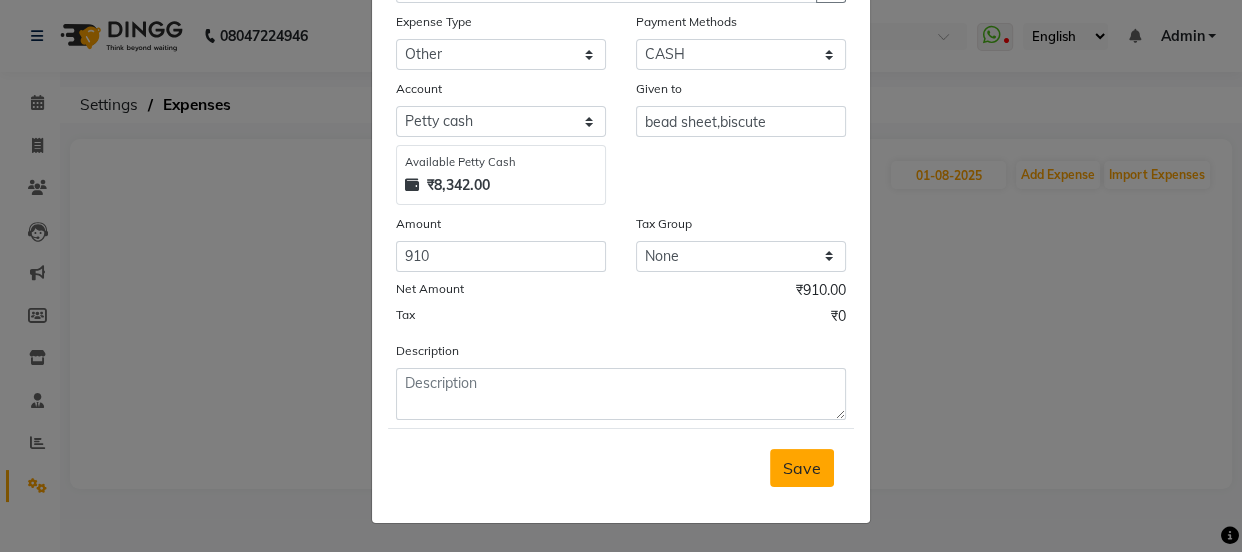 click on "Save" at bounding box center [802, 468] 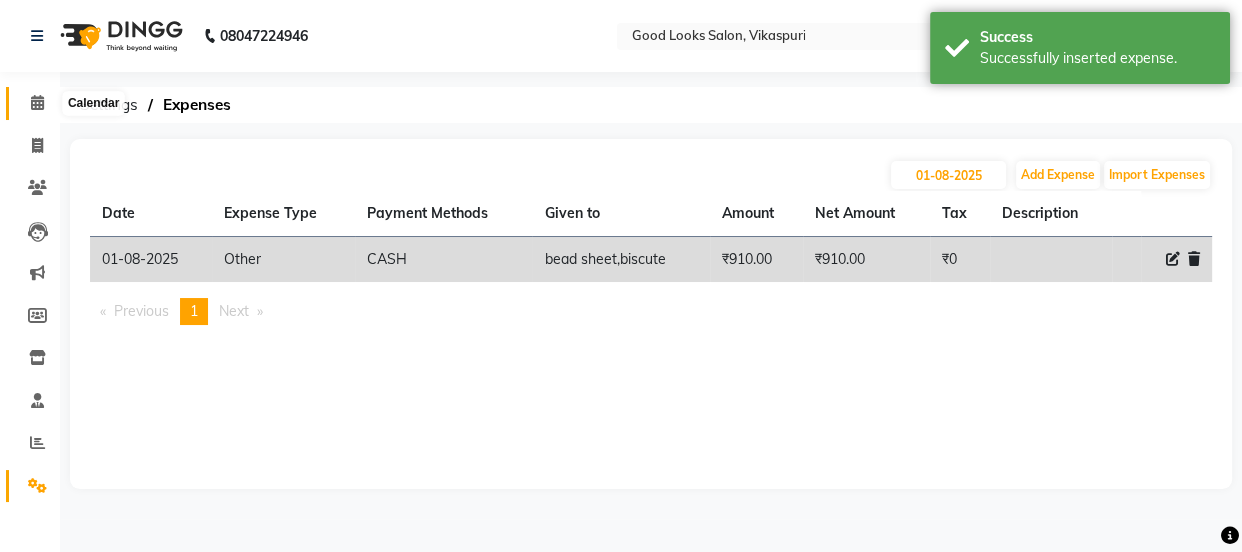 click 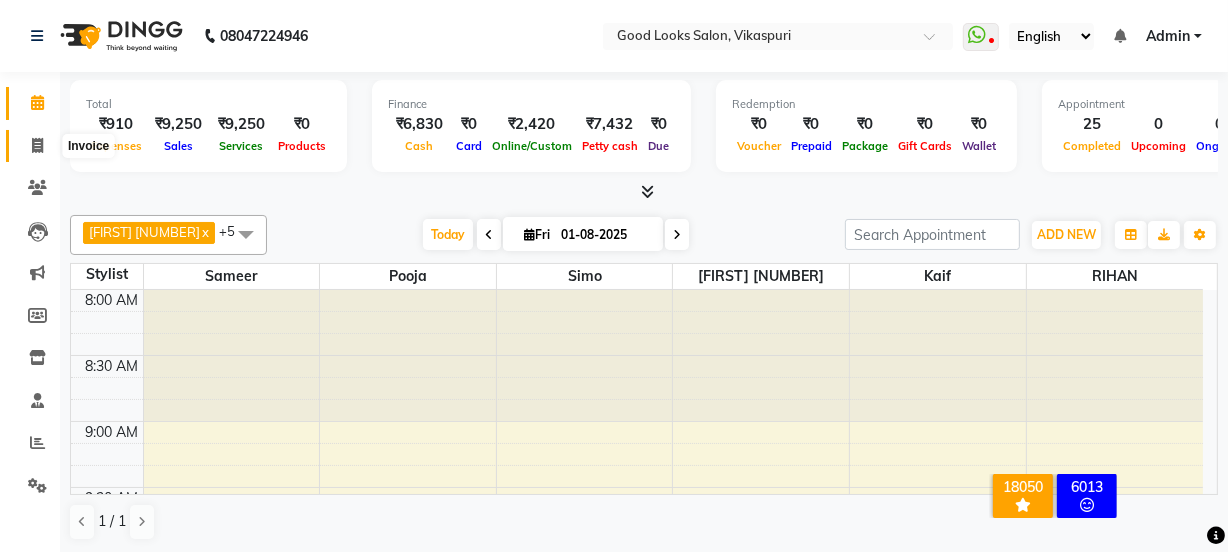click 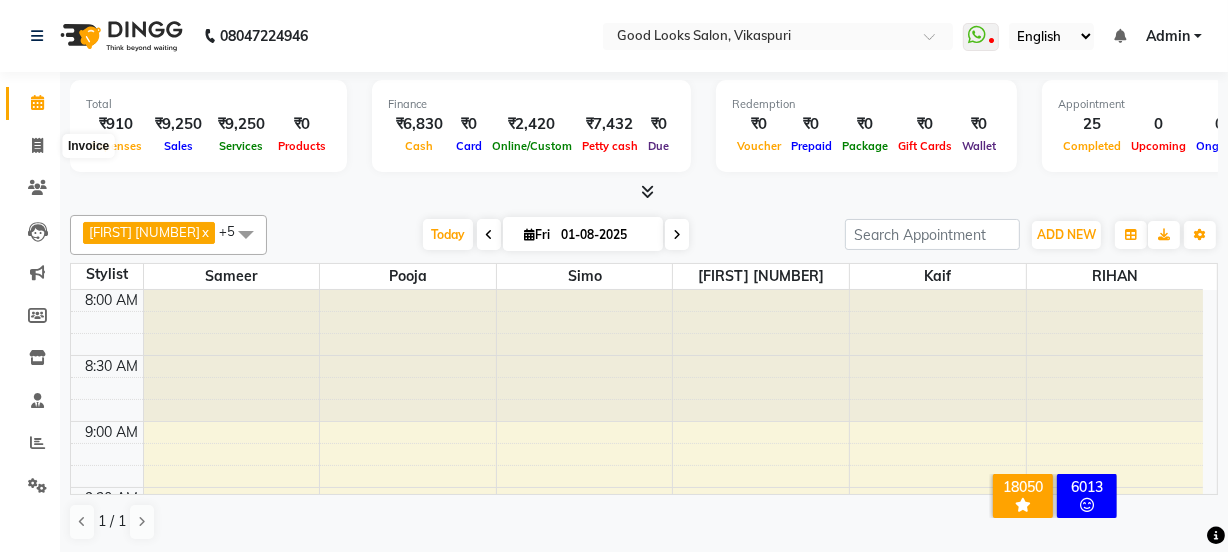 select on "service" 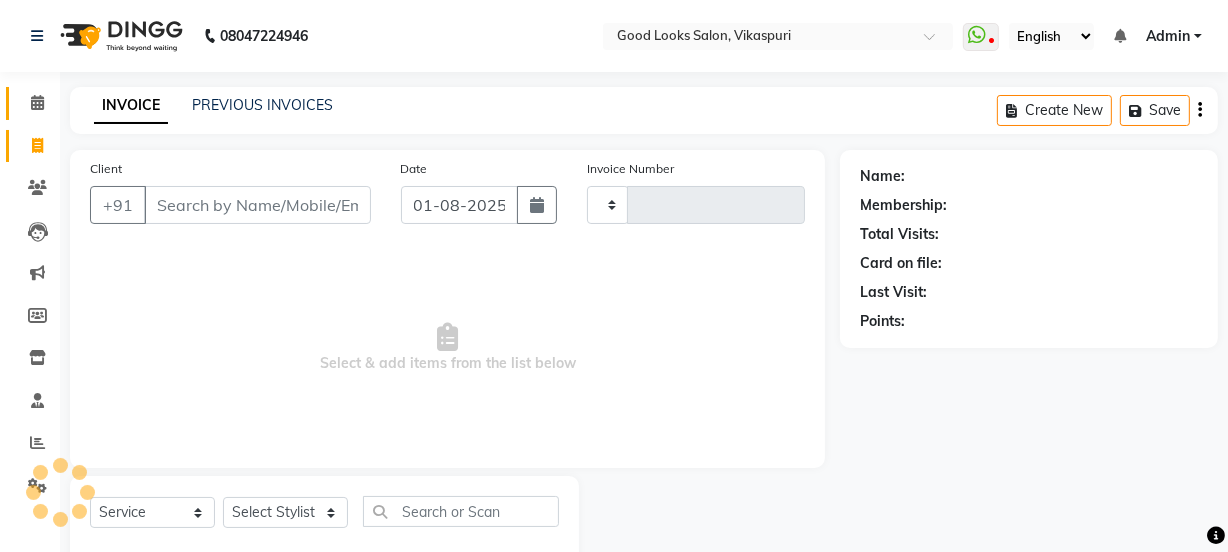 type on "3081" 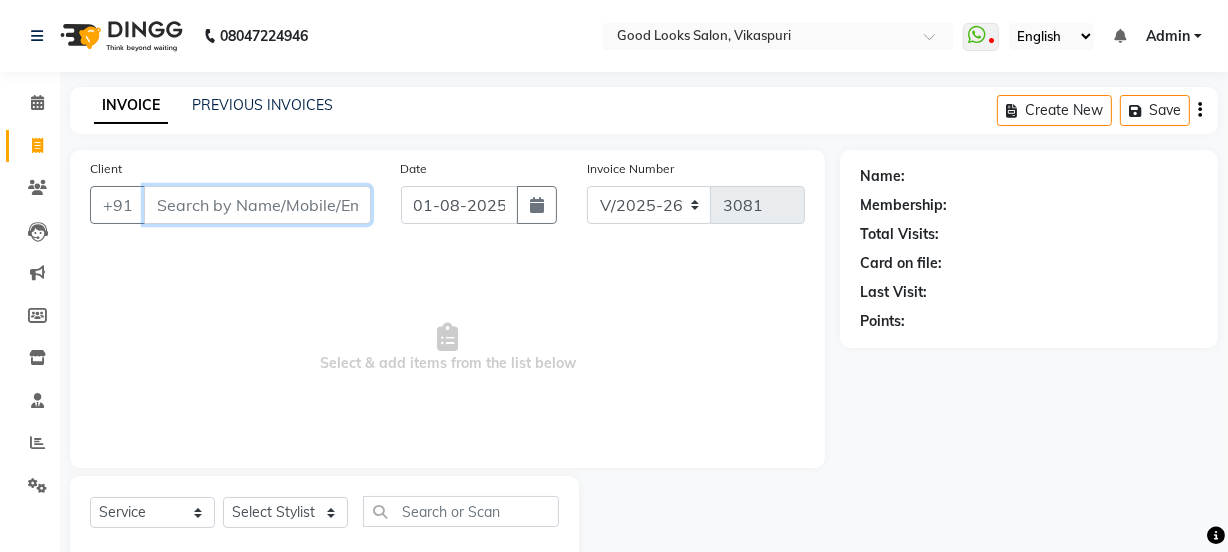 click on "Client" at bounding box center (257, 205) 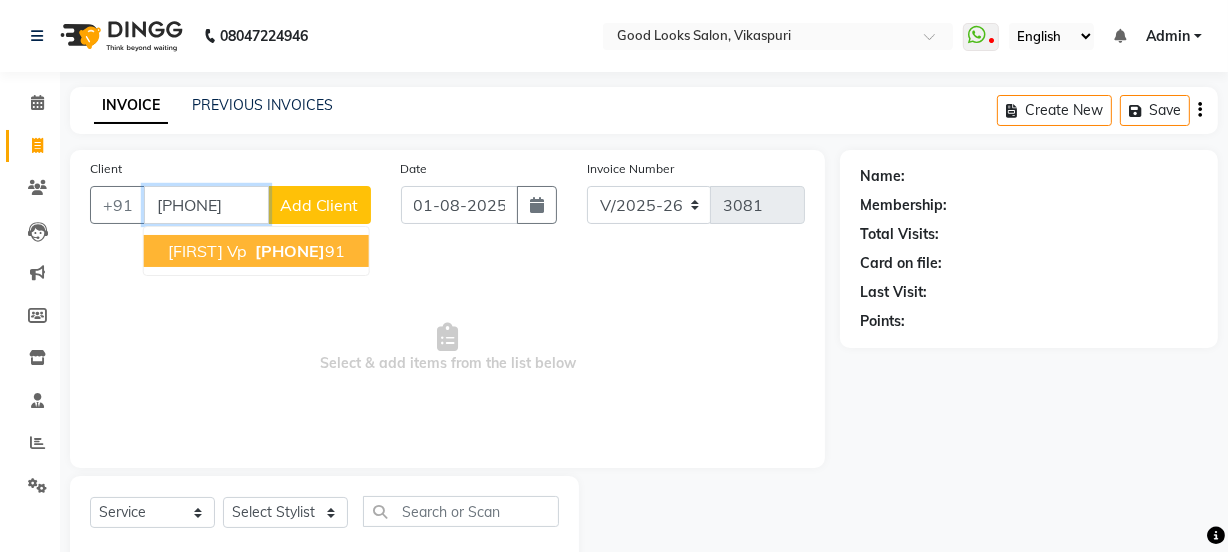 click on "[FIRST] vp [PHONE]" at bounding box center [256, 251] 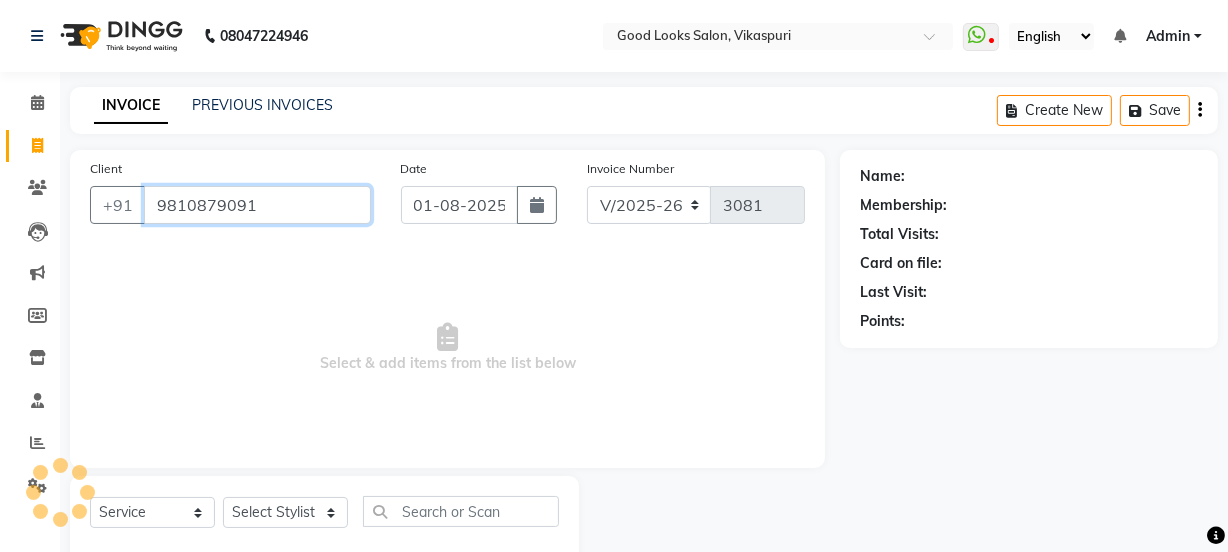 type on "9810879091" 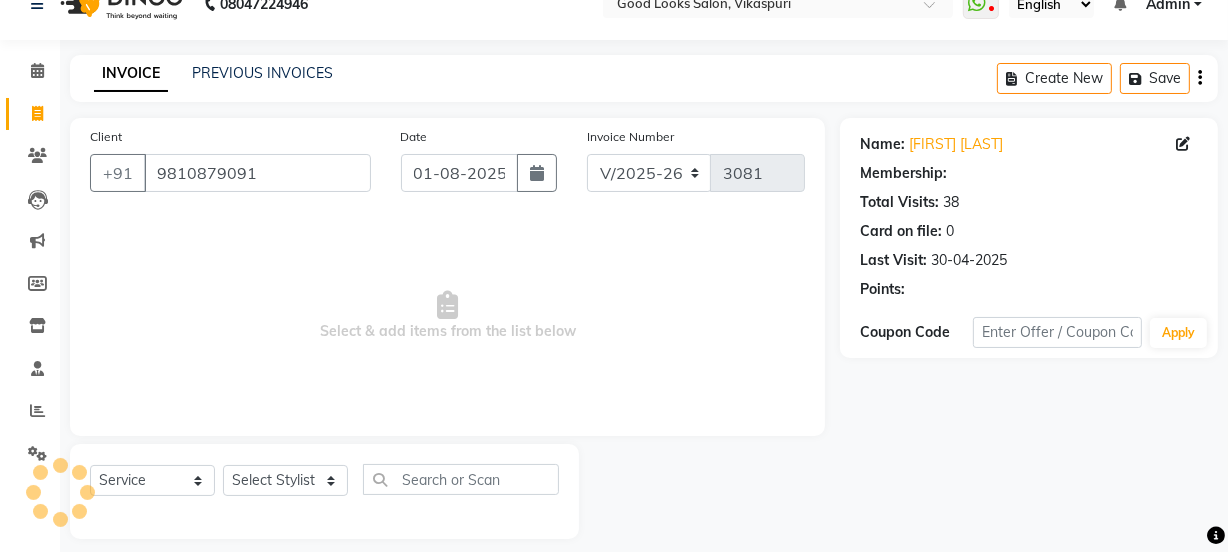 scroll, scrollTop: 50, scrollLeft: 0, axis: vertical 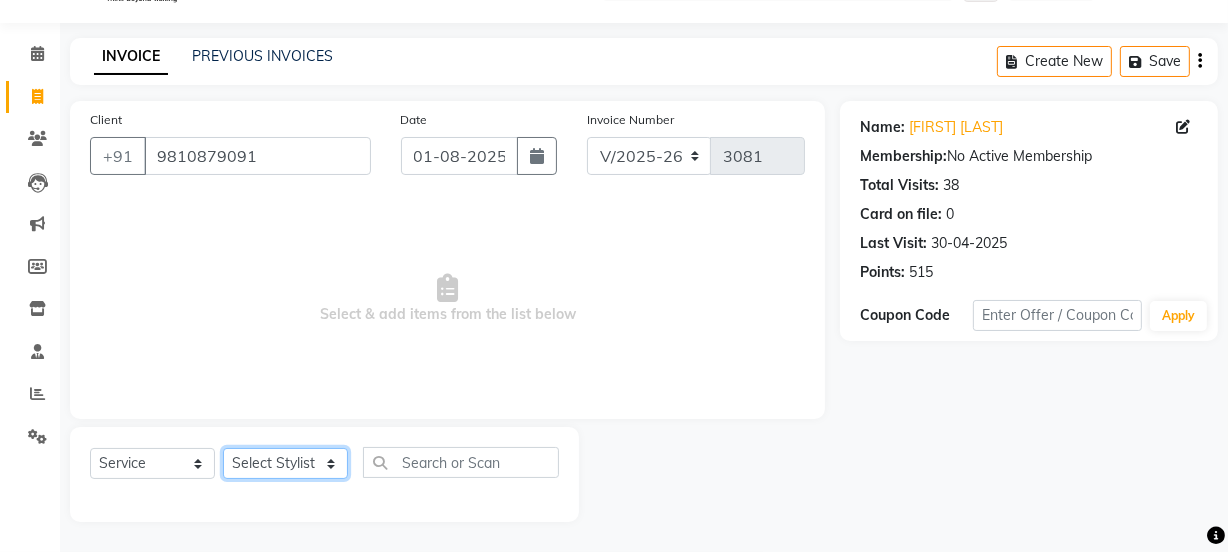 click on "Select Stylist Jyoti kaif Manager Pooja Prachi Raman Raman 2 Reception RIHAN Sameer Shivam simo SUNNY yogita" 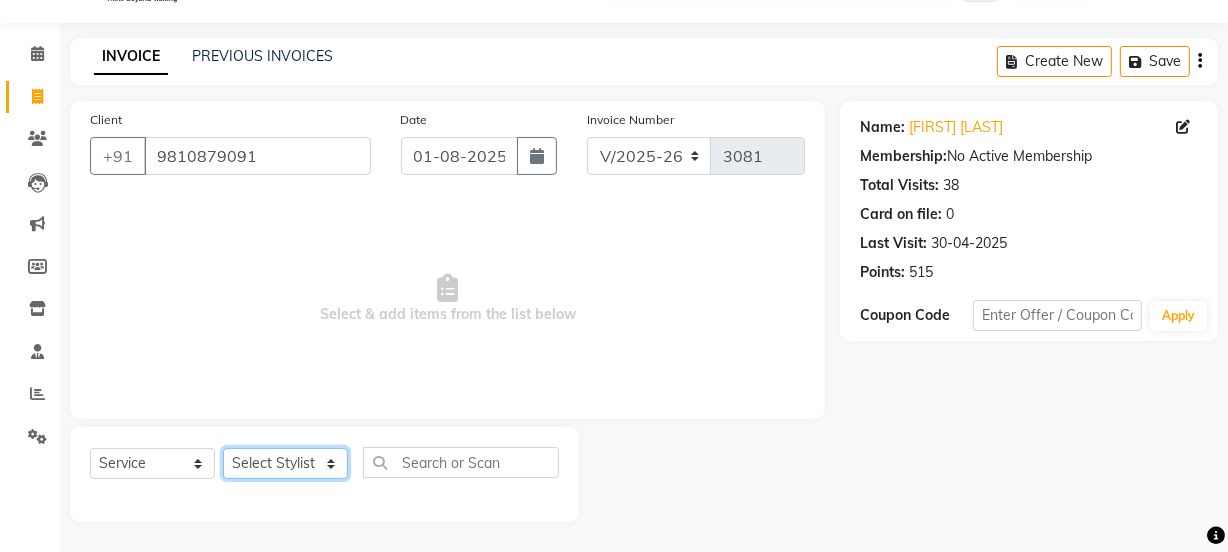 select on "[NUMBER]" 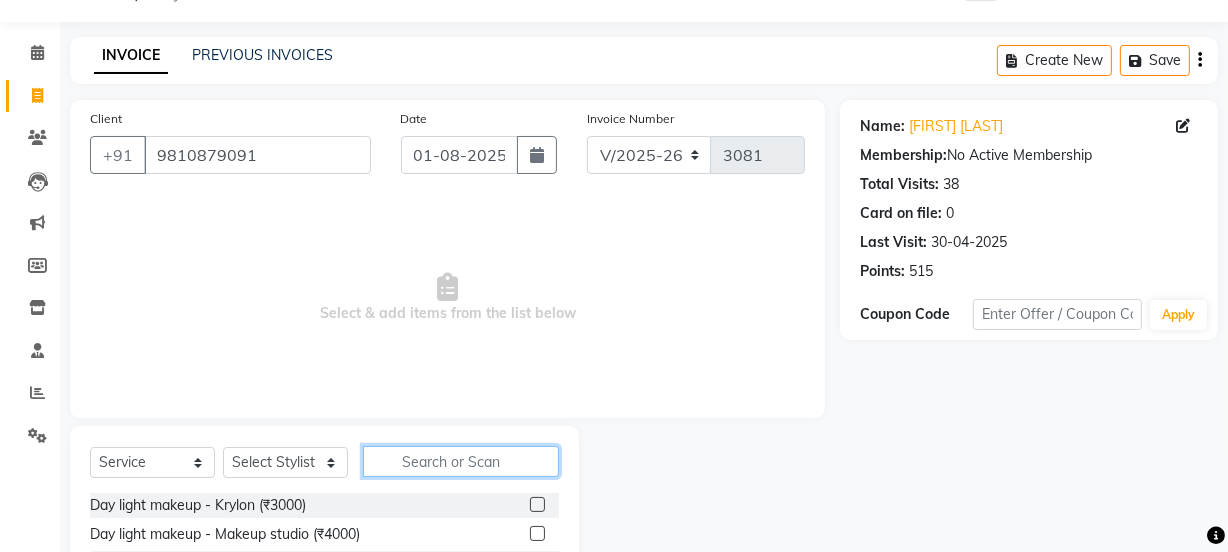 click 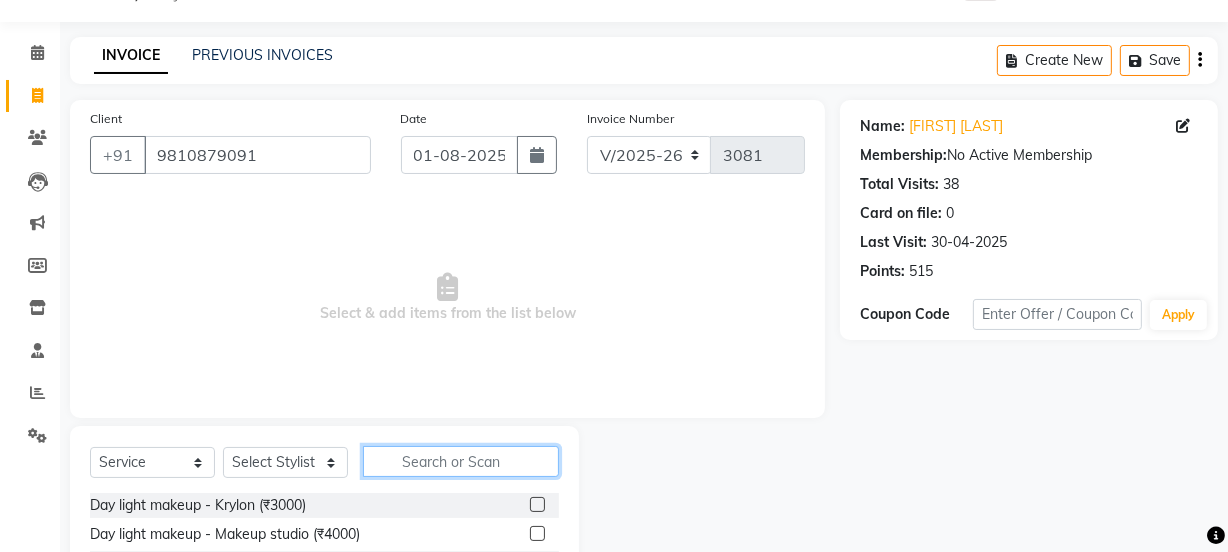 click 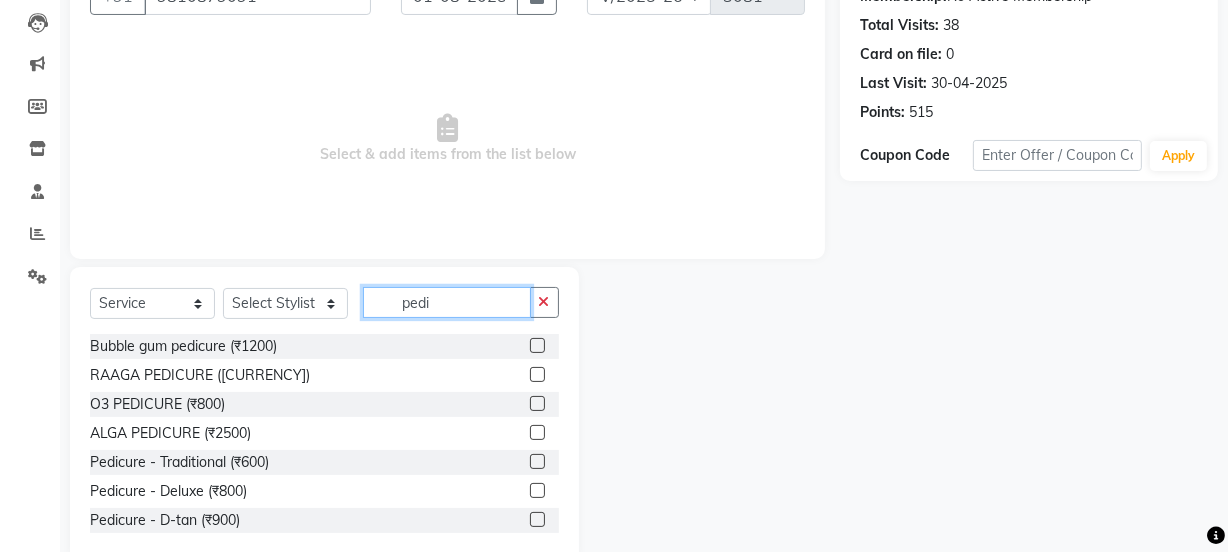 scroll, scrollTop: 250, scrollLeft: 0, axis: vertical 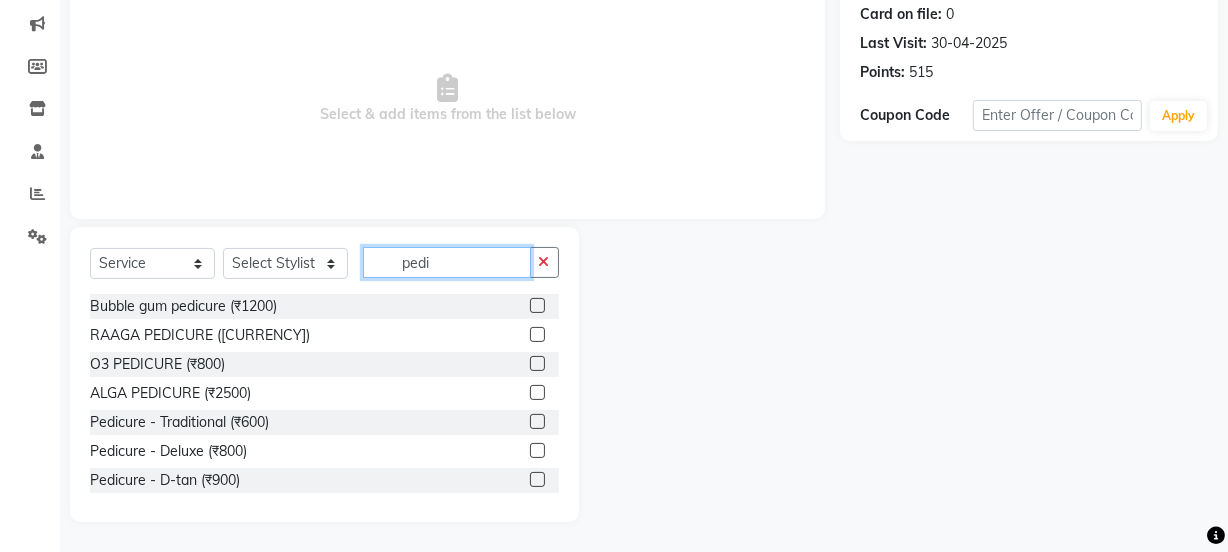 type on "pedi" 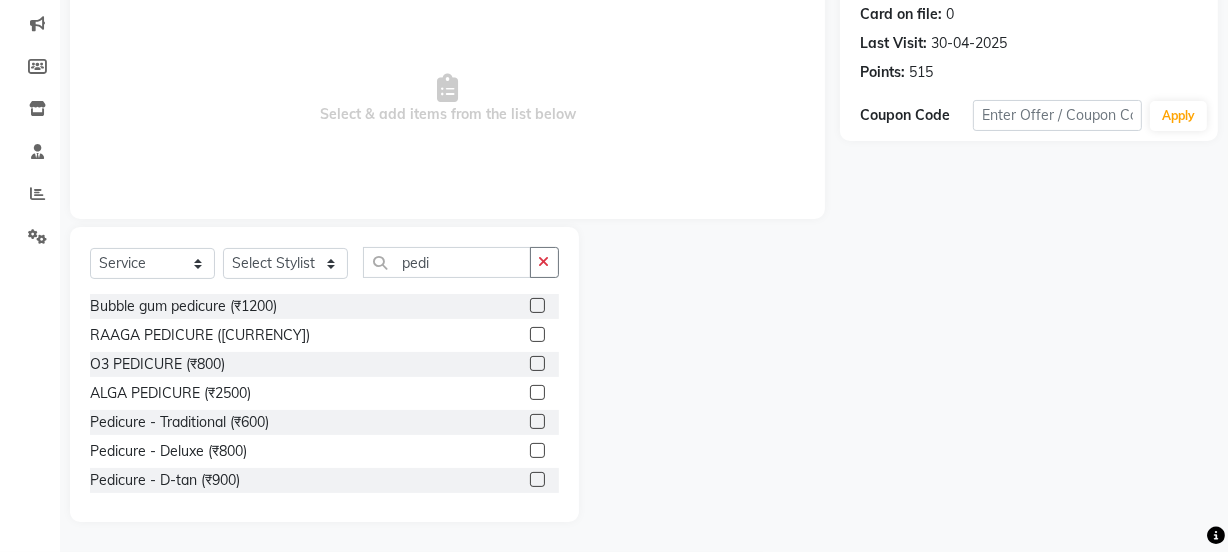 drag, startPoint x: 523, startPoint y: 420, endPoint x: 516, endPoint y: 373, distance: 47.518417 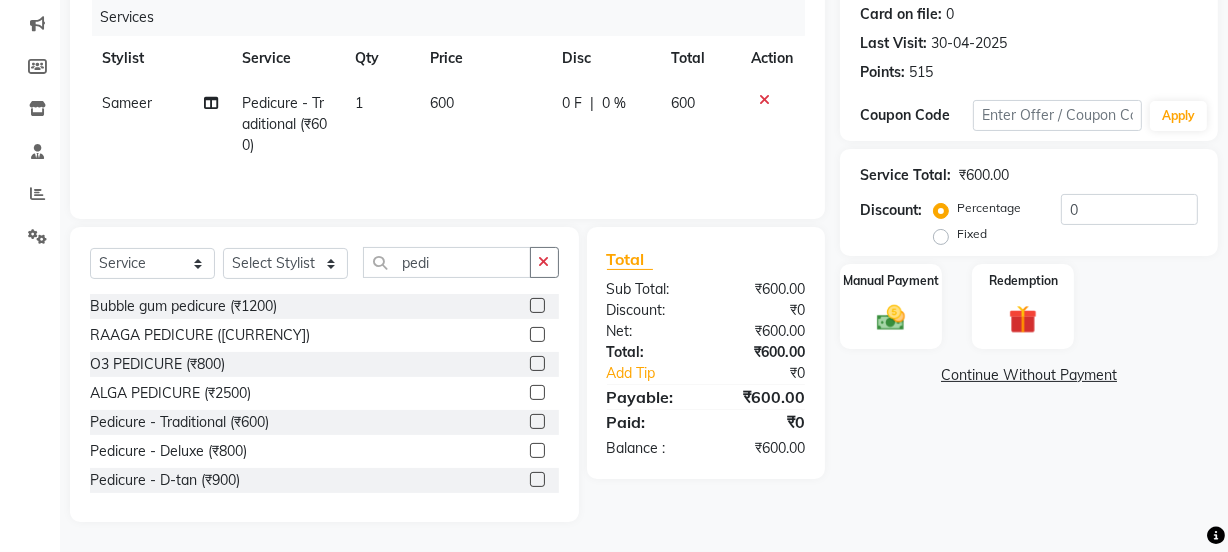 checkbox on "false" 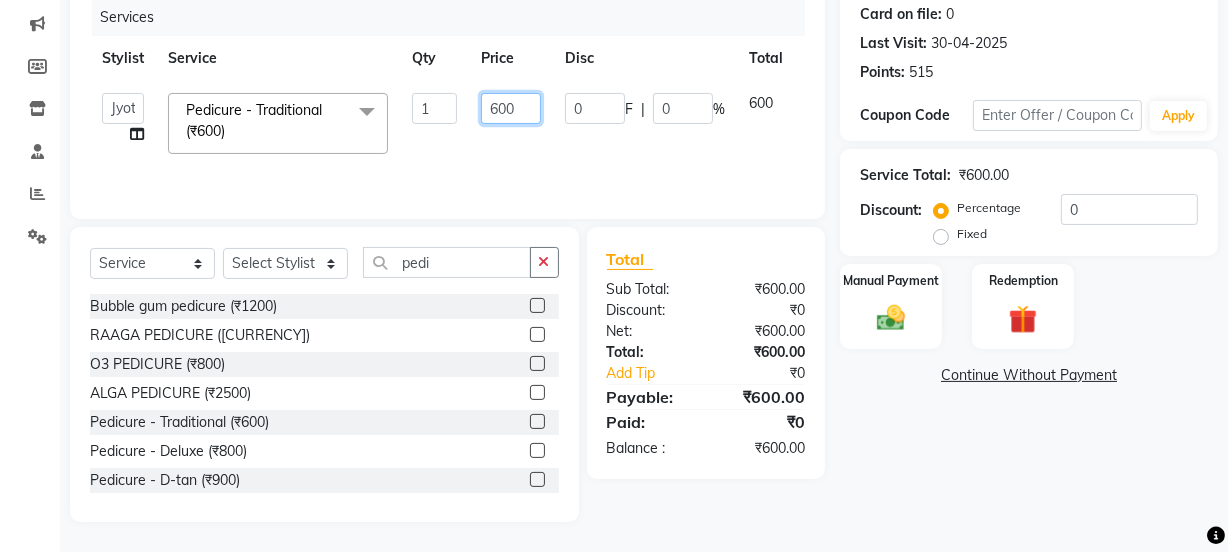 drag, startPoint x: 513, startPoint y: 104, endPoint x: 425, endPoint y: 101, distance: 88.051125 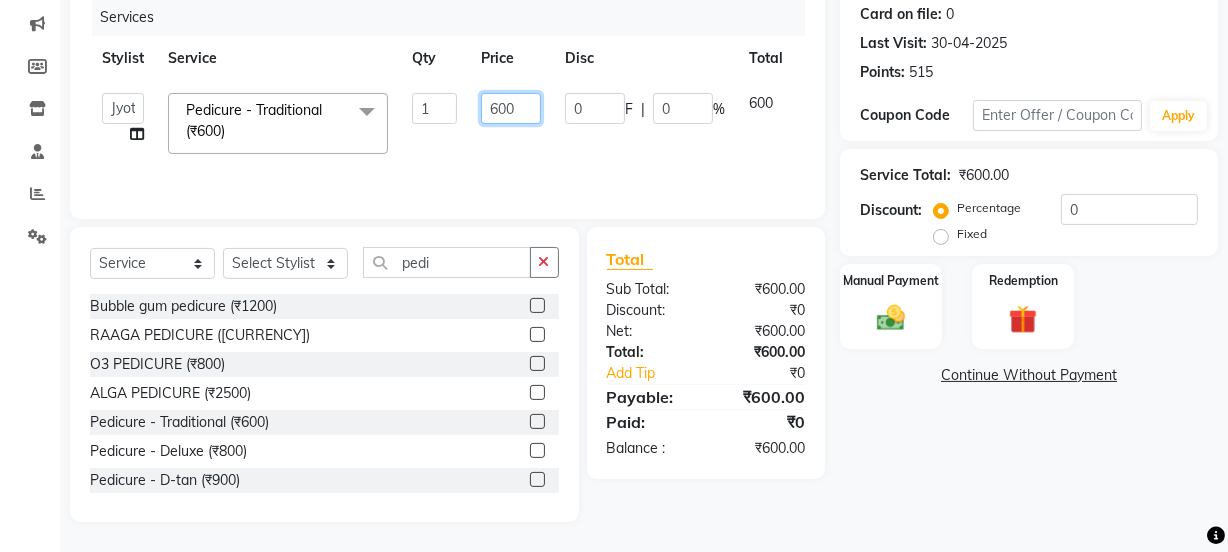 click on "Jyoti   kaif   Manager   Pooja   Prachi   Raman   Raman 2   Reception   RIHAN   Sameer   Shivam   simo   SUNNY   yogita  Pedicure - Traditional (₹600)  x Day light makeup  - Krylon (₹3000) Day light makeup  - Makeup studio (₹4000) Day light makeup  - Air brush (₹5000) Frount trimming (₹200) NANO (₹6000) Schwarzkopf root touch (₹1200) Full Arms Bleach (₹500) Bubble gum pedicure (₹1200) Wella bleach (₹700) FACE SCRUB (₹200) EYELESH (₹500) KANPEKI (₹3000) BUBBLE GUM MANICURE (₹1500) TMT MASK (₹8001) MOROCCO SEREM (₹1800) LOREAL GLOBLE COLOUR (₹3000) BACK RICA WAX (₹600) NAIL CUT (₹100) PROTIN SPA G (₹1500) FOOT MASSAGE (₹300) STOMACH WAX (₹200) BACK TRIMMING (₹150) TWACHA FACIAL (₹1500) MACADAMIA SPA (₹3000) FULL BODY TRIMMING (₹100) THREADING MALE (₹100) BLUETOX (₹6000) lower lips (₹30) NOSE WAX (₹50) CHIN WAX (₹50) UNDER ARMS TRIMMING (₹50) ELBOWS (₹100) MENHDI APPLICATION (₹300) FROUNT BLEACH (₹400) BACK  BLEACH (₹400) pack (₹200) 1 0" 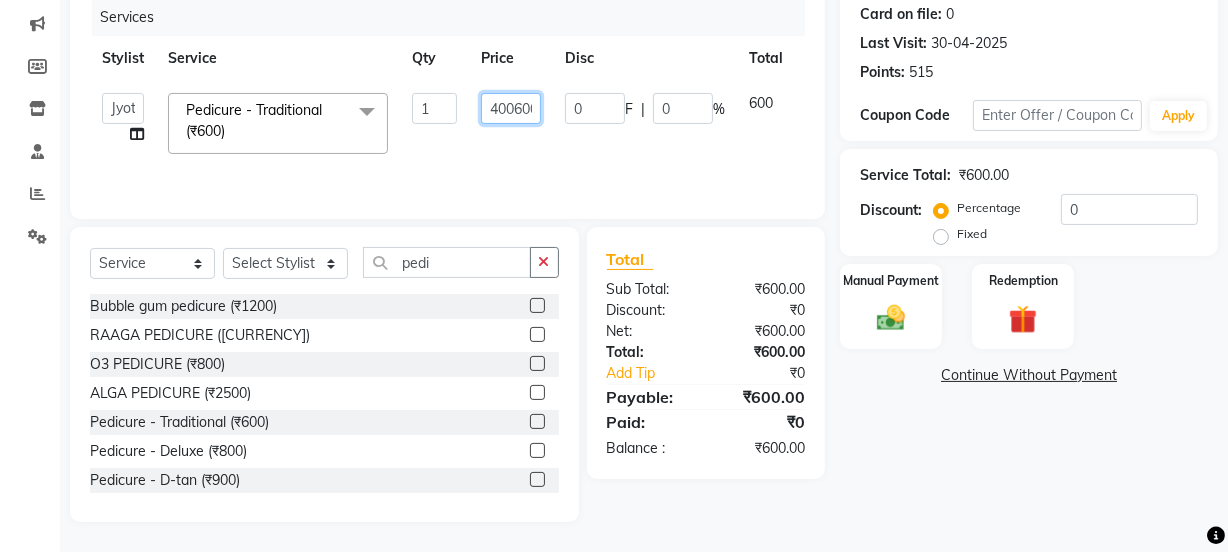 scroll, scrollTop: 0, scrollLeft: 8, axis: horizontal 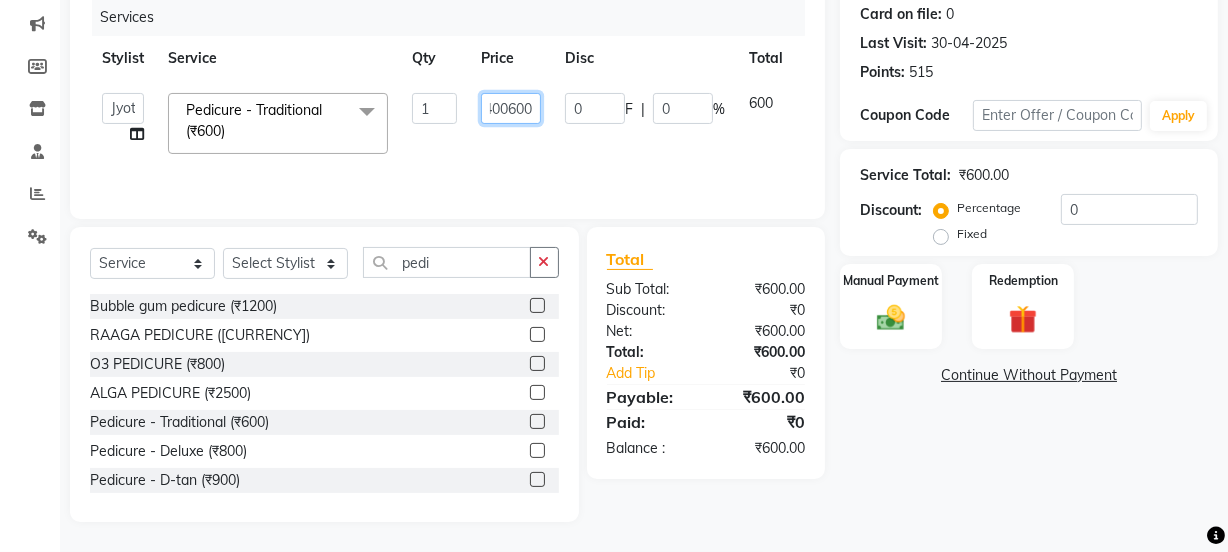 drag, startPoint x: 526, startPoint y: 124, endPoint x: 561, endPoint y: 119, distance: 35.35534 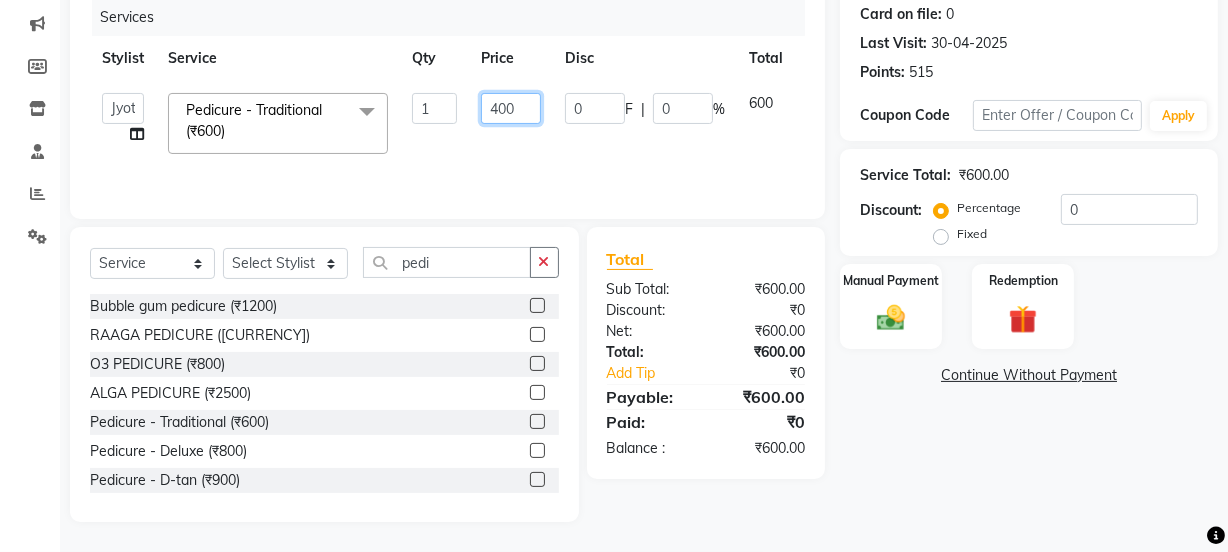 scroll, scrollTop: 0, scrollLeft: 0, axis: both 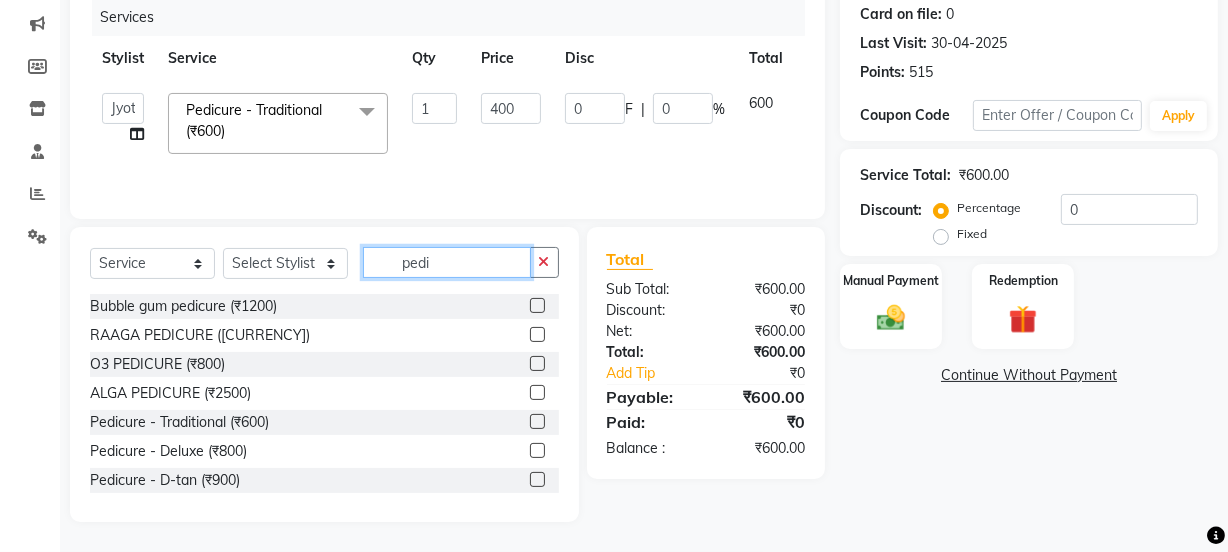 drag, startPoint x: 526, startPoint y: 265, endPoint x: 483, endPoint y: 269, distance: 43.185646 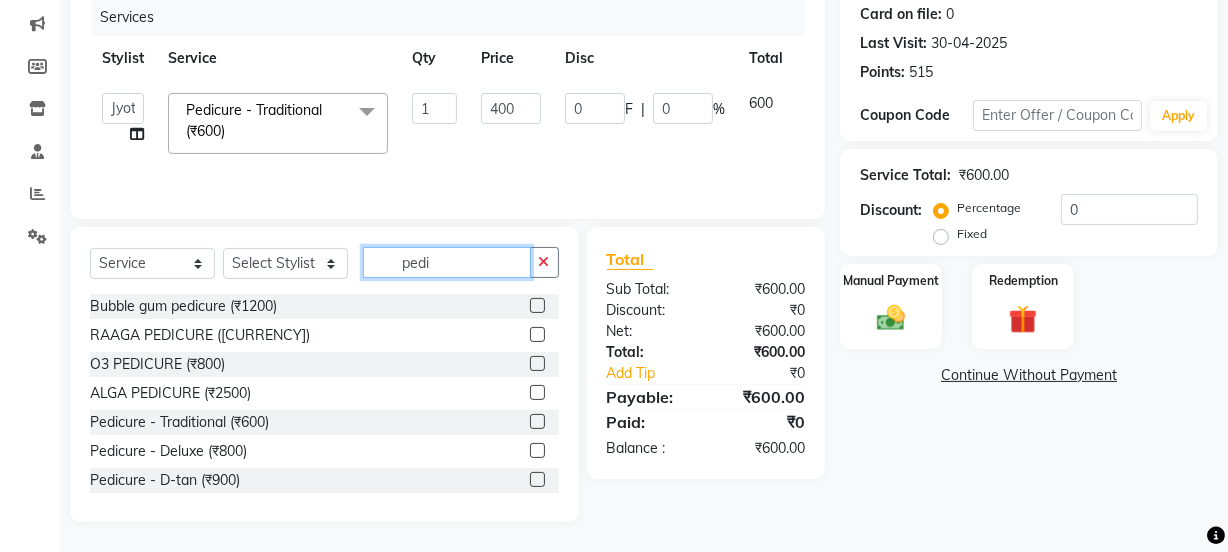 click on "pedi" 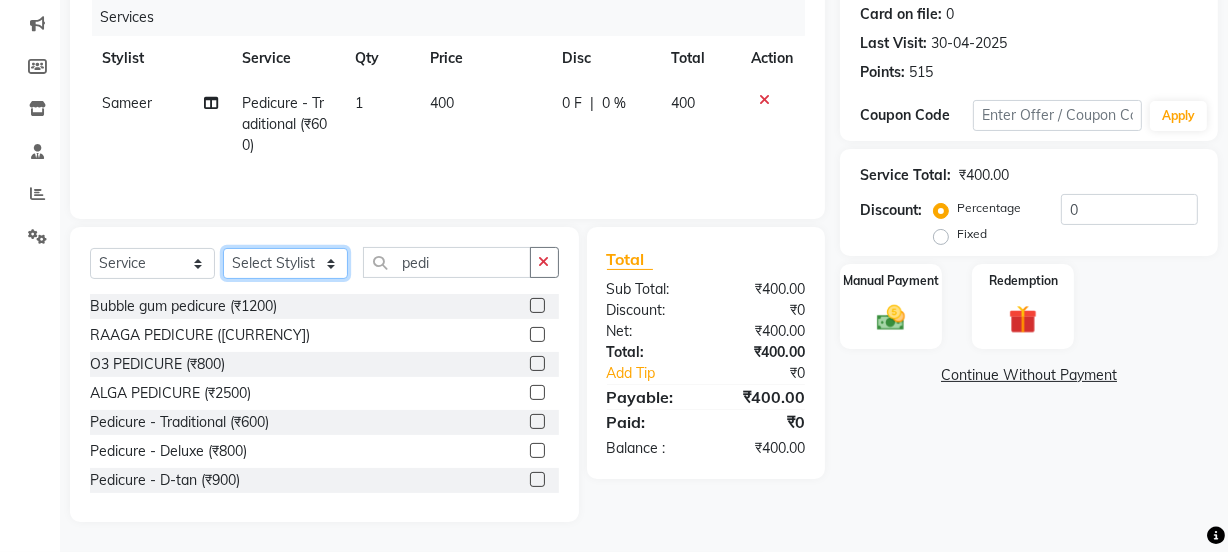 click on "Select Stylist Jyoti kaif Manager Pooja Prachi Raman Raman 2 Reception RIHAN Sameer Shivam simo SUNNY yogita" 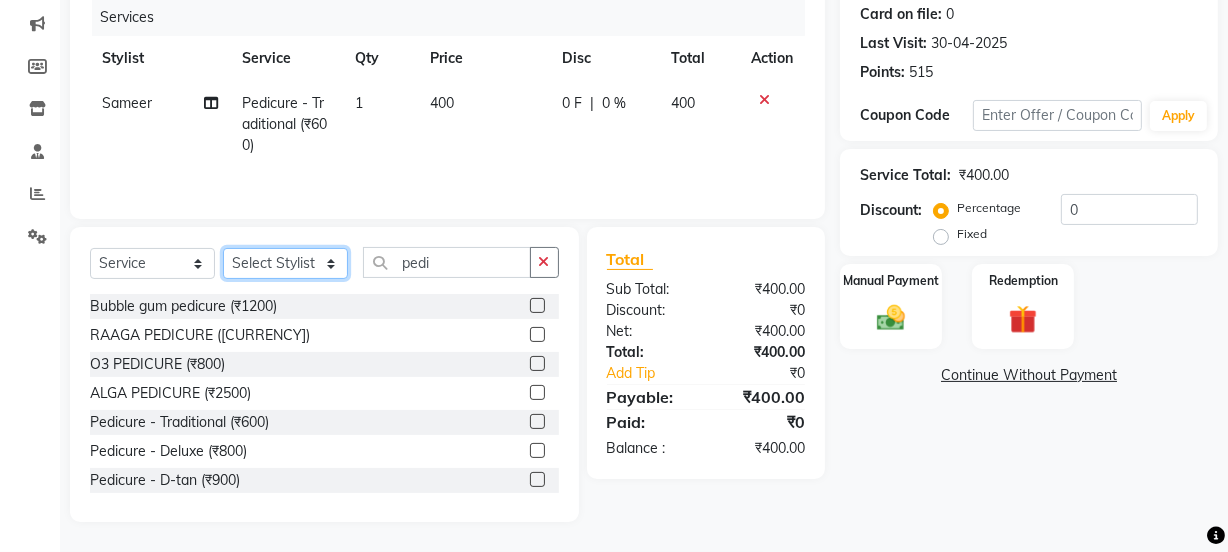 select on "70835" 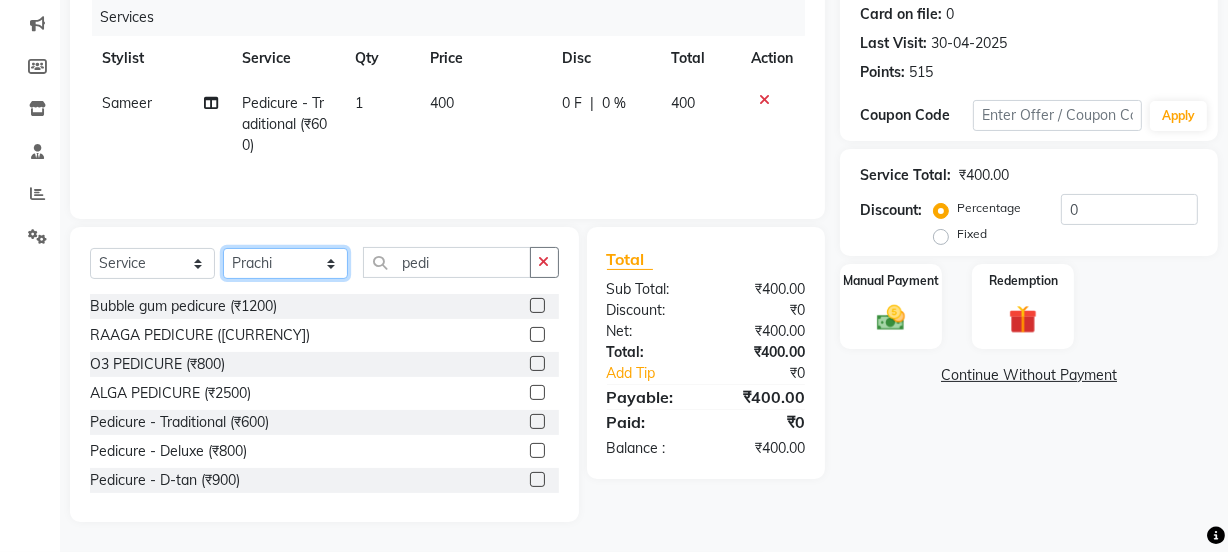 click on "Select Stylist Jyoti kaif Manager Pooja Prachi Raman Raman 2 Reception RIHAN Sameer Shivam simo SUNNY yogita" 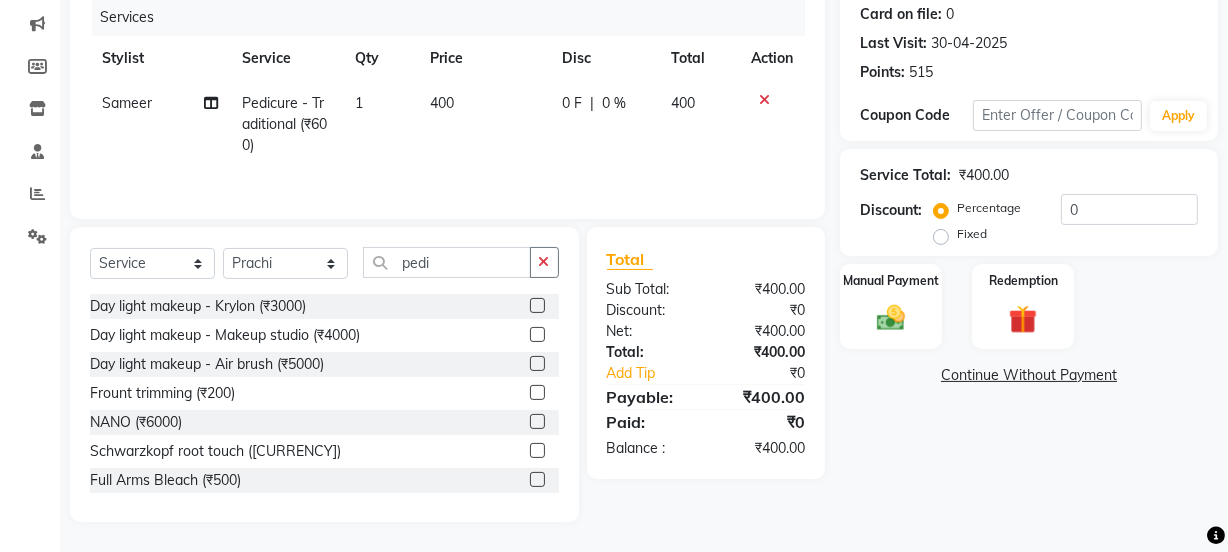 click on "Select Service Product Membership Package Voucher Prepaid Gift Card Select Stylist [PERSON] [PERSON] Manager [PERSON] [PERSON] [PERSON] [PERSON] 2 Reception [PERSON] [PERSON] [PERSON] [PERSON] [PERSON] [PERSON] [PERSON]" 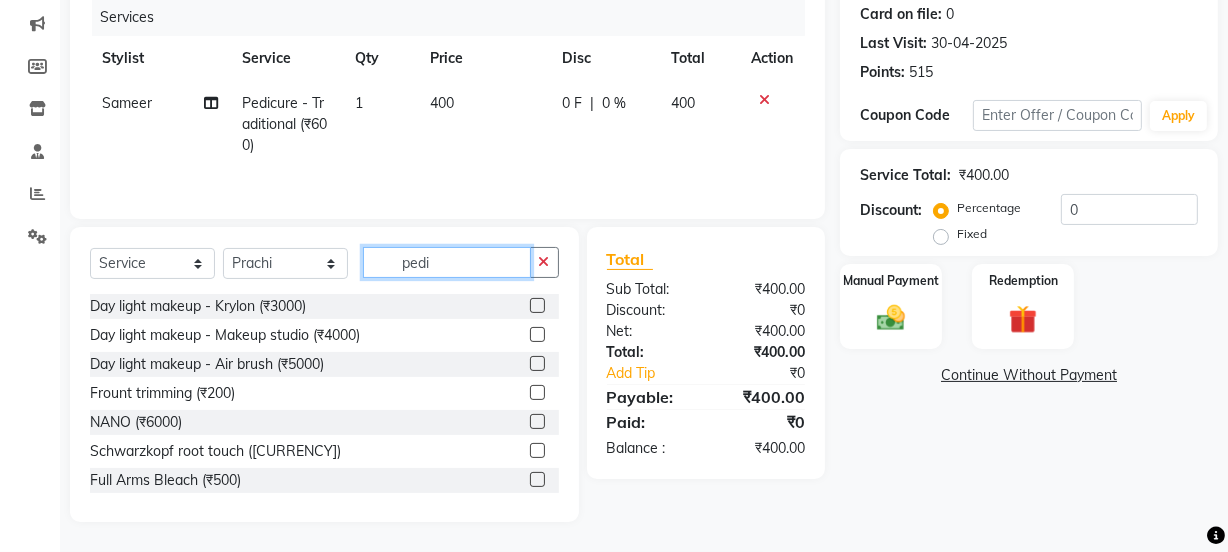 drag, startPoint x: 469, startPoint y: 261, endPoint x: 340, endPoint y: 251, distance: 129.38702 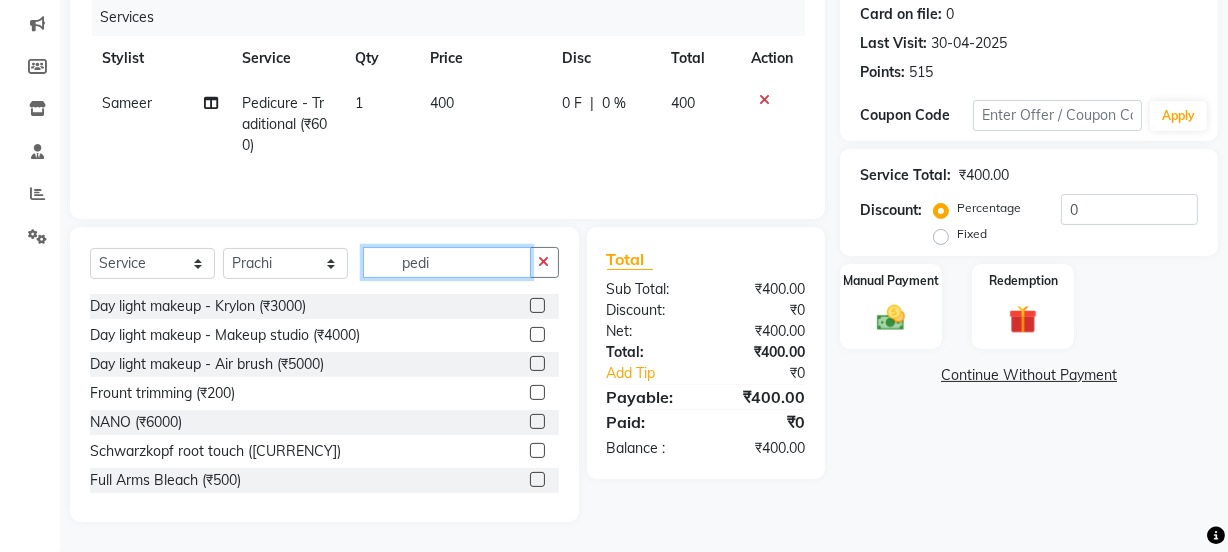 click on "Select Service Product Membership Package Voucher Prepaid Gift Card Select Stylist [PERSON] [PERSON] Manager [PERSON] [PERSON] [PERSON] [PERSON] 2 Reception [PERSON] [PERSON] [PERSON] [PERSON] [PERSON] [PERSON] [PERSON]" 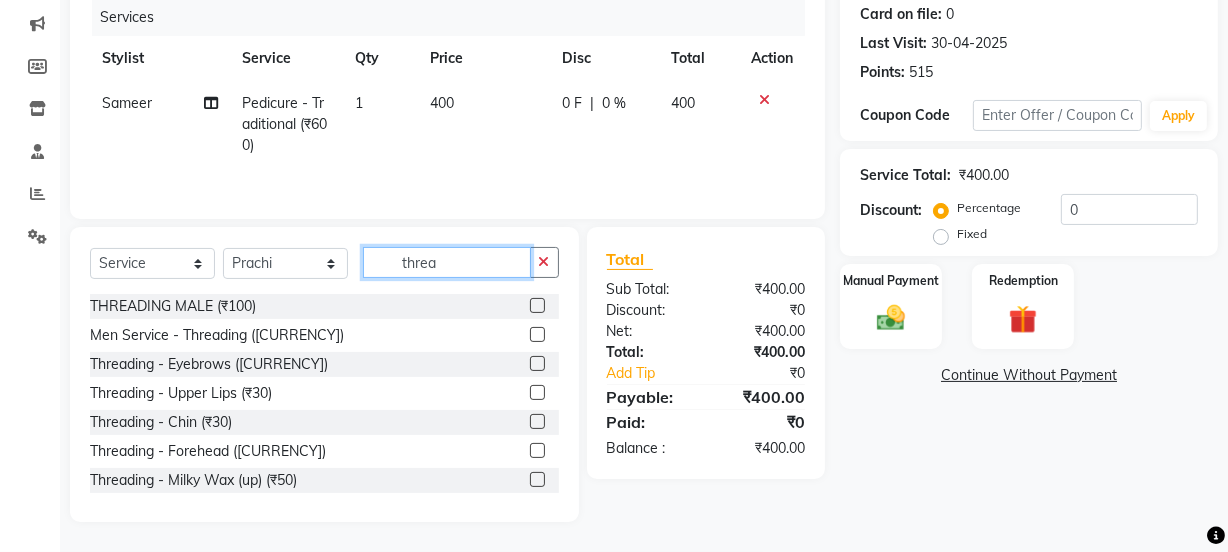 type on "threa" 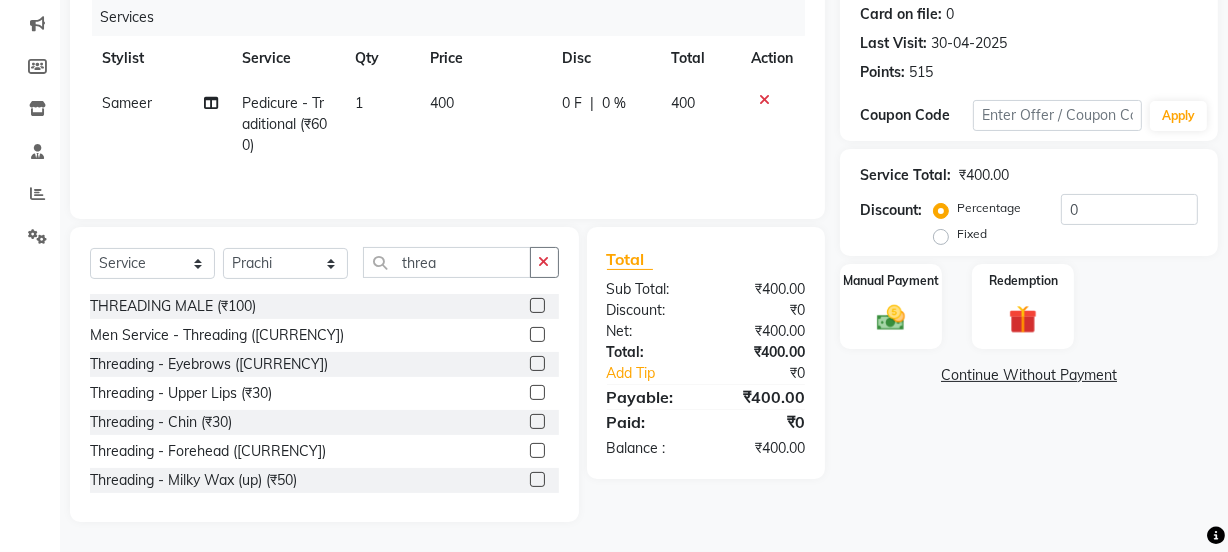 click 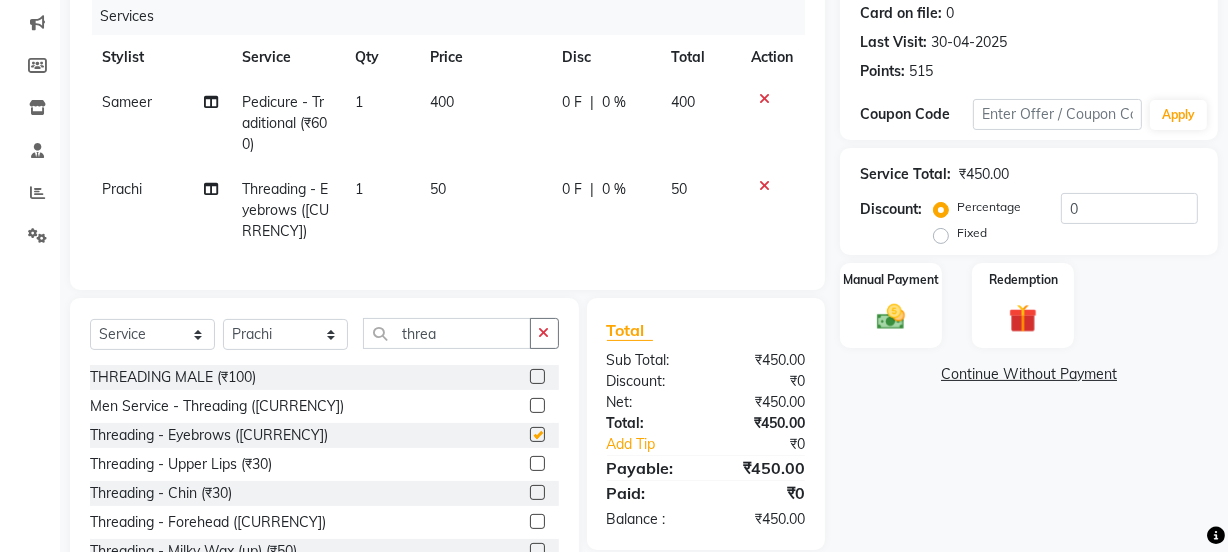 checkbox on "false" 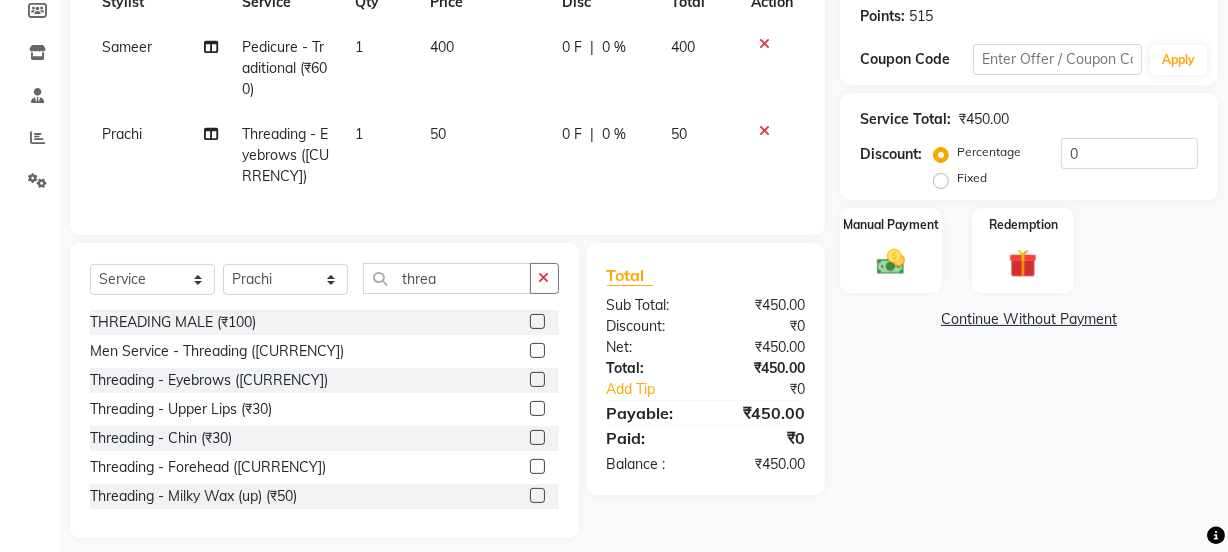 scroll, scrollTop: 335, scrollLeft: 0, axis: vertical 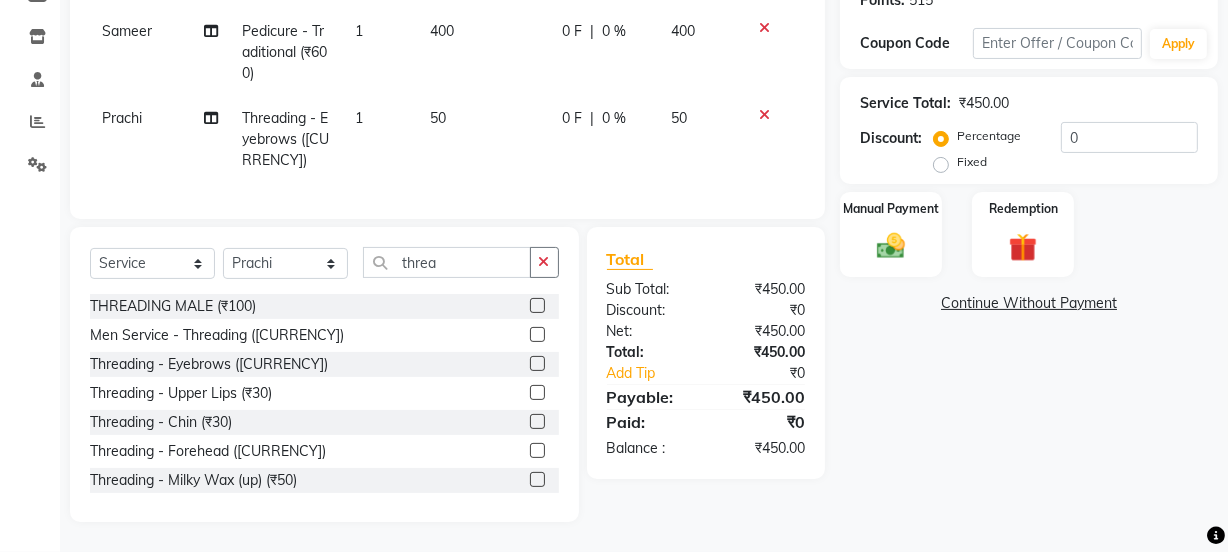 click 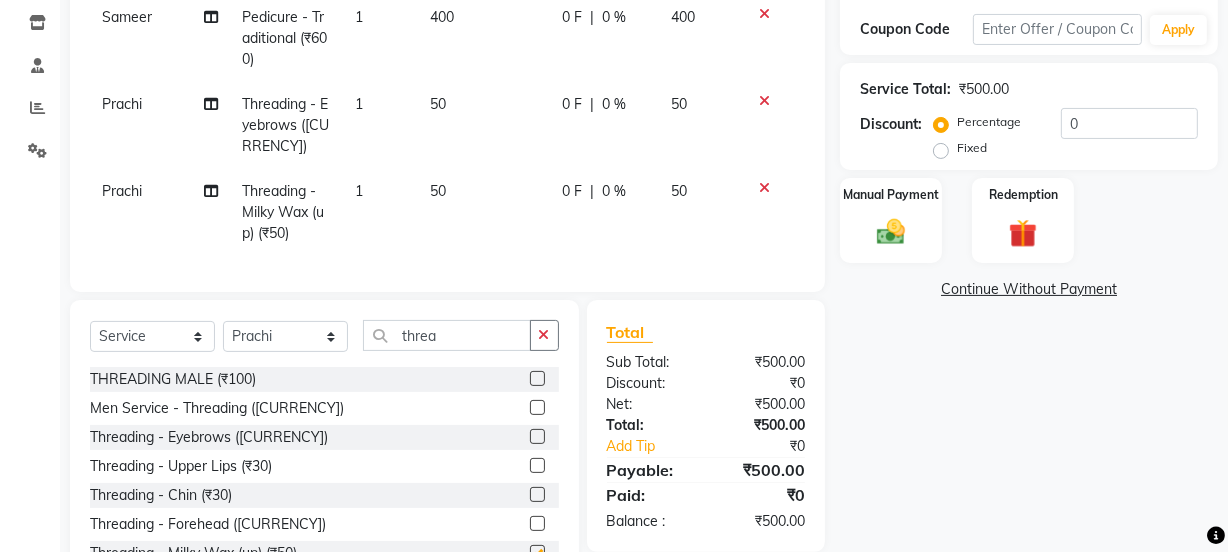 checkbox on "false" 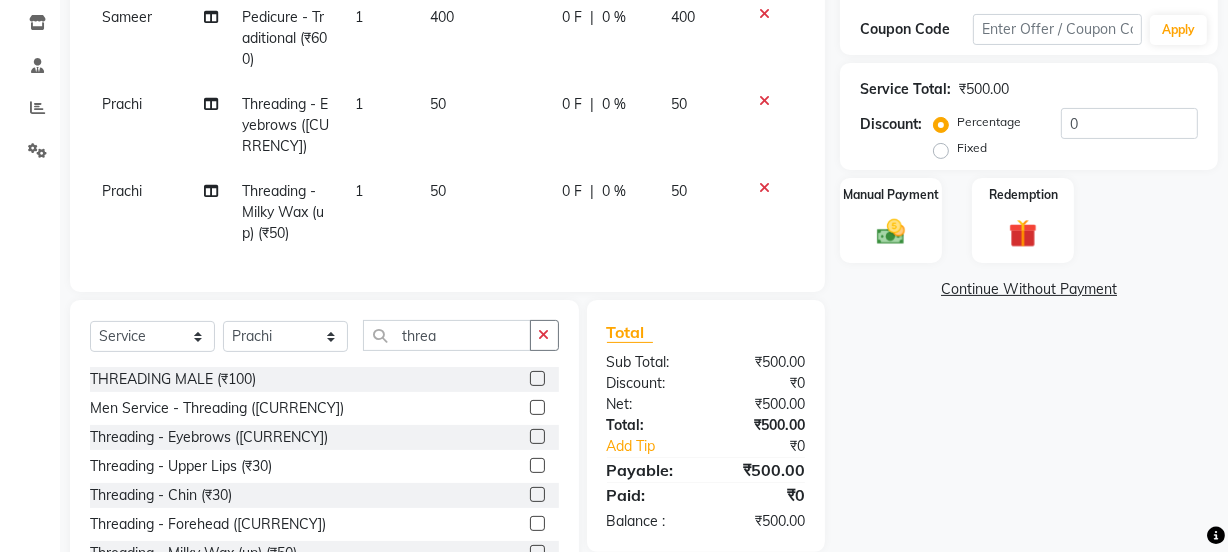 click 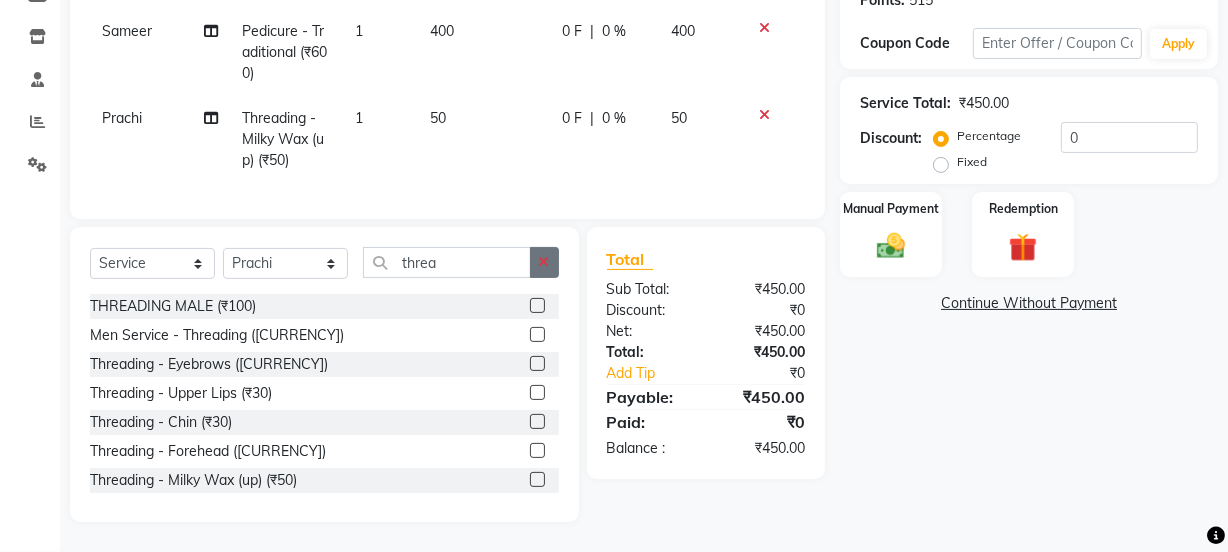 click 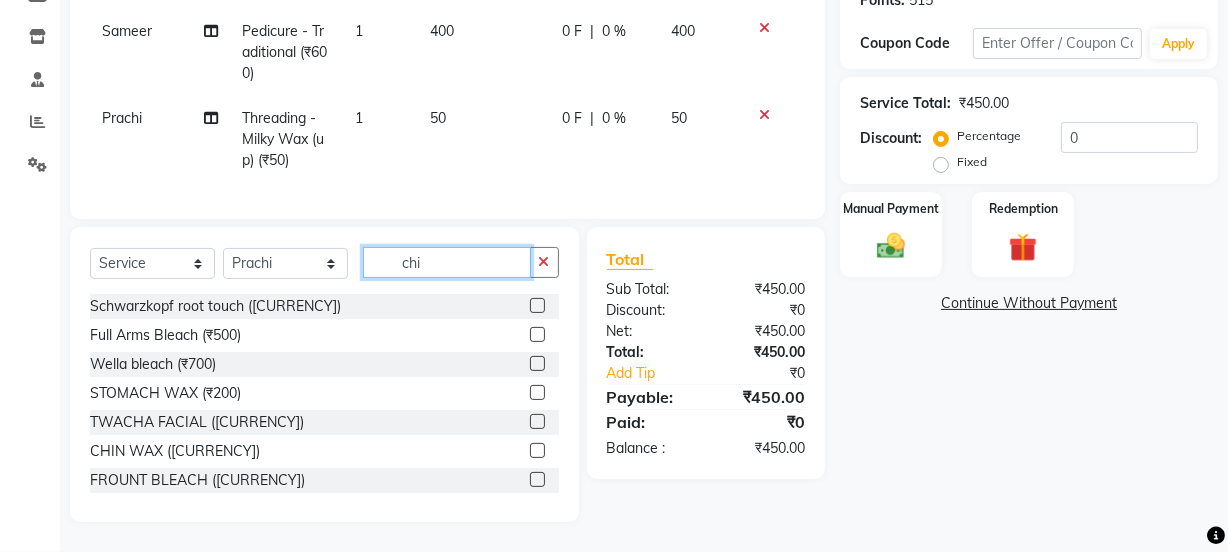 scroll, scrollTop: 291, scrollLeft: 0, axis: vertical 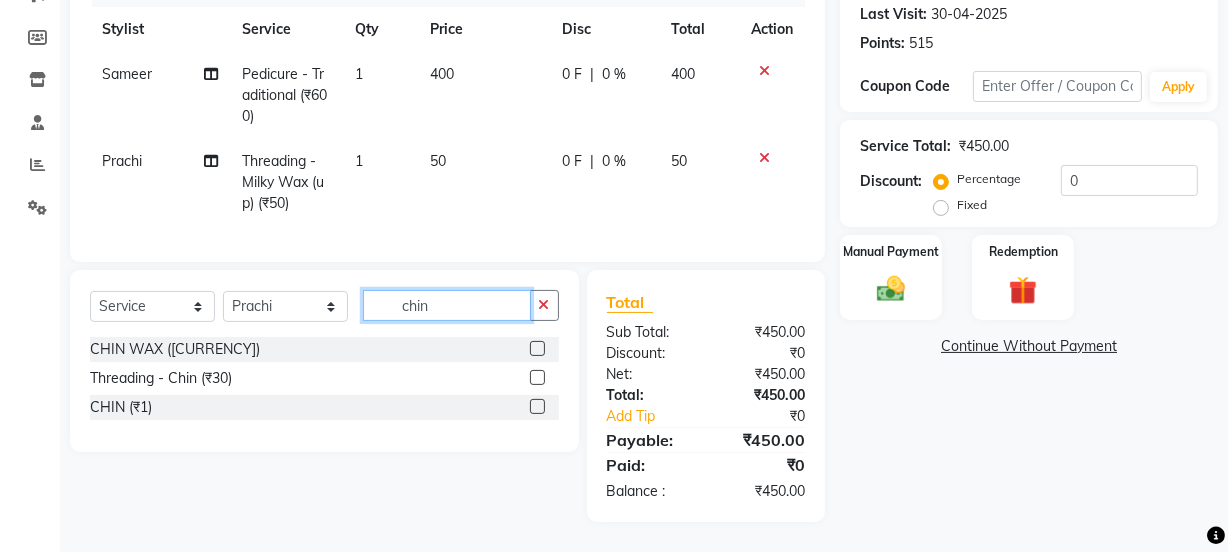 type on "chin" 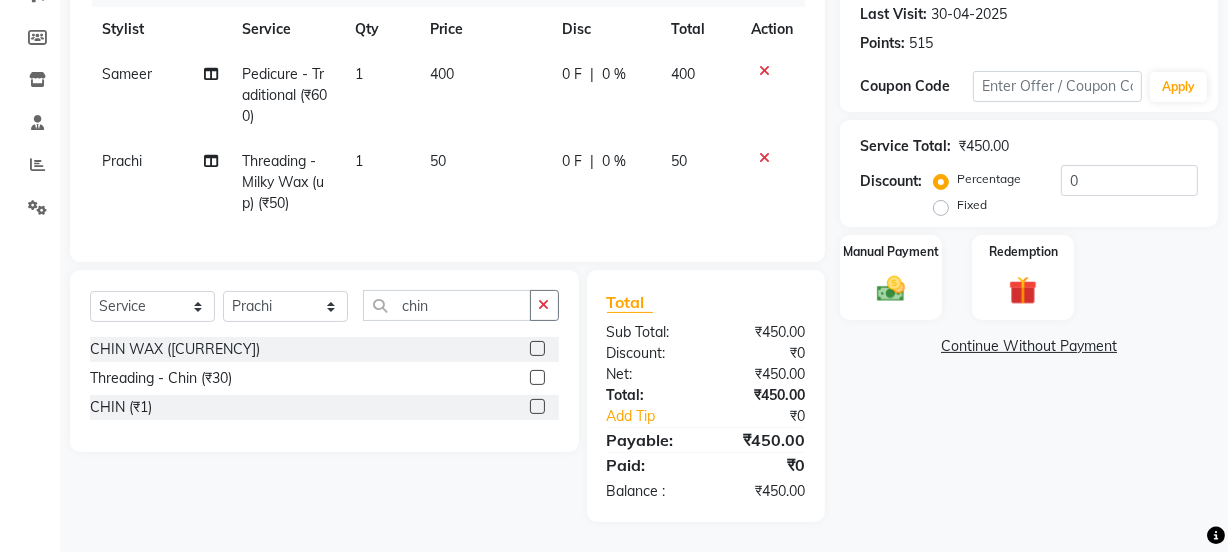 click 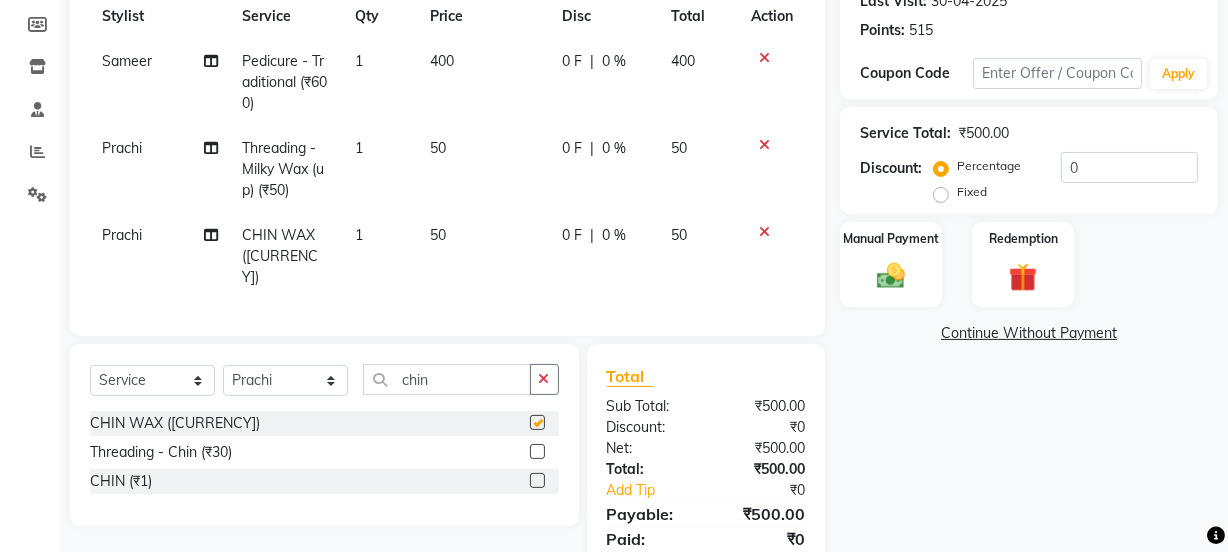 checkbox on "false" 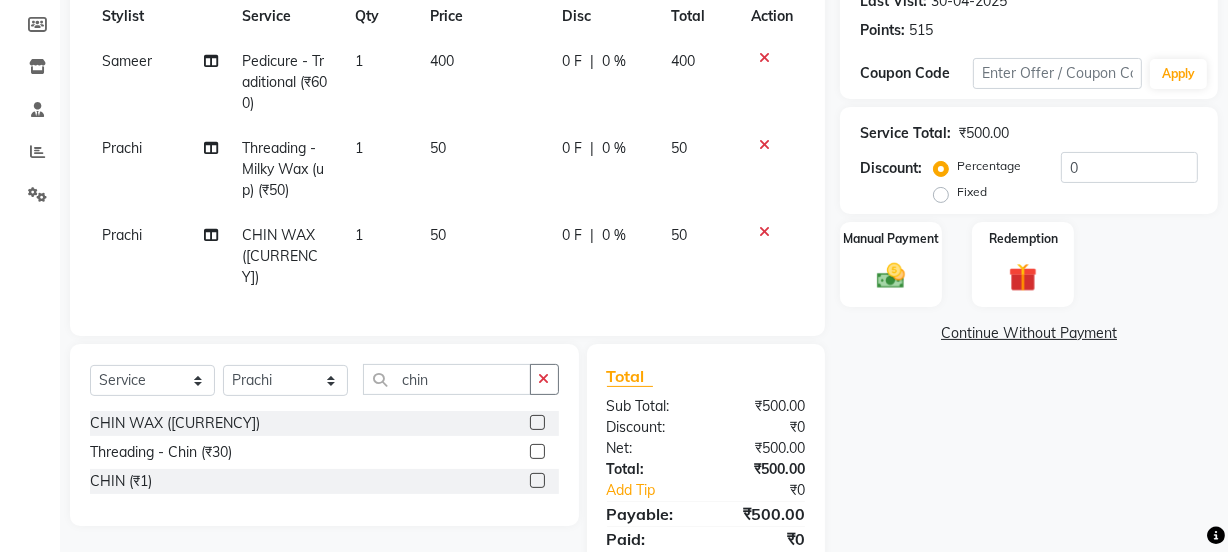 click on "Name: [FIRST] Vp Membership:  No Active Membership  Total Visits:  38 Card on file:  0 Last Visit:   30-04-2025 Points:   515  Coupon Code Apply Service Total:  [CURRENCY]  Discount:  Percentage   Fixed  0 Manual Payment Redemption  Continue Without Payment" 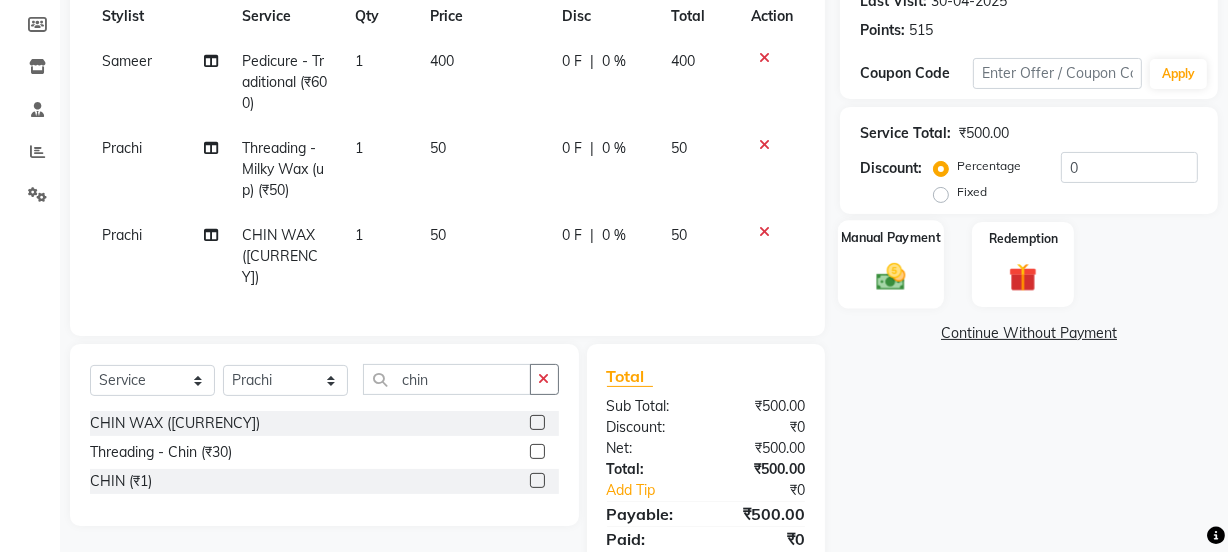 click 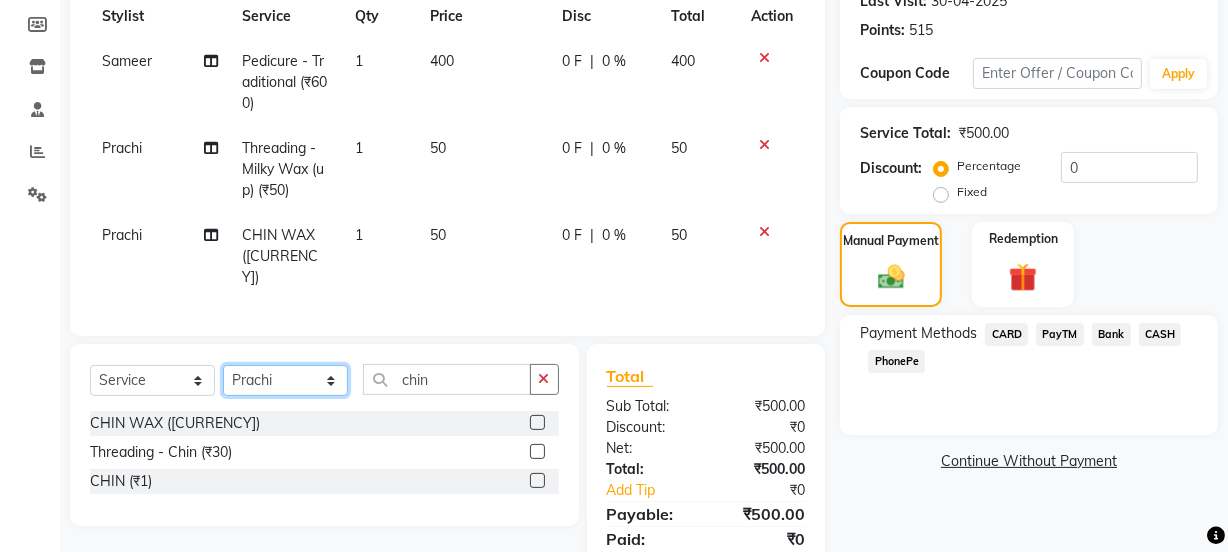 click on "Select Stylist Jyoti kaif Manager Pooja Prachi Raman Raman 2 Reception RIHAN Sameer Shivam simo SUNNY yogita" 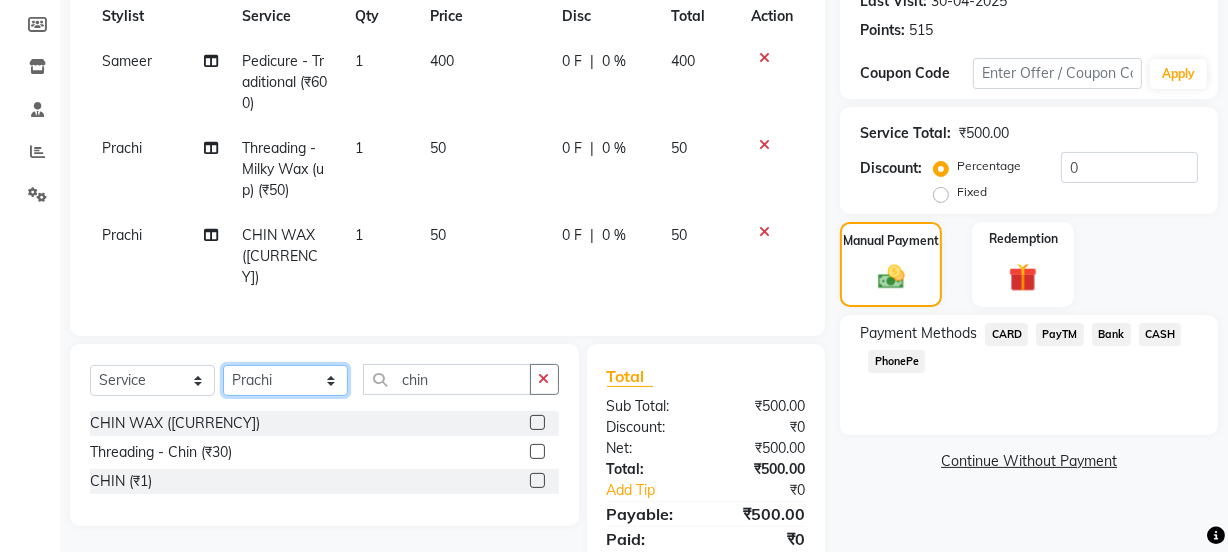 select on "22725" 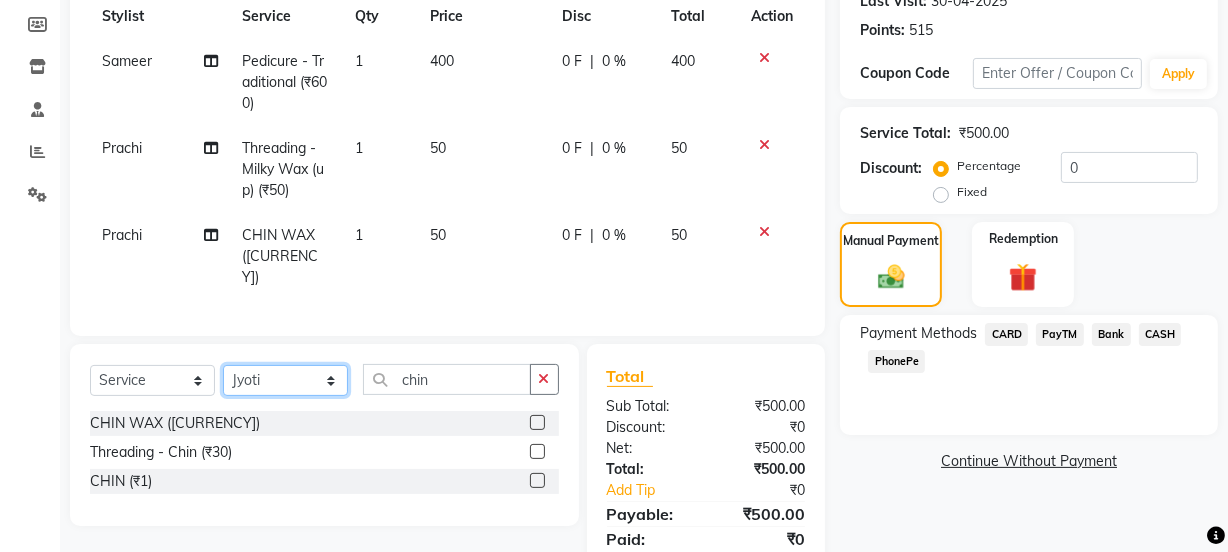click on "Select Stylist Jyoti kaif Manager Pooja Prachi Raman Raman 2 Reception RIHAN Sameer Shivam simo SUNNY yogita" 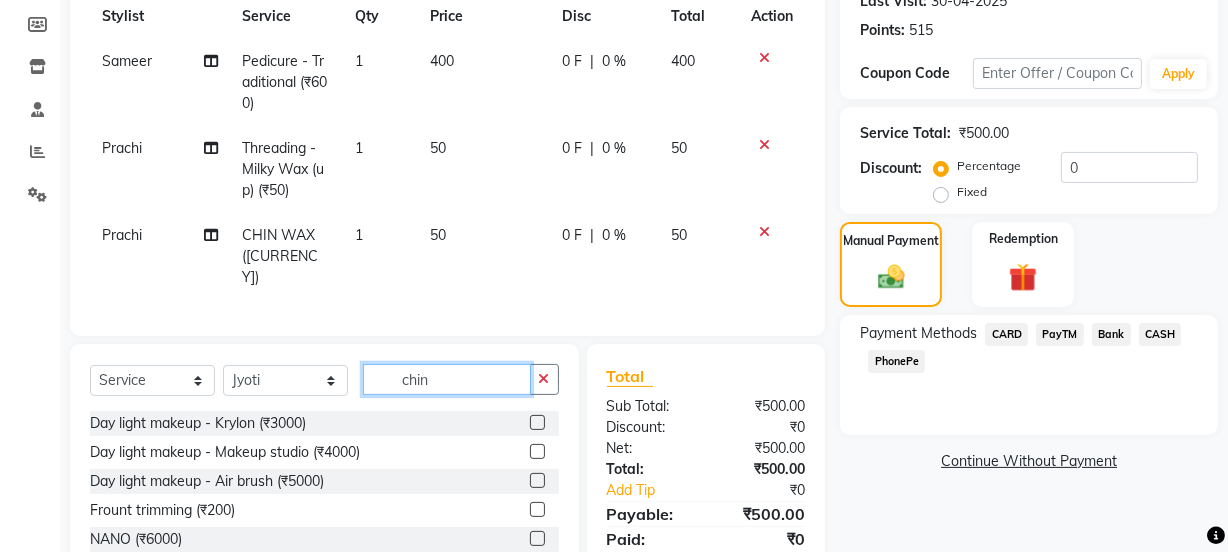 drag, startPoint x: 463, startPoint y: 365, endPoint x: 383, endPoint y: 352, distance: 81.04937 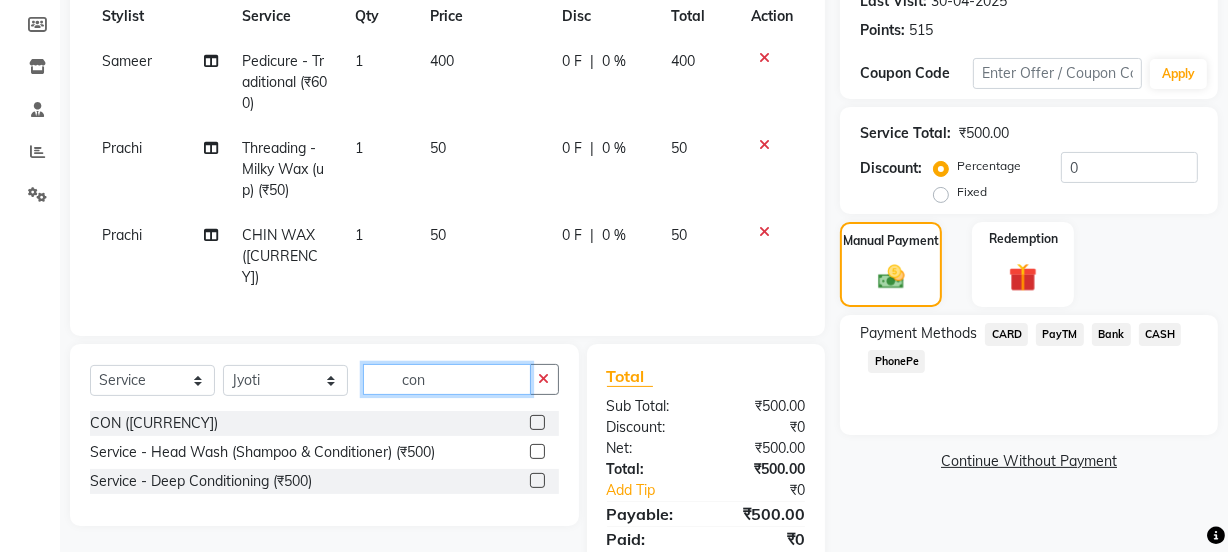 type on "con" 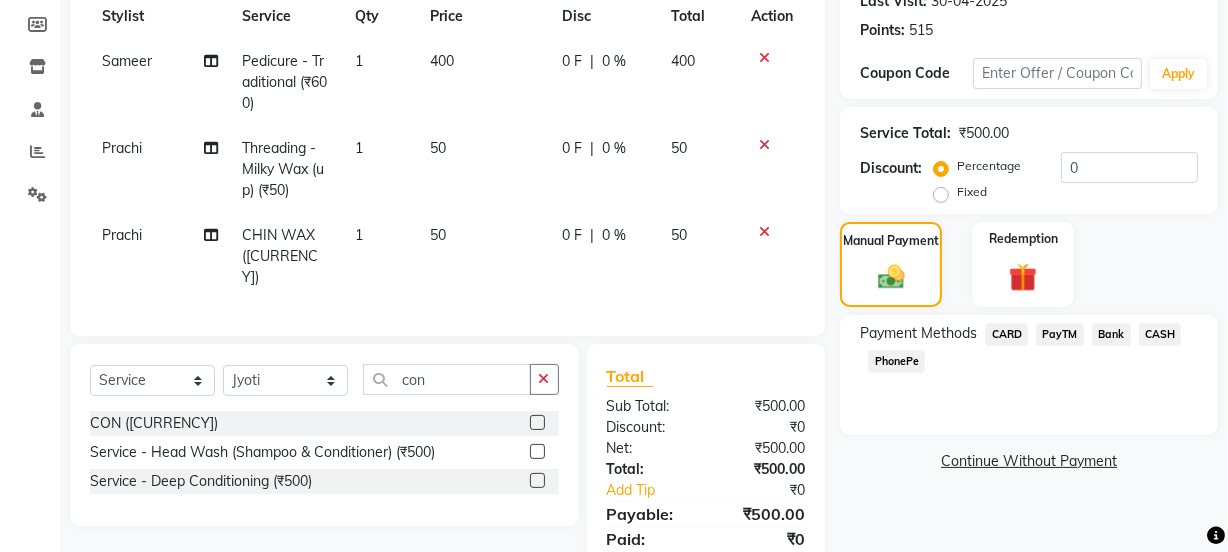 click 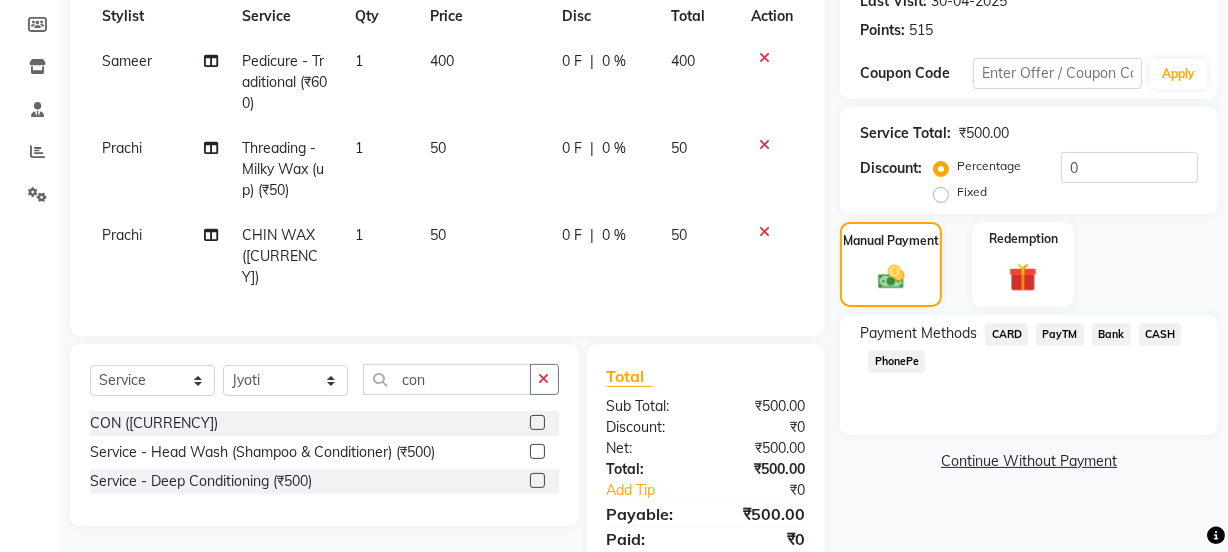 click at bounding box center [536, 423] 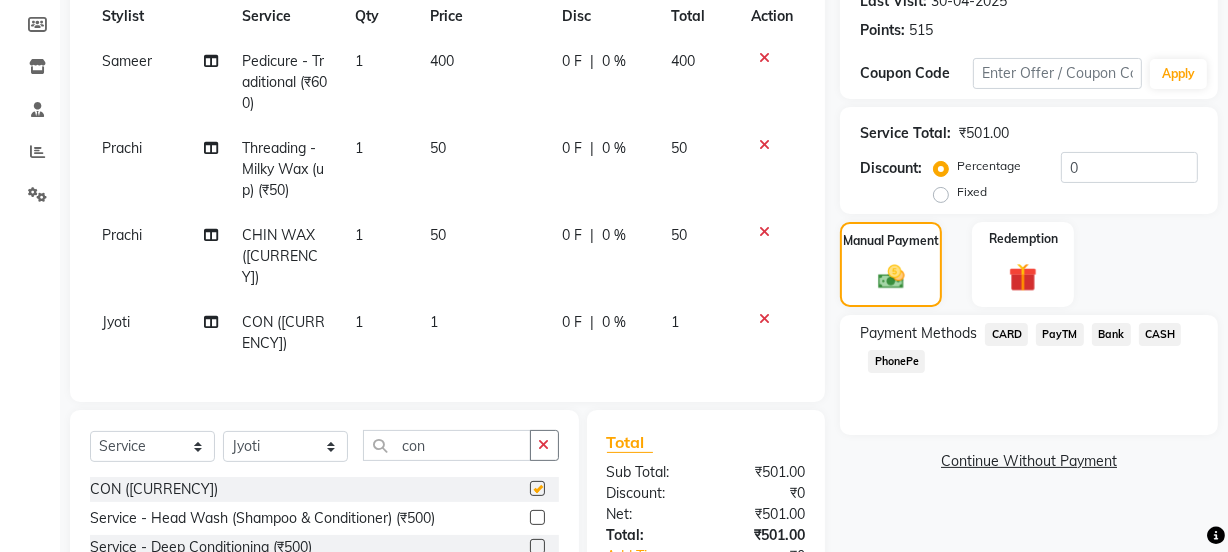 click on "1" 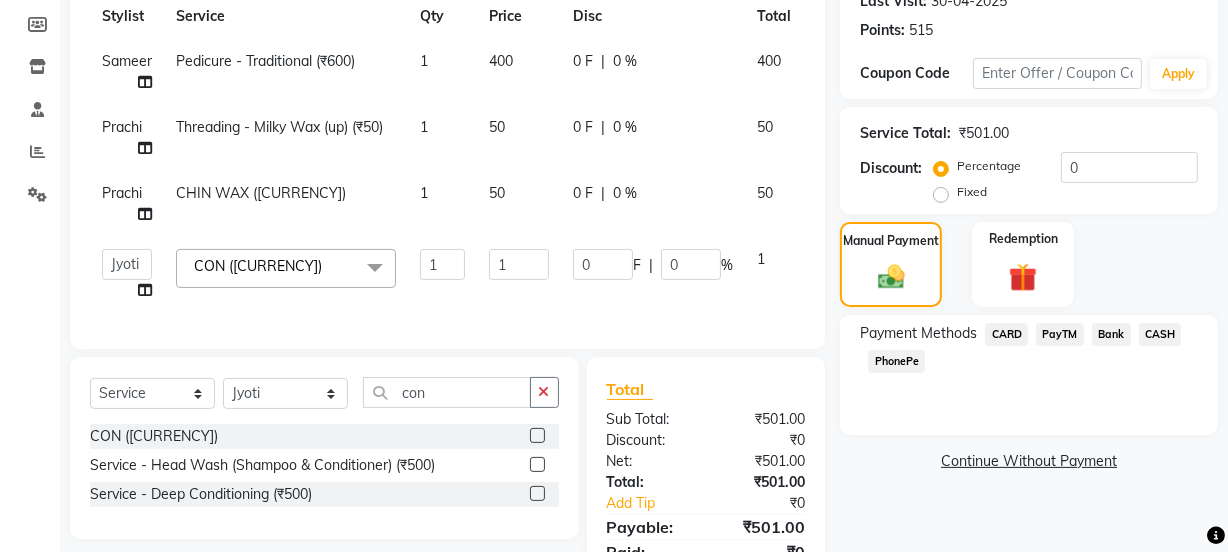 checkbox on "false" 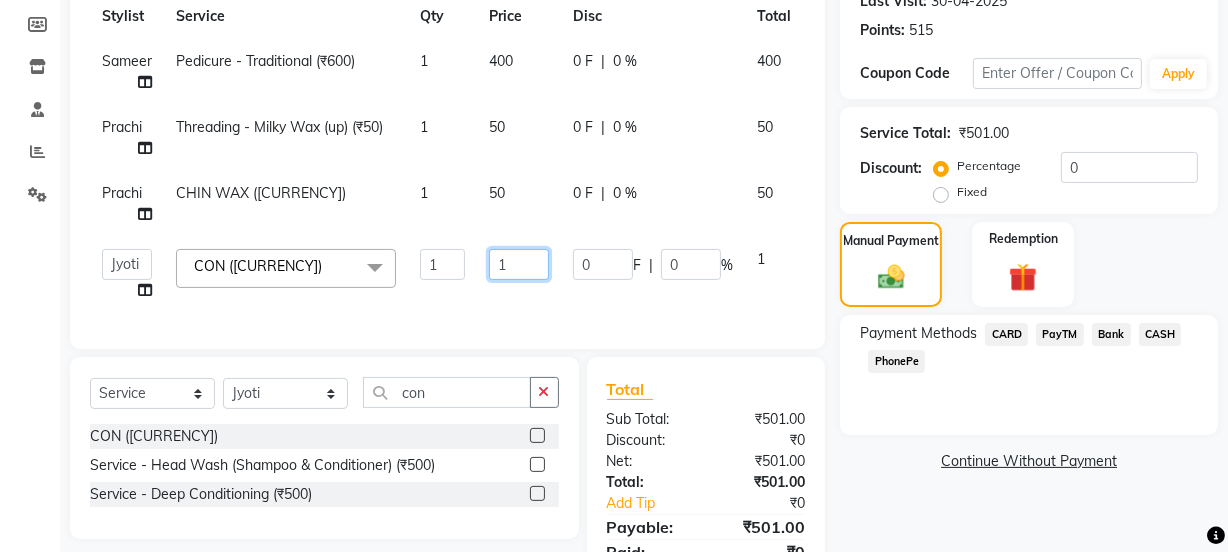 drag, startPoint x: 515, startPoint y: 263, endPoint x: 453, endPoint y: 249, distance: 63.560993 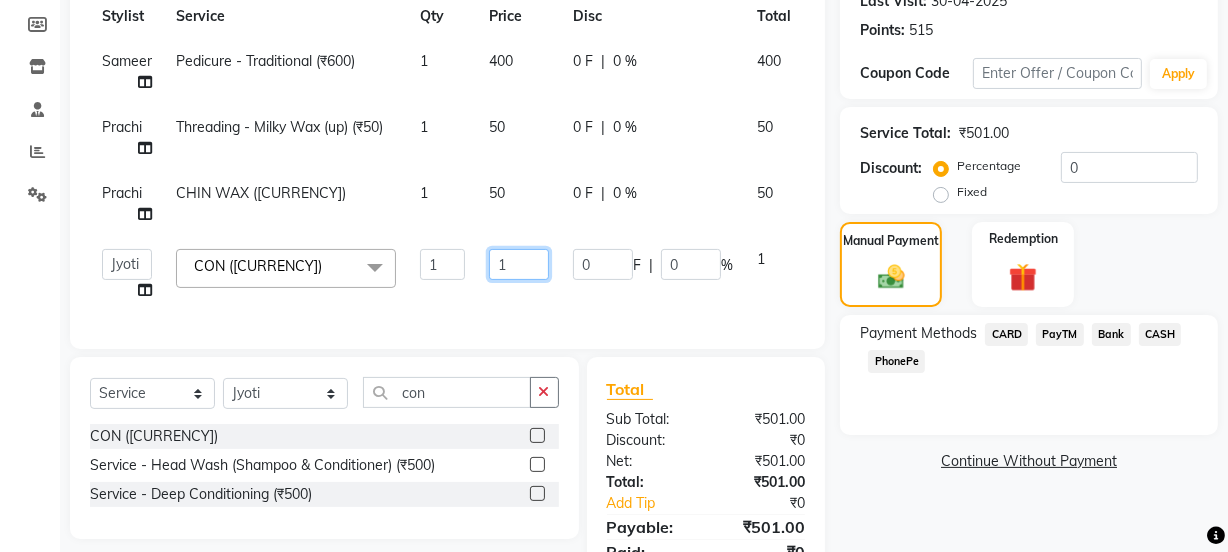 click on "Jyoti   kaif   Manager   Pooja   Prachi   Raman   Raman 2   Reception   RIHAN   Sameer   Shivam   simo   SUNNY   yogita  CON  (₹1) x Day light makeup  - Krylon (₹3000) Day light makeup  - Makeup studio (₹4000) Day light makeup  - Air brush (₹5000) Frount trimming (₹200) NANO (₹6000) Schwarzkopf root touch (₹1200) Full Arms Bleach (₹500) Bubble gum pedicure (₹1200) Wella bleach (₹700) FACE SCRUB (₹200) EYELESH (₹500) KANPEKI (₹3000) BUBBLE GUM MANICURE (₹1500) TMT MASK (₹8001) MOROCCO SEREM (₹1800) LOREAL GLOBLE COLOUR (₹3000) BACK RICA WAX (₹600) NAIL CUT (₹100) PROTIN SPA G (₹1500) FOOT MASSAGE (₹300) STOMACH WAX (₹200) BACK TRIMMING (₹150) TWACHA FACIAL (₹1500) MACADAMIA SPA (₹3000) FULL BODY TRIMMING (₹100) THREADING MALE (₹100) BLUETOX (₹6000) lower lips (₹30) NOSE WAX (₹50) CHIN WAX (₹50) UNDER ARMS TRIMMING (₹50) ELBOWS (₹100) MENHDI APPLICATION (₹300) FROUNT BLEACH (₹400) BACK  BLEACH (₹400) BLACKHEADS REMOVE (₹100) 1 1 0 F |" 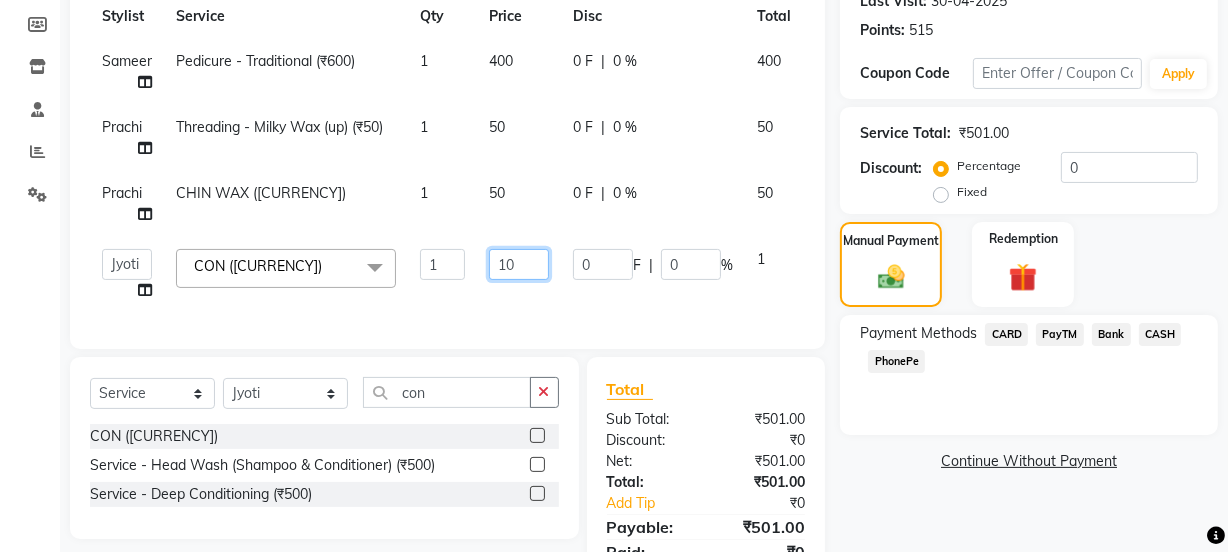 type on "100" 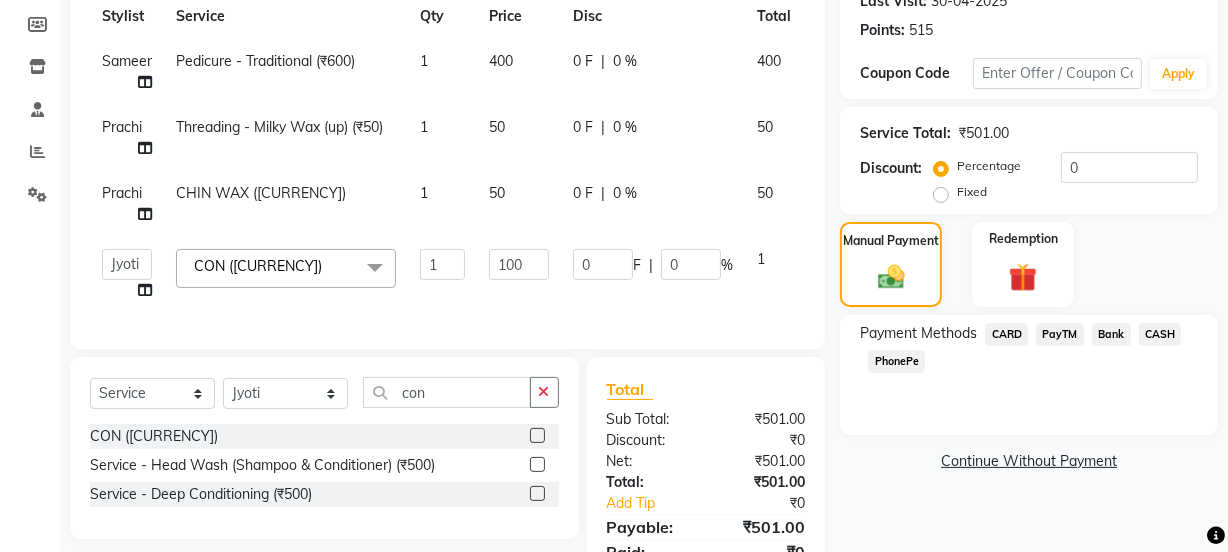 click on "100" 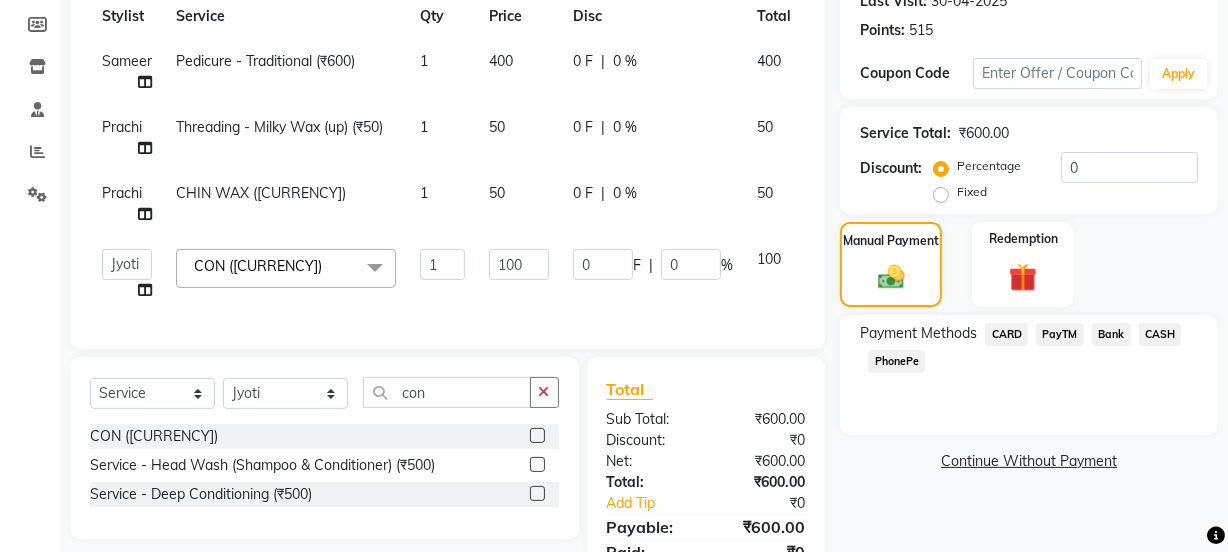 click on "CASH" 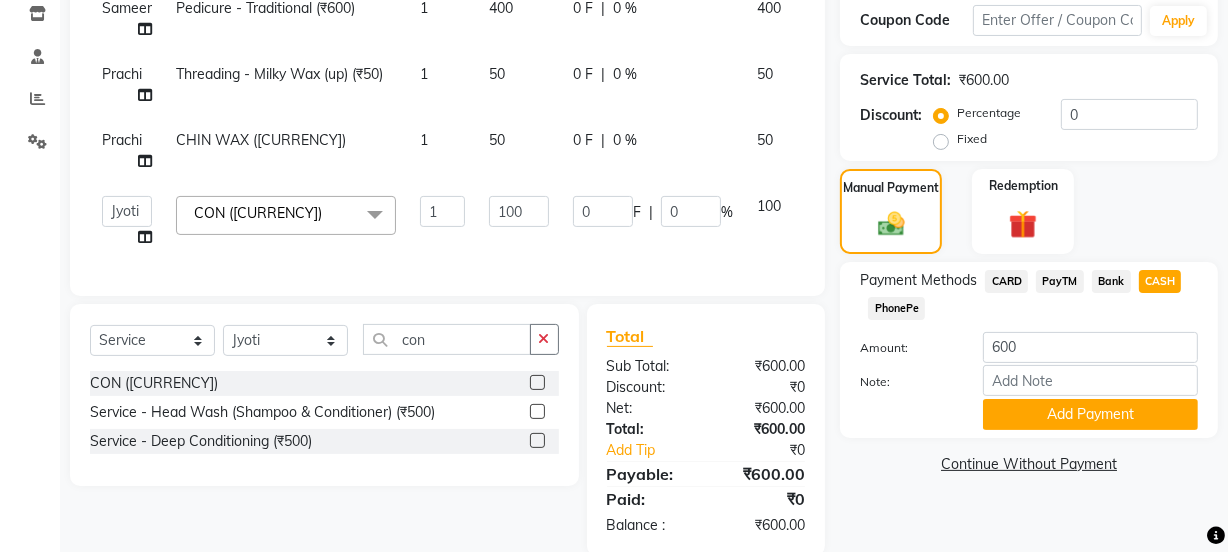 scroll, scrollTop: 391, scrollLeft: 0, axis: vertical 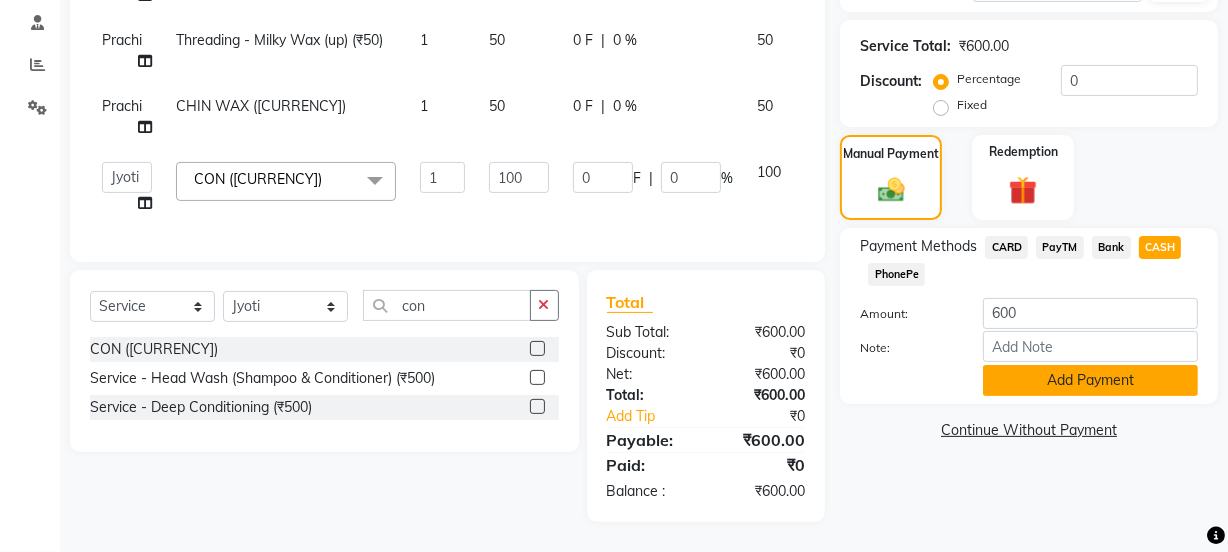 click on "Add Payment" 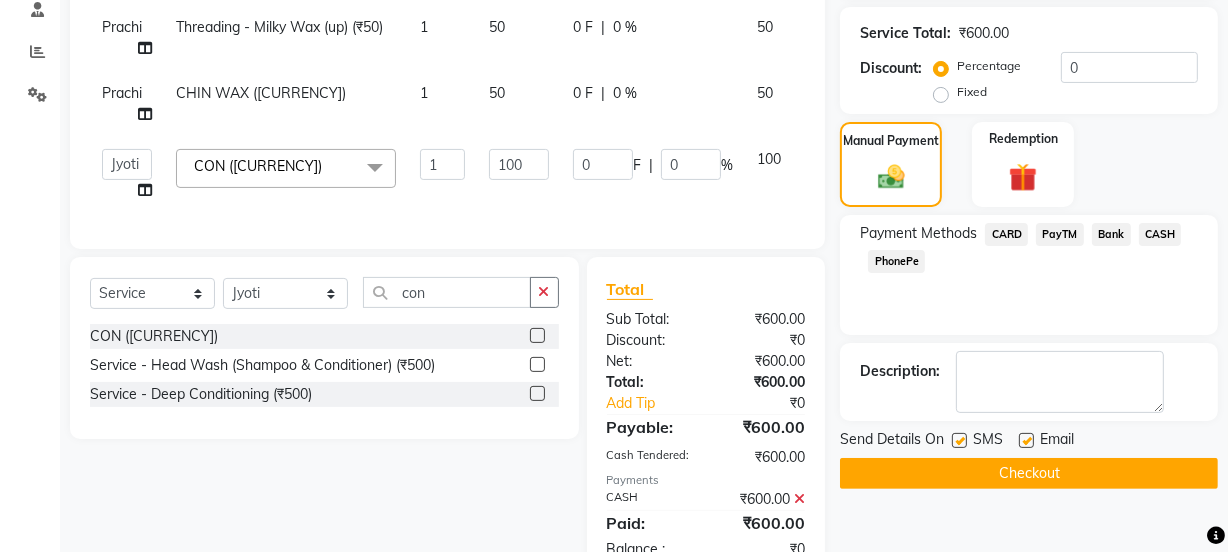 click 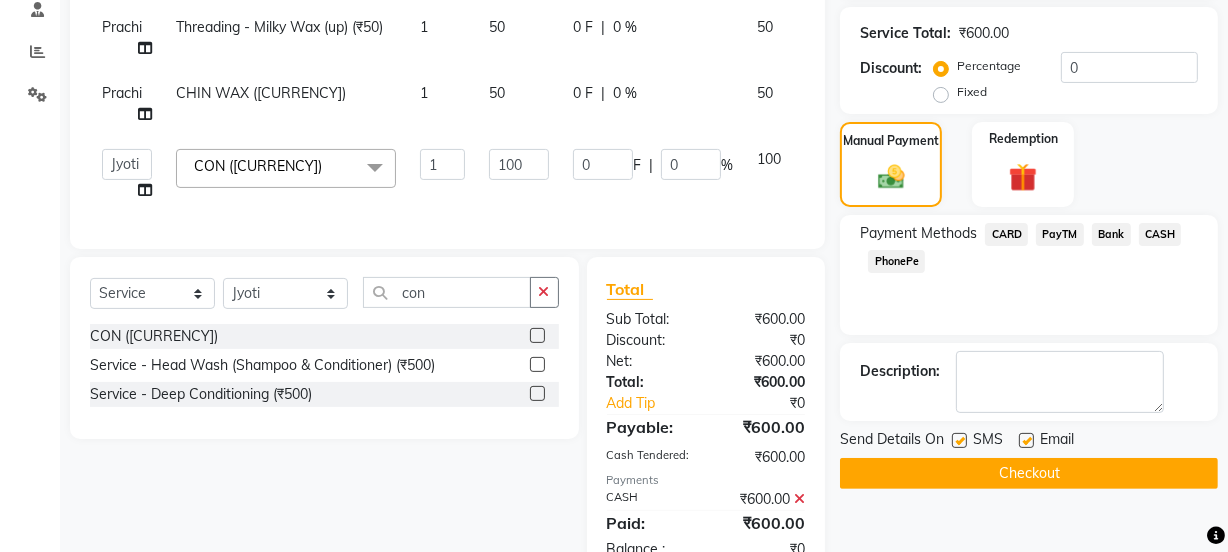 click at bounding box center (1025, 441) 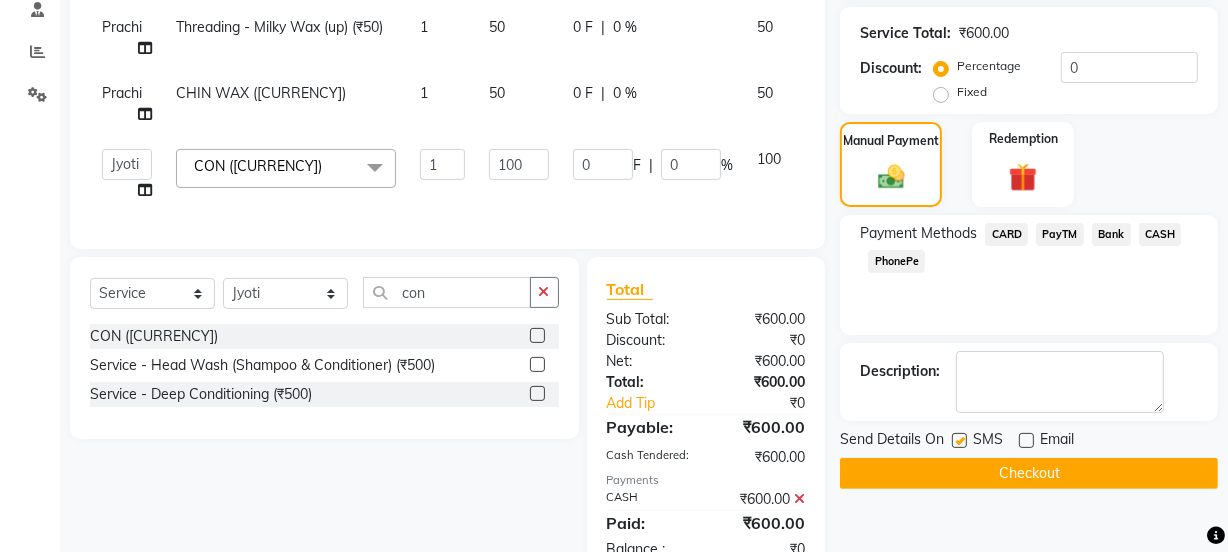 click 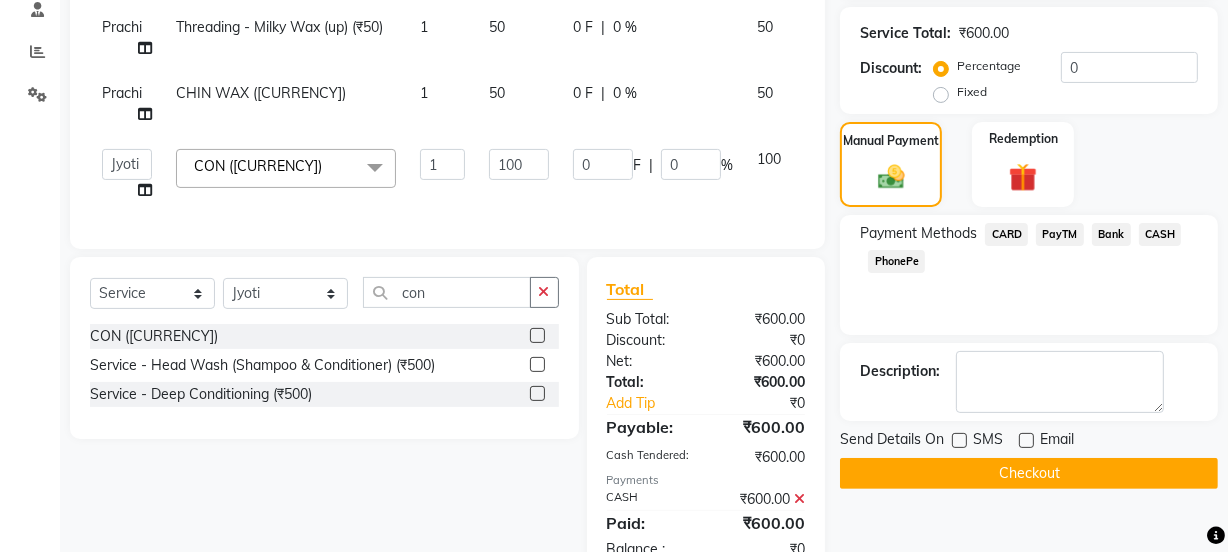 click on "Checkout" 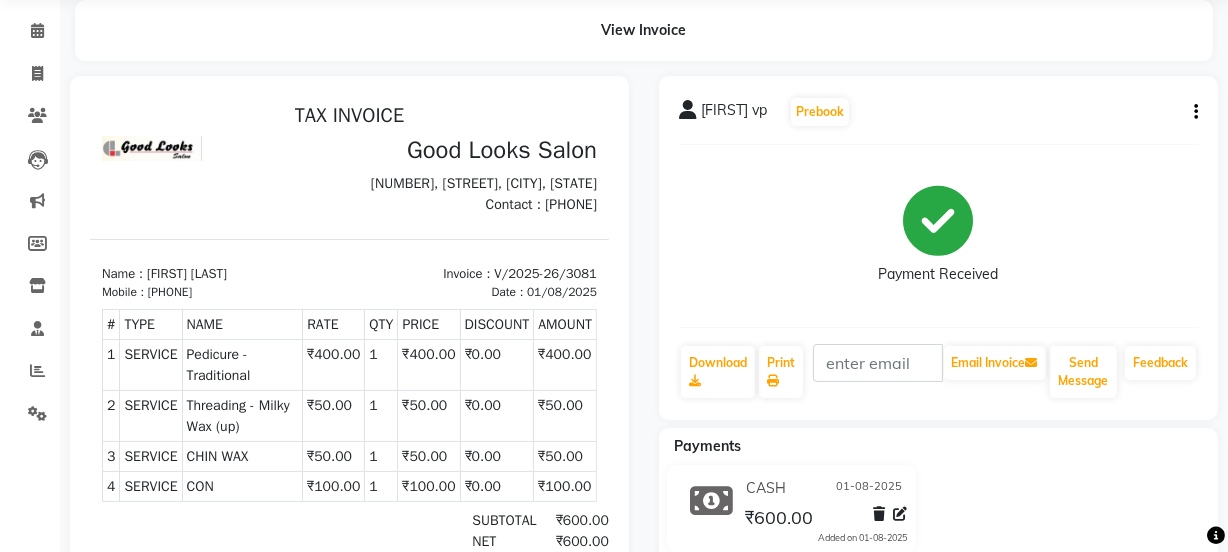 scroll, scrollTop: 0, scrollLeft: 0, axis: both 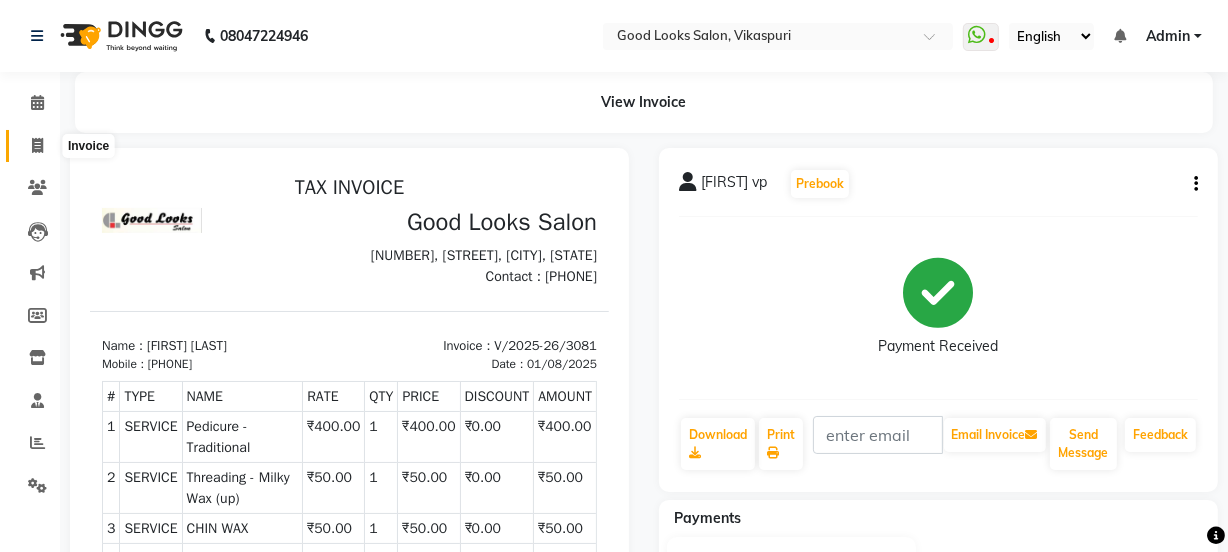 click 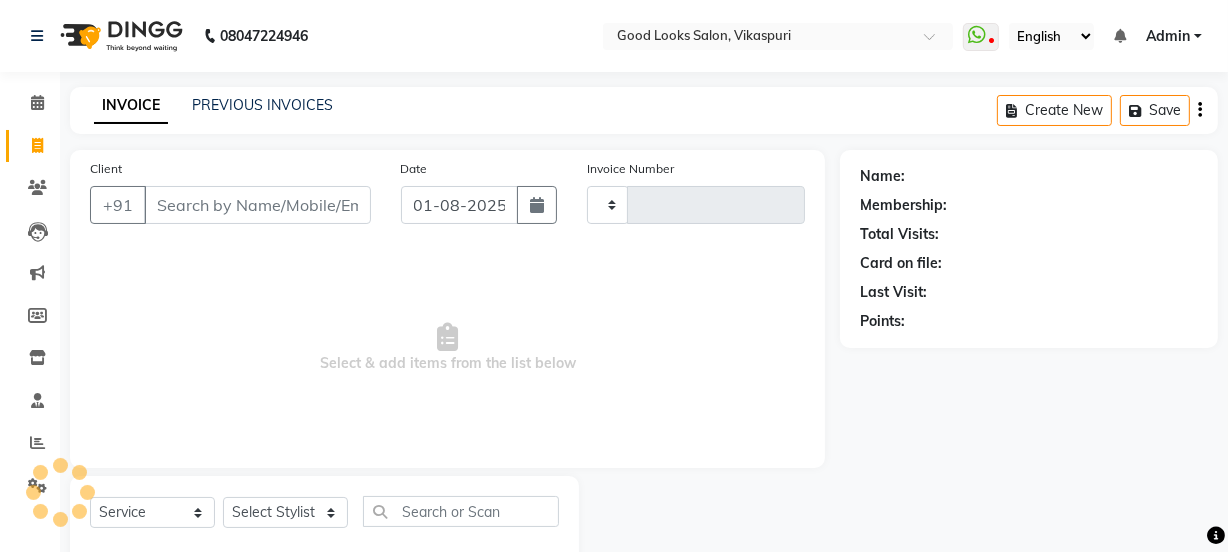 type on "3082" 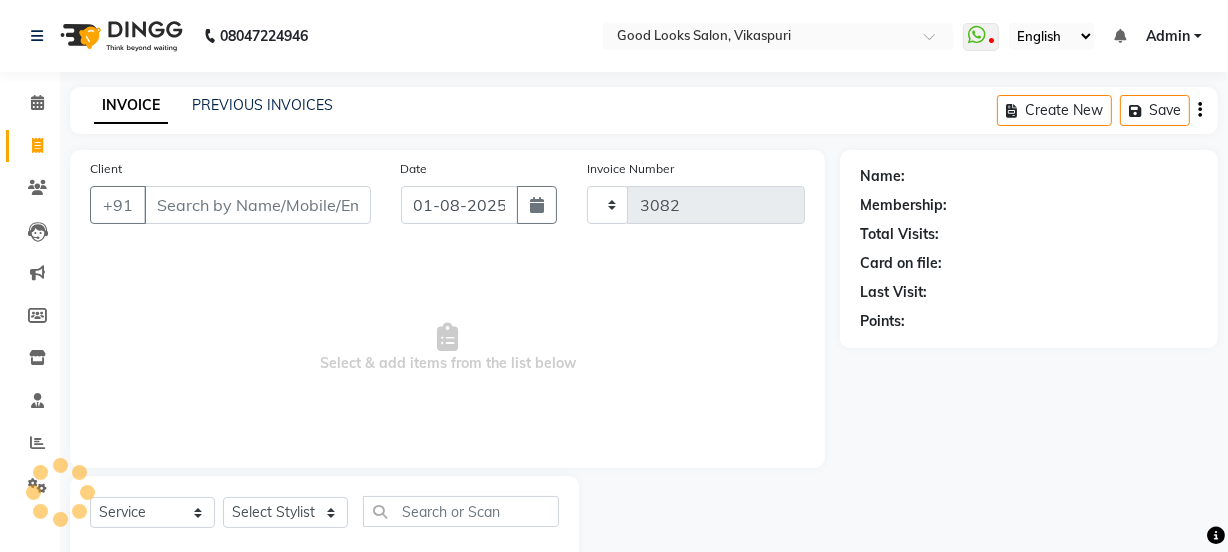 scroll, scrollTop: 50, scrollLeft: 0, axis: vertical 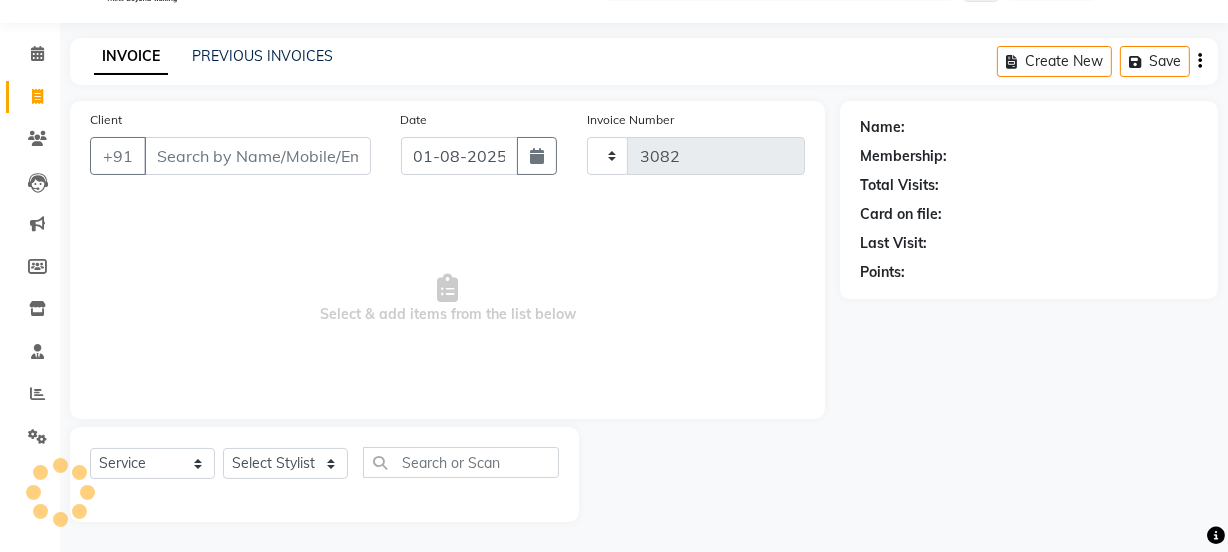 select on "4230" 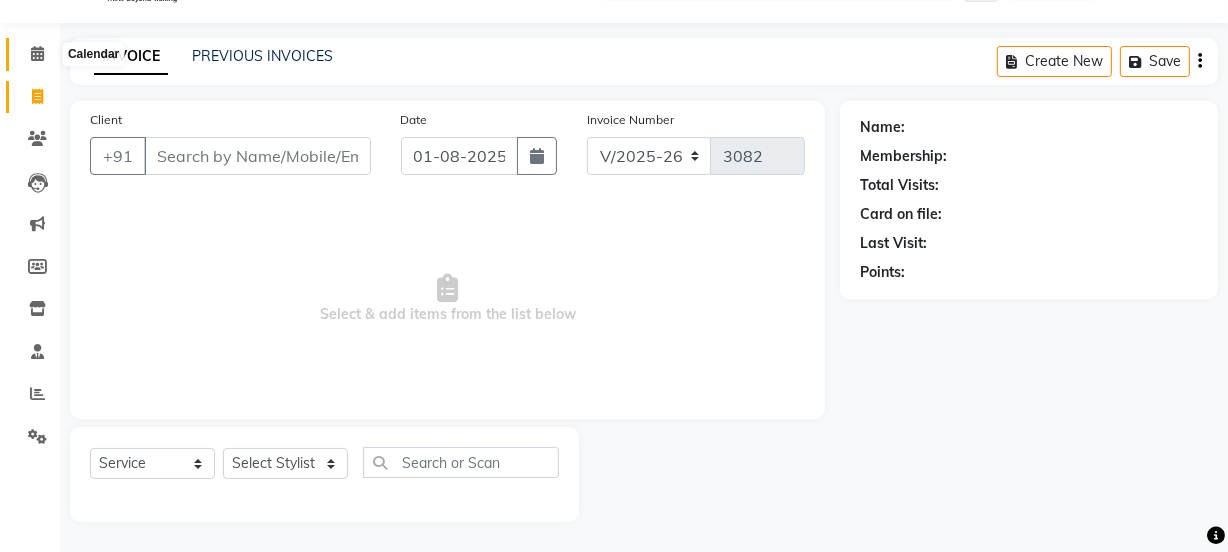 click 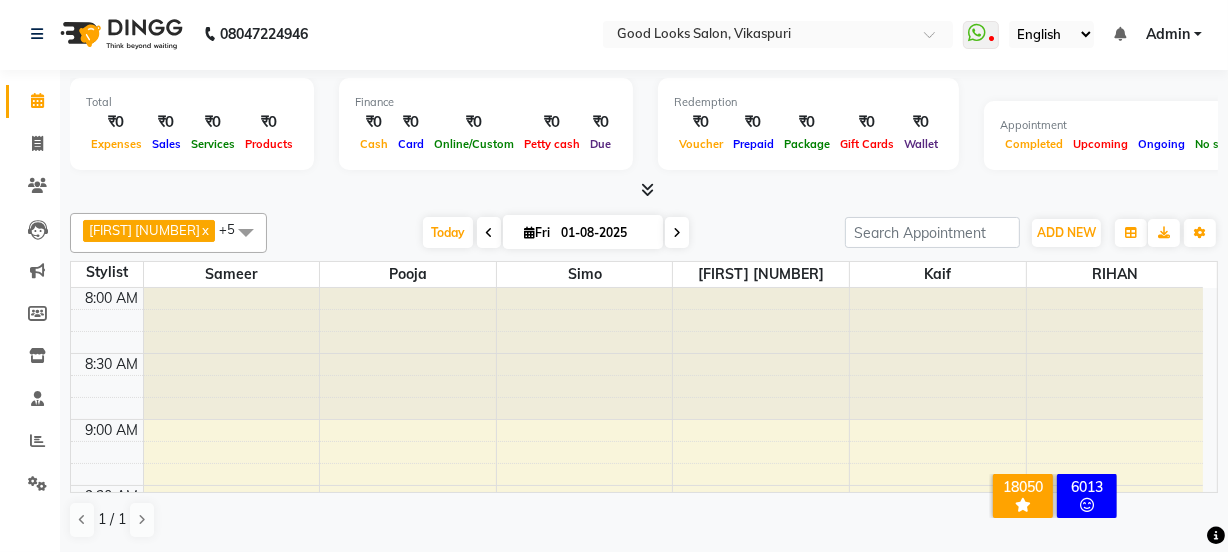scroll, scrollTop: 0, scrollLeft: 0, axis: both 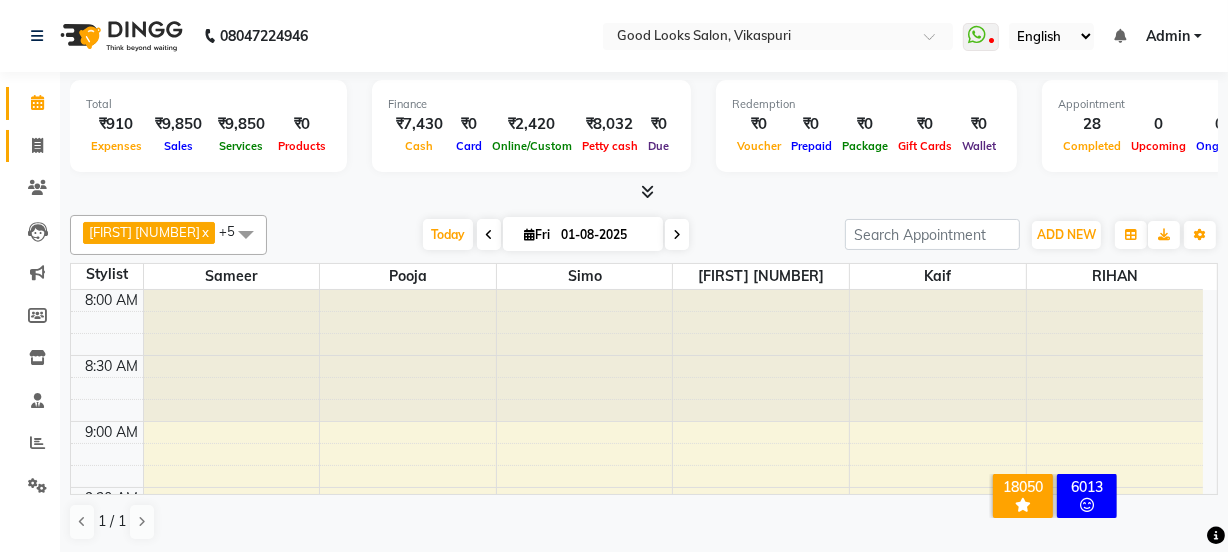 click 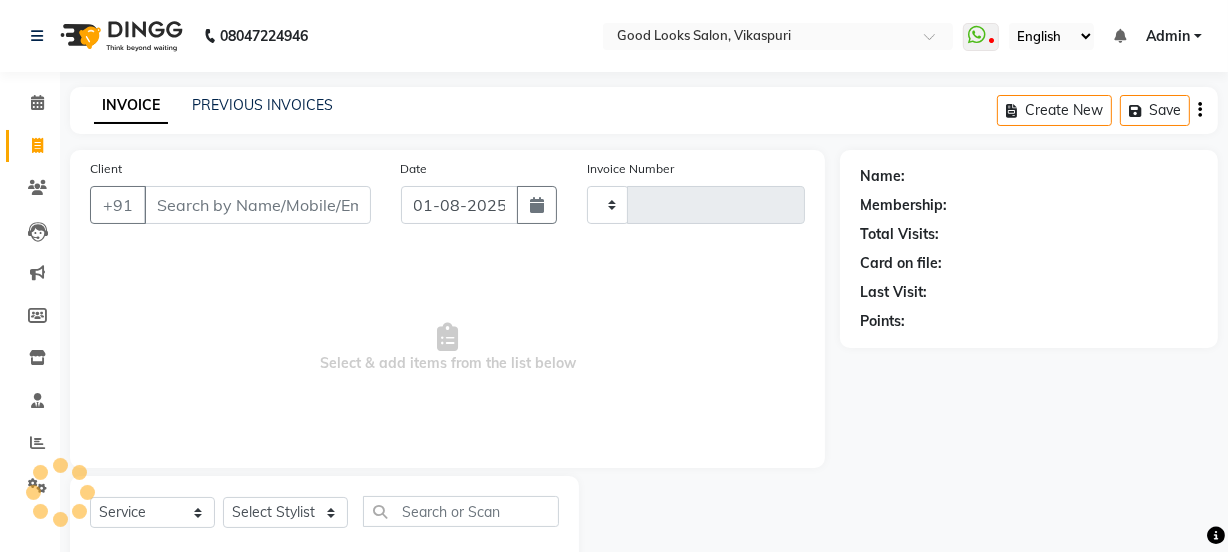 type on "3082" 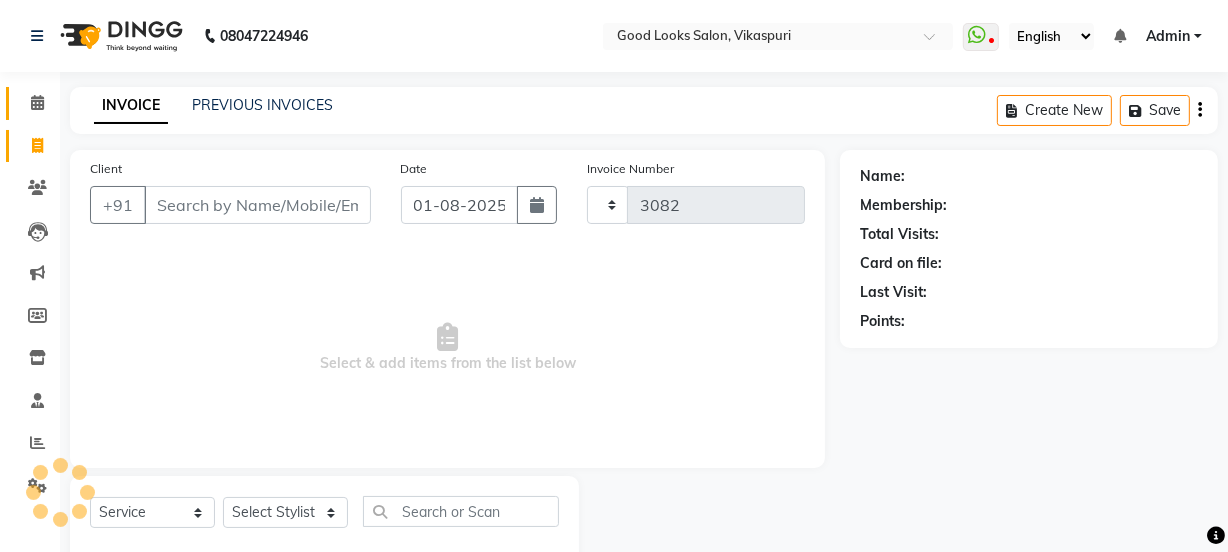 select on "4230" 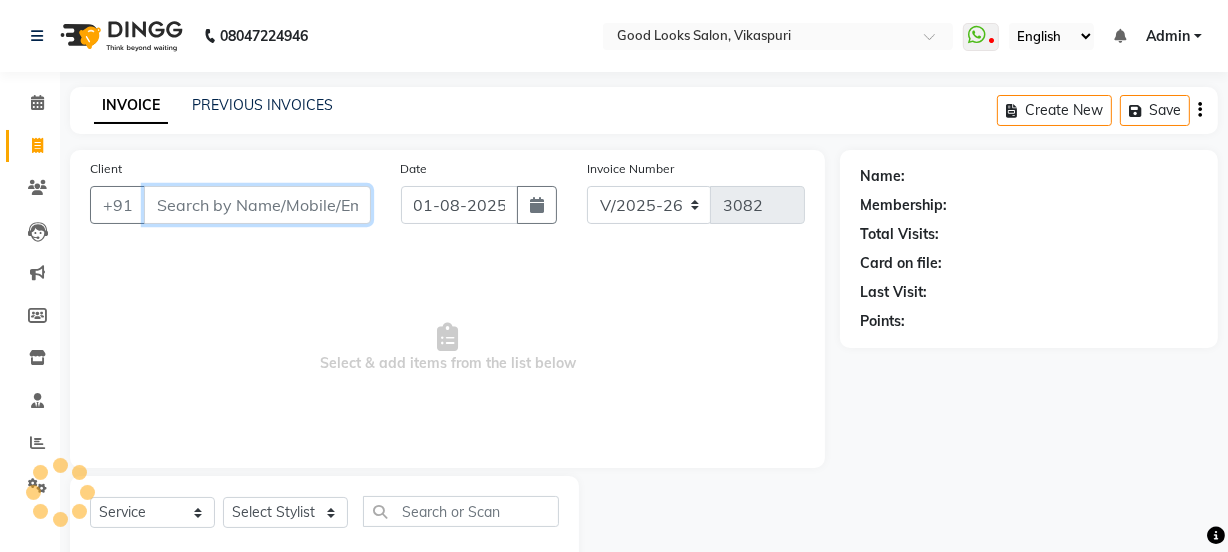 click on "Client" at bounding box center [257, 205] 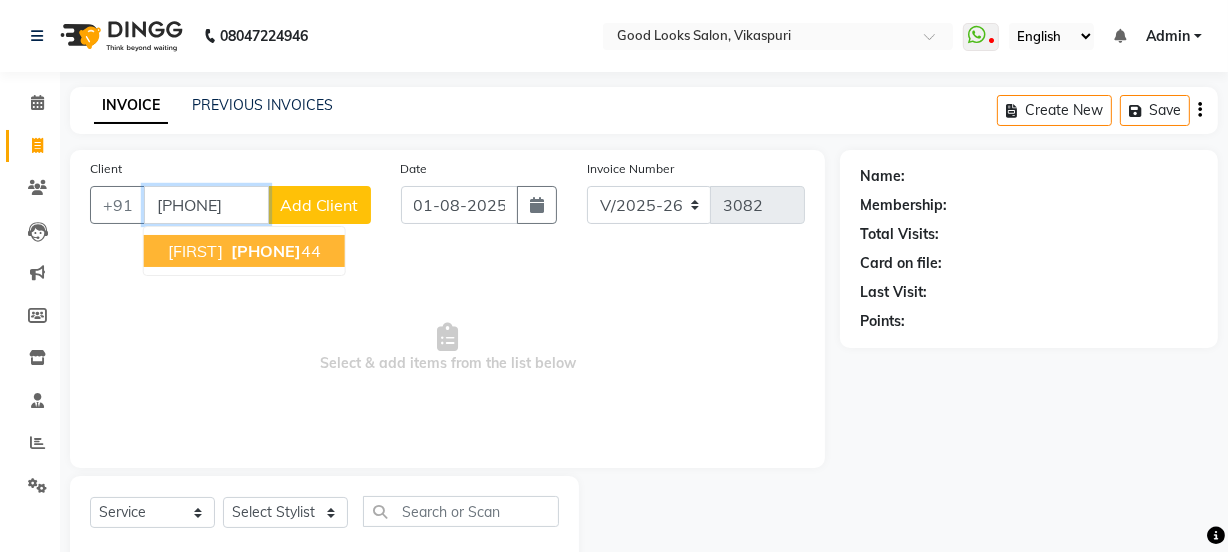 click on "Client +91 [PHONE] [FIRST]   [PHONE] Add Client Date 01-08-2025 Invoice Number V/2025 V/2025-26 3082  Select & add items from the list below" 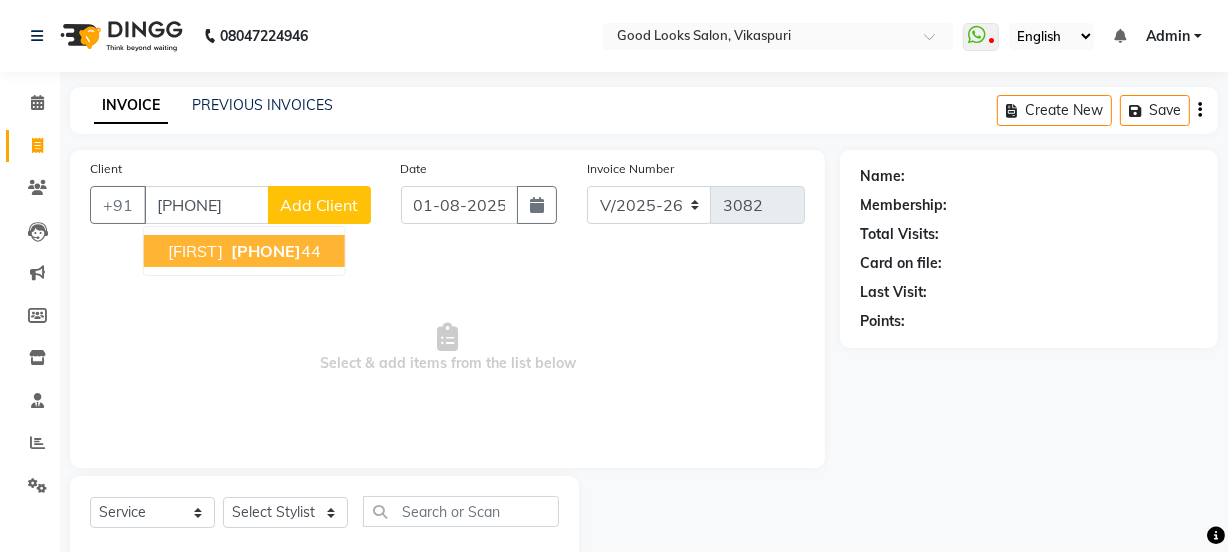 select on "1: Object" 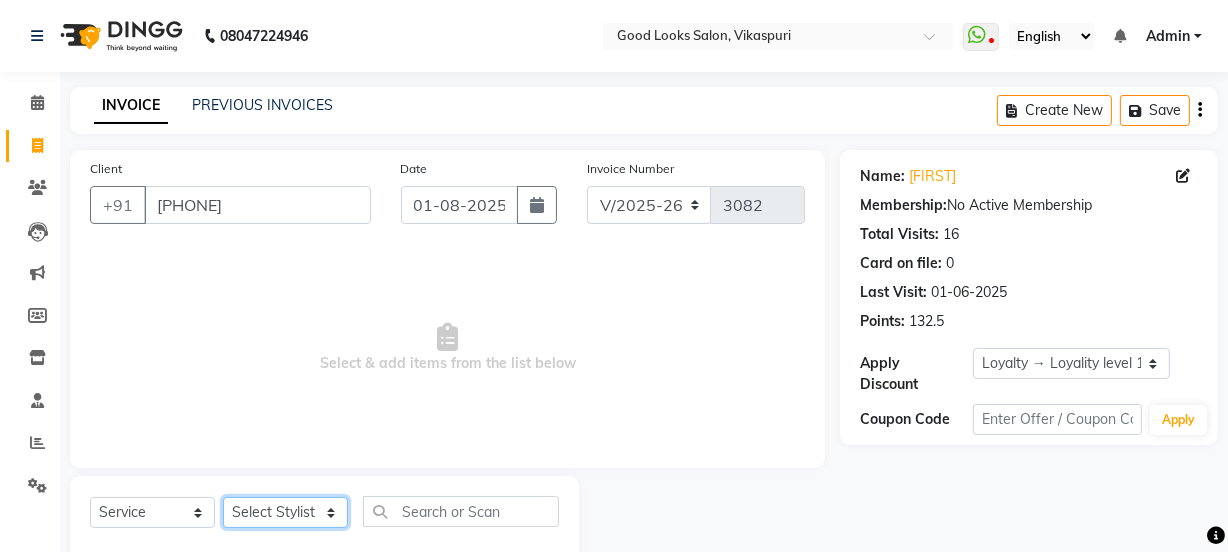 click on "Select Stylist Jyoti kaif Manager Pooja Prachi Raman Raman 2 Reception RIHAN Sameer Shivam simo SUNNY yogita" 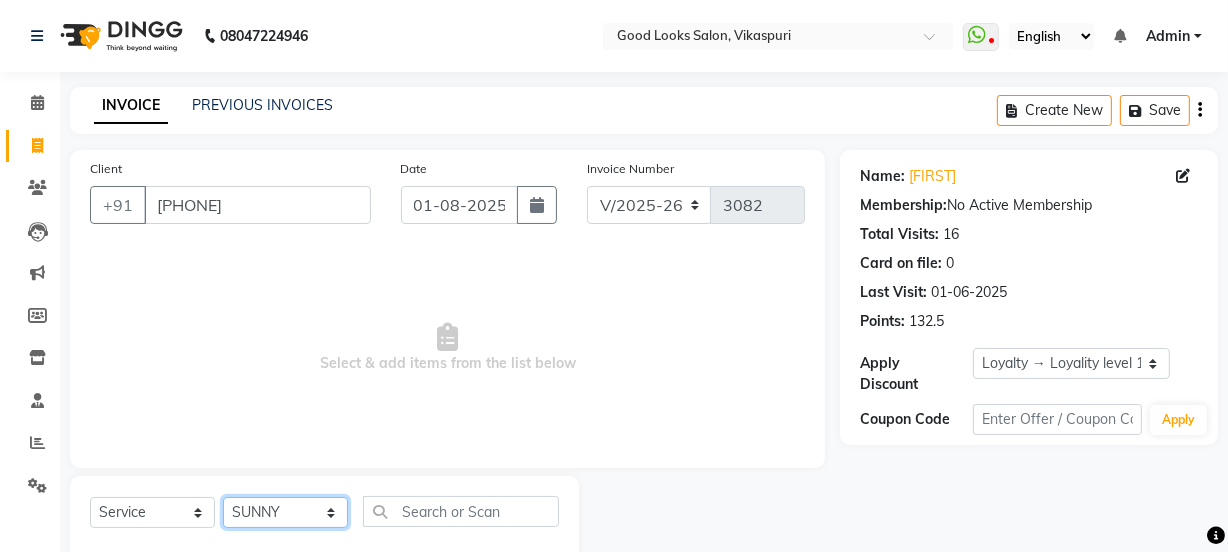 click on "Select Stylist Jyoti kaif Manager Pooja Prachi Raman Raman 2 Reception RIHAN Sameer Shivam simo SUNNY yogita" 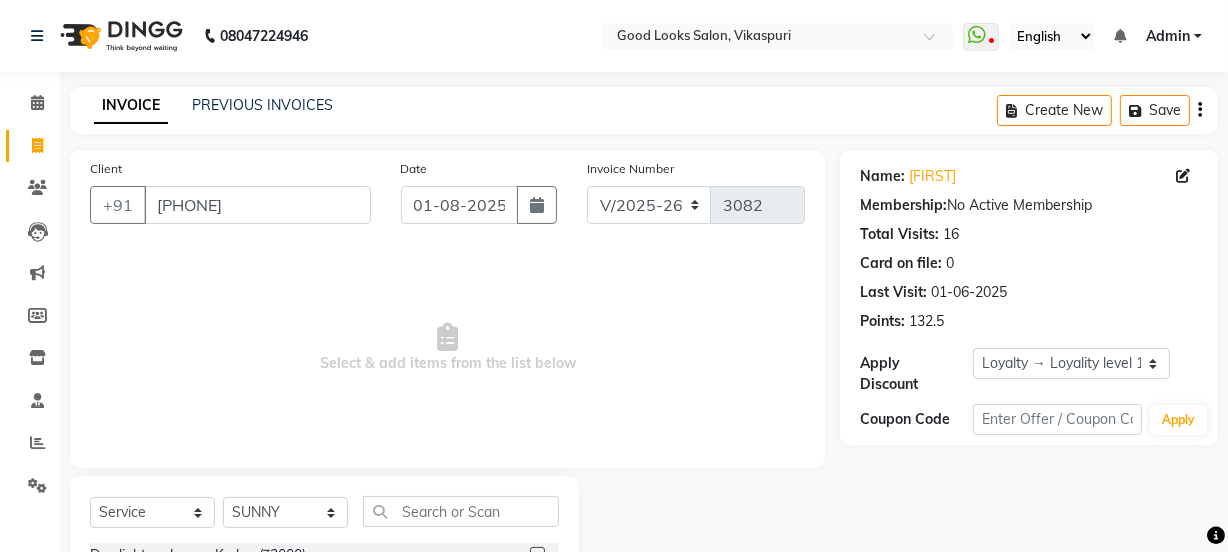 click on "Select  Service  Product  Membership  Package Voucher Prepaid Gift Card  Select Stylist Jyoti kaif Manager Pooja Prachi Raman Raman 2 Reception RIHAN Sameer Shivam simo SUNNY yogita Day light makeup  - Krylon (₹3000)  Day light makeup  - Makeup studio (₹4000)  Day light makeup  - Air brush (₹5000)  Frount trimming (₹200)  NANO (₹6000)  Schwarzkopf root touch (₹1200)  Full Arms Bleach (₹500)  Bubble gum pedicure (₹1200)  Wella bleach (₹700)  FACE SCRUB (₹200)  EYELESH (₹500)  KANPEKI (₹3000)  TANINO BOTOX (₹7000)  BUBBLE GUM MANICURE (₹1500)  TMT MASK (₹8001)  MOROCCO SEREM (₹1800)  LOREAL GLOBLE COLOUR (₹3000)  BACK RICA WAX (₹600)  NAIL CUT (₹100)  PROTIN SPA G (₹1500)  FOOT MASSAGE (₹300)  STOMACH WAX (₹200)  BACK TRIMMING (₹150)  TWACHA FACIAL (₹1500)  MACADAMIA SPA (₹3000)  FULL BODY TRIMMING (₹100)  THREADING MALE (₹100)  BLUETOX (₹6000)  lower lips (₹30)  NOSE WAX (₹50)  CHIN WAX (₹50)  UNDER ARMS TRIMMING (₹50)  ELBOWS (₹100)" 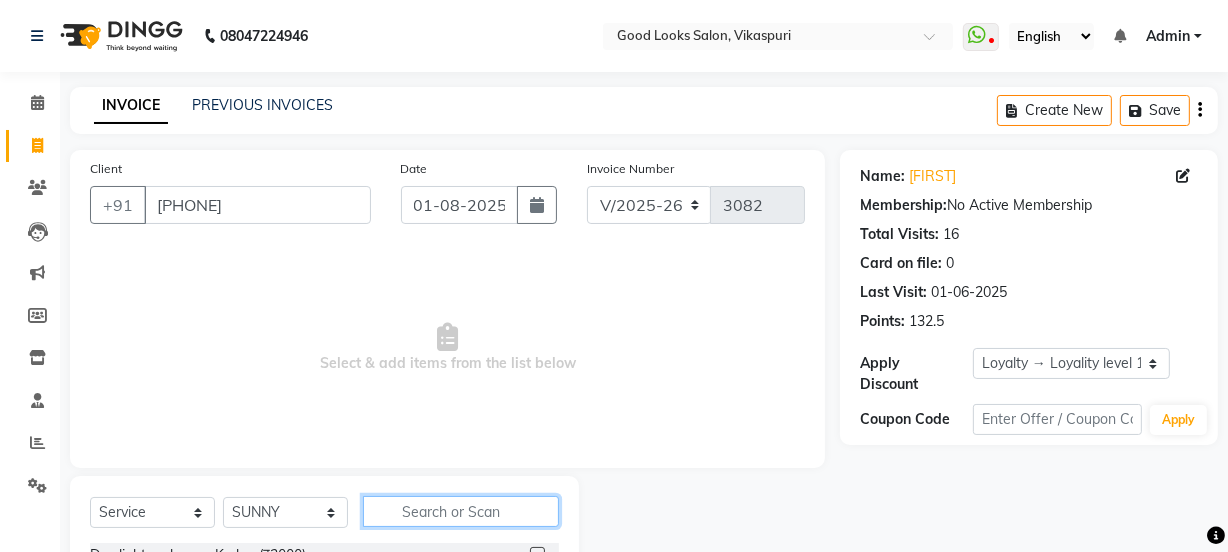 click 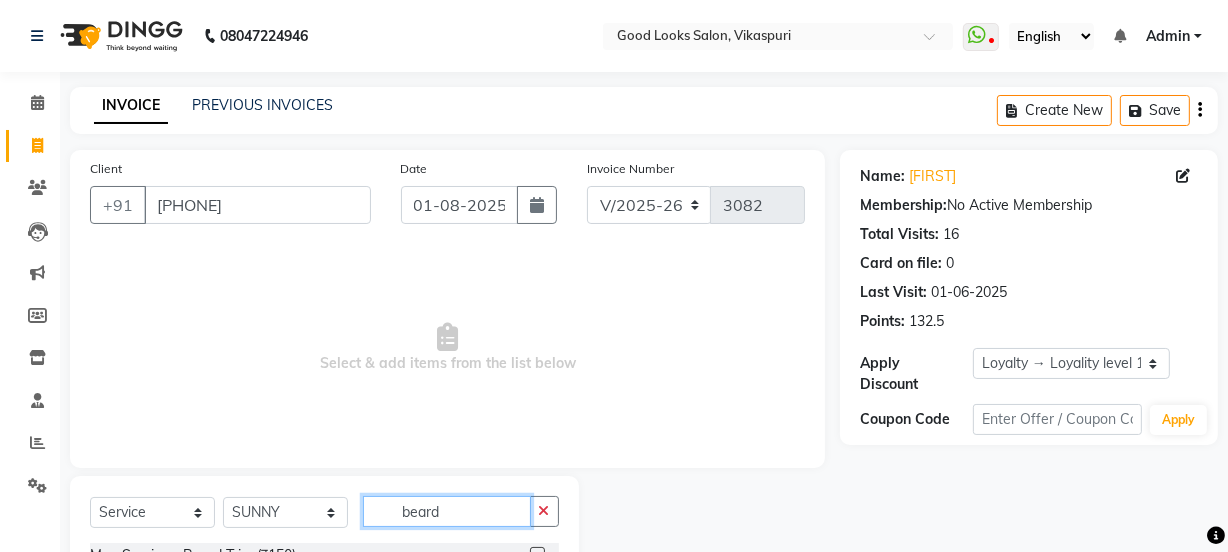 scroll, scrollTop: 165, scrollLeft: 0, axis: vertical 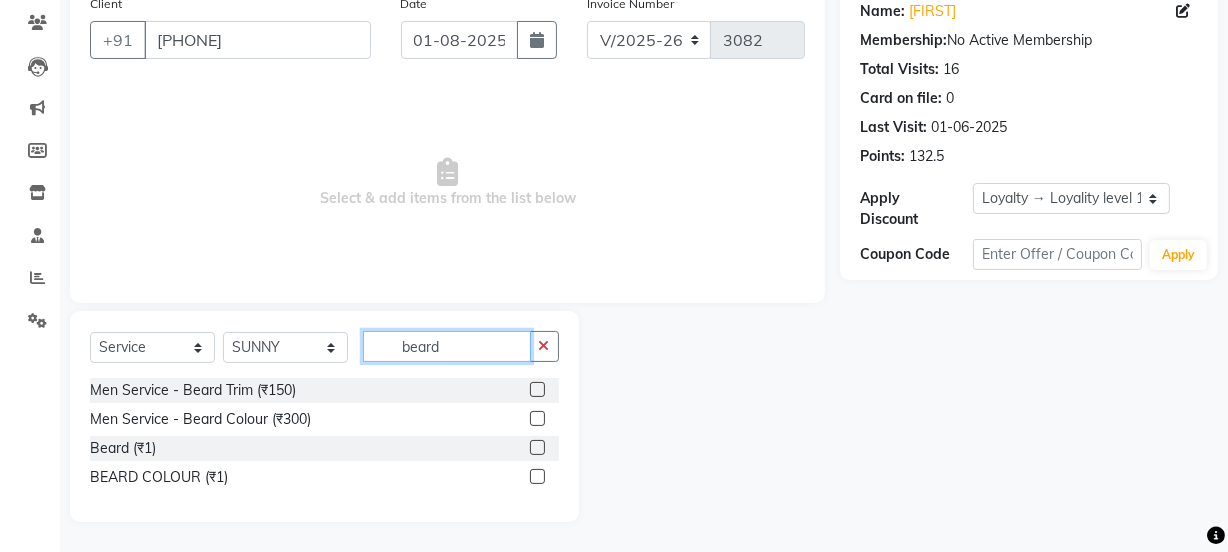 type on "beard" 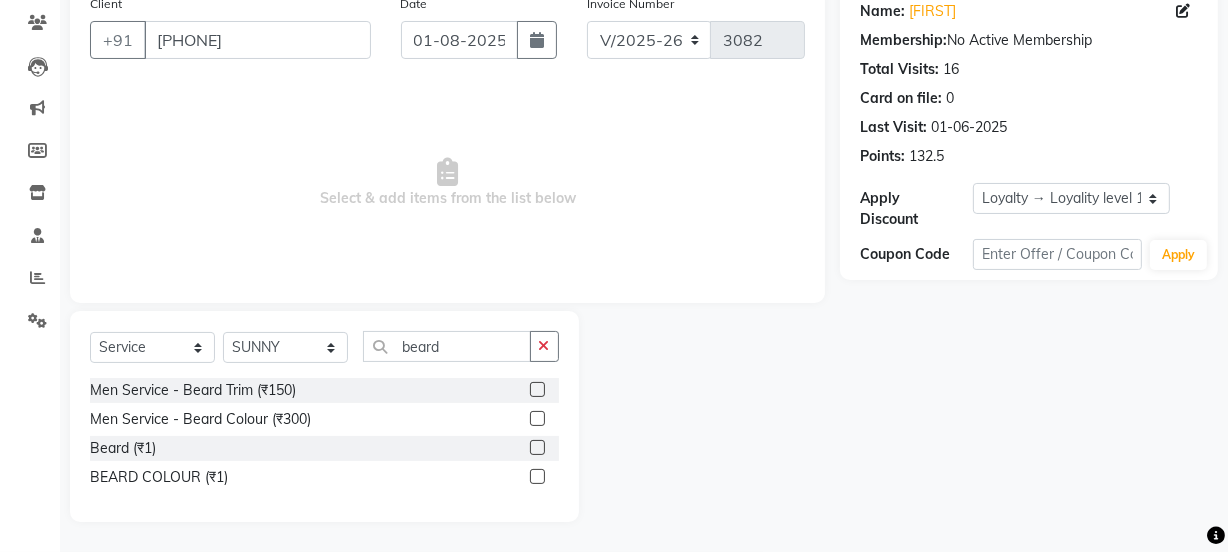 click 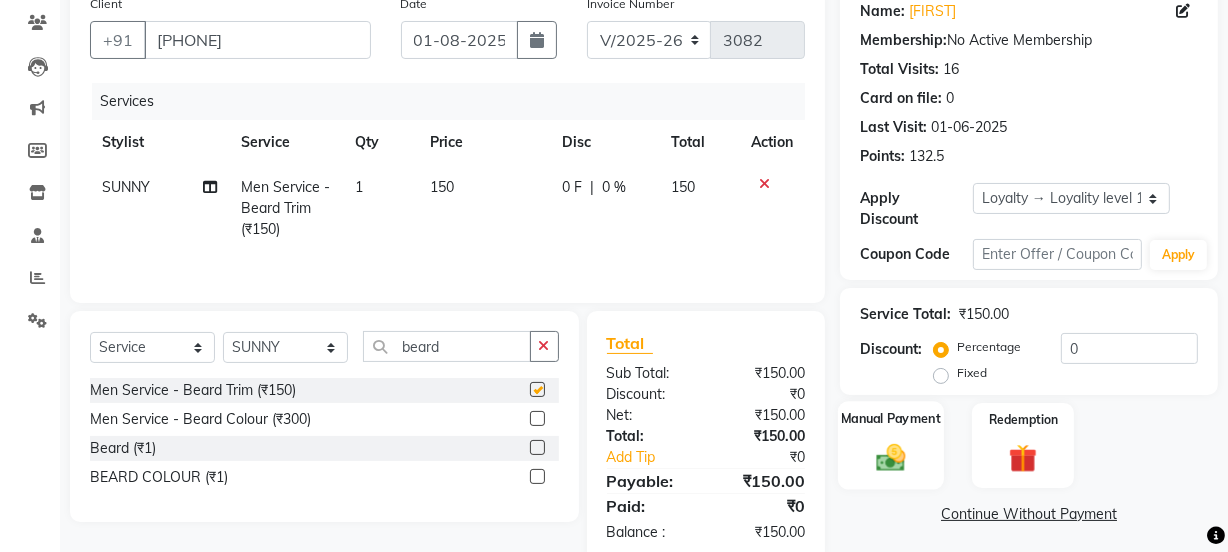 checkbox on "false" 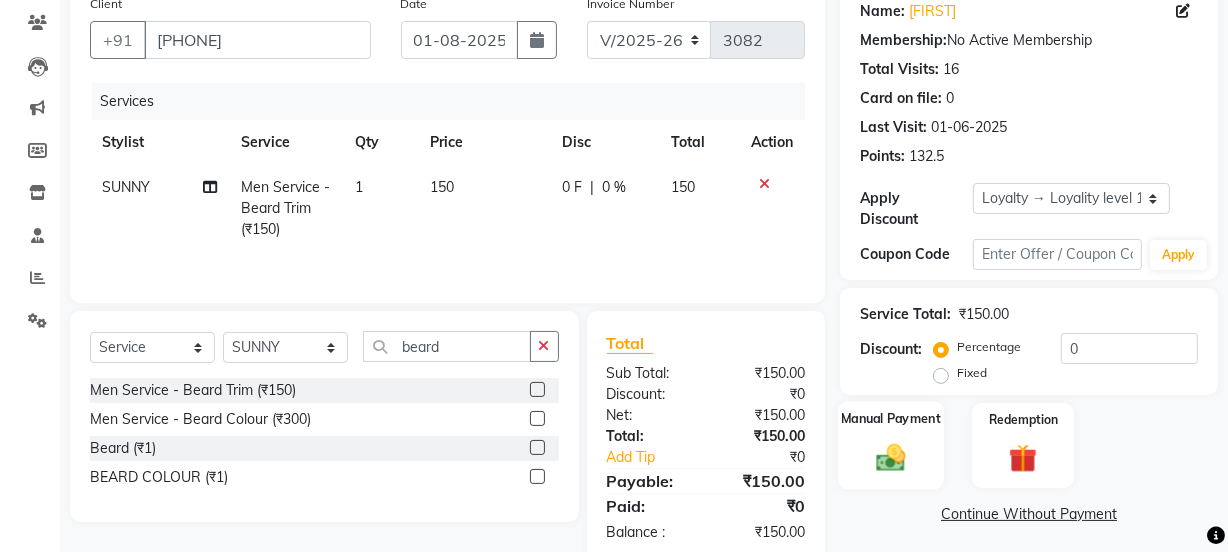 click on "Manual Payment" 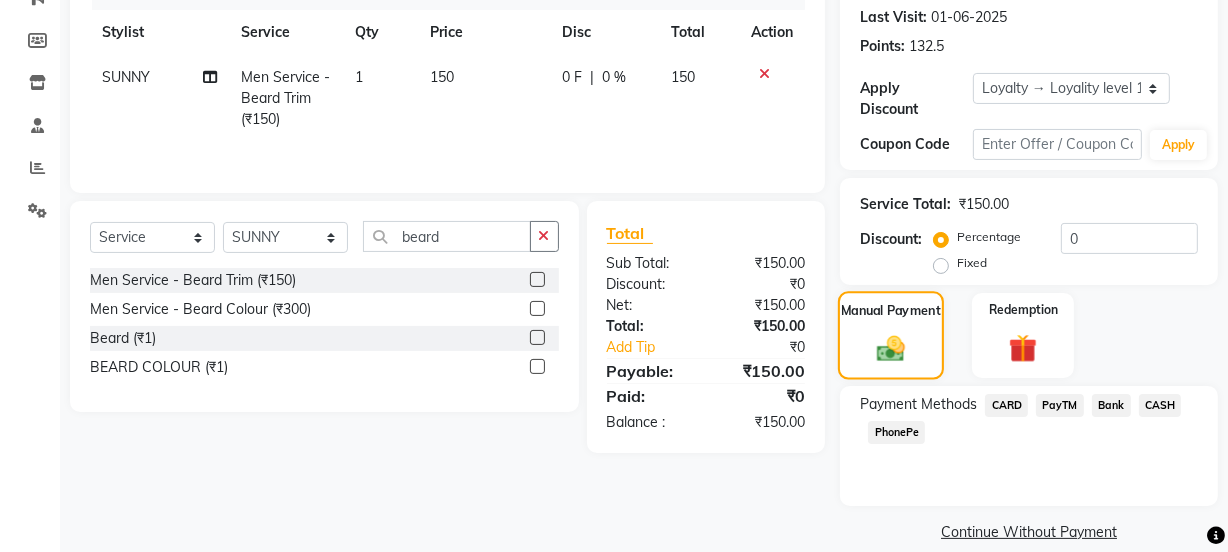 scroll, scrollTop: 300, scrollLeft: 0, axis: vertical 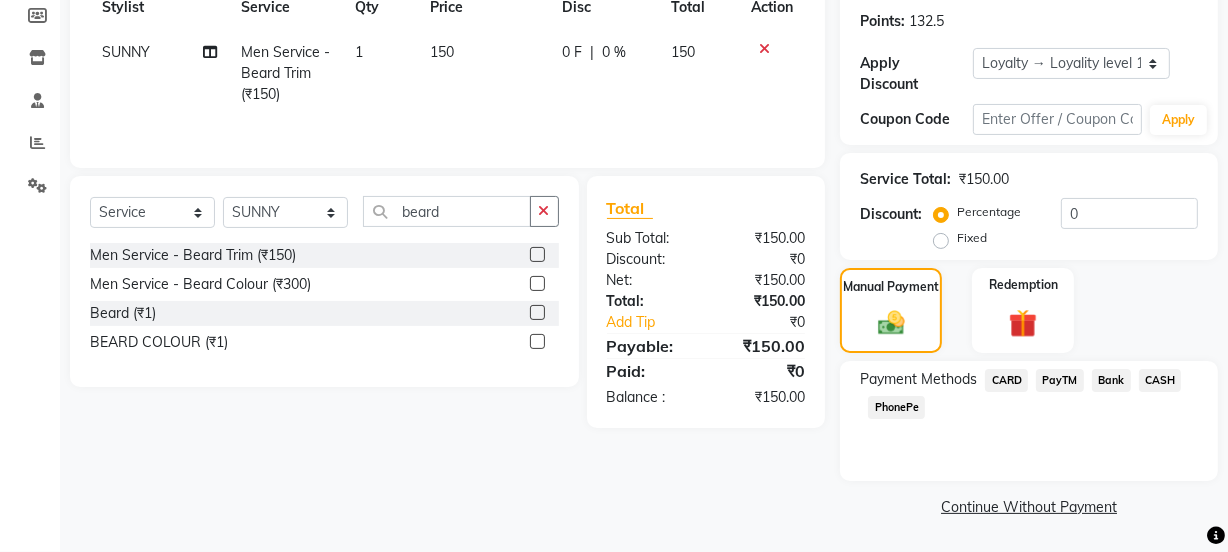 click on "PayTM" 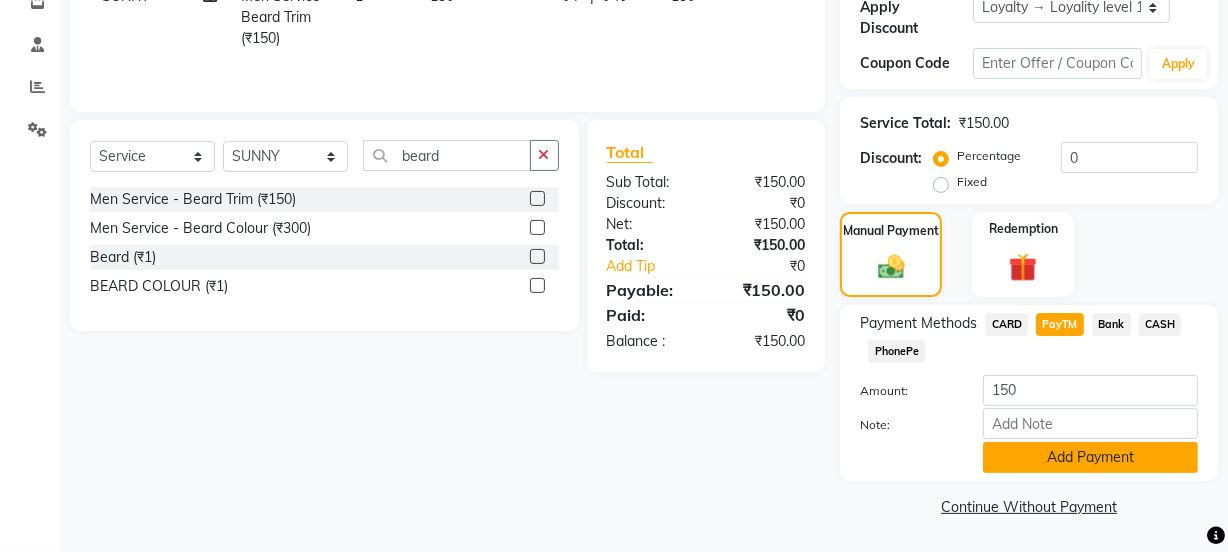 click on "Add Payment" 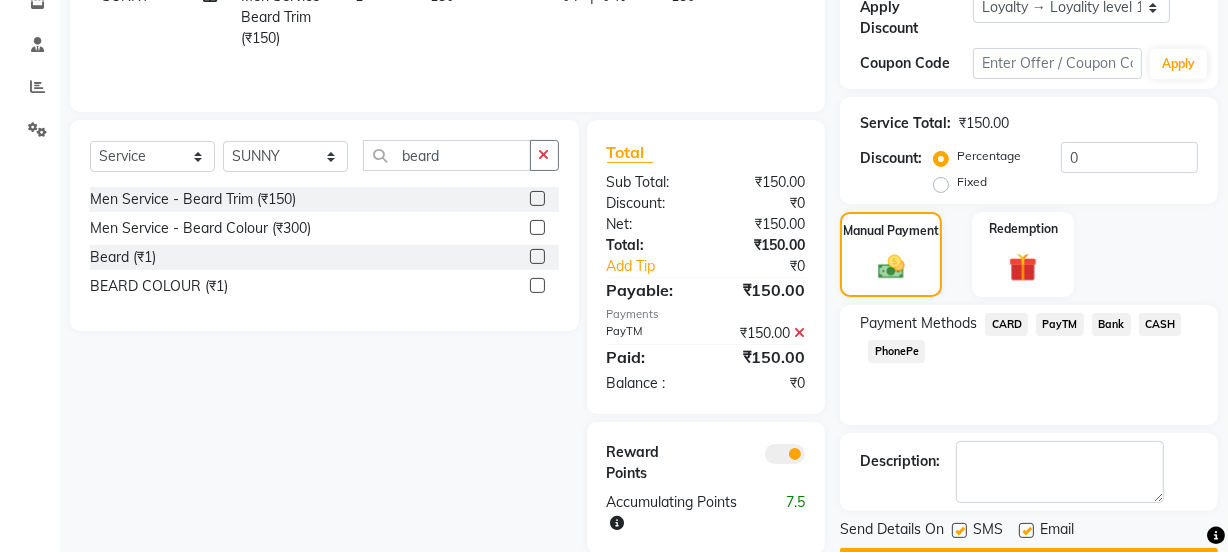 scroll, scrollTop: 412, scrollLeft: 0, axis: vertical 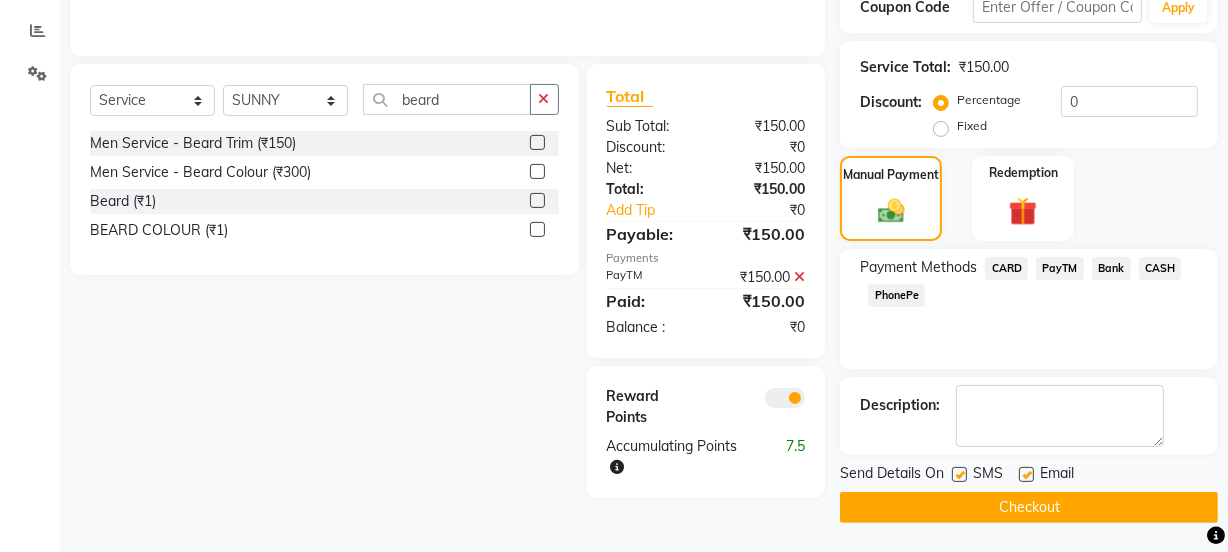 drag, startPoint x: 1020, startPoint y: 464, endPoint x: 1028, endPoint y: 484, distance: 21.540659 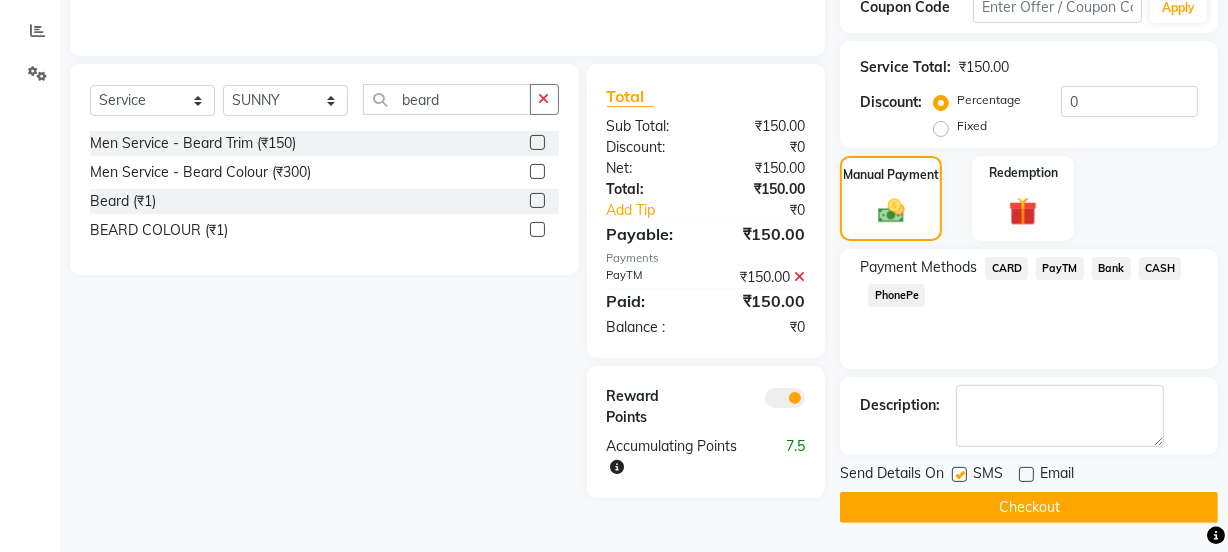 drag, startPoint x: 961, startPoint y: 467, endPoint x: 963, endPoint y: 480, distance: 13.152946 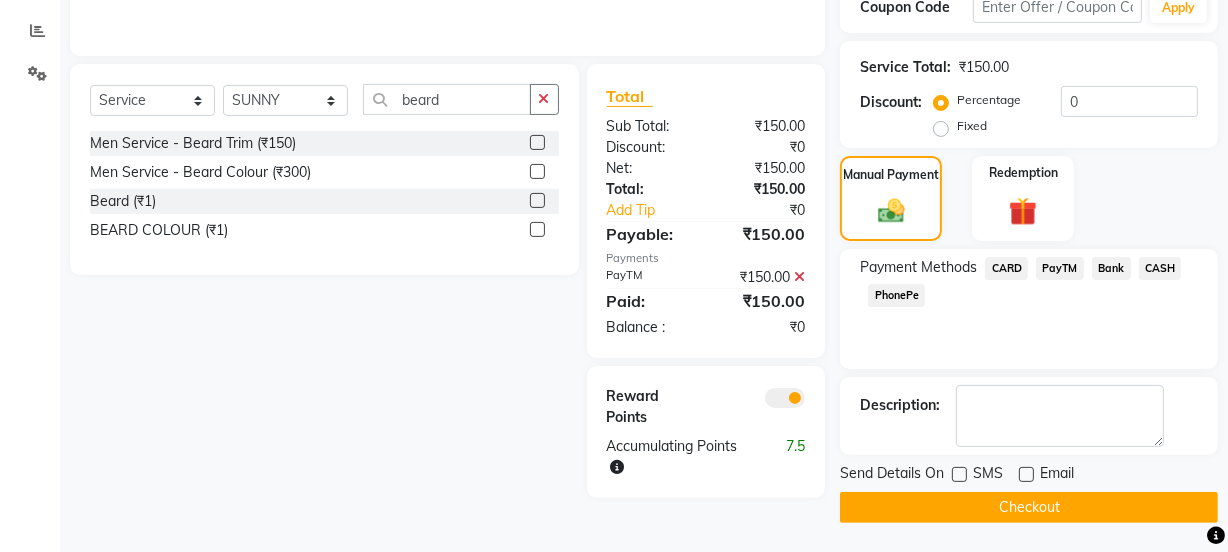 click on "Checkout" 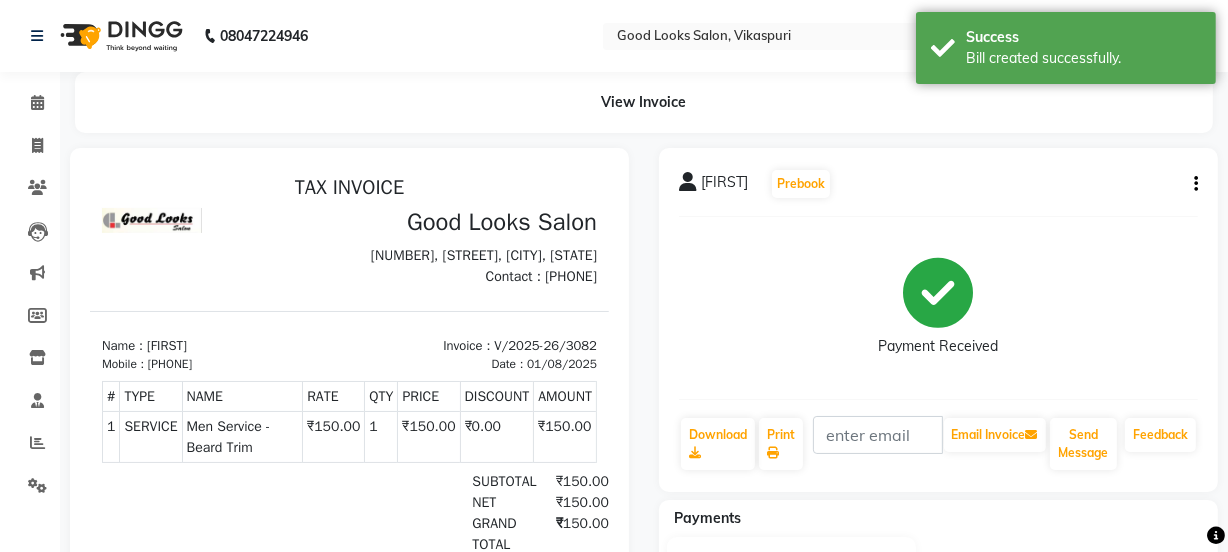 scroll, scrollTop: 0, scrollLeft: 0, axis: both 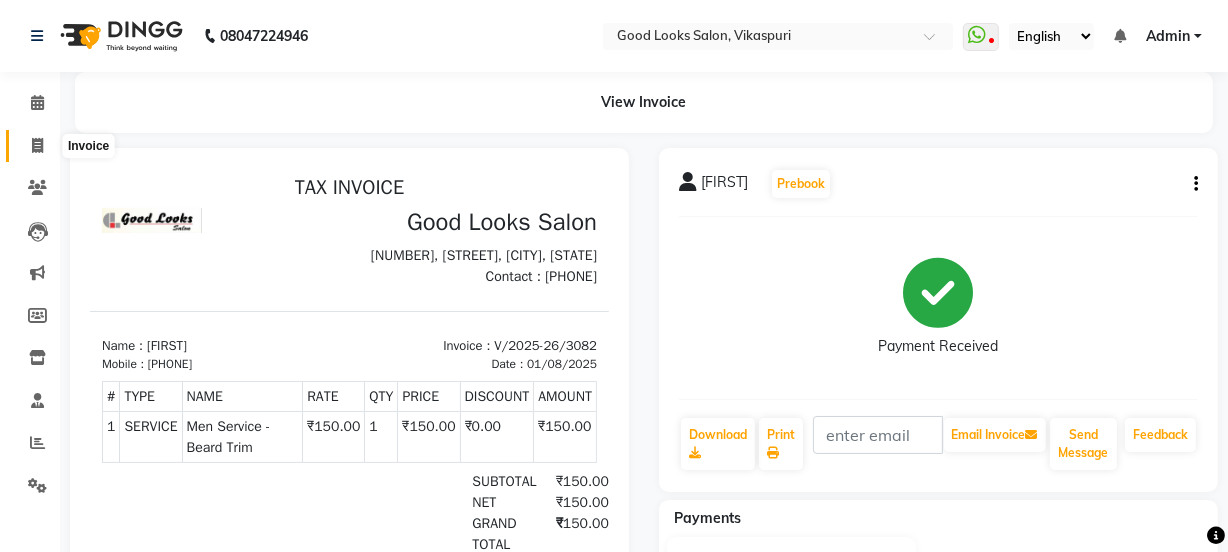 drag, startPoint x: 26, startPoint y: 149, endPoint x: 92, endPoint y: 158, distance: 66.61081 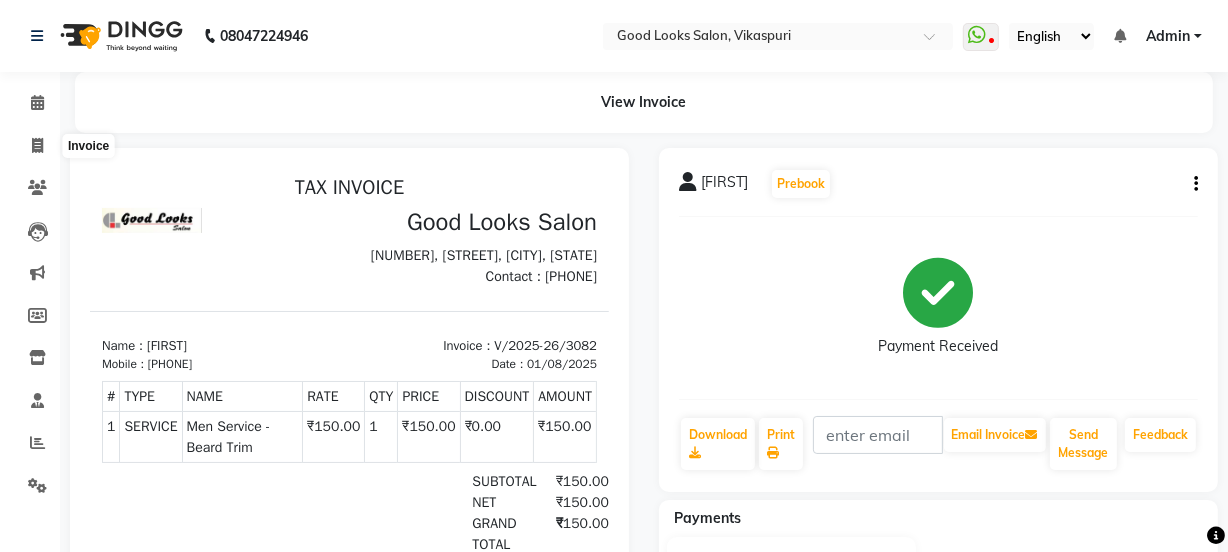 select on "service" 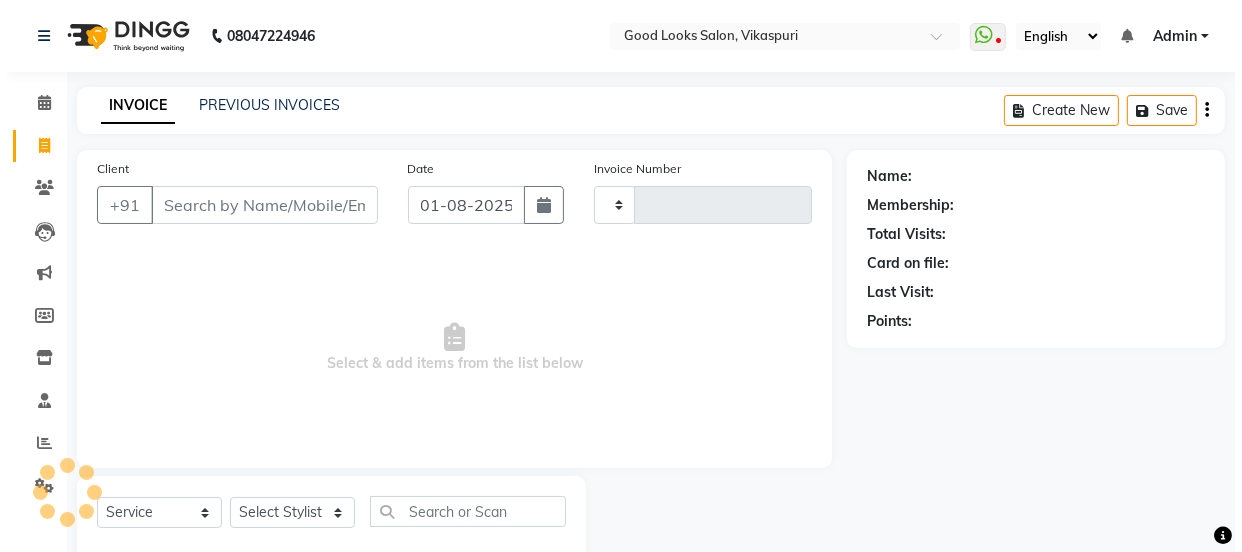 scroll, scrollTop: 50, scrollLeft: 0, axis: vertical 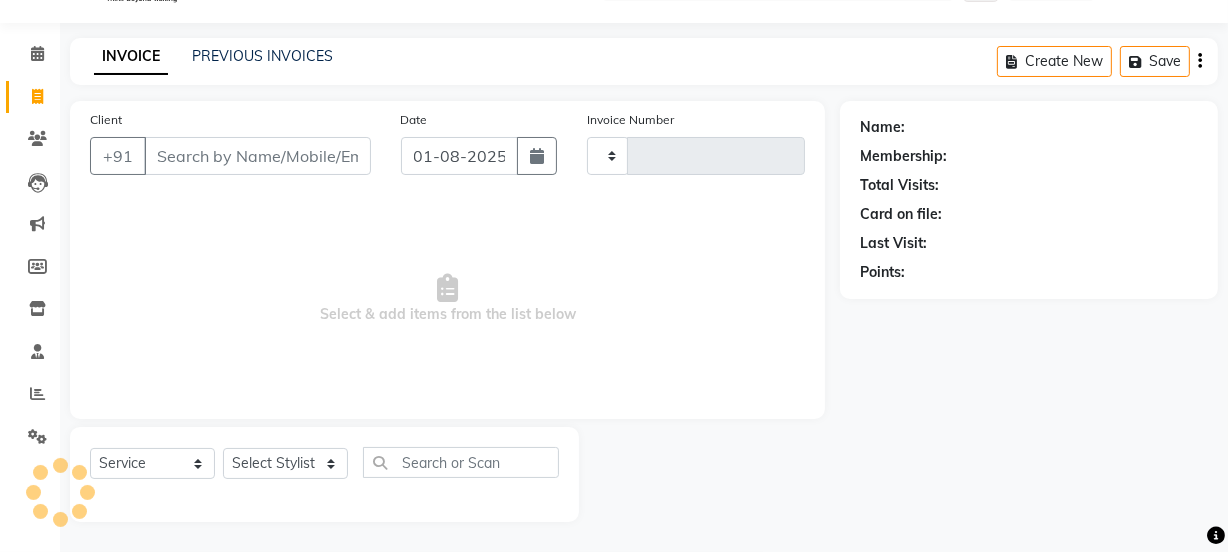 type on "3083" 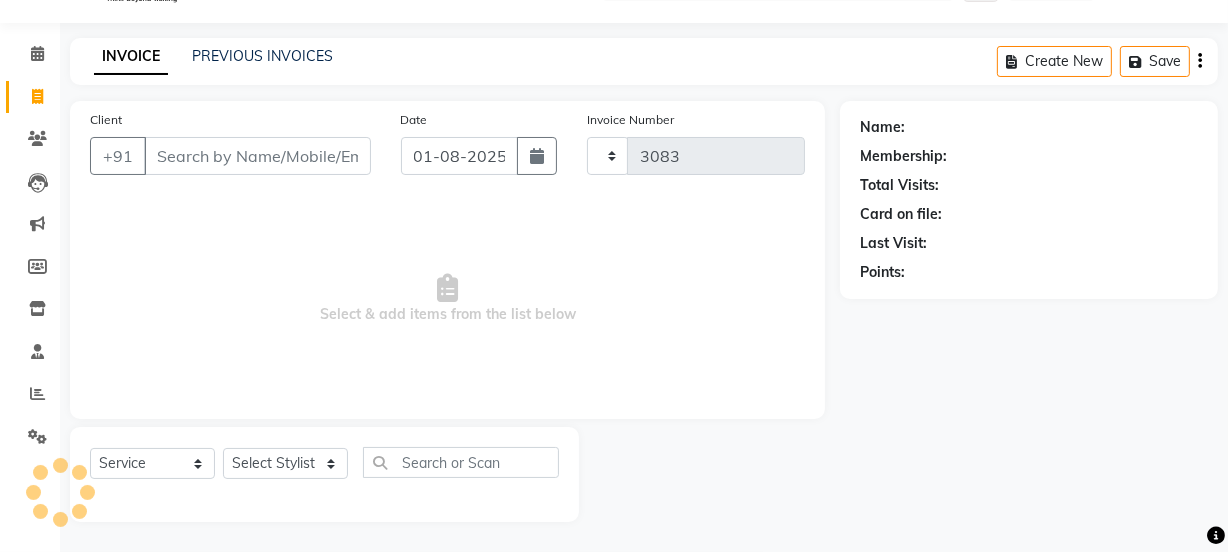 select on "4230" 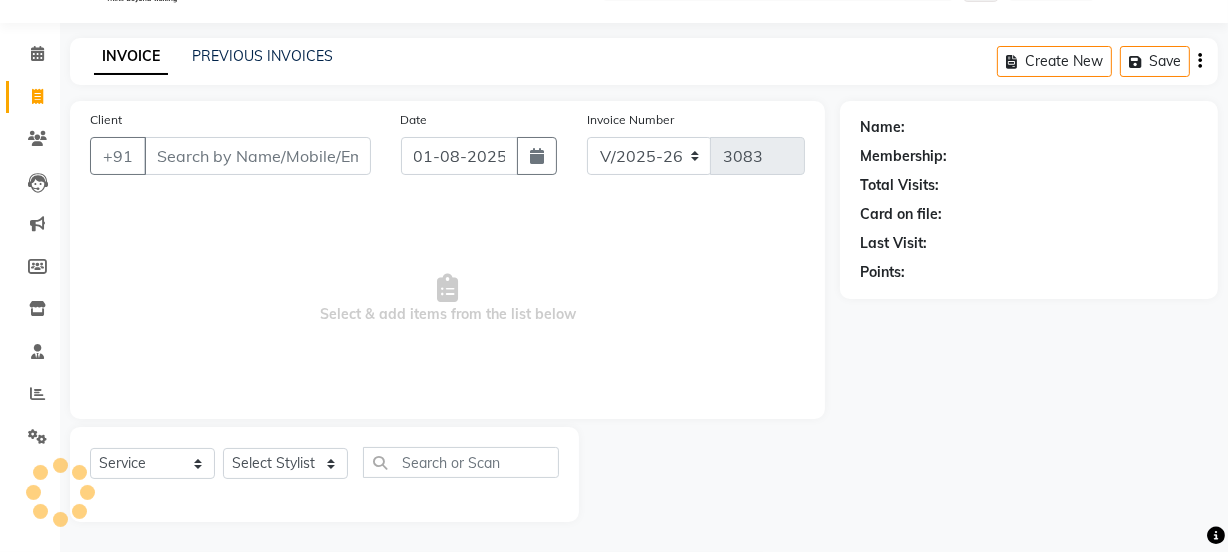 click on "Client" at bounding box center [257, 156] 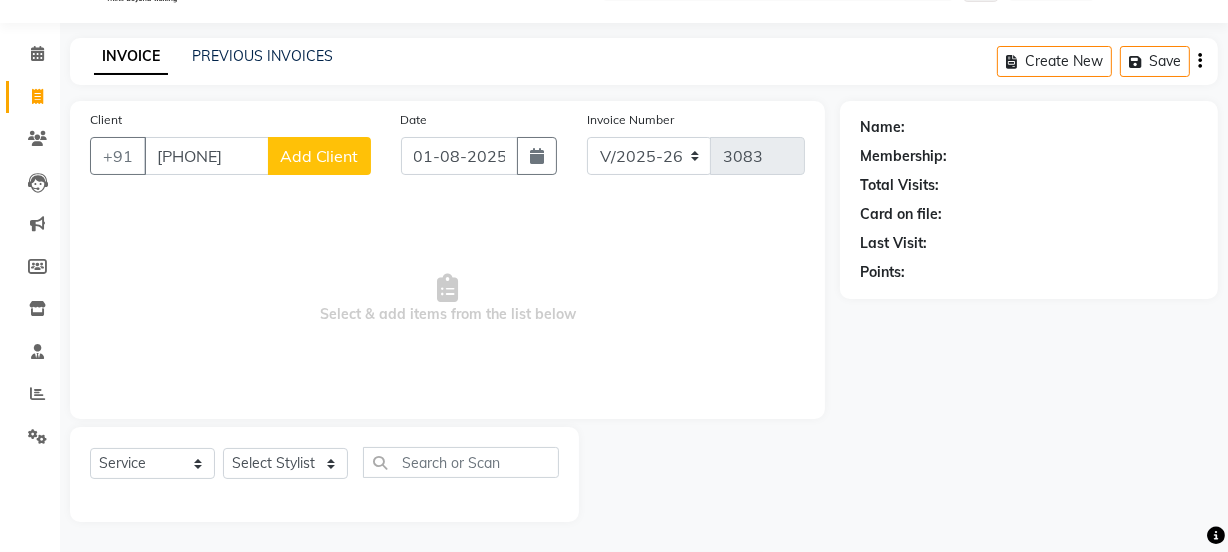 type on "[PHONE]" 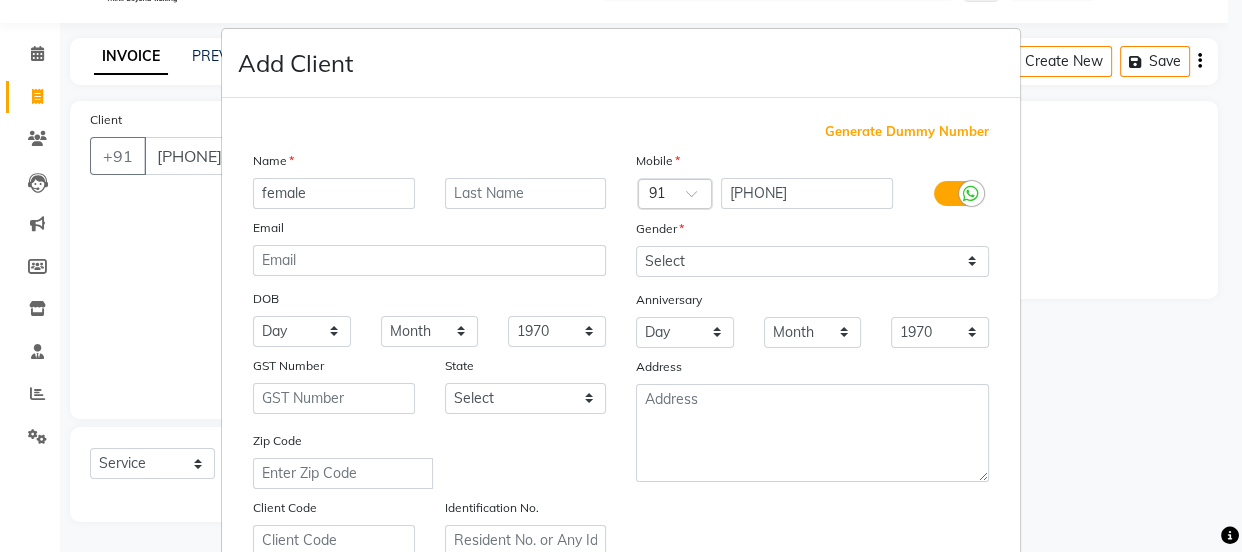 type on "female" 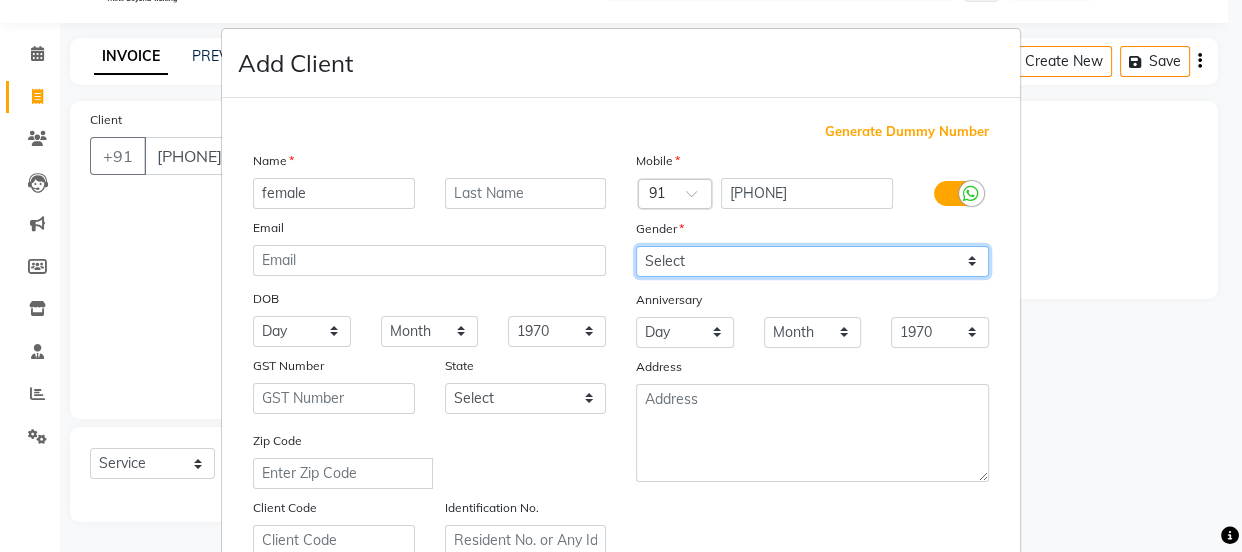click on "Select Male Female Other Prefer Not To Say" at bounding box center [812, 261] 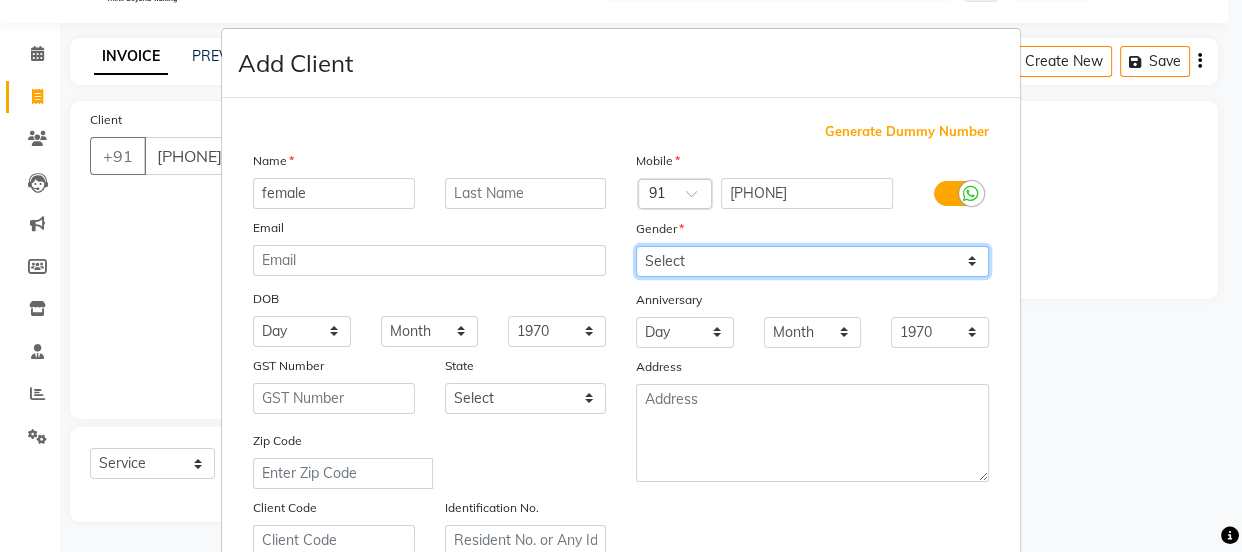 select on "female" 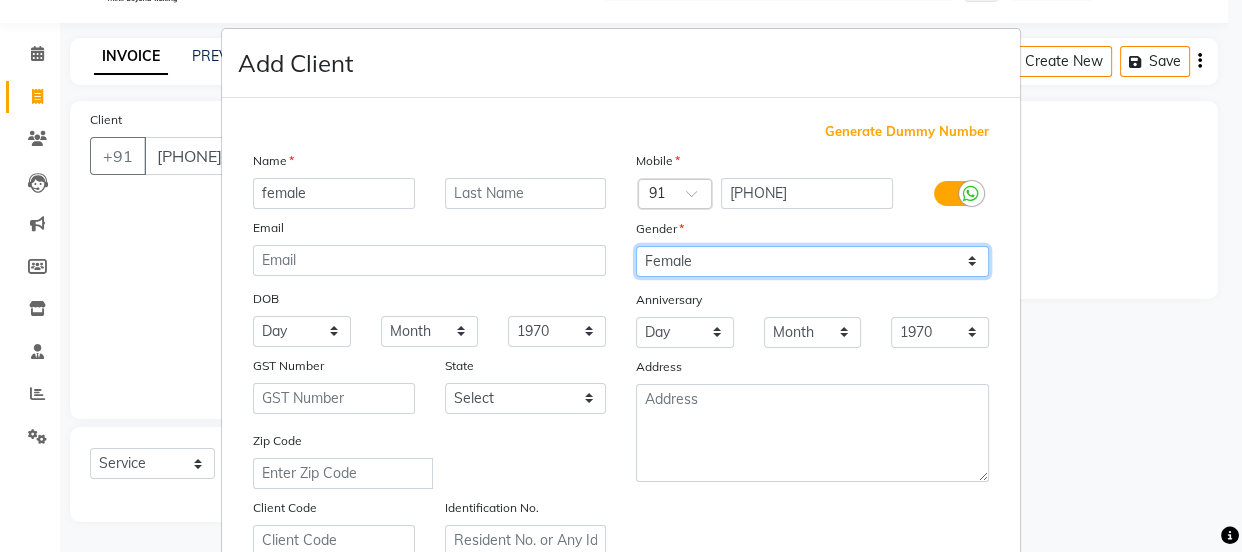 click on "Select Male Female Other Prefer Not To Say" at bounding box center (812, 261) 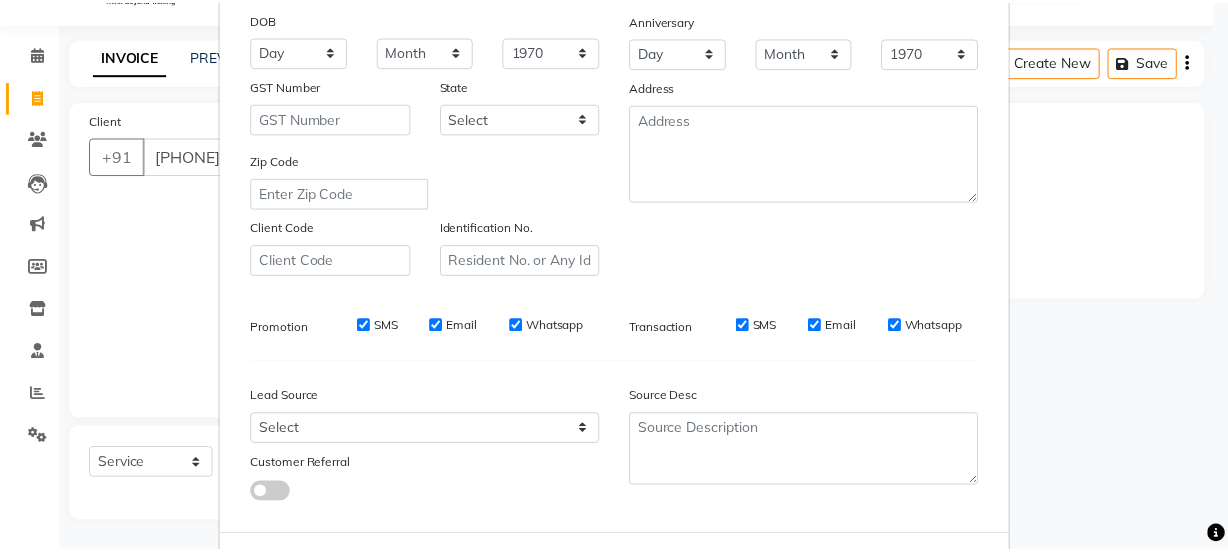 scroll, scrollTop: 377, scrollLeft: 0, axis: vertical 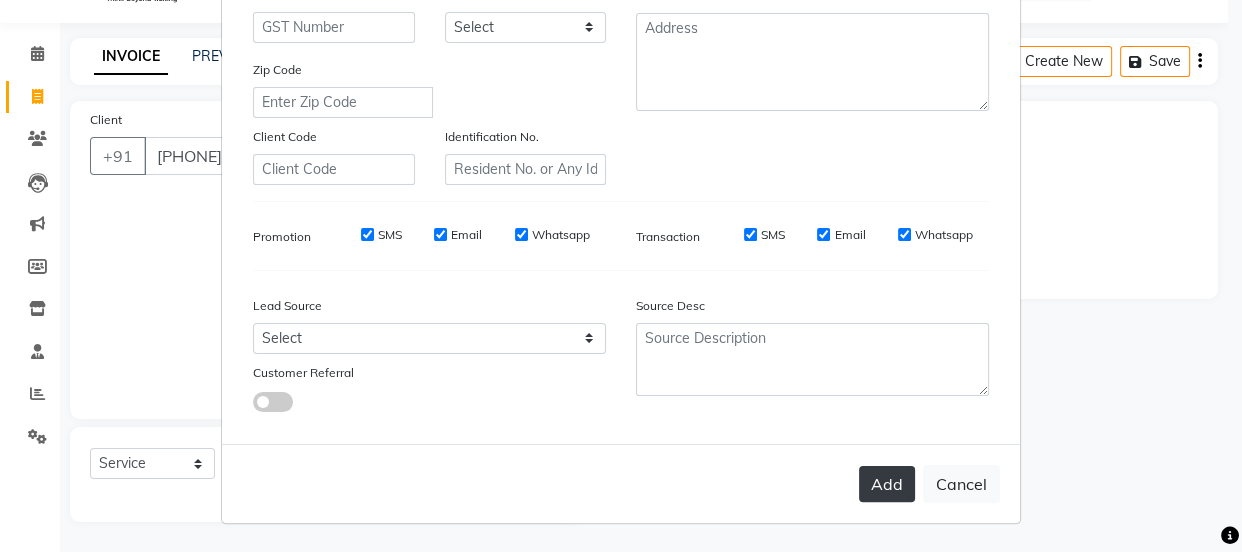 click on "Add" at bounding box center (887, 484) 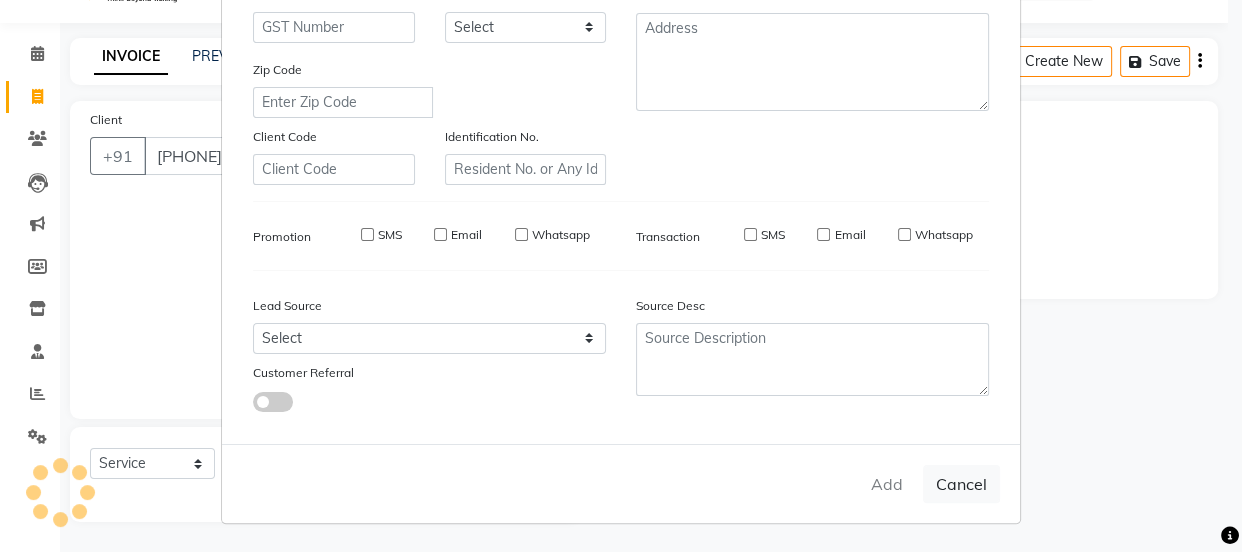 type 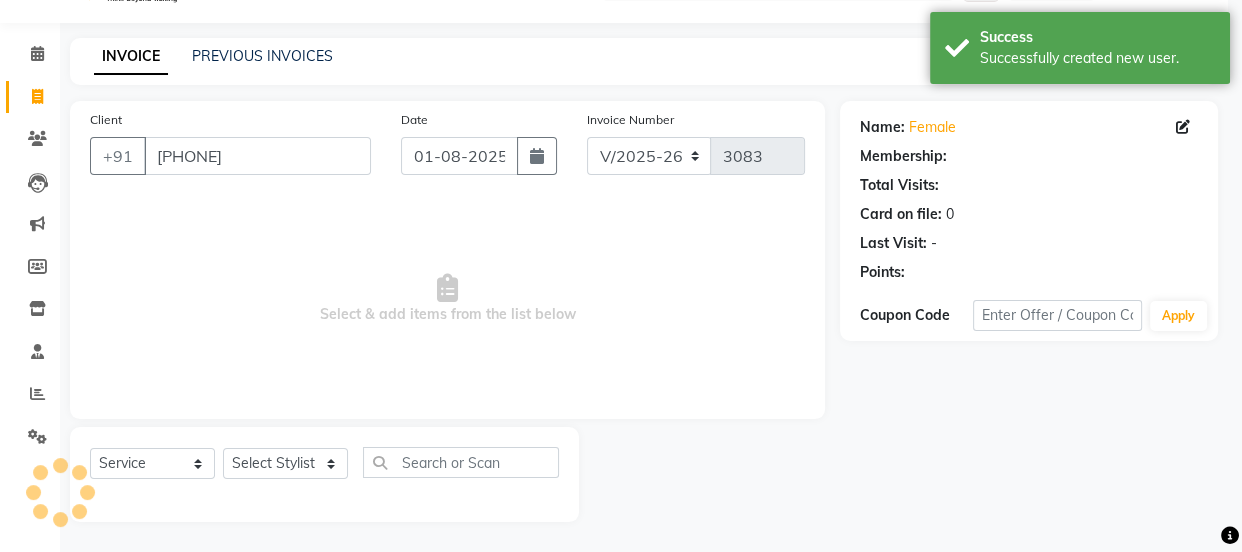 select on "1: Object" 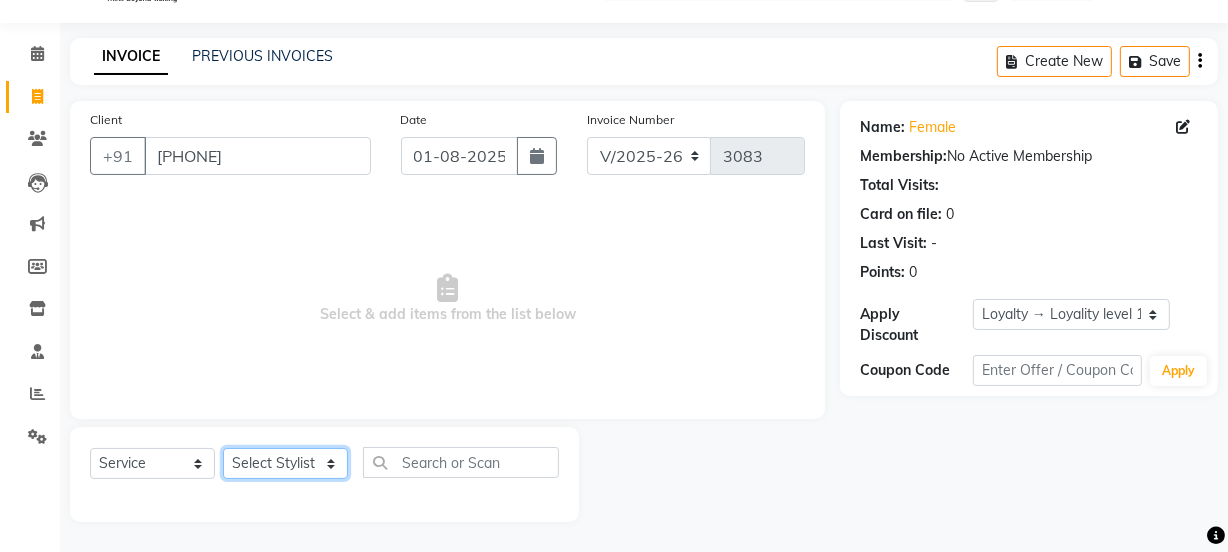 click on "Select Stylist Jyoti kaif Manager Pooja Prachi Raman Raman 2 Reception RIHAN Sameer Shivam simo SUNNY yogita" 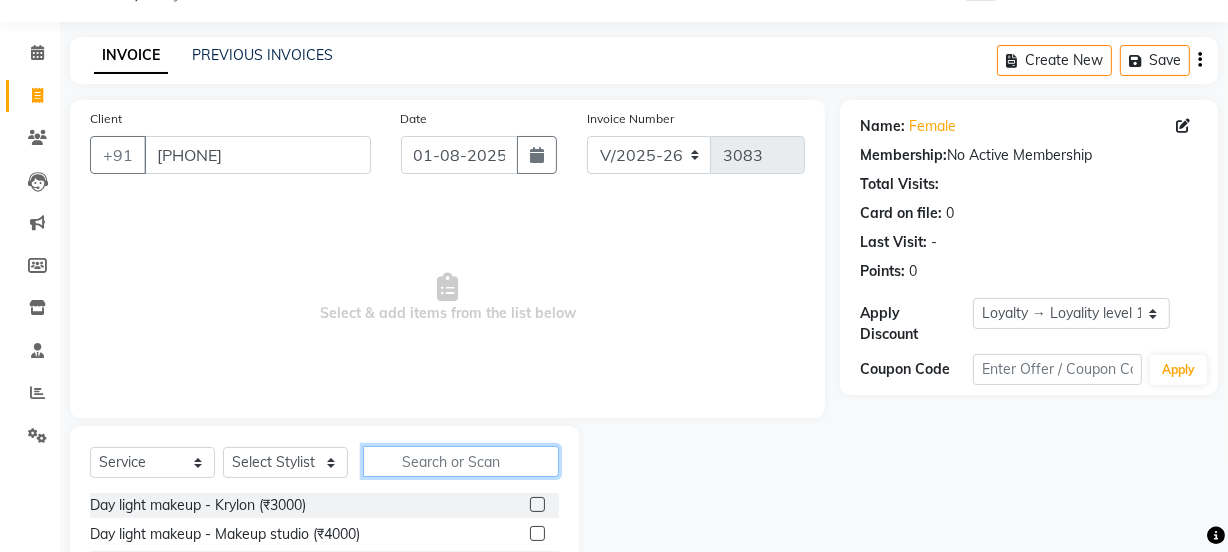 click 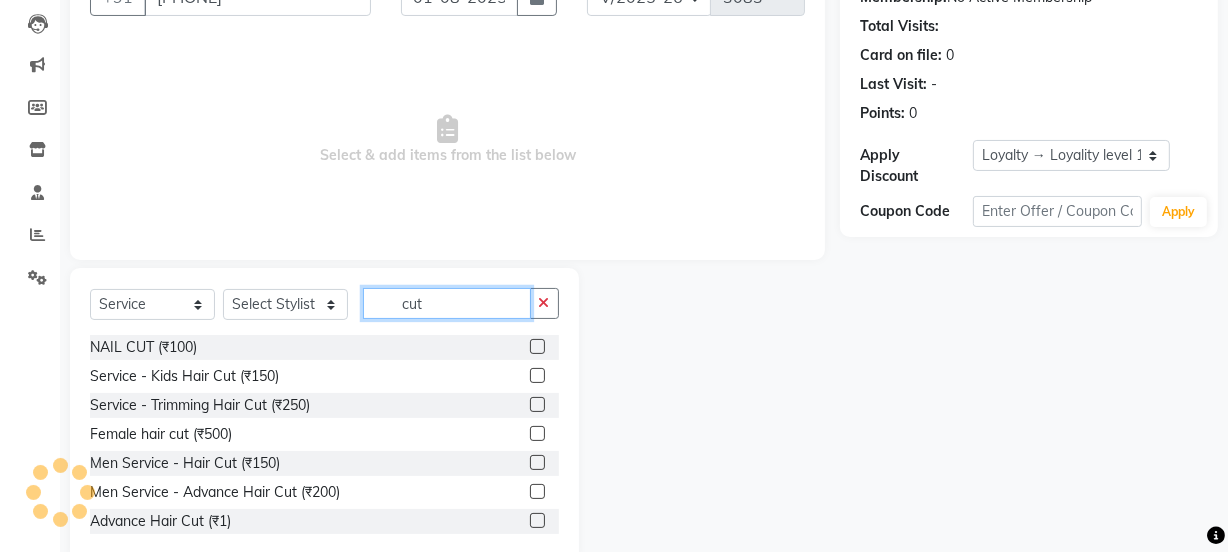 scroll, scrollTop: 250, scrollLeft: 0, axis: vertical 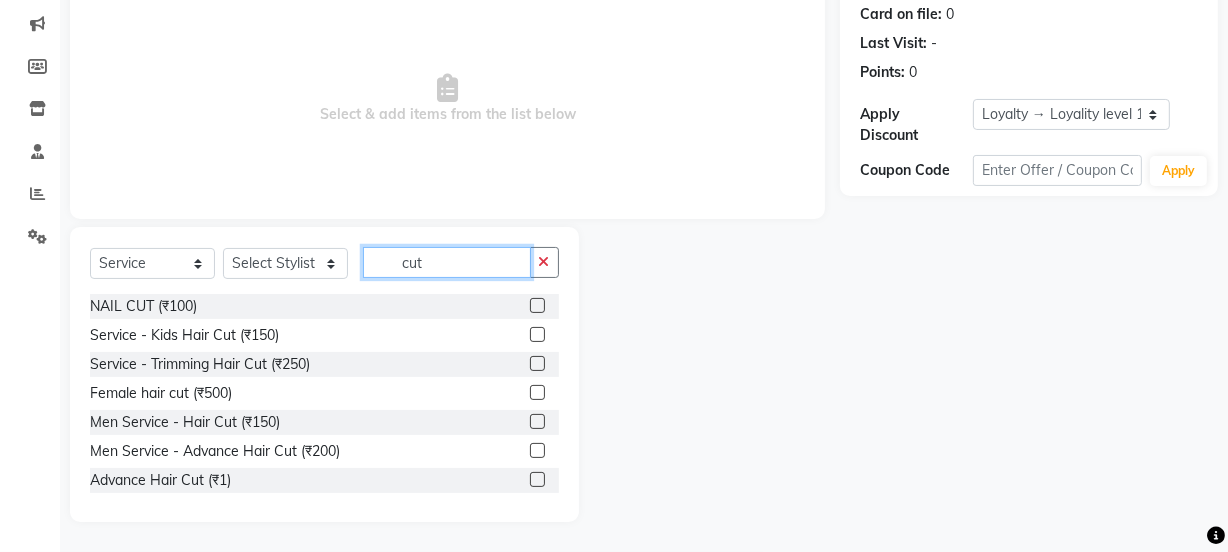 type on "cut" 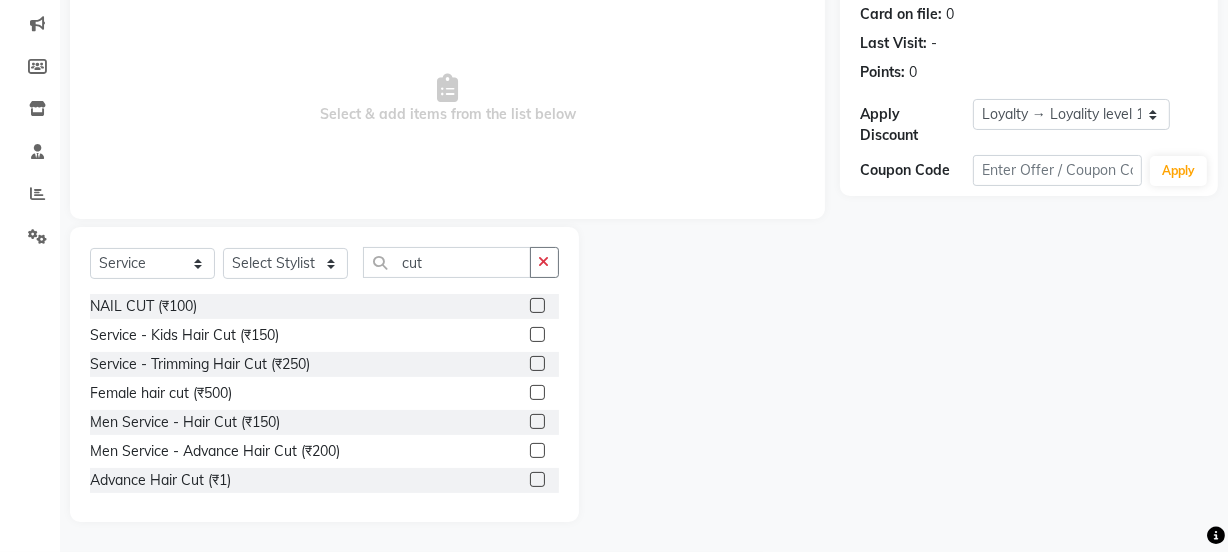 click 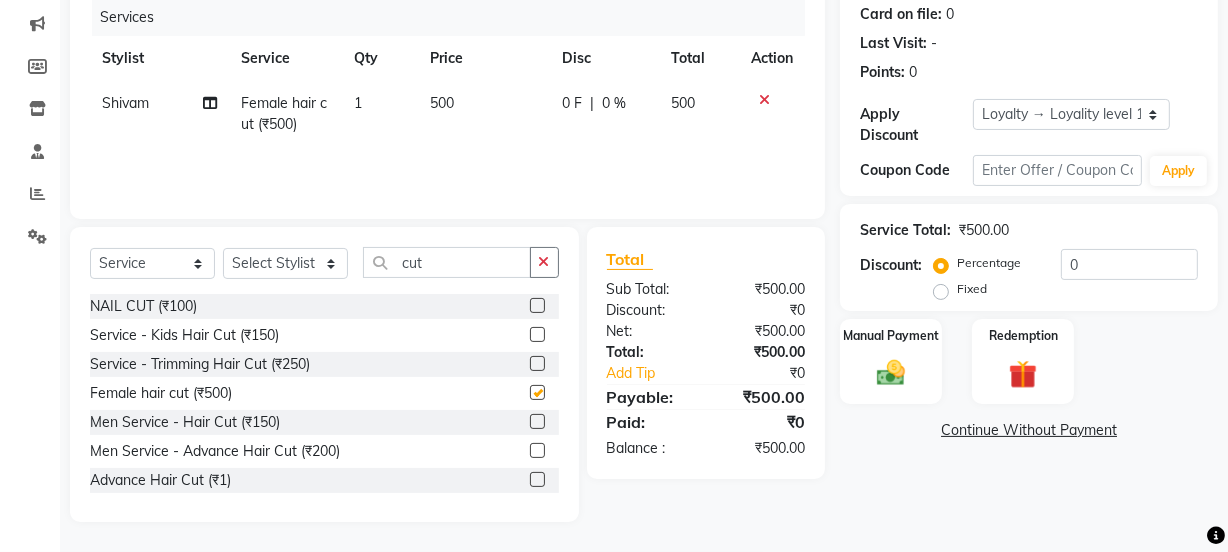 scroll, scrollTop: 0, scrollLeft: 0, axis: both 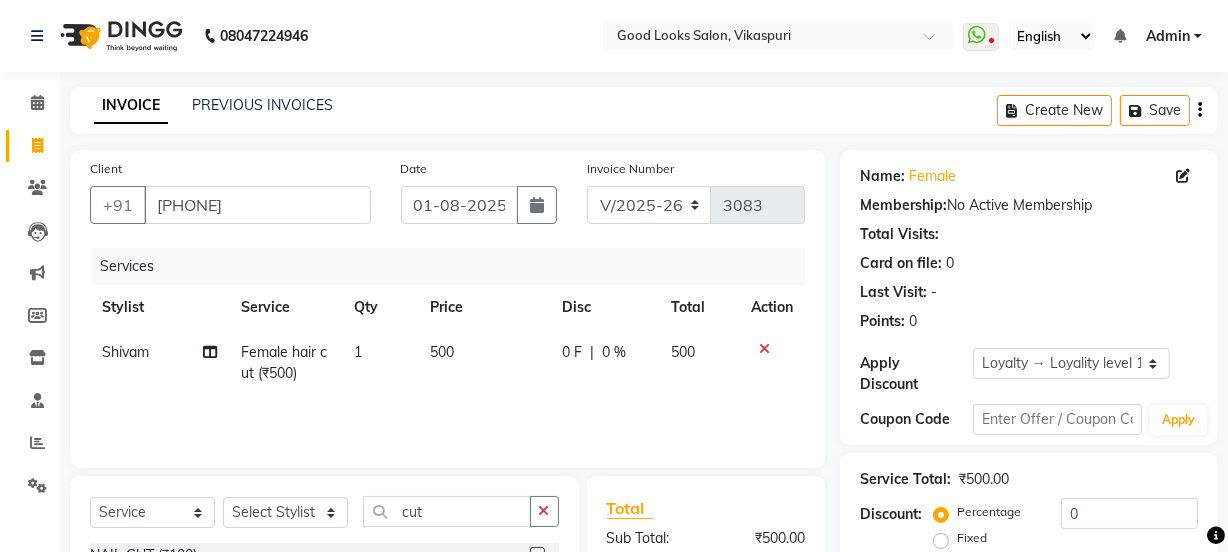 checkbox on "false" 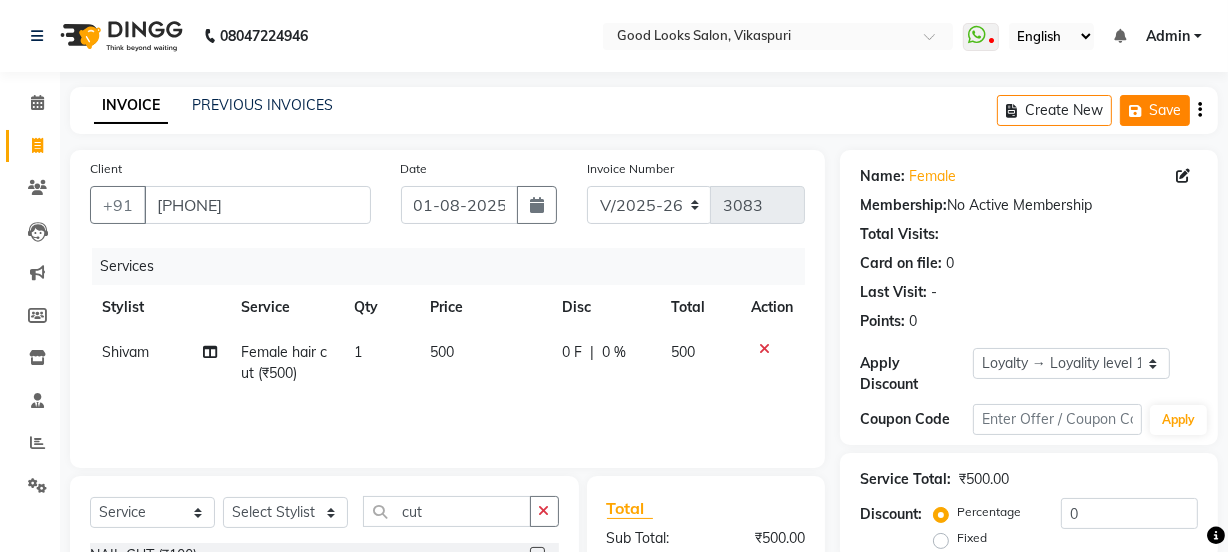 click on "Save" 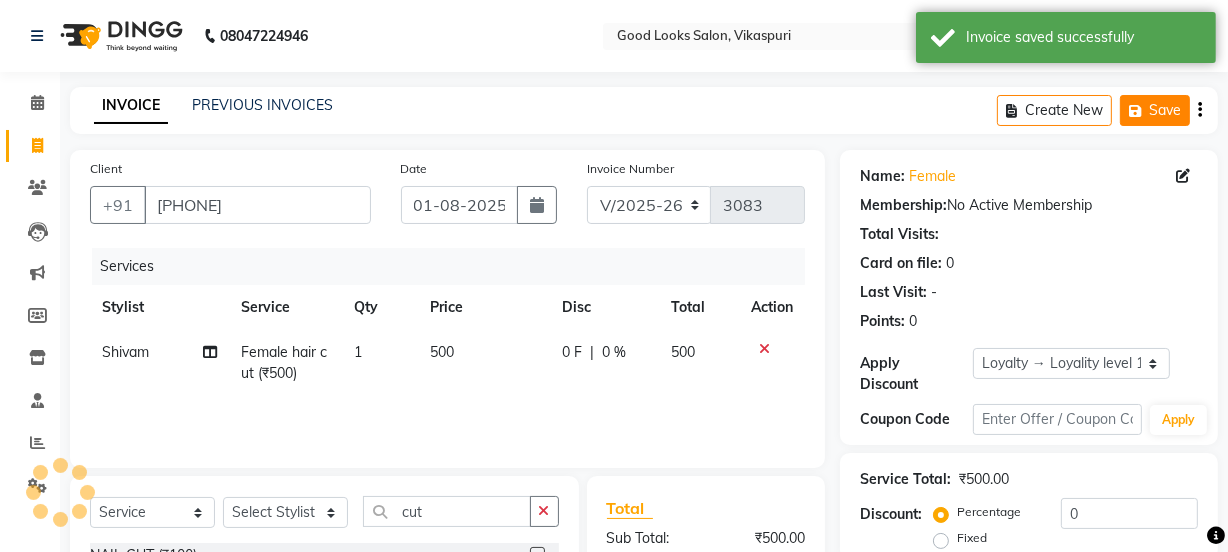 click on "INVOICE PREVIOUS INVOICES Create New   Save" 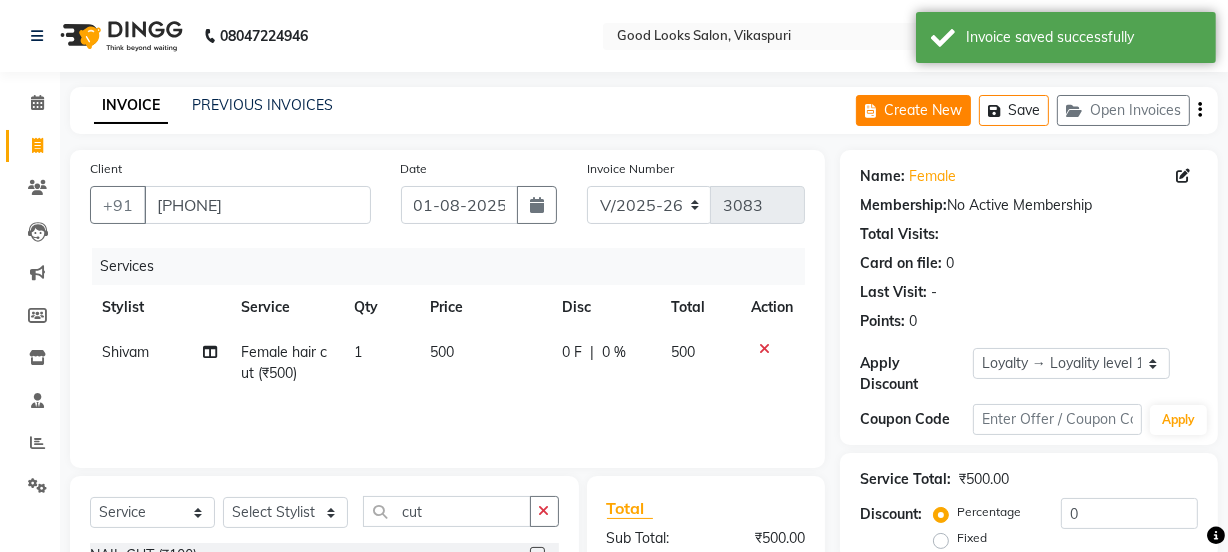 click on "Create New" 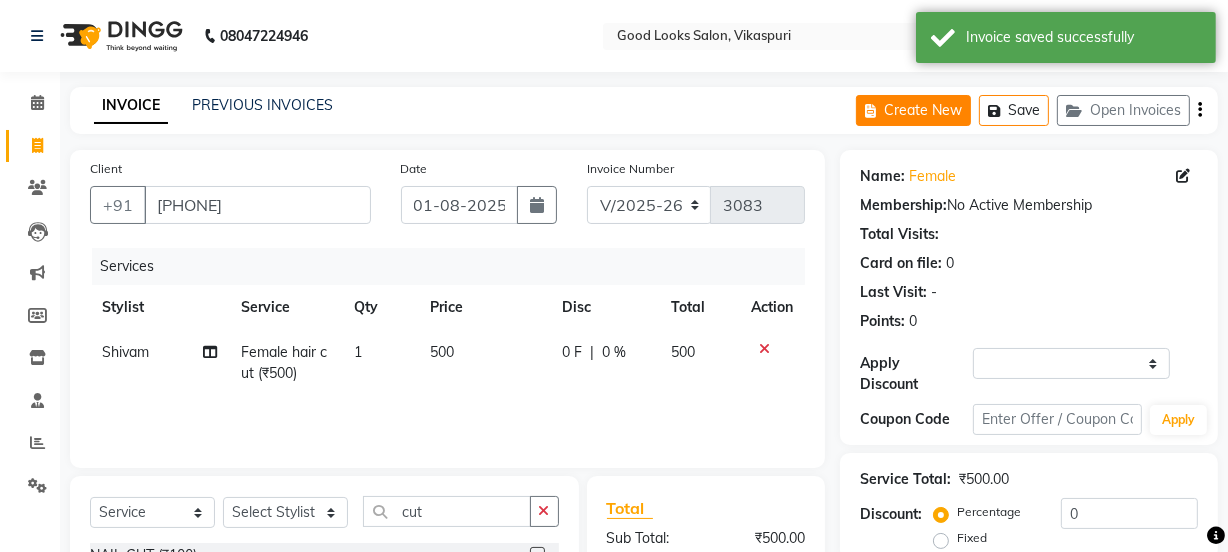 select on "service" 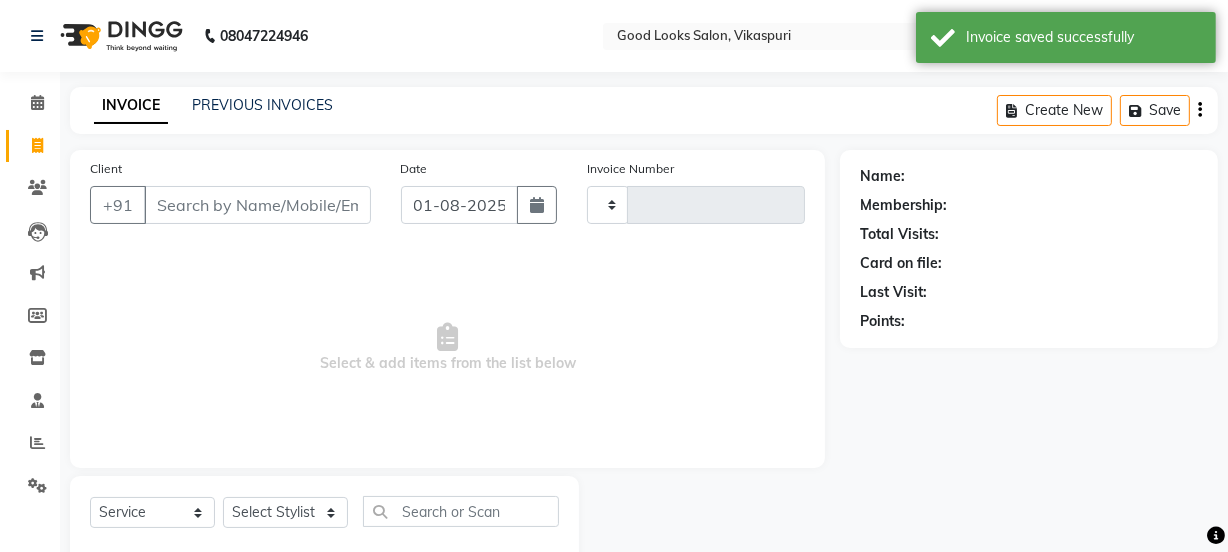 scroll, scrollTop: 50, scrollLeft: 0, axis: vertical 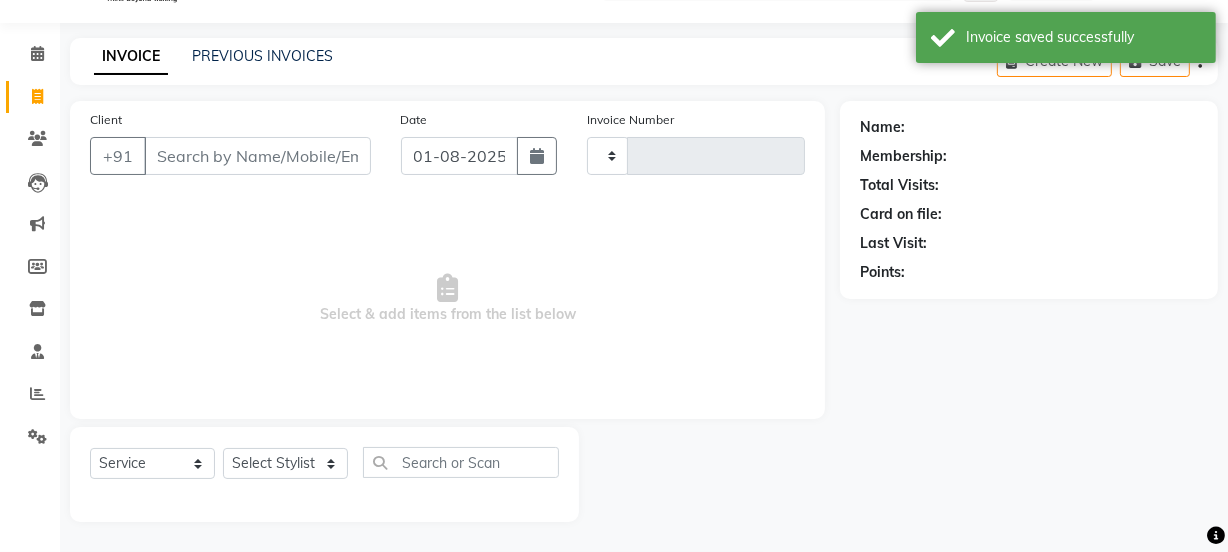type on "3083" 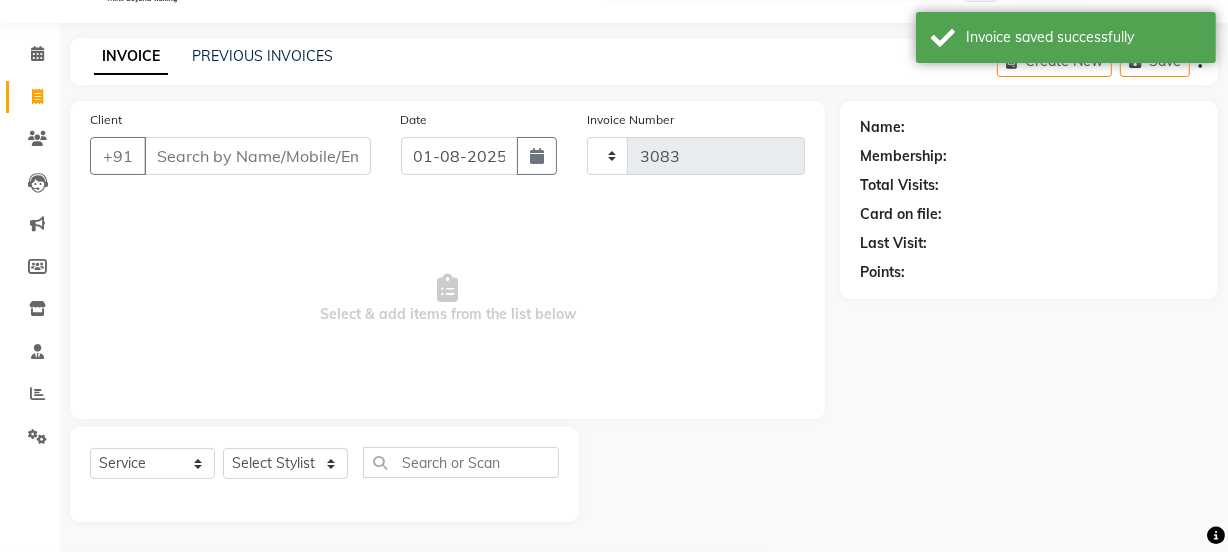 select on "4230" 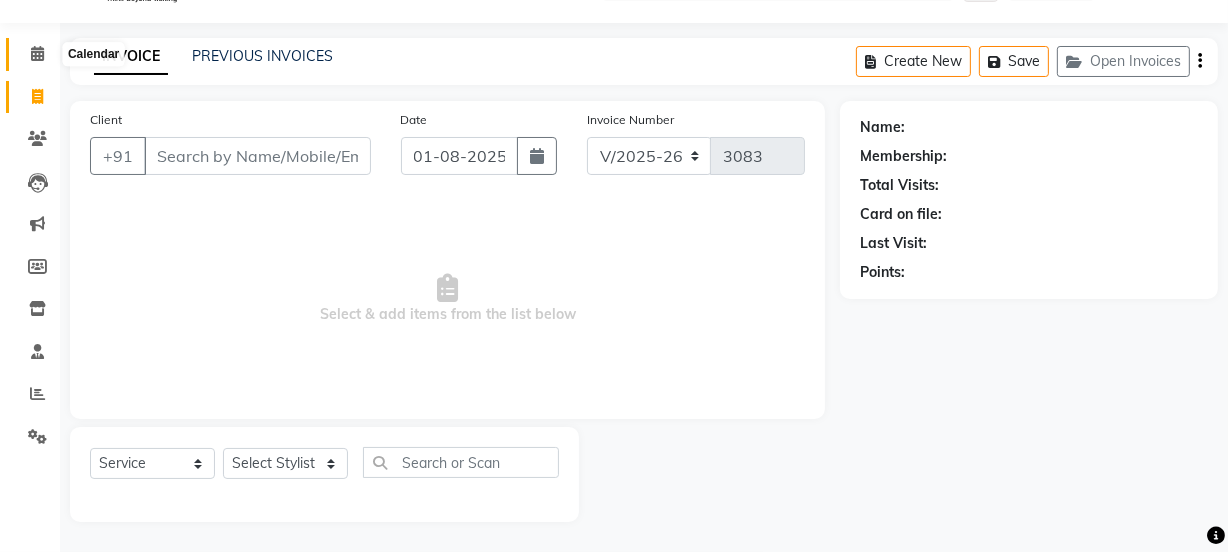 click 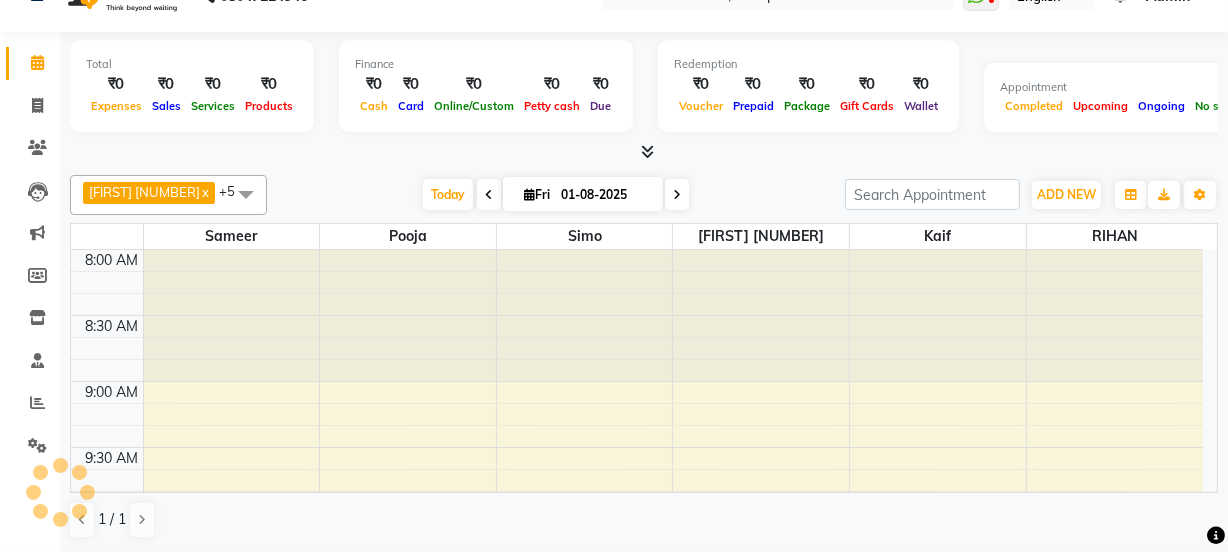 scroll, scrollTop: 0, scrollLeft: 0, axis: both 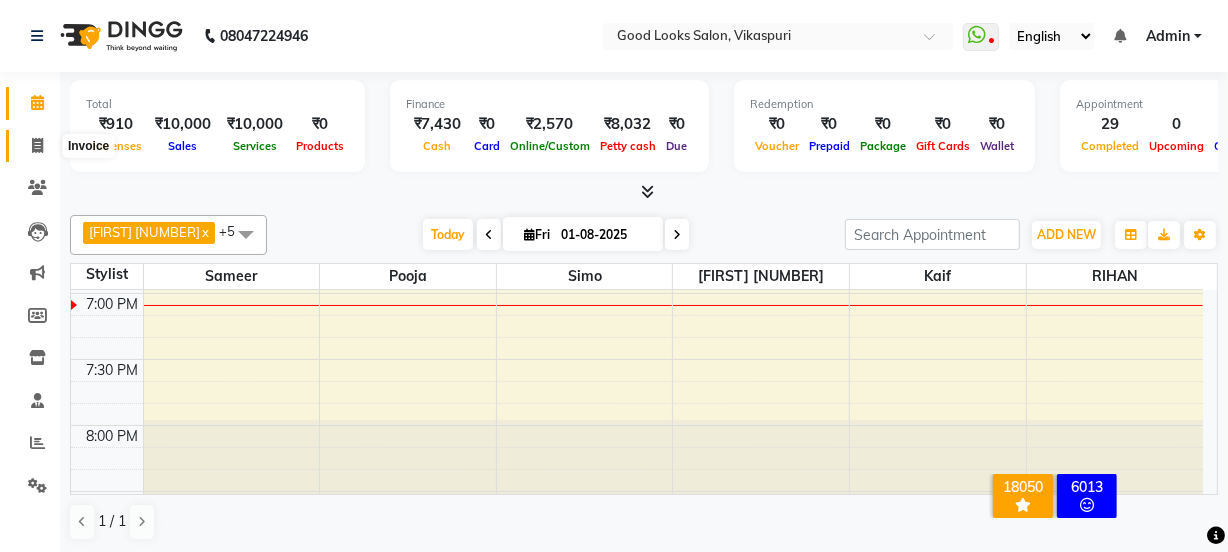 click 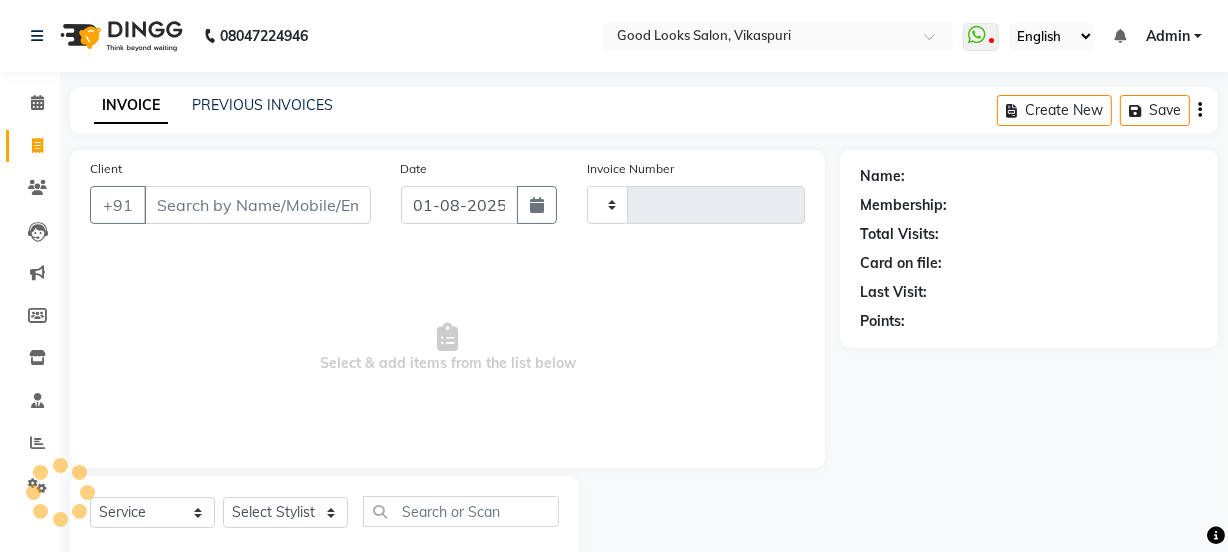 type on "3083" 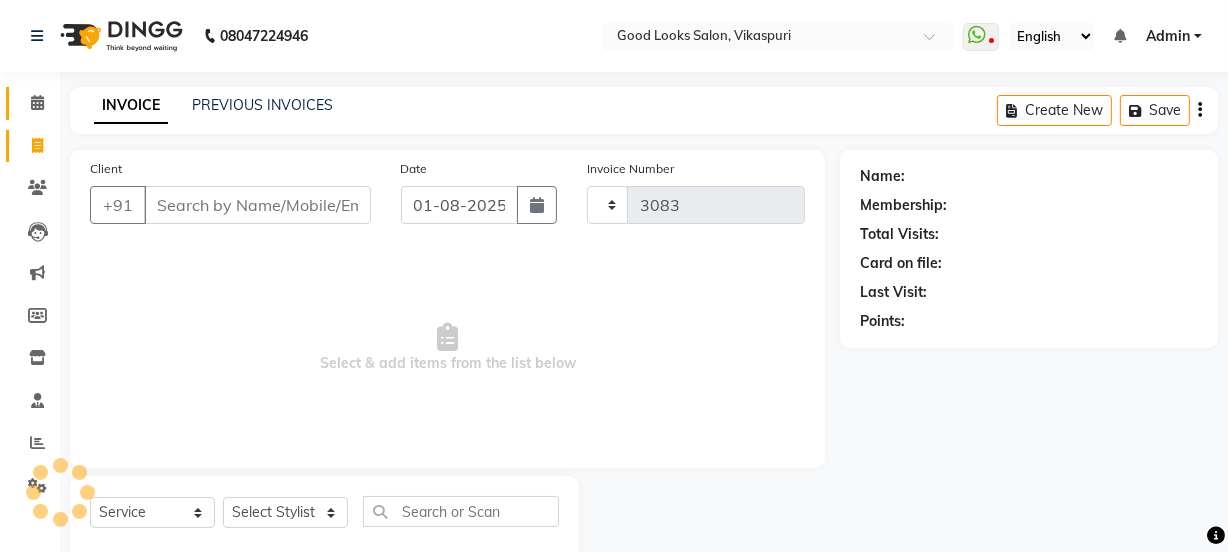select on "4230" 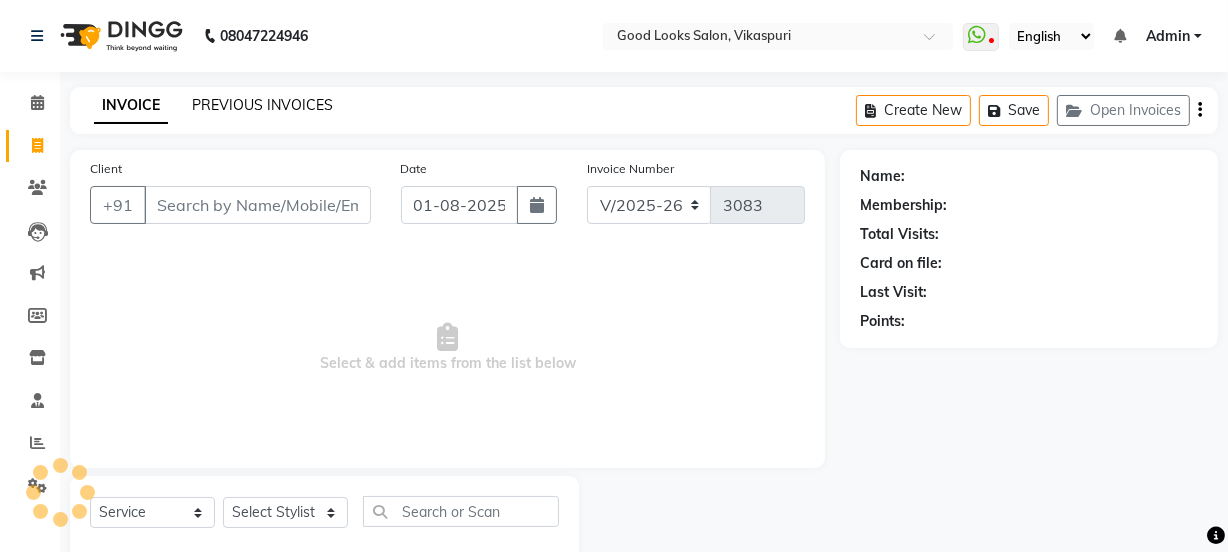 click on "PREVIOUS INVOICES" 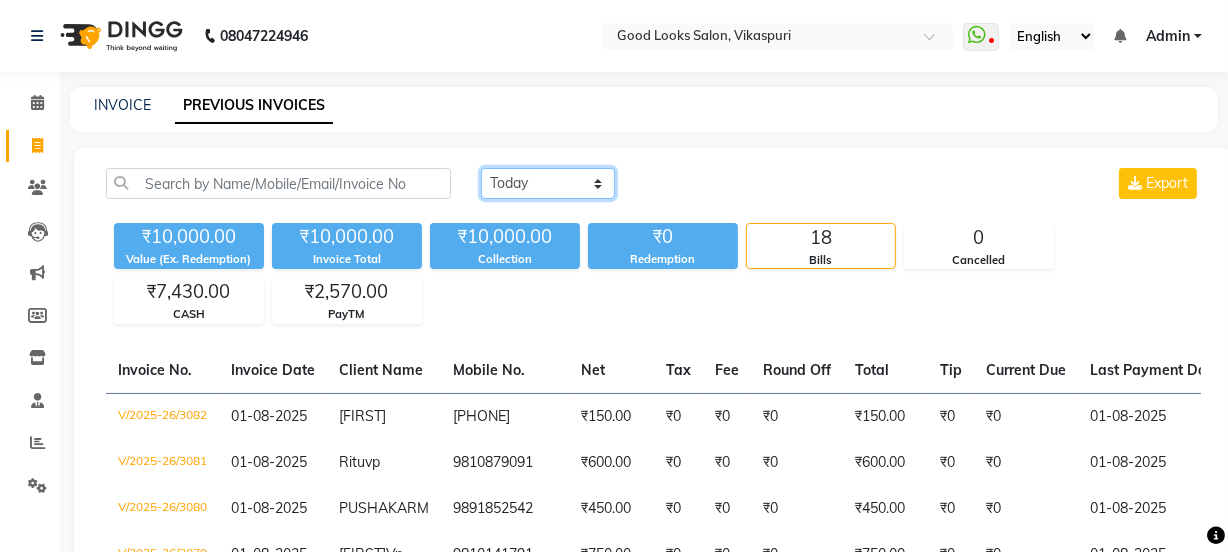 click on "Today Yesterday Custom Range" 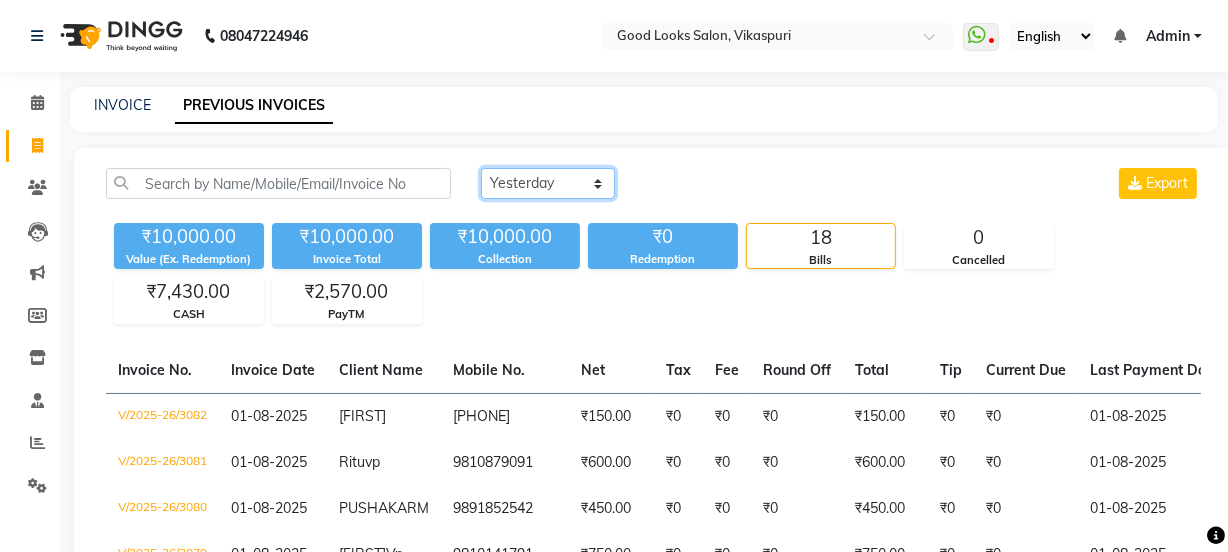 click on "Today Yesterday Custom Range" 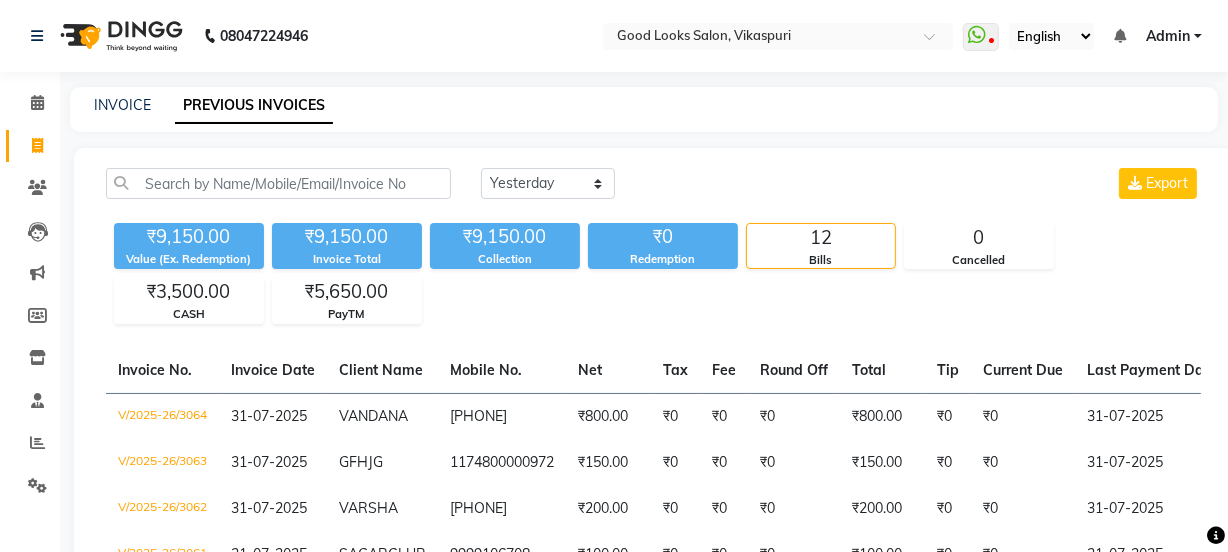 click at bounding box center [60, 492] 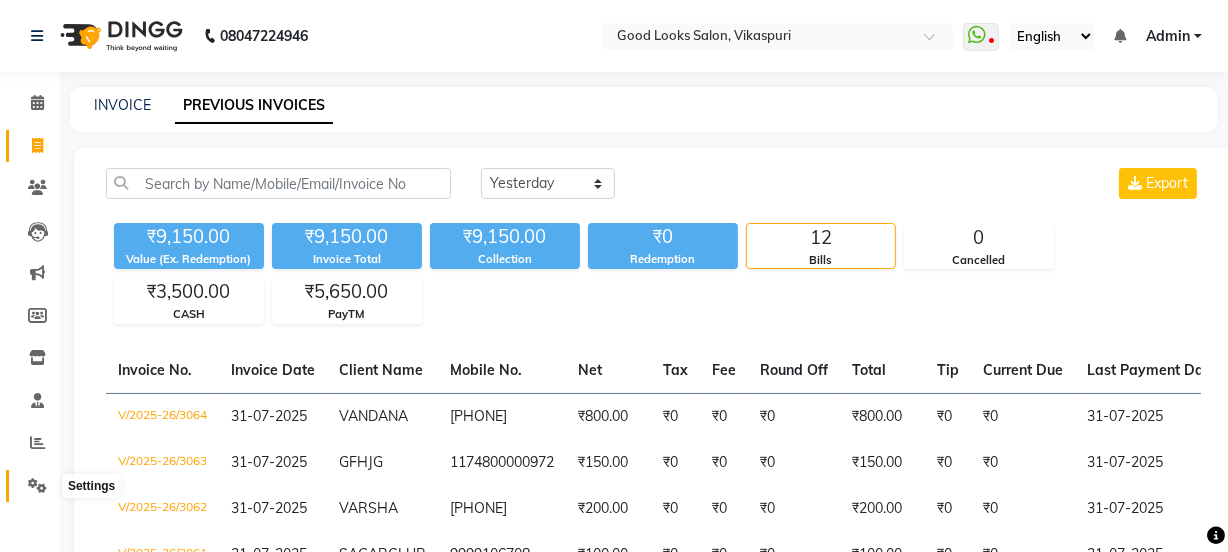 click 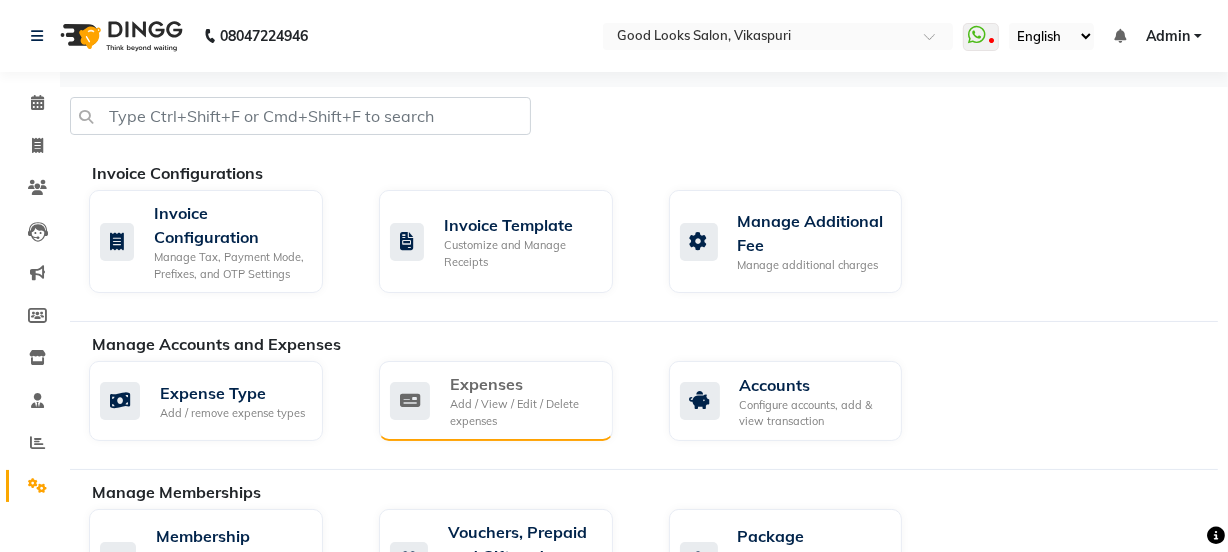 click on "Expenses Add / View / Edit / Delete expenses" 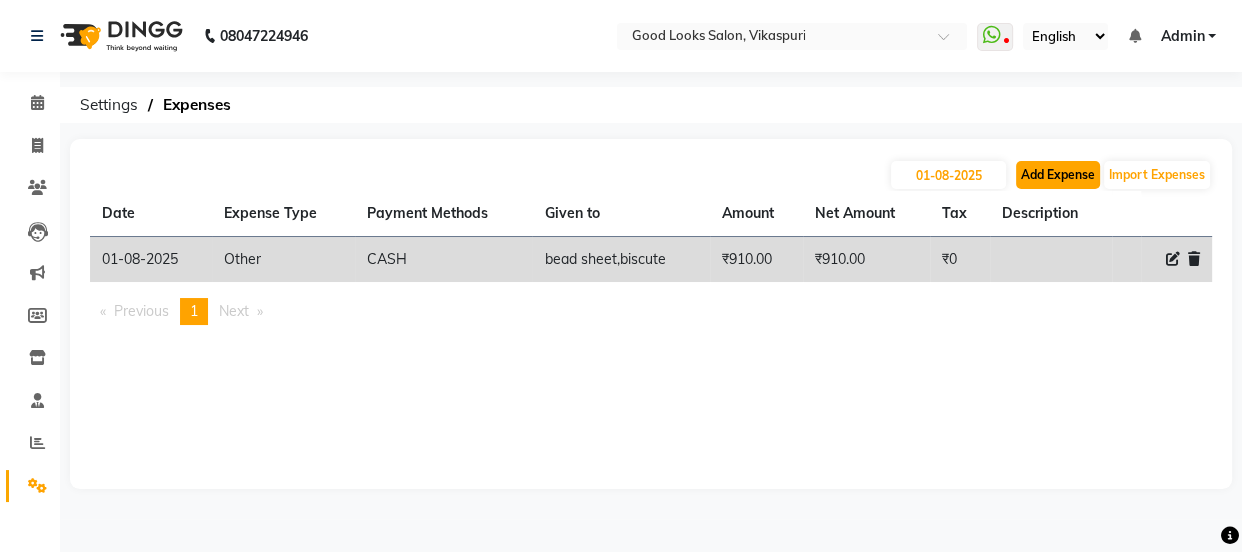 click on "Add Expense" 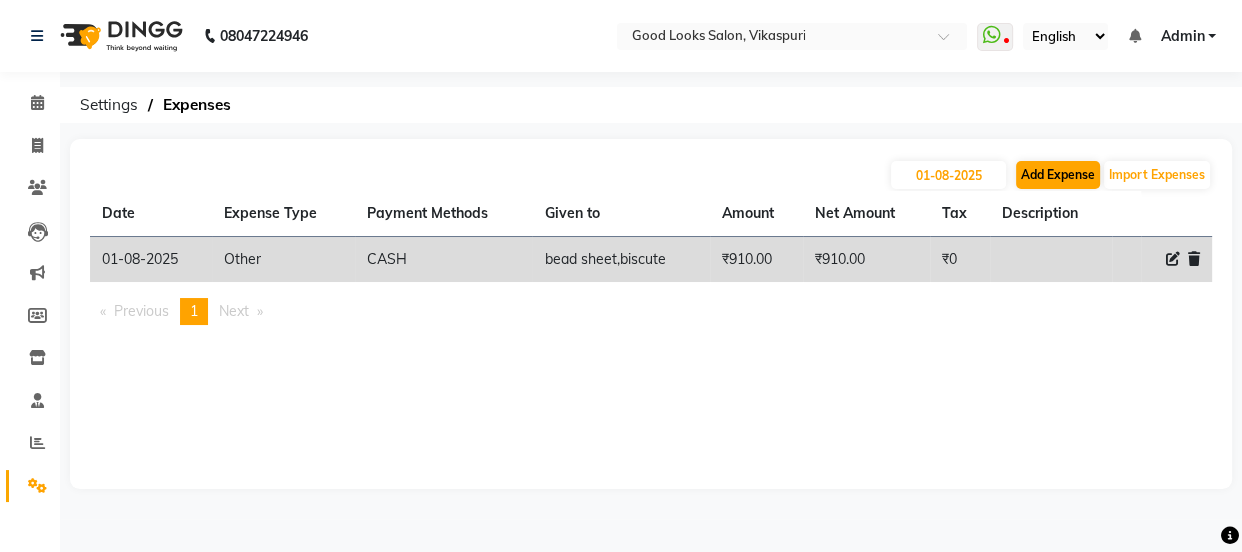 select on "1" 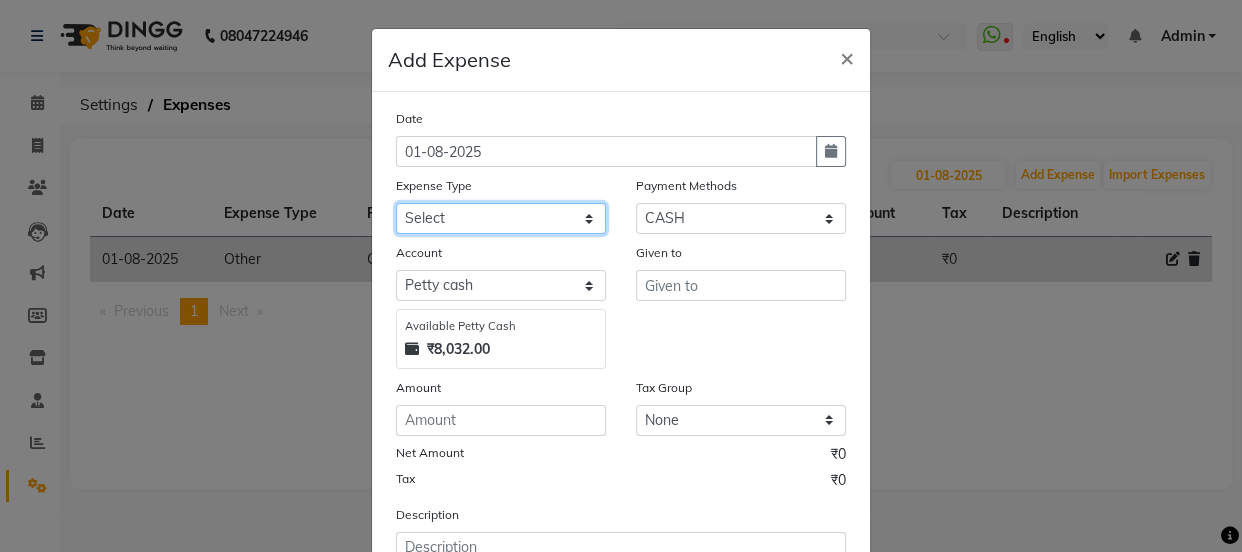 click on "Select Advance Salary Bank charges Car maintenance  Cash transfer to bank Cash transfer to hub Client Snacks Clinical charges Equipment Fuel Govt fee Incentive Insurance International purchase Loan Repayment Maintenance Marketing Miscellaneous MRA Other Pantry pooja male facial Product Rent Salary Staff Snacks Tax Tea & Refreshment Utilities" 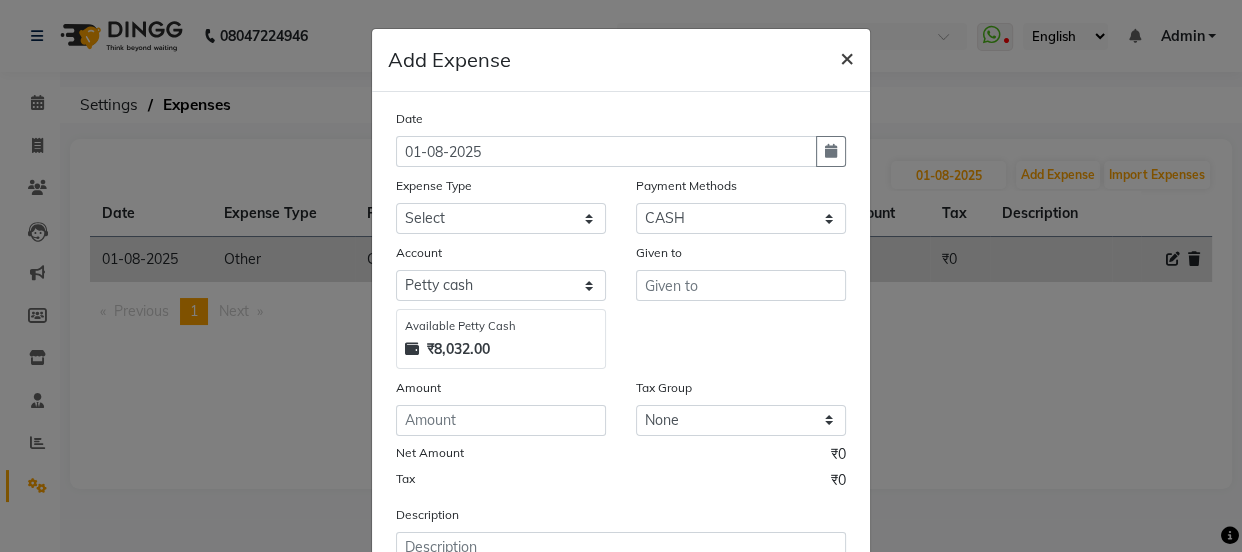 click on "×" 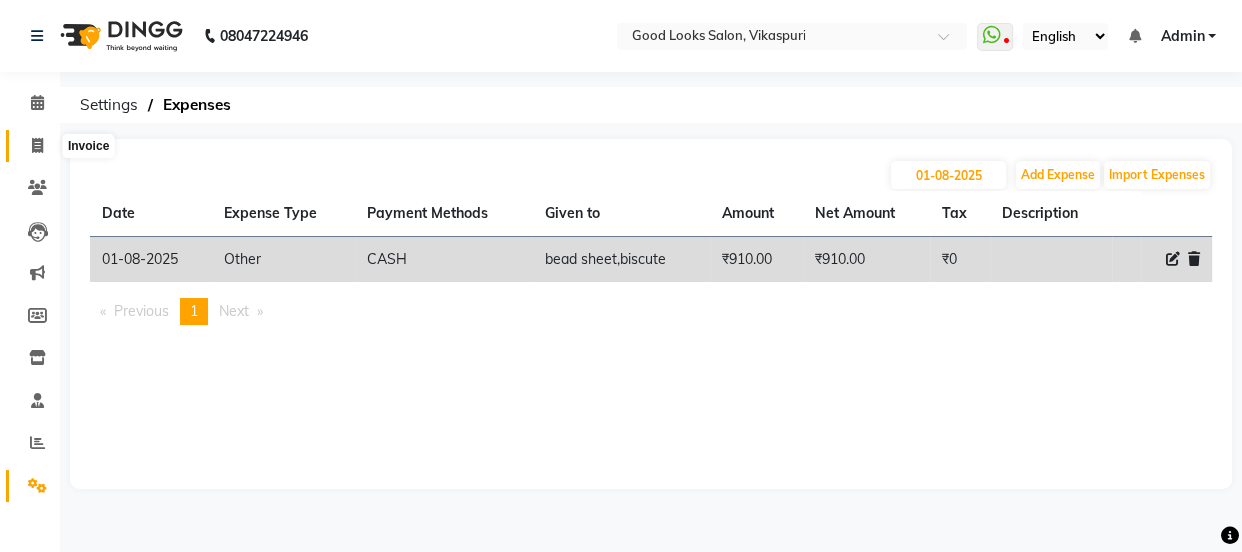 click 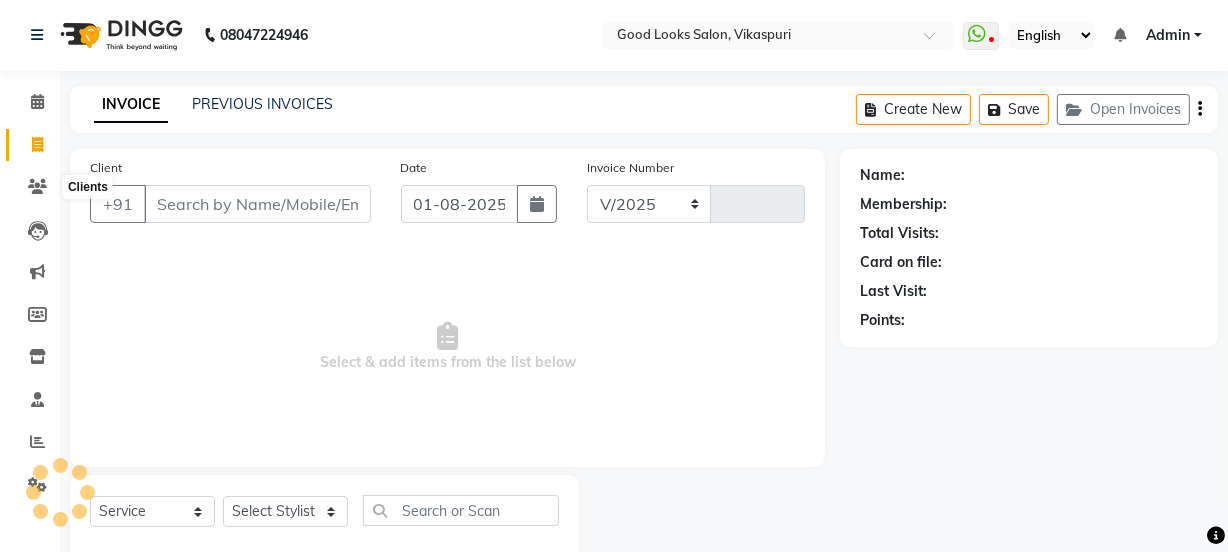 select on "4230" 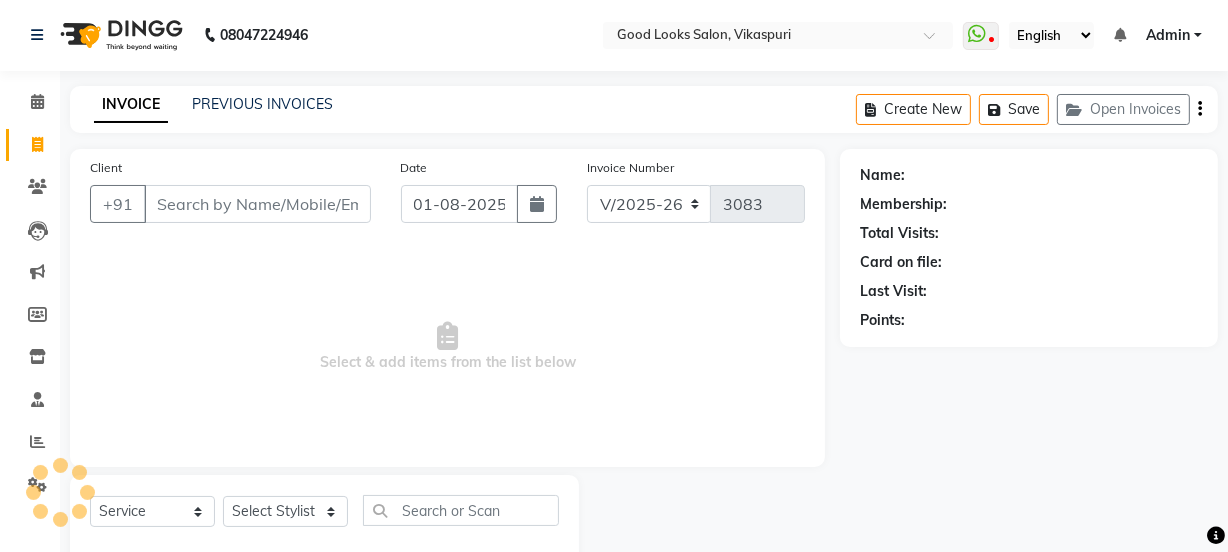 scroll, scrollTop: 50, scrollLeft: 0, axis: vertical 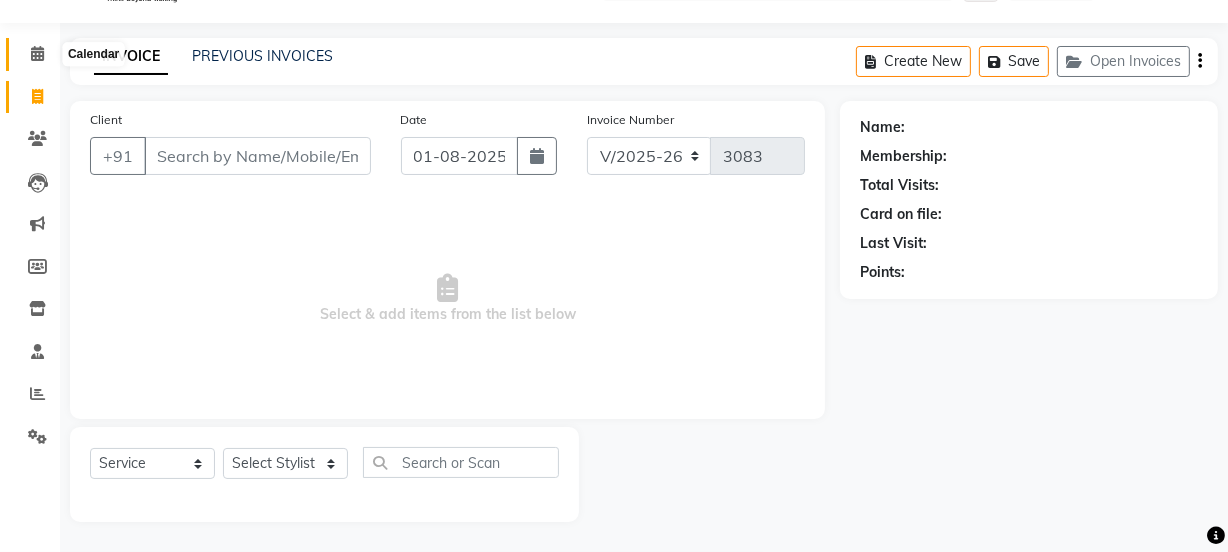 click 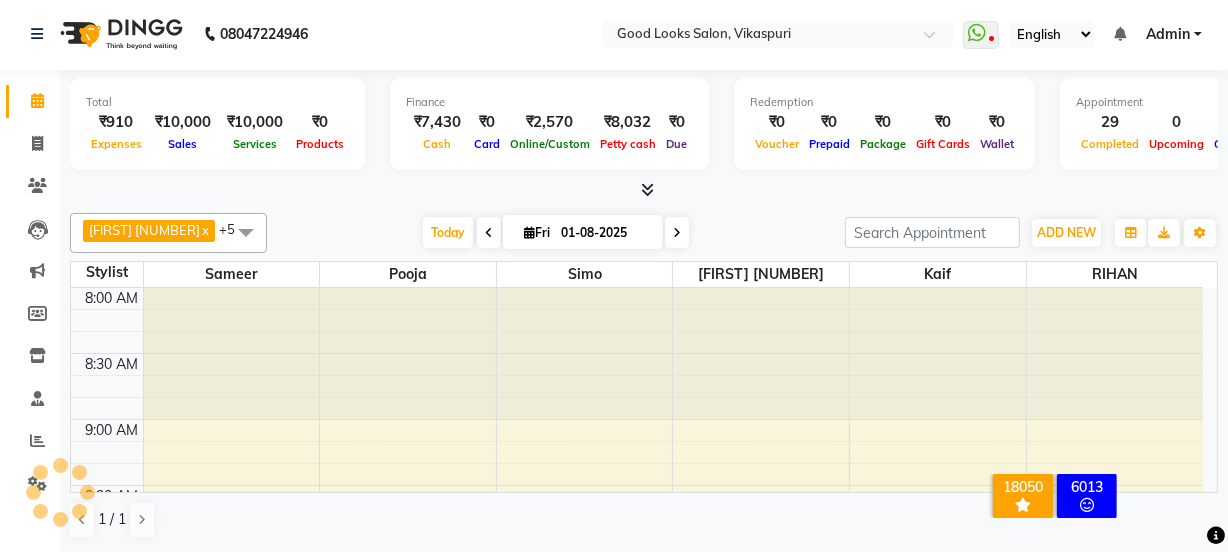 scroll, scrollTop: 0, scrollLeft: 0, axis: both 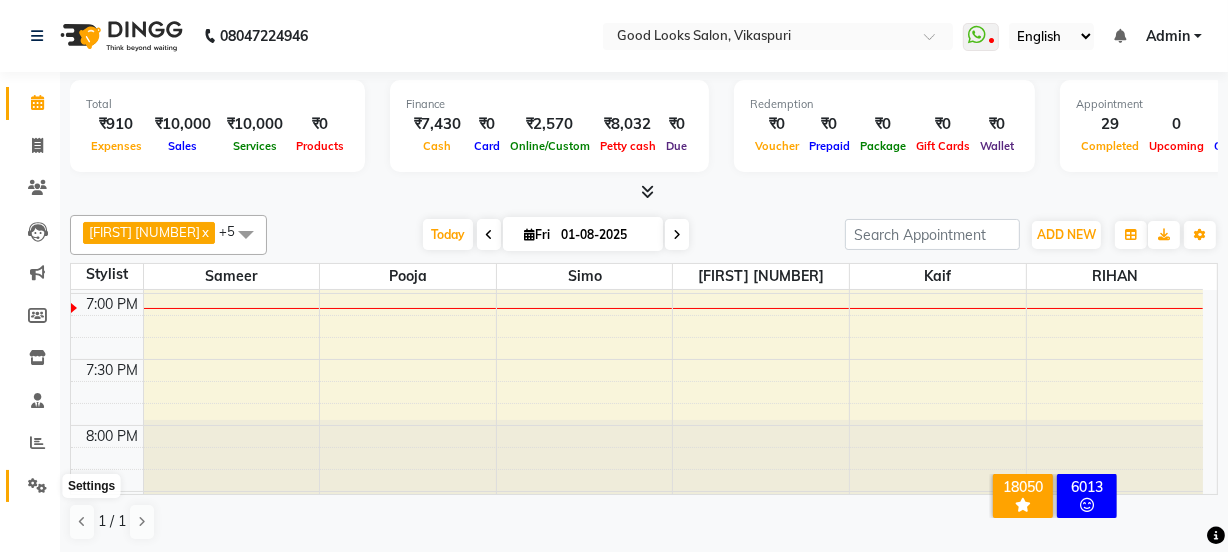 click 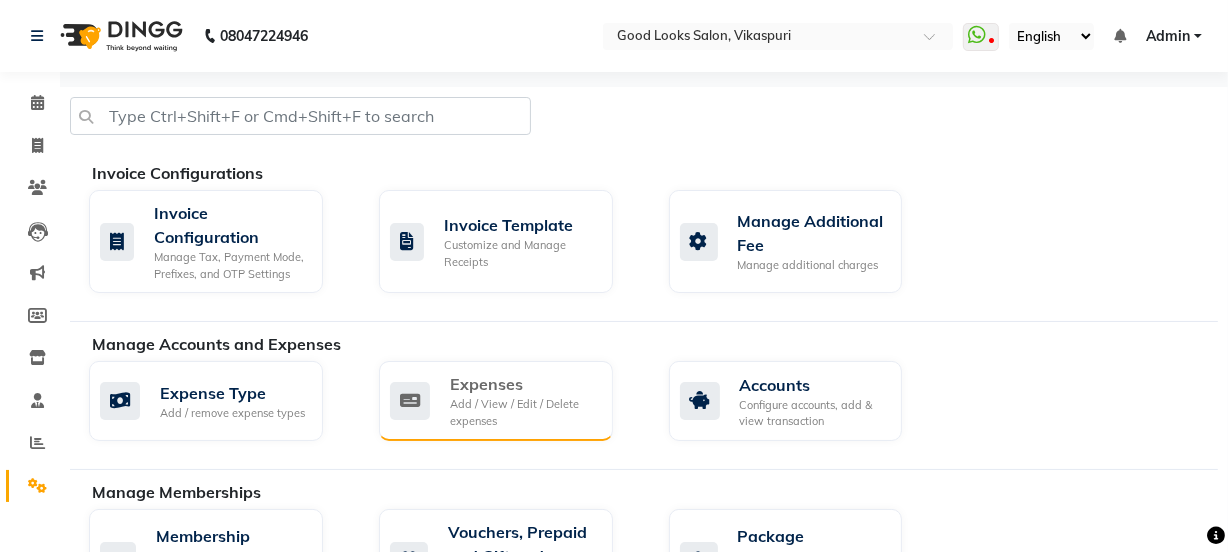 click on "Expenses" 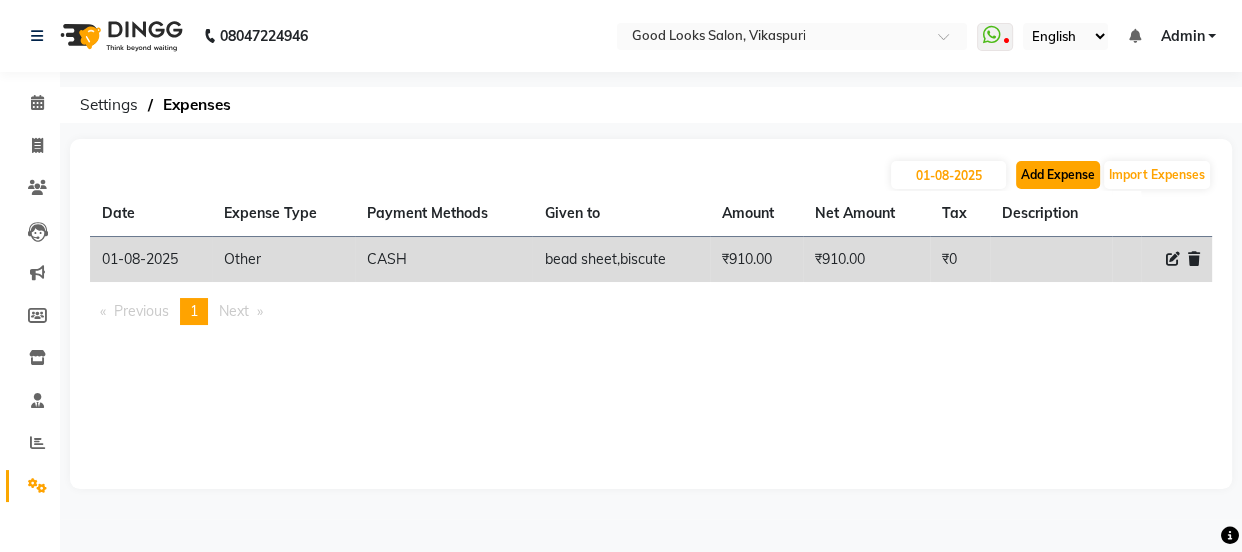 click on "Add Expense" 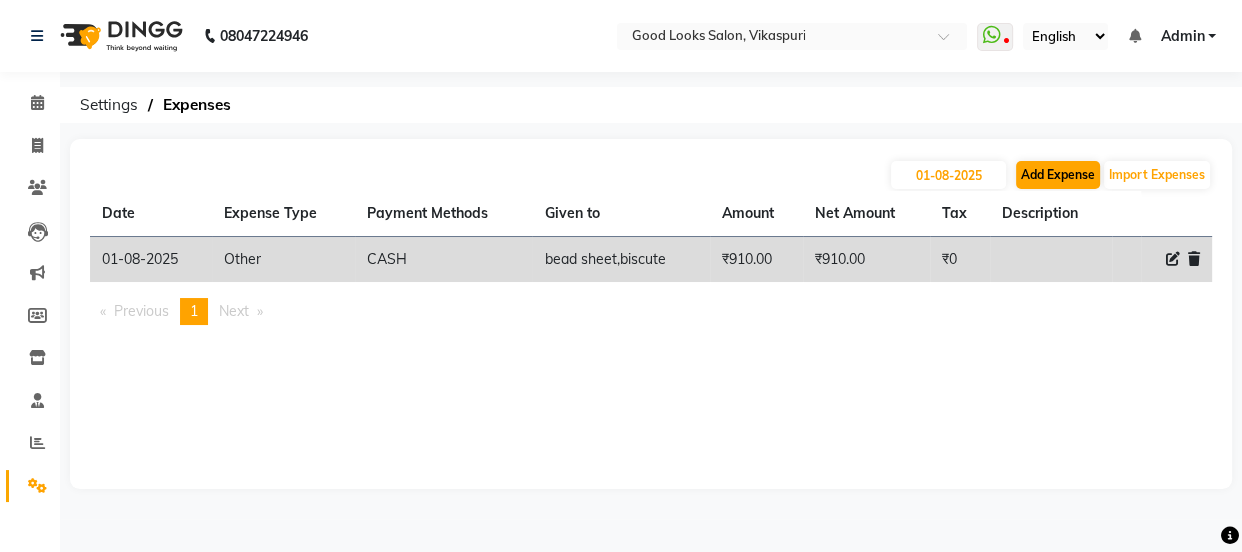 select on "1" 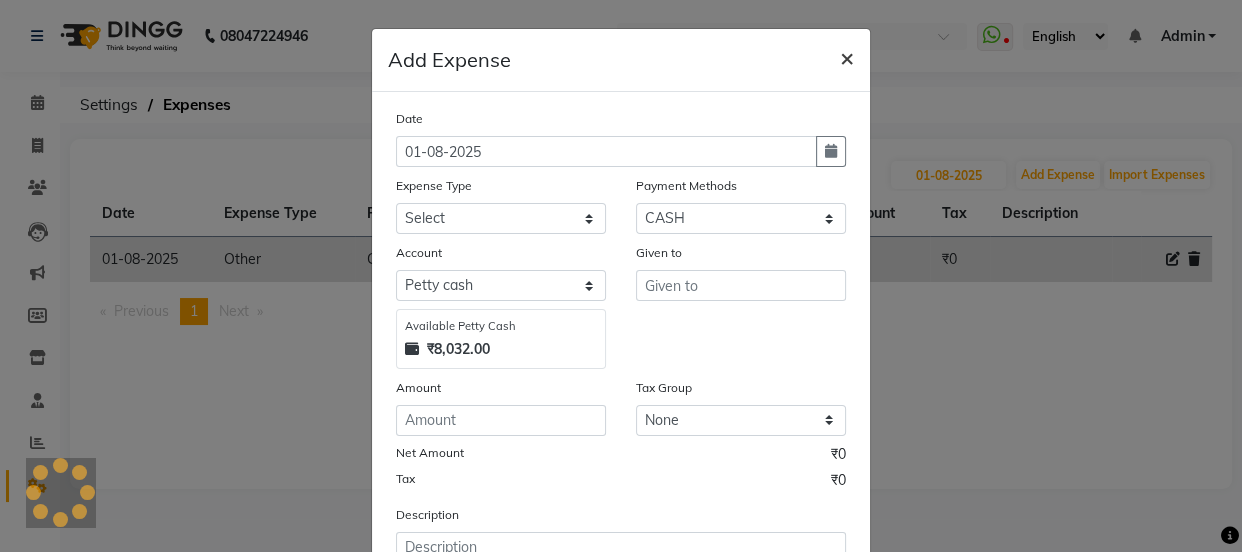 click on "×" 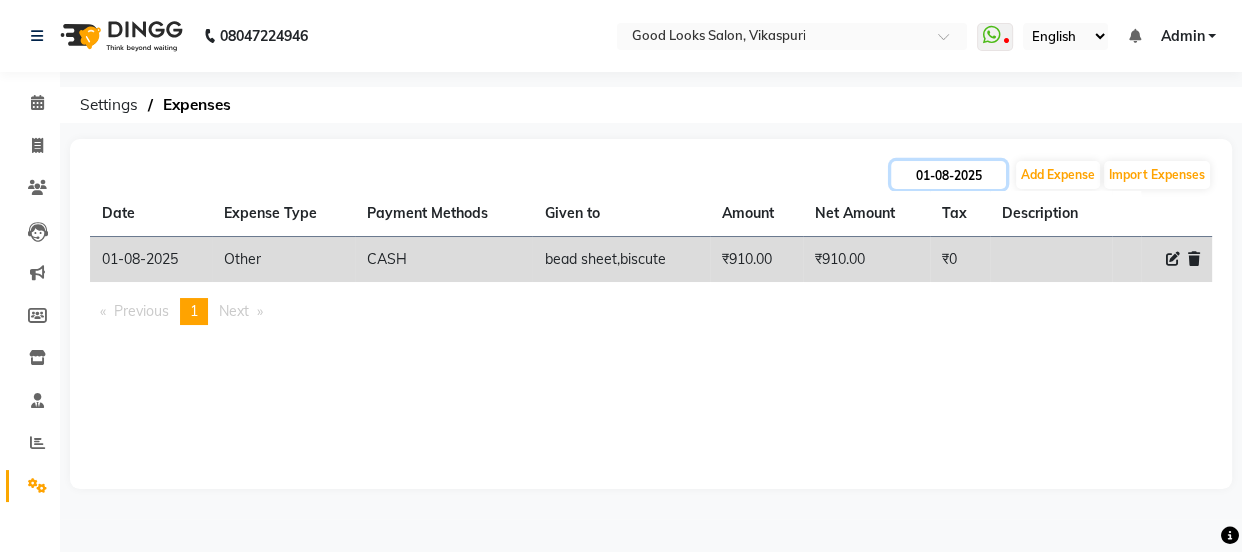 click on "01-08-2025" 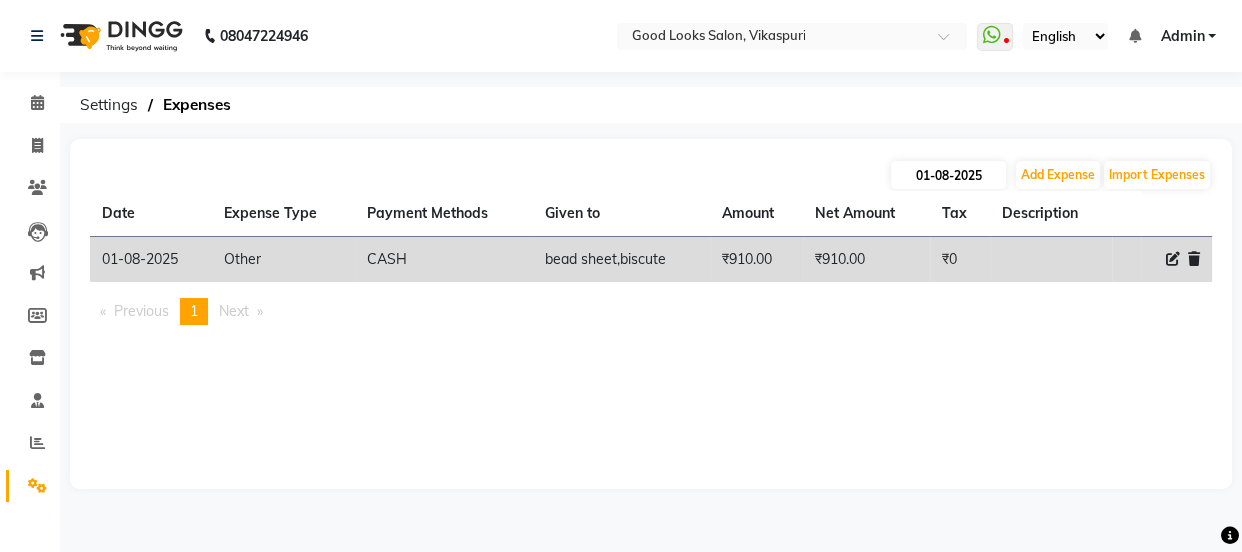 select on "8" 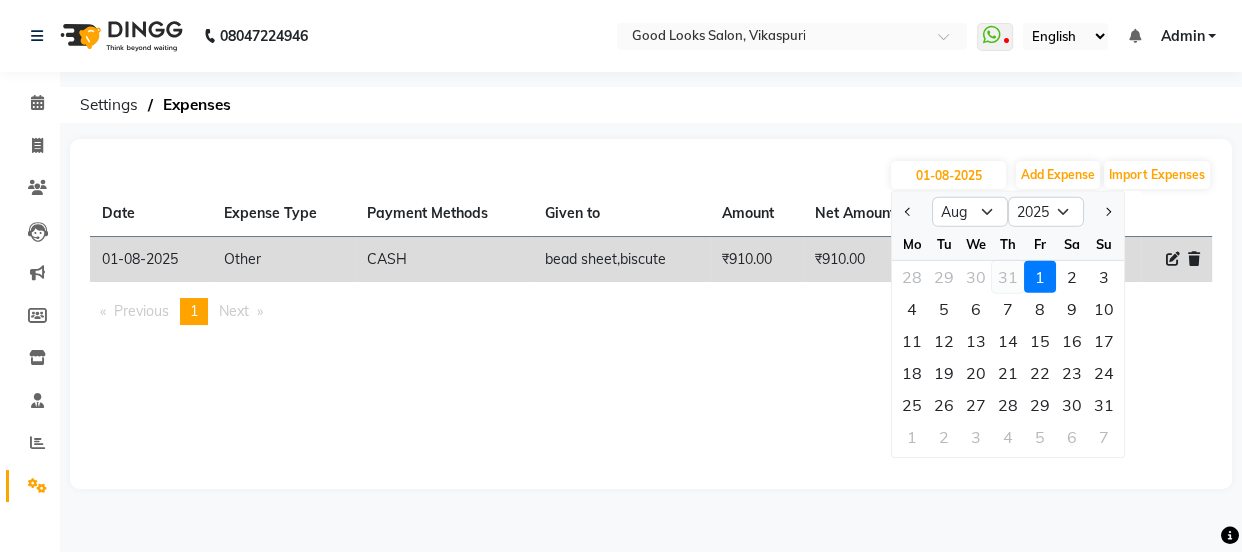 click on "31" 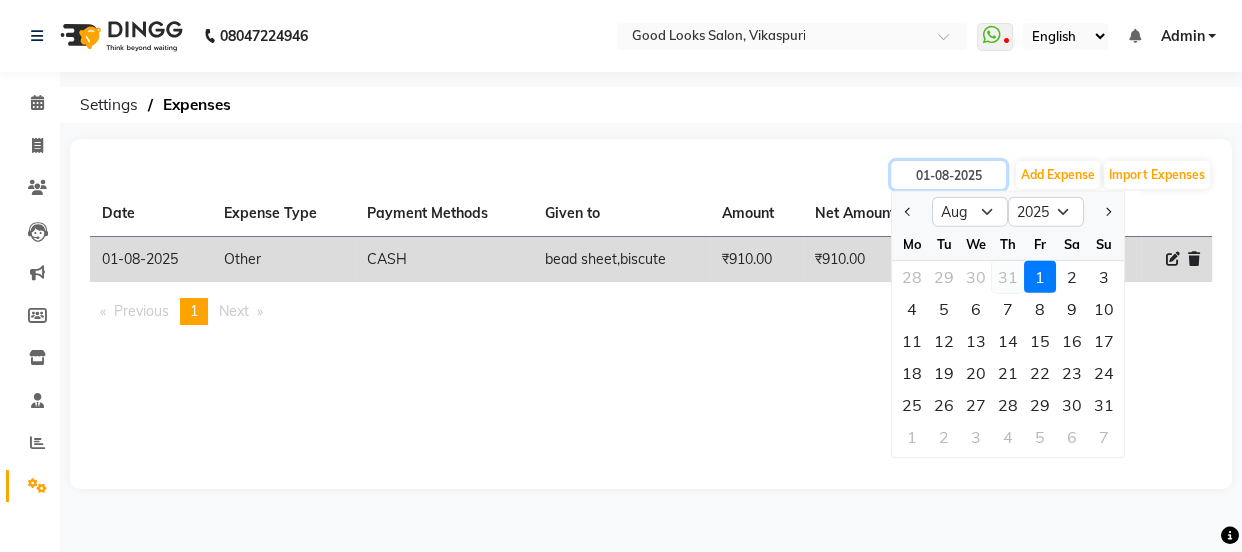 type on "31-07-2025" 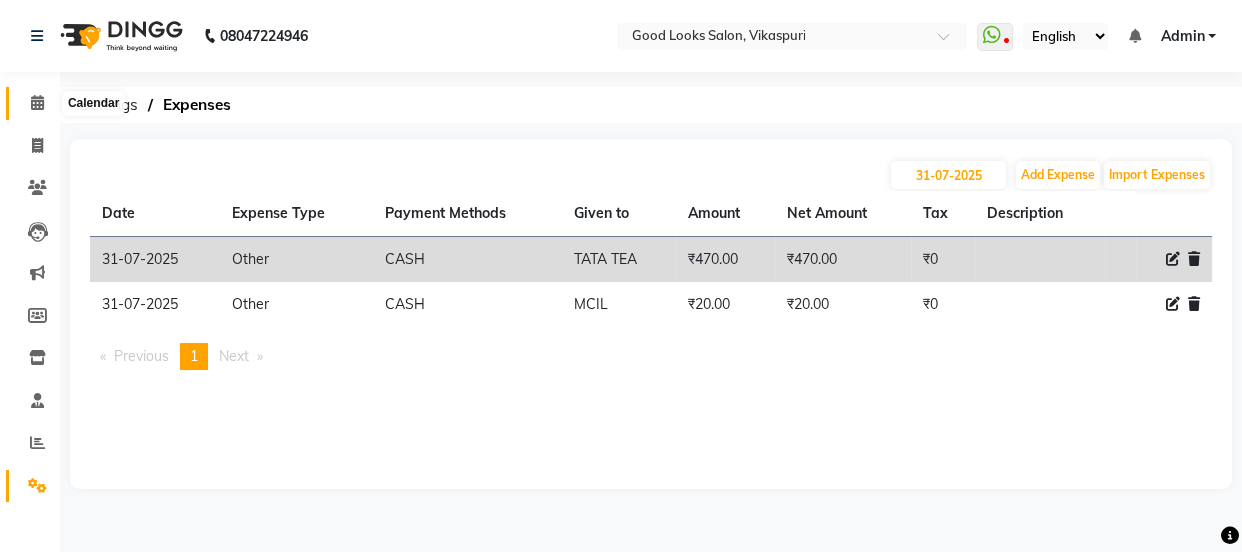 click 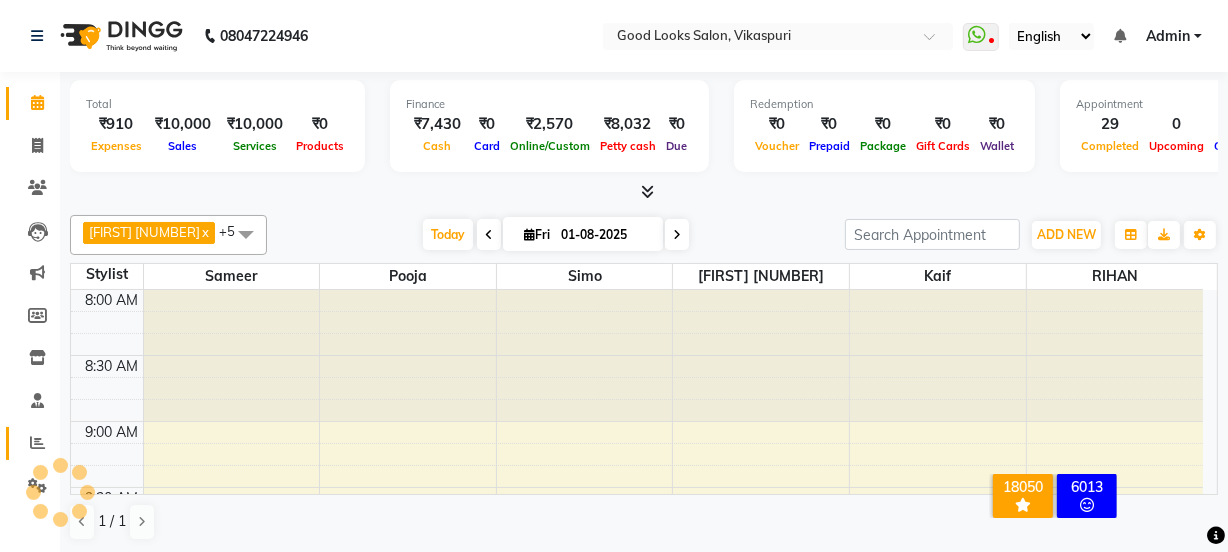 scroll, scrollTop: 0, scrollLeft: 0, axis: both 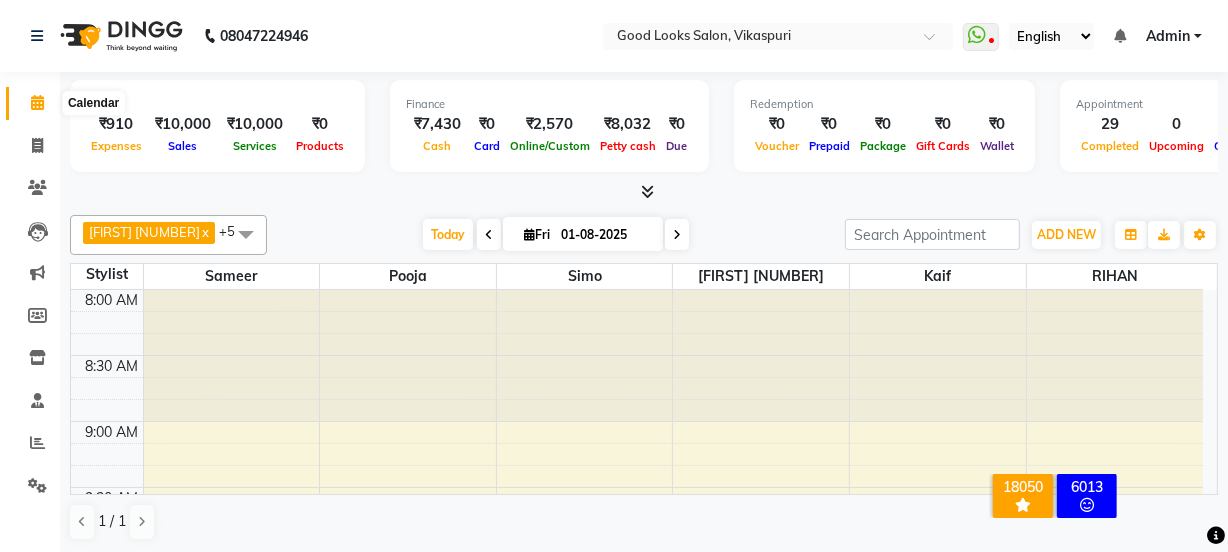 click 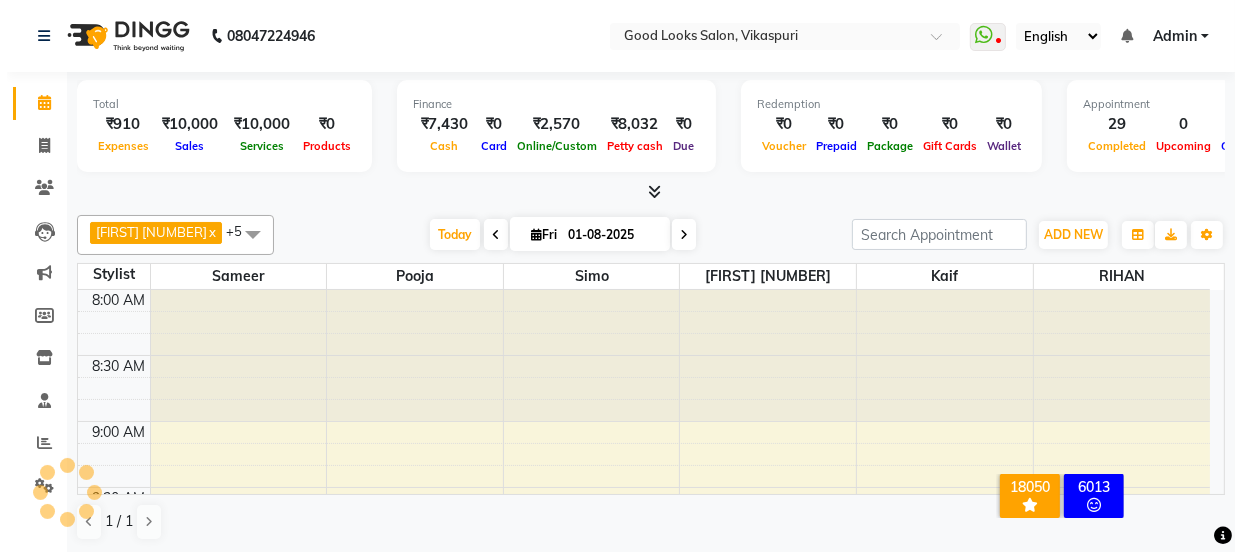 scroll, scrollTop: 0, scrollLeft: 0, axis: both 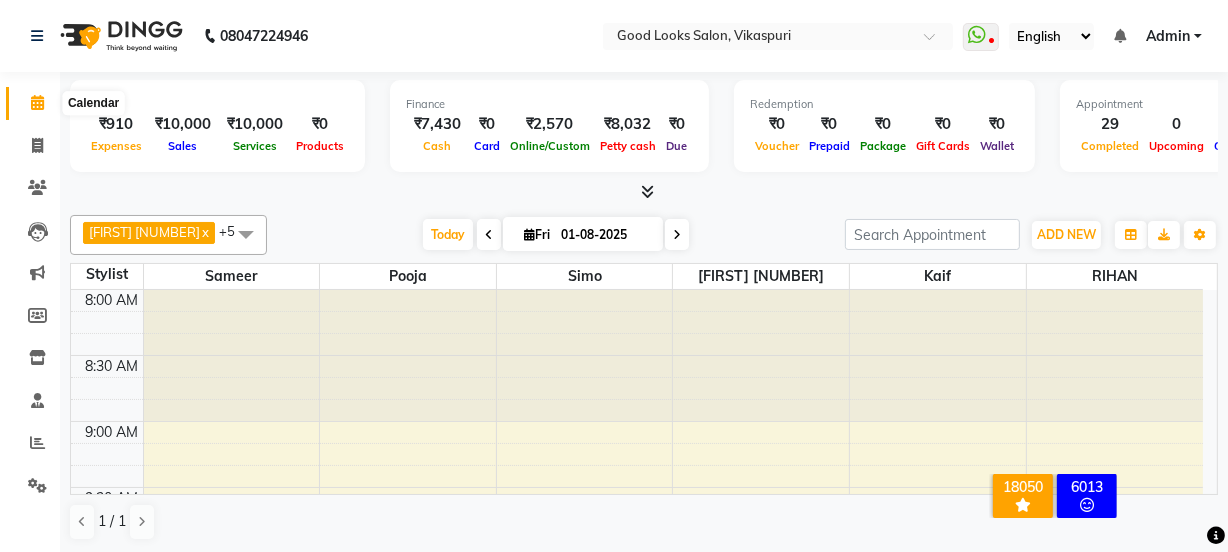 click 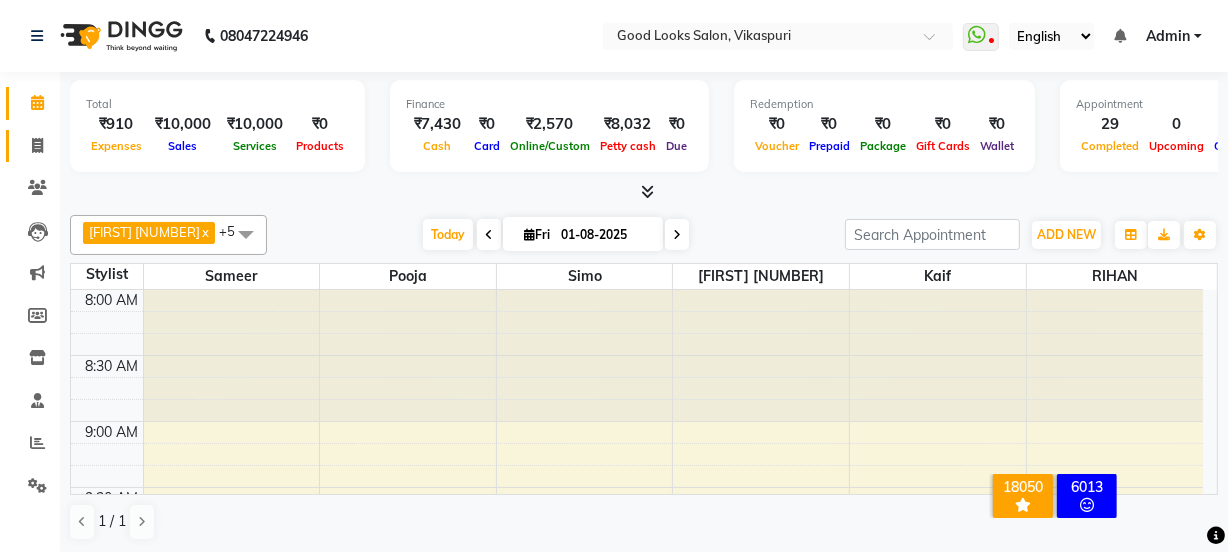 drag, startPoint x: 35, startPoint y: 126, endPoint x: 36, endPoint y: 148, distance: 22.022715 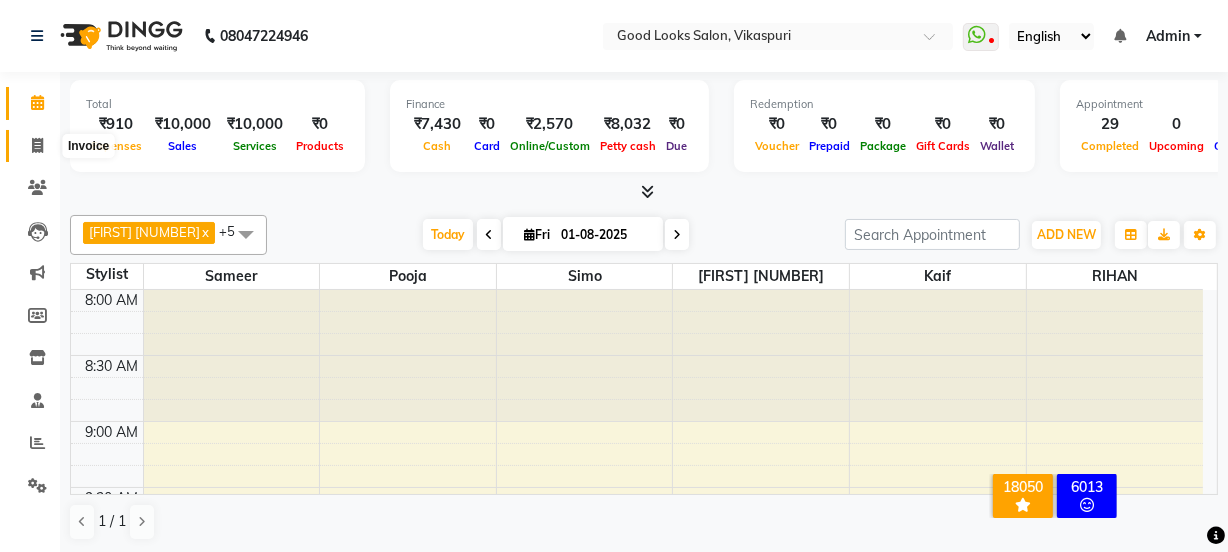 click 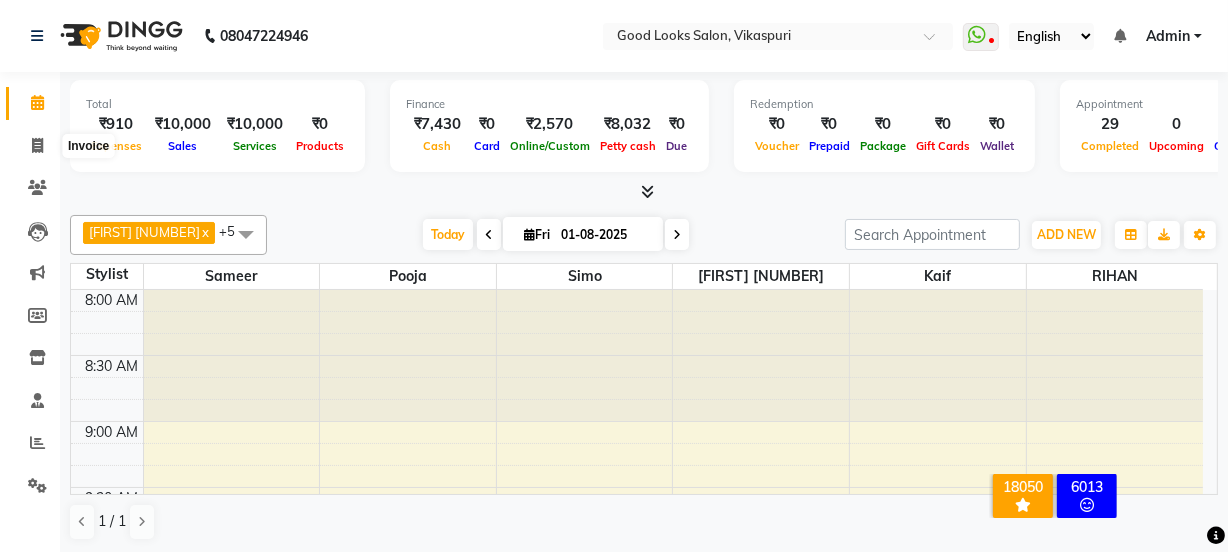 select on "4230" 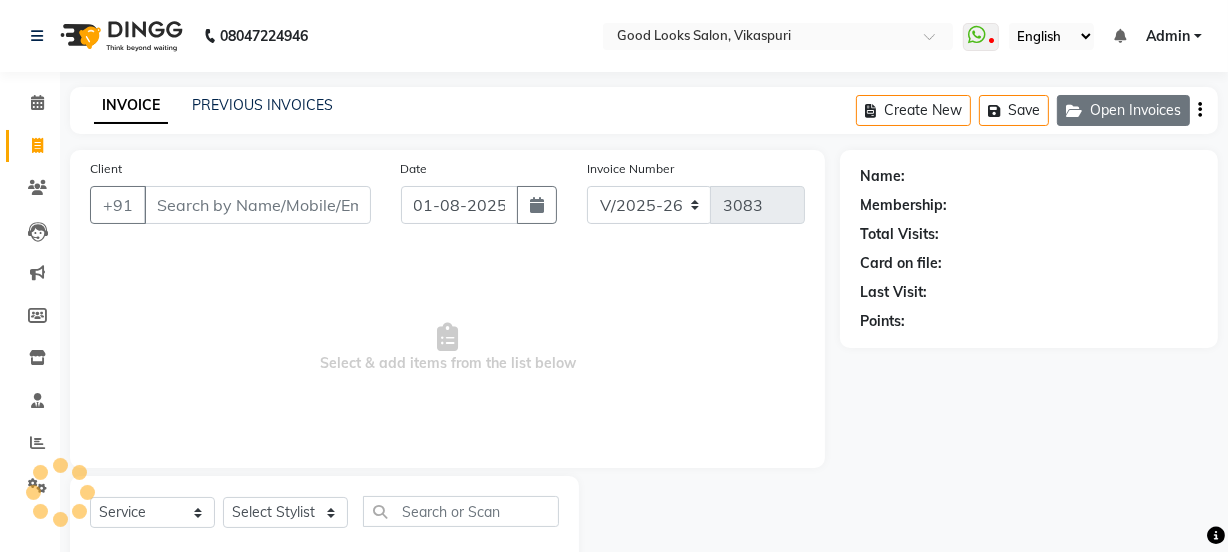 click on "Open Invoices" 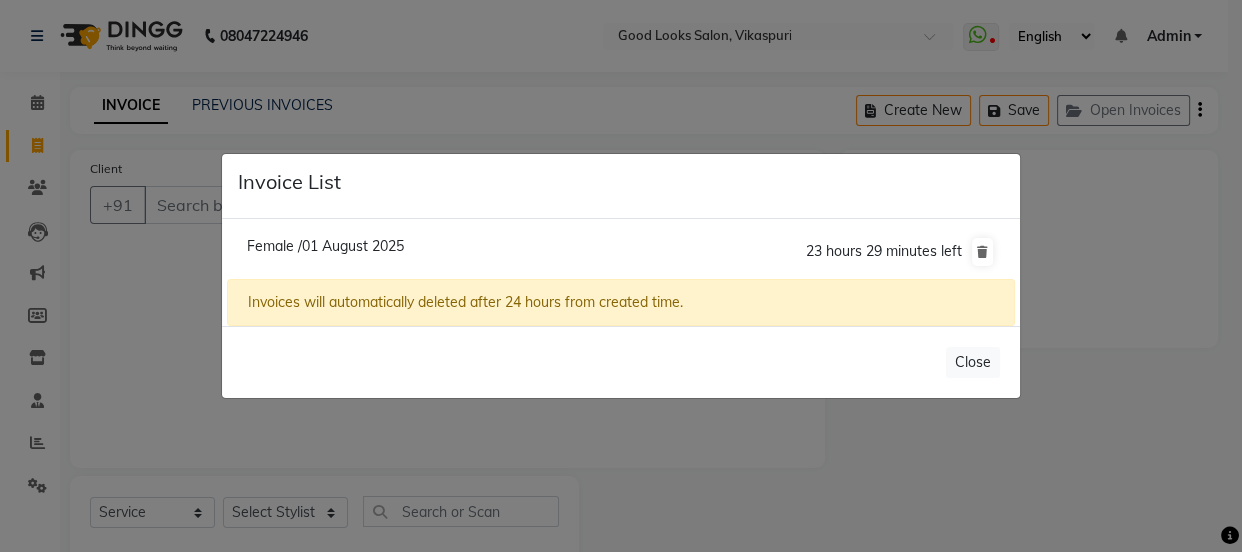 click on "Female /01 August 2025" 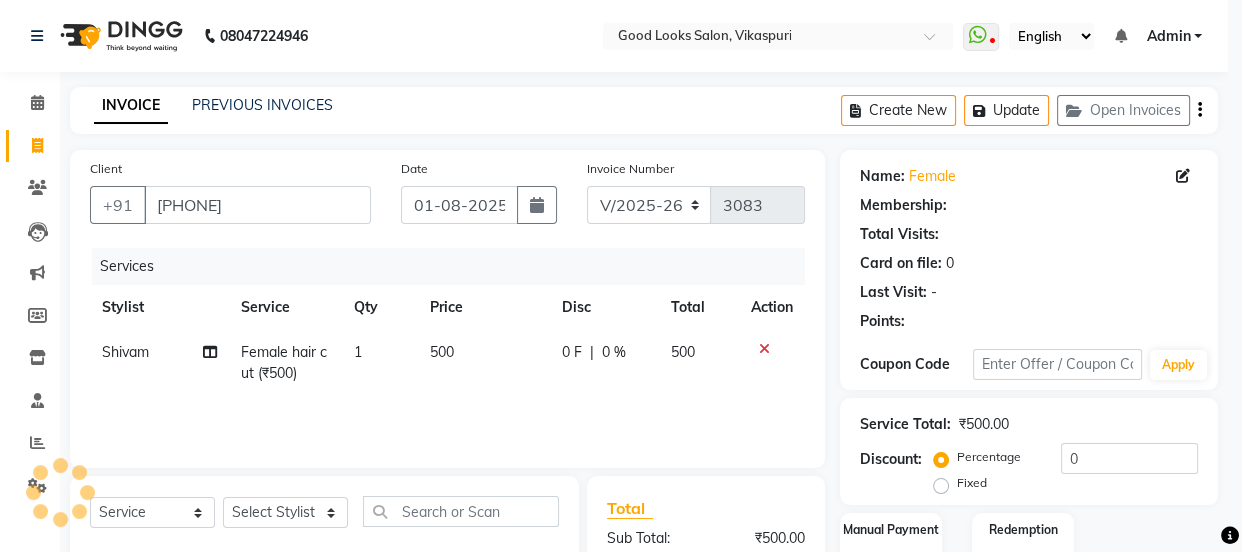 select on "1: Object" 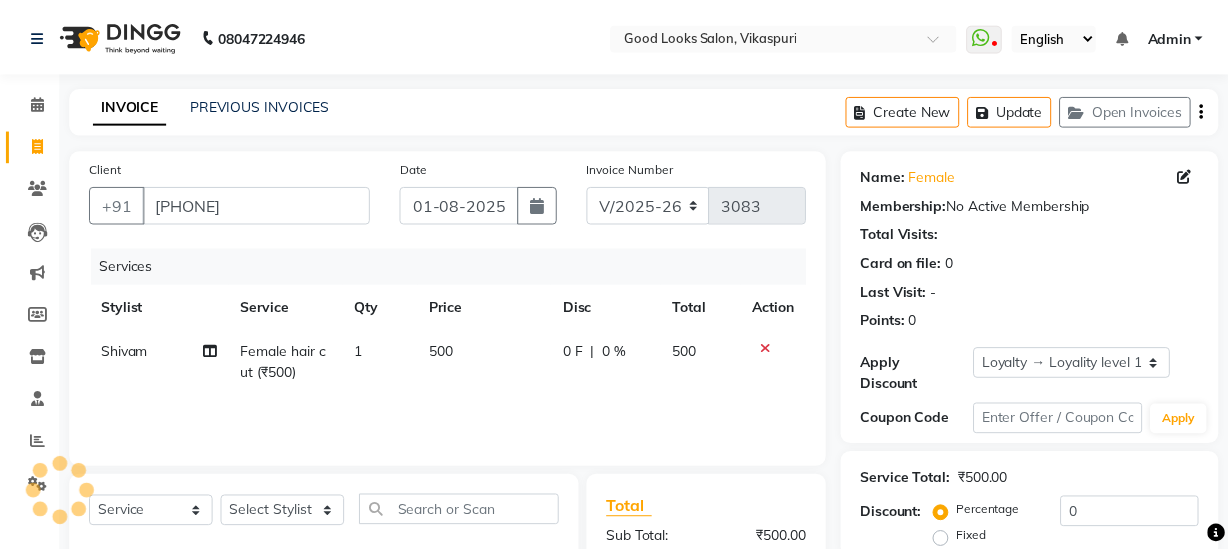 scroll, scrollTop: 206, scrollLeft: 0, axis: vertical 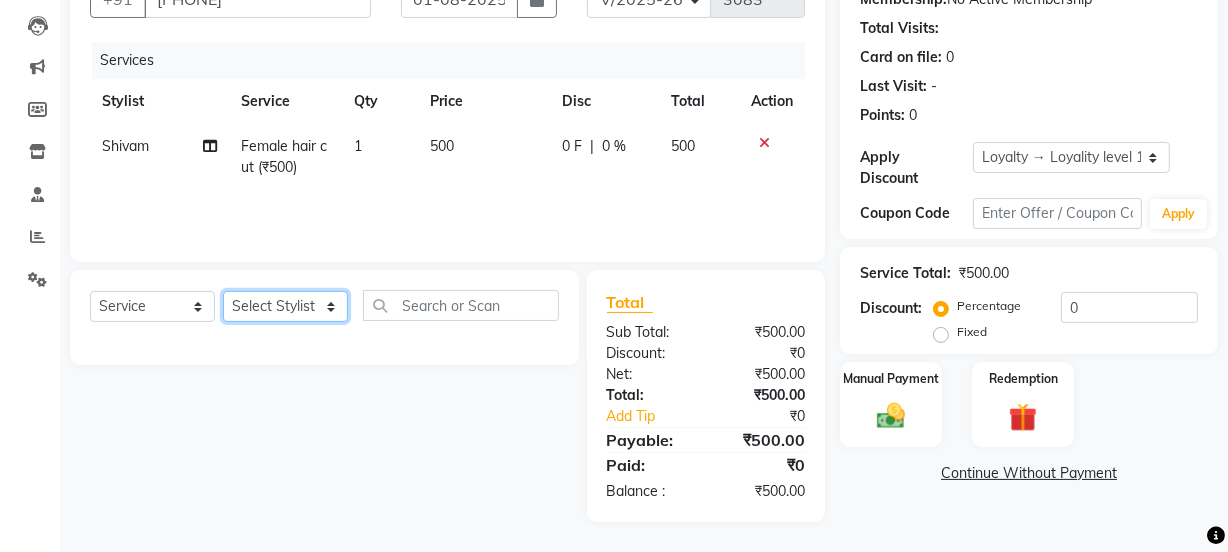 click on "Select Stylist Jyoti kaif Manager Pooja Prachi Raman Raman 2 Reception RIHAN Sameer Shivam simo SUNNY yogita" 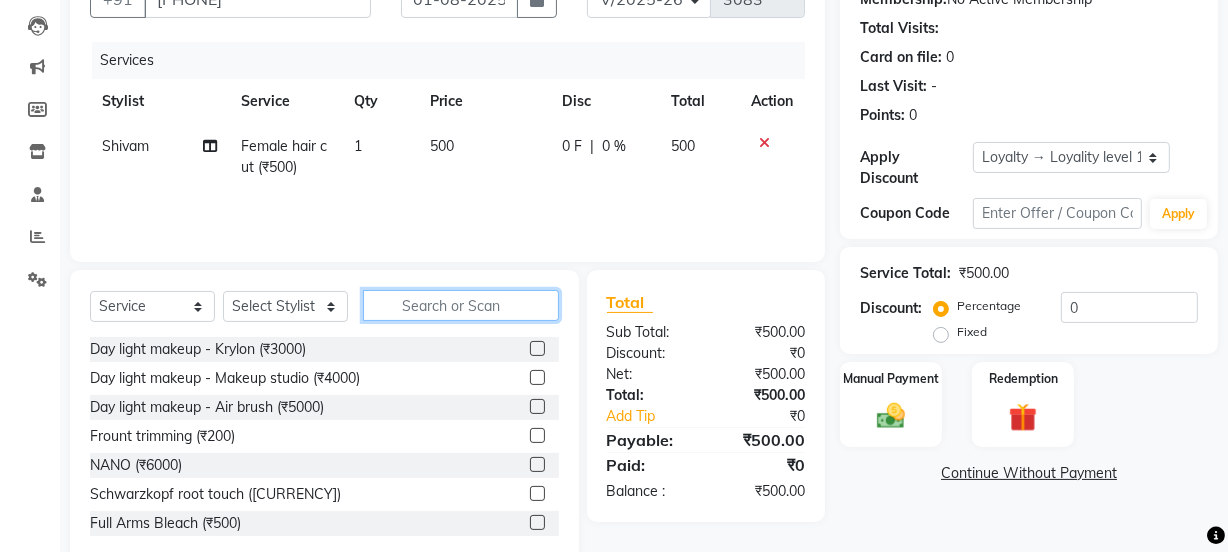 click 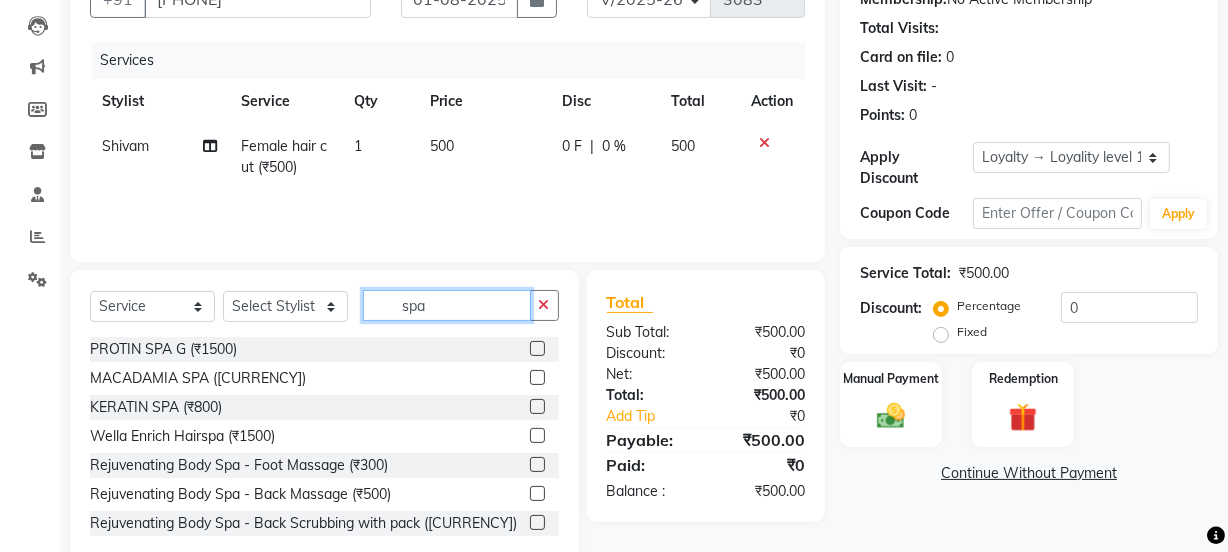 type on "spa" 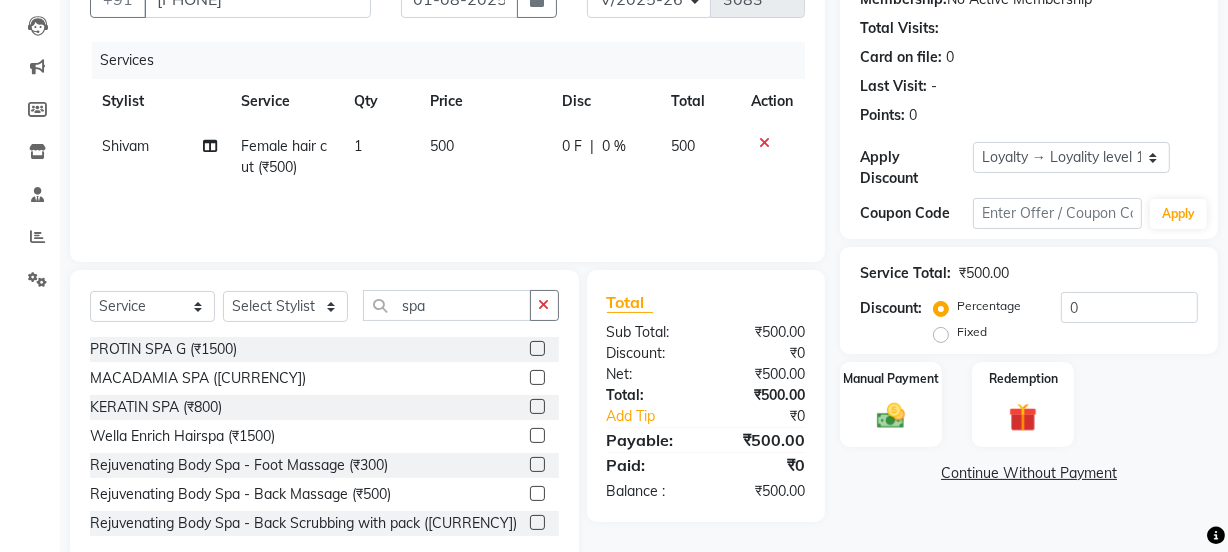 click 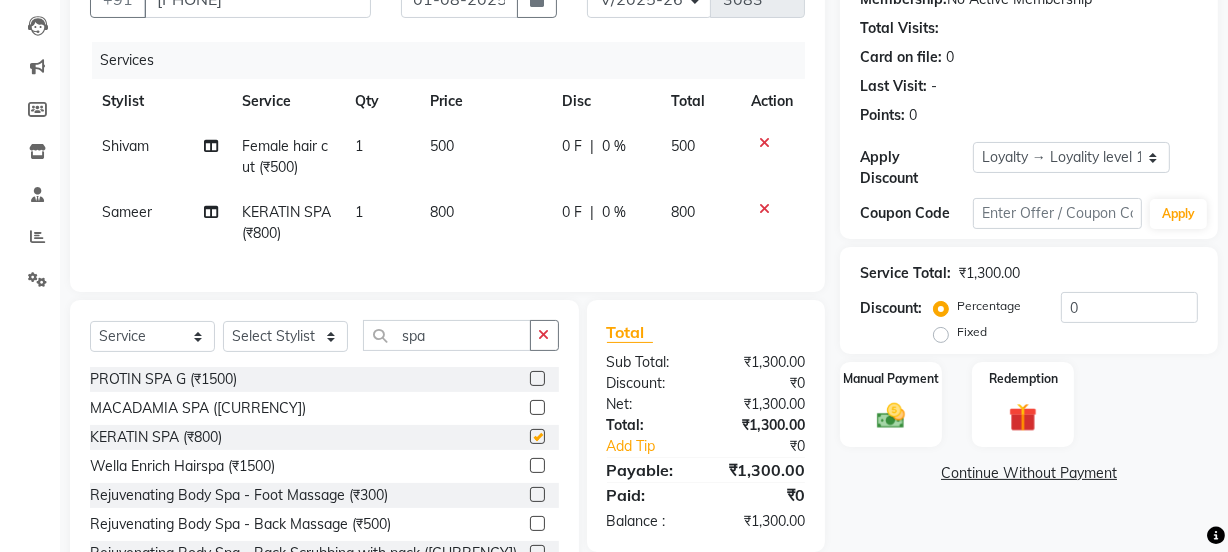 checkbox on "false" 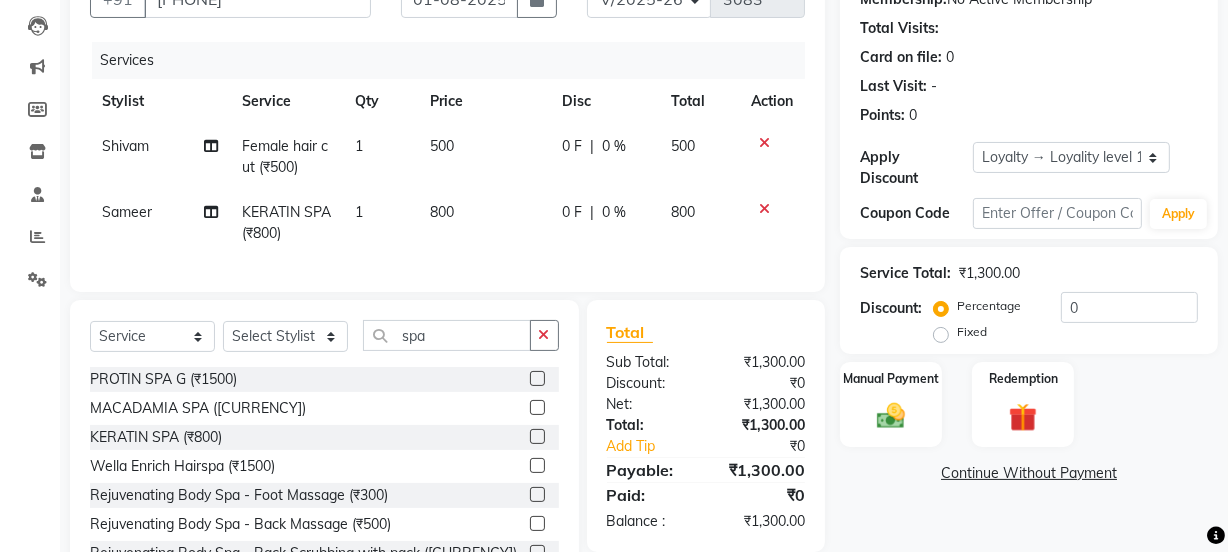 click on "500" 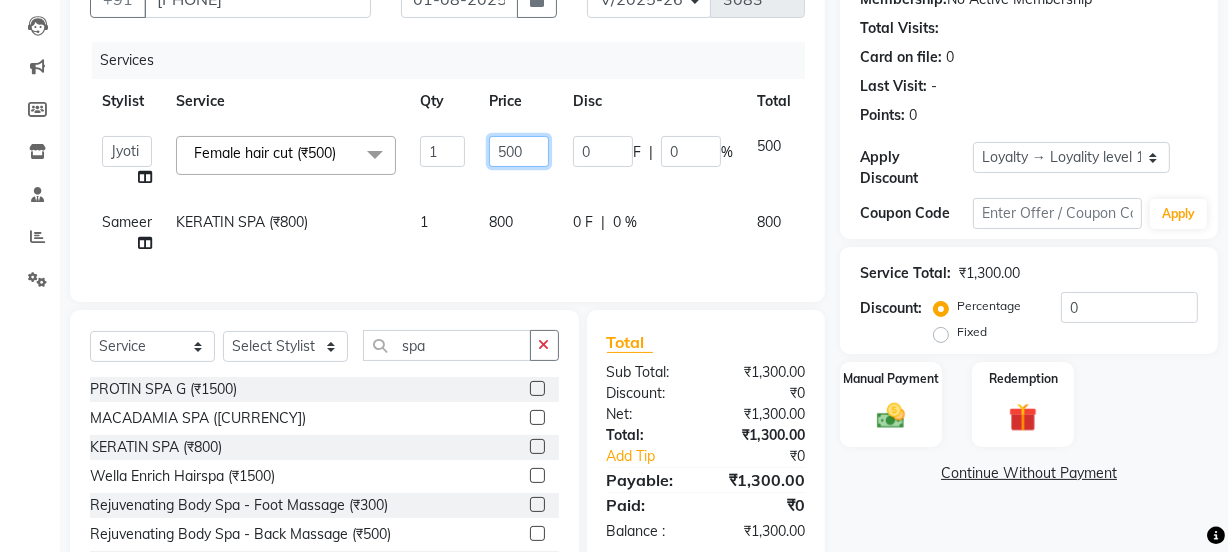 drag, startPoint x: 516, startPoint y: 147, endPoint x: 483, endPoint y: 148, distance: 33.01515 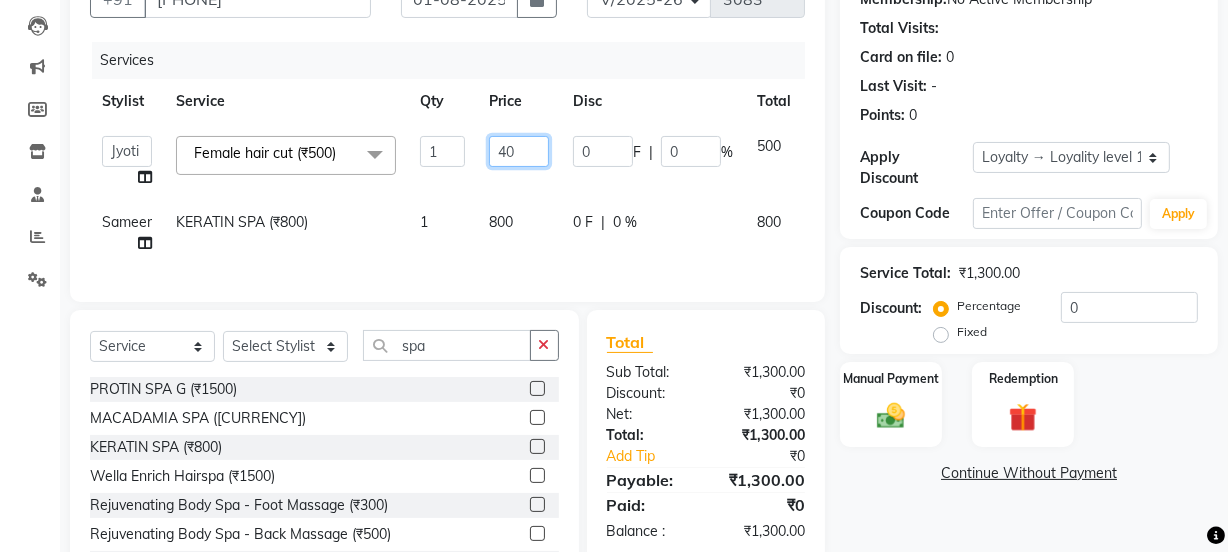 type on "400" 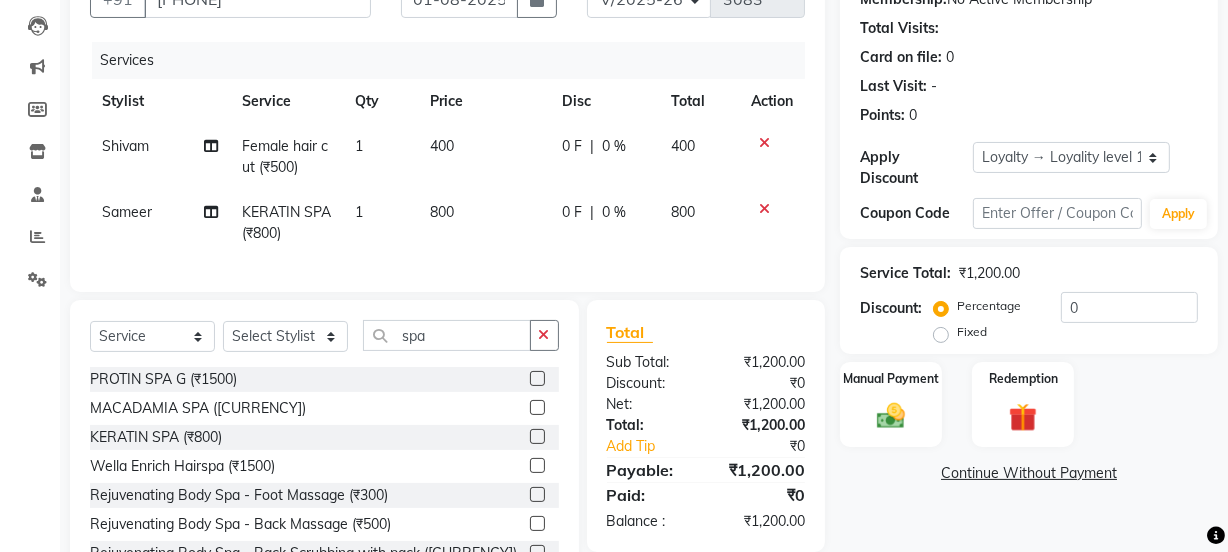click on "800" 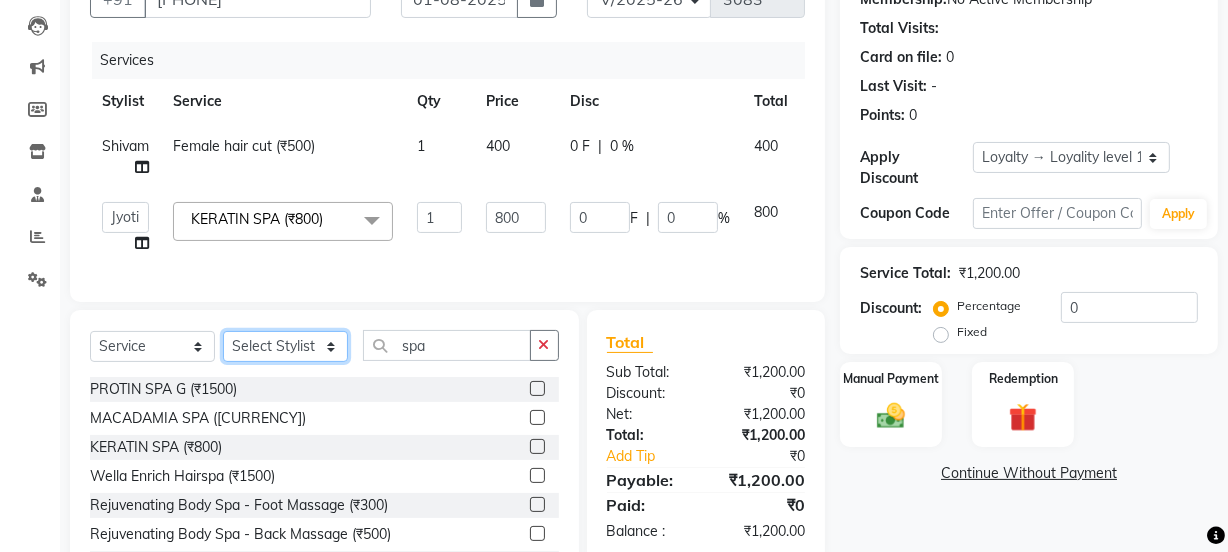 click on "Select Stylist Jyoti kaif Manager Pooja Prachi Raman Raman 2 Reception RIHAN Sameer Shivam simo SUNNY yogita" 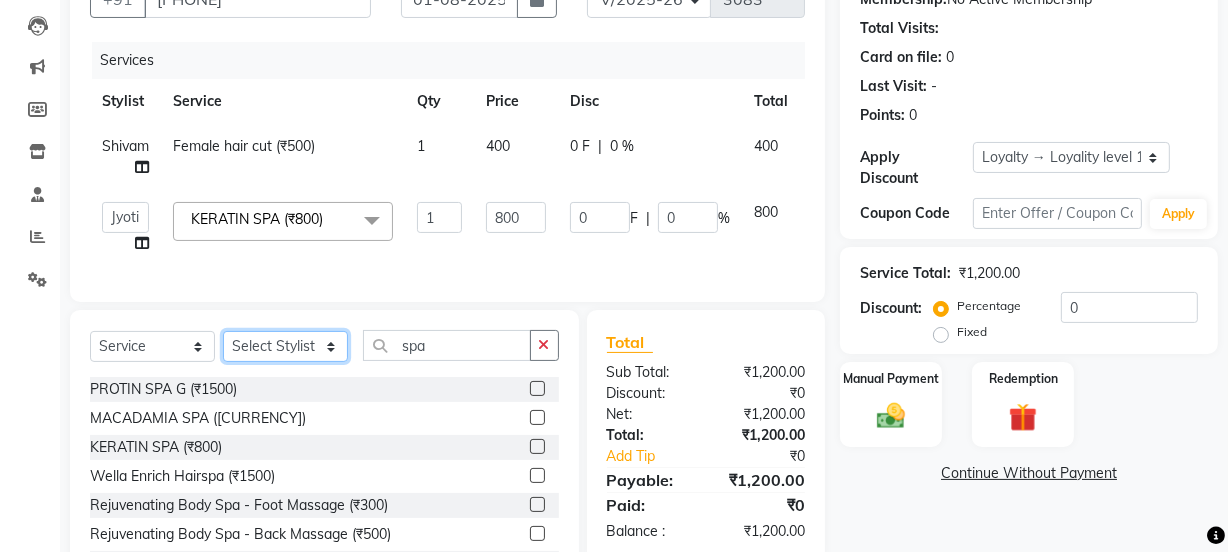 select on "70835" 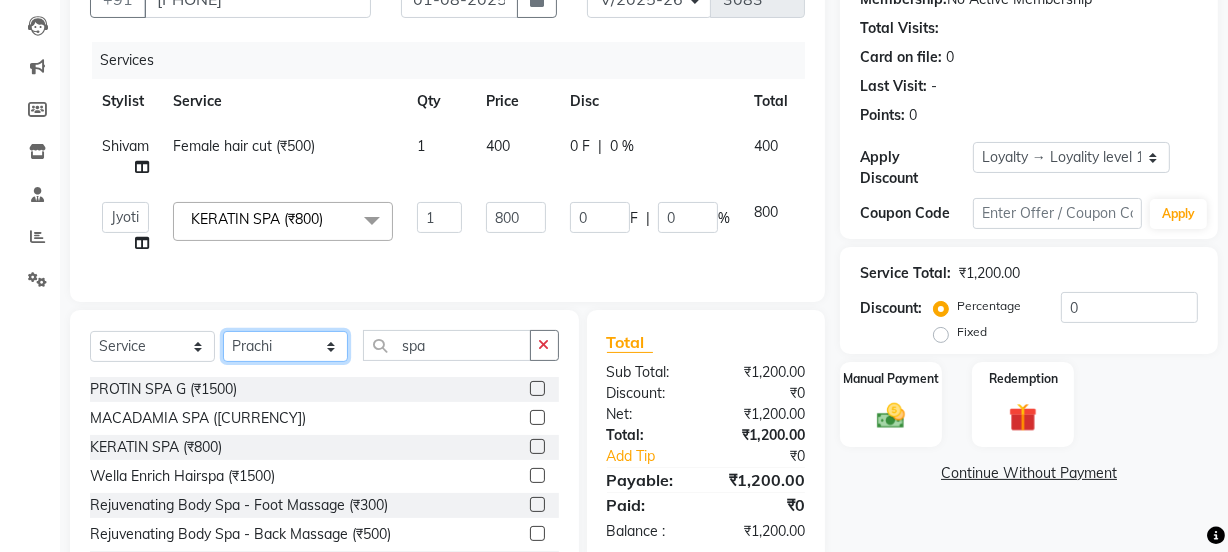 click on "Select Stylist Jyoti kaif Manager Pooja Prachi Raman Raman 2 Reception RIHAN Sameer Shivam simo SUNNY yogita" 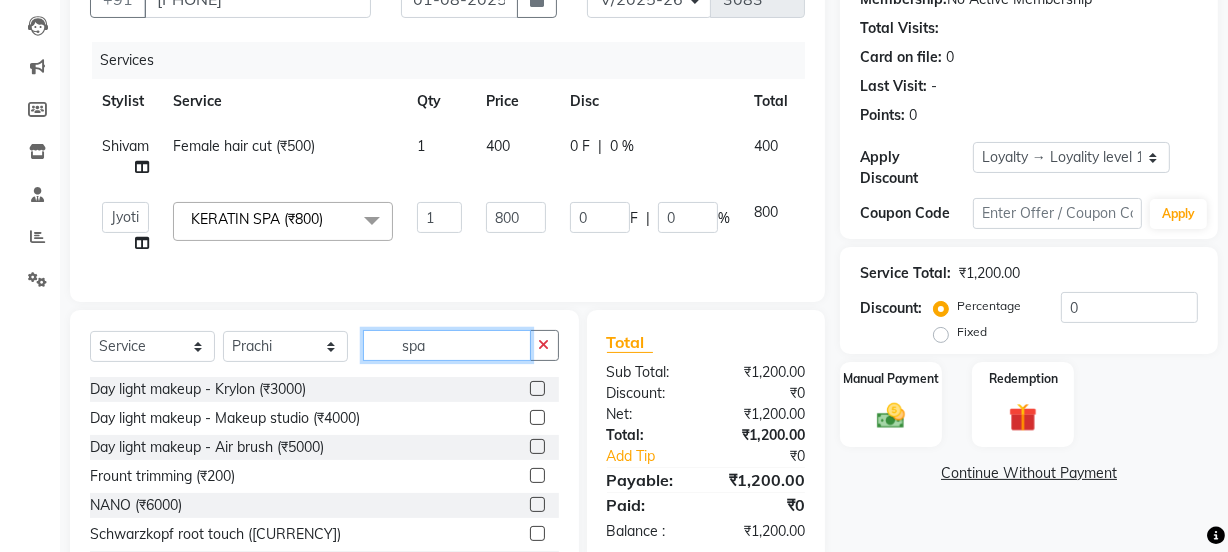 drag, startPoint x: 431, startPoint y: 351, endPoint x: 359, endPoint y: 365, distance: 73.34848 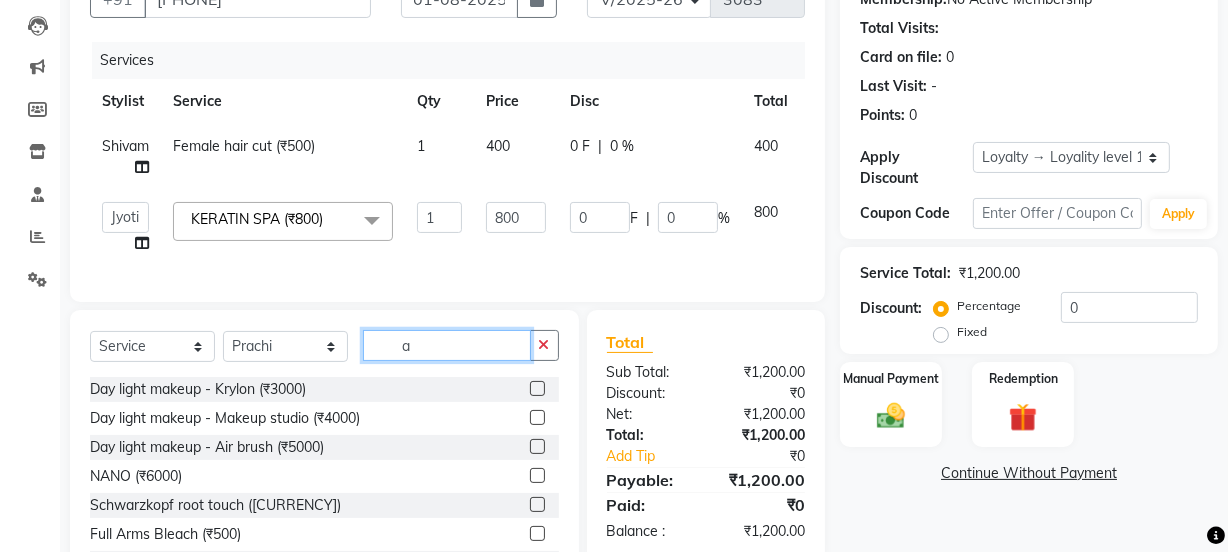 type on "a" 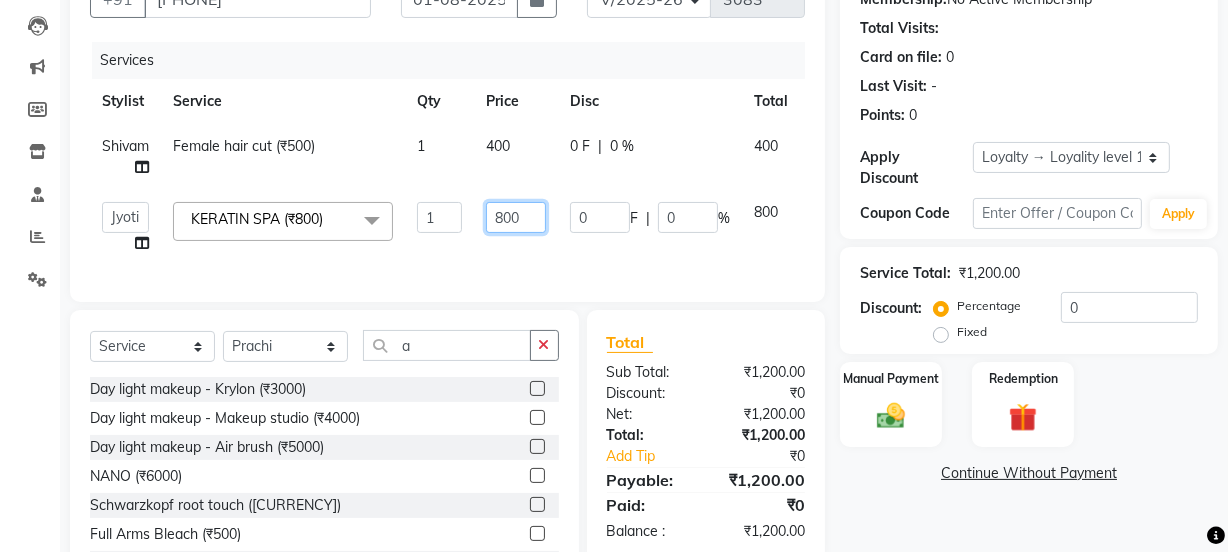 drag, startPoint x: 505, startPoint y: 213, endPoint x: 478, endPoint y: 226, distance: 29.966648 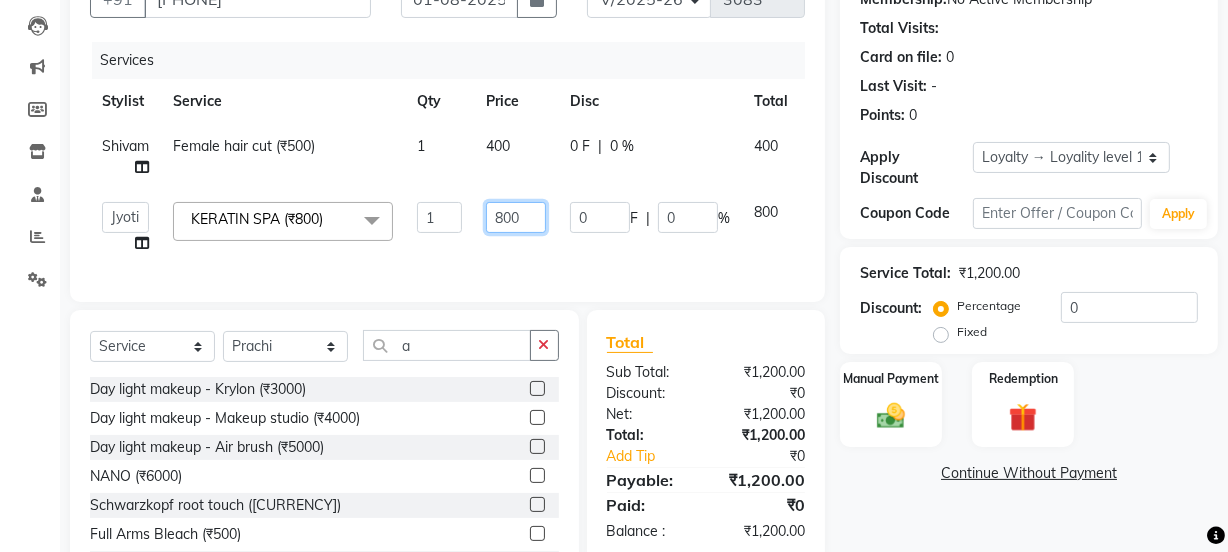 type on "700" 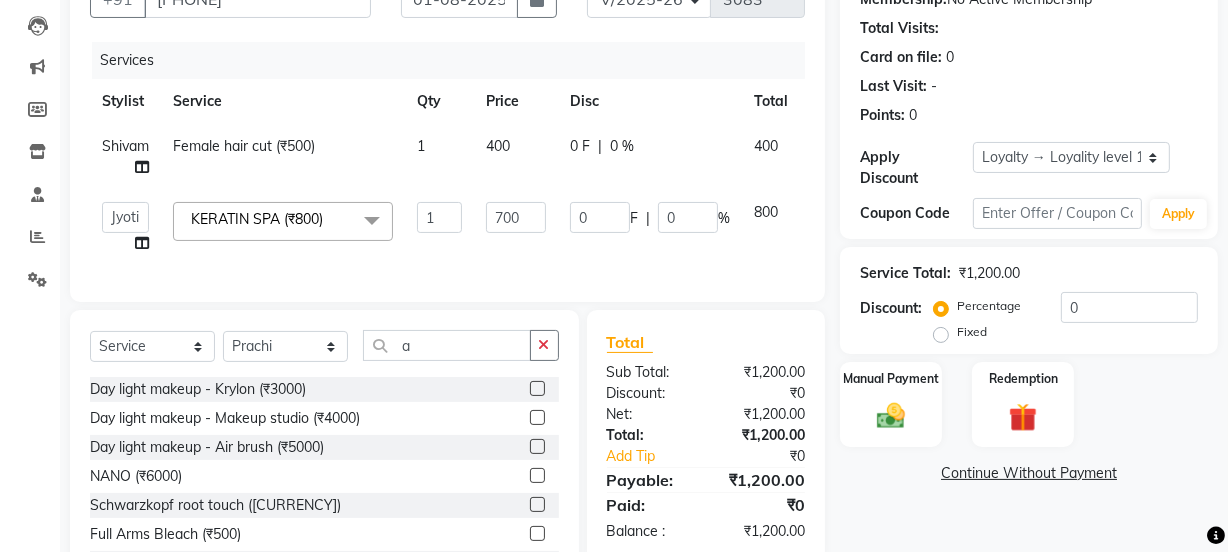 click on "Services Stylist Service Qty Price Disc Total Action [PERSON] Female hair cut (₹500) 1 400 0 F | 0 % 400 [PERSON] kaif Manager [PERSON] [PERSON] [PERSON] [PERSON] 2 Reception [PERSON] [PERSON] [PERSON] [PERSON] [PERSON] [PERSON] [PERSON] KERATIN SPA (₹800) x Day light makeup - Krylon (₹3000) Day light makeup - Makeup studio (₹4000) Day light makeup - Air brush (₹5000) Frount trimming (₹200) NANO (₹6000) Schwarzkopf root touch (₹1200) Full Arms Bleach (₹500) Bubble gum pedicure (₹1200) Wella bleach (₹700) FACE SCRUB (₹200) EYELESH (₹500) KANPEKI (₹3000) BUBBLE GUM MANICURE (₹1500) TMT MASK (₹8001) MOROCCO SEREM (₹1800) LOREAL GLOBLE COLOUR (₹3000) BACK RICA WAX (₹600) NAIL CUT (₹100) PROTIN SPA G (₹1500) FOOT MASSAGE (₹300) STOMACH WAX (₹200) BACK TRIMMING (₹150) TWACHA FACIAL (₹1500) MACADAMIA SPA (₹3000) FULL BODY TRIMMING (₹100) THREADING MALE (₹100) BLUETOX (₹6000) lower lips (₹30) NOSE WAX (₹50) CHIN WAX (₹50) UNDER ARMS TRIMMING (₹50) CON (₹1)" 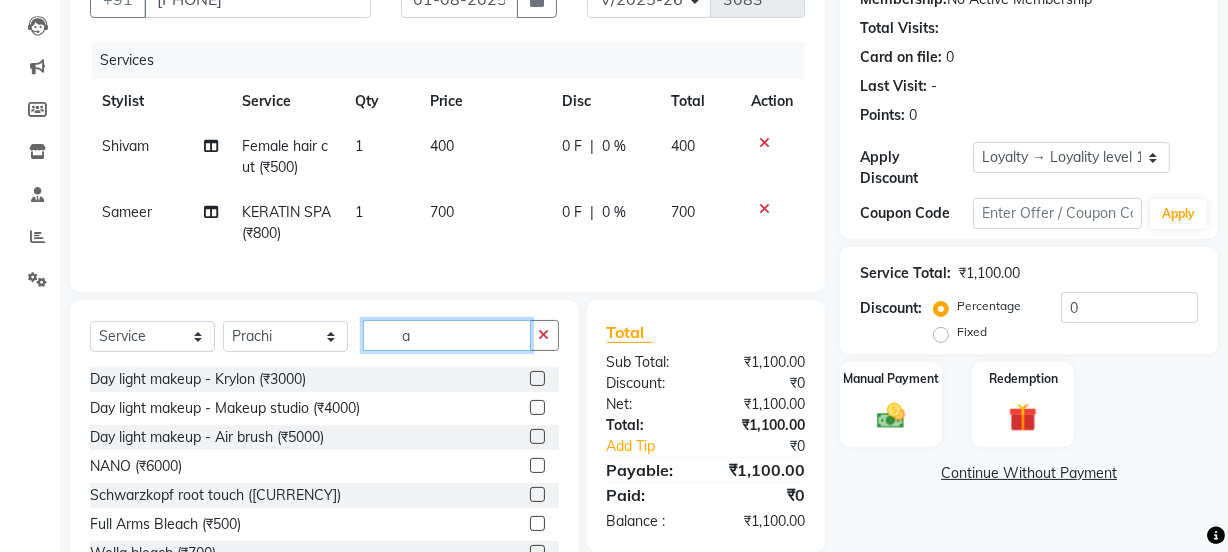 drag, startPoint x: 450, startPoint y: 358, endPoint x: 309, endPoint y: 339, distance: 142.27438 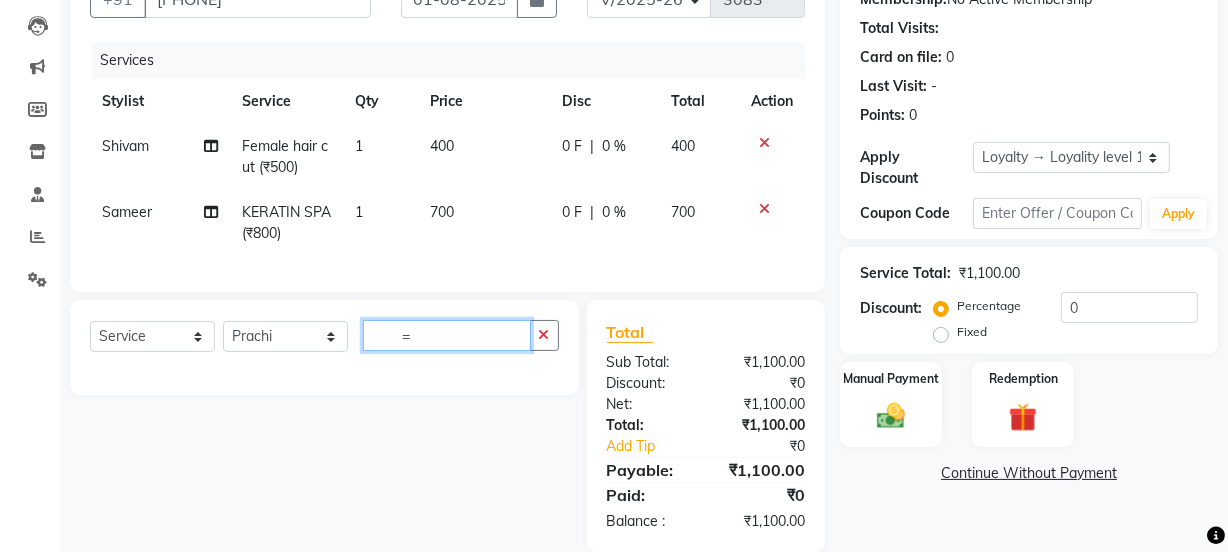 drag, startPoint x: 436, startPoint y: 356, endPoint x: 350, endPoint y: 349, distance: 86.28442 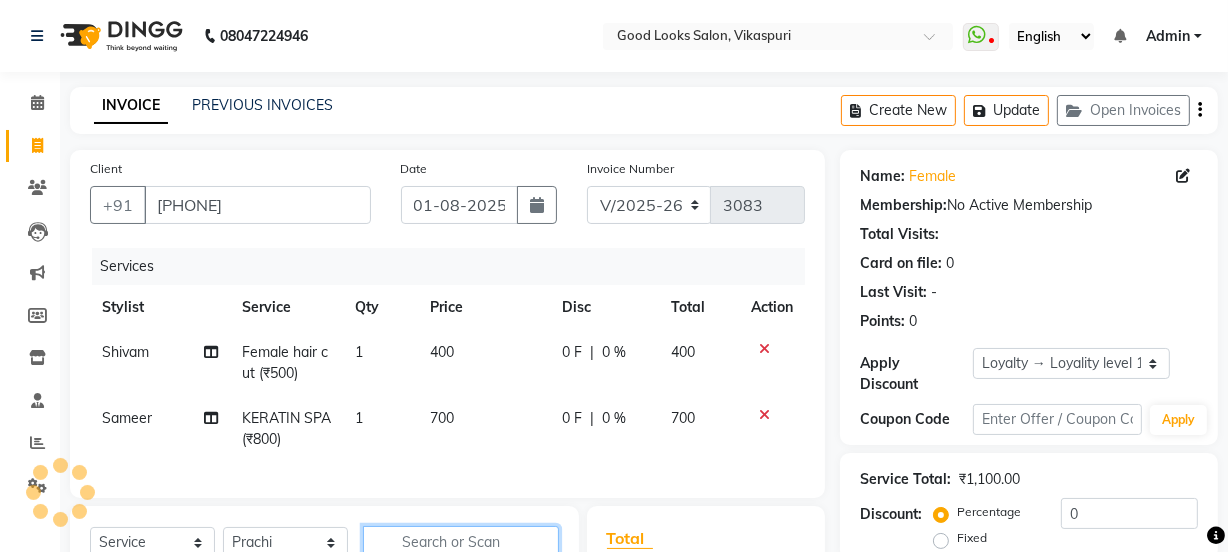 scroll, scrollTop: 293, scrollLeft: 0, axis: vertical 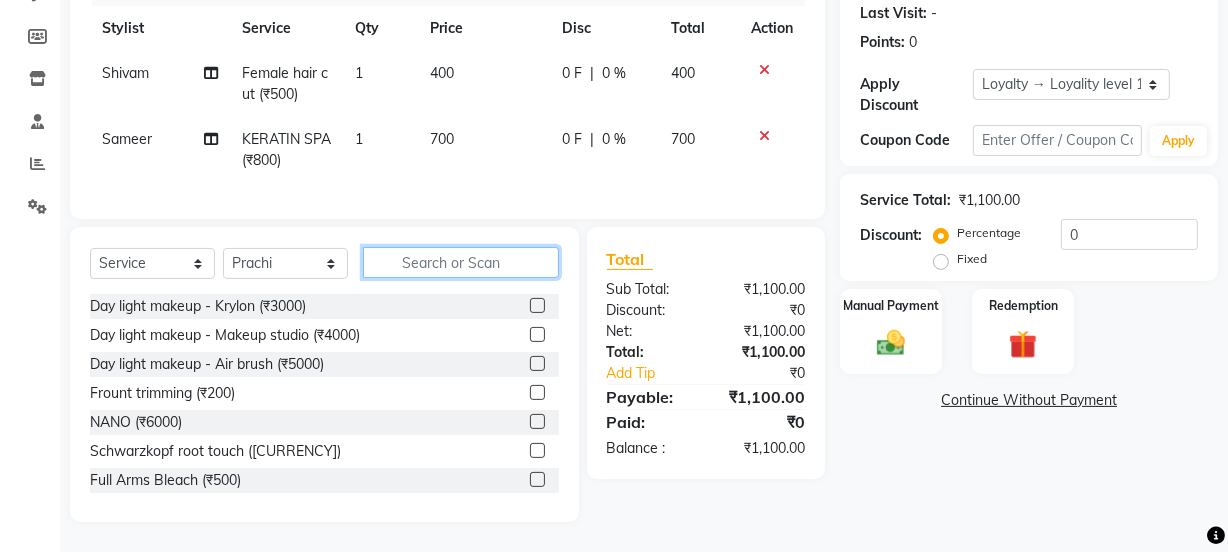 click 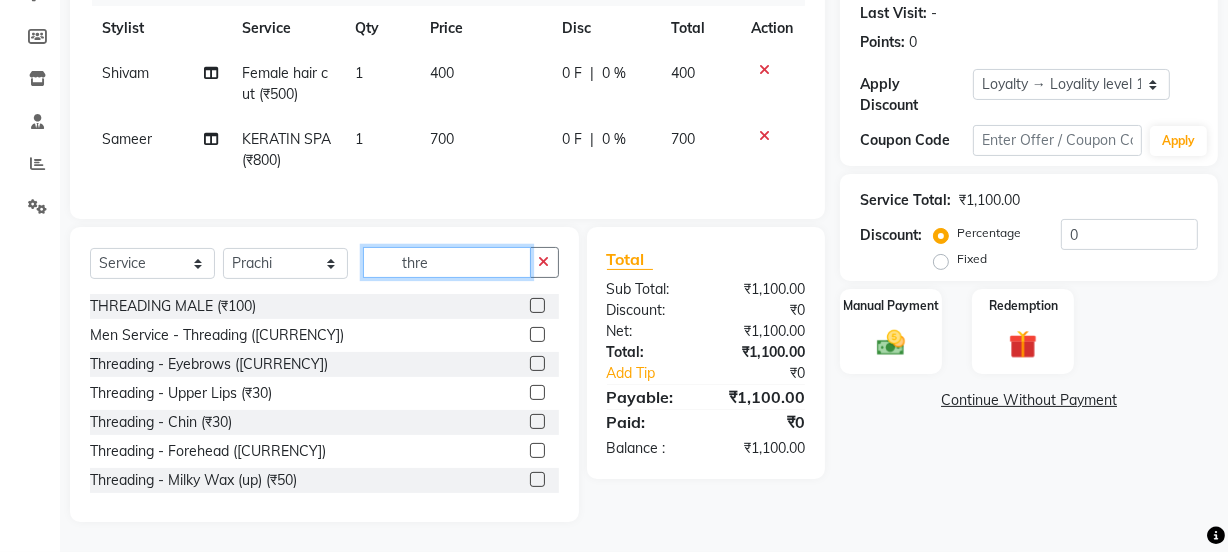 type on "thre" 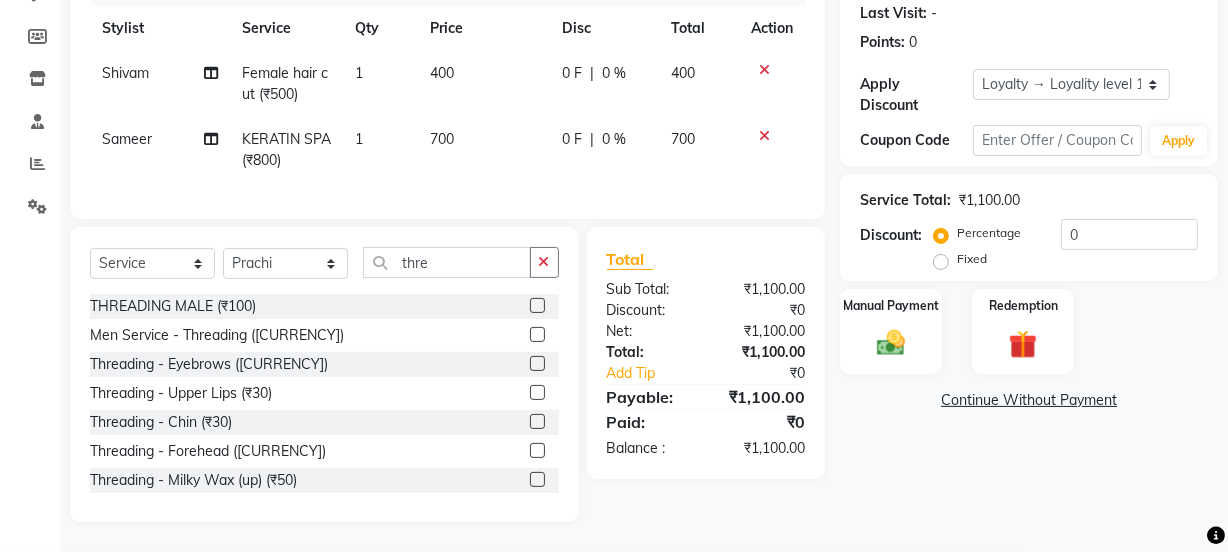 click 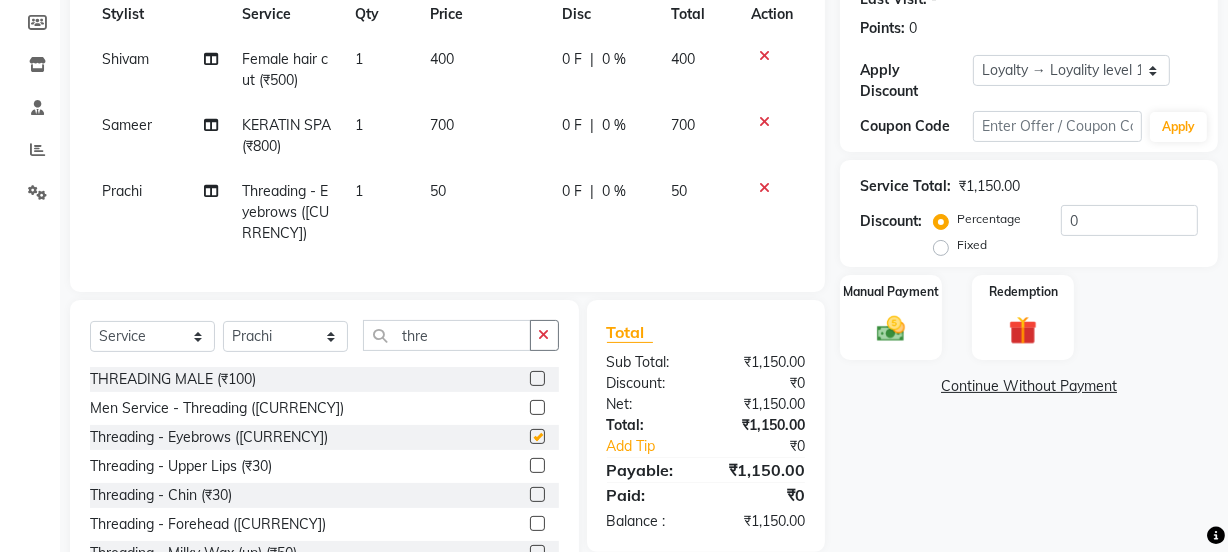 checkbox on "false" 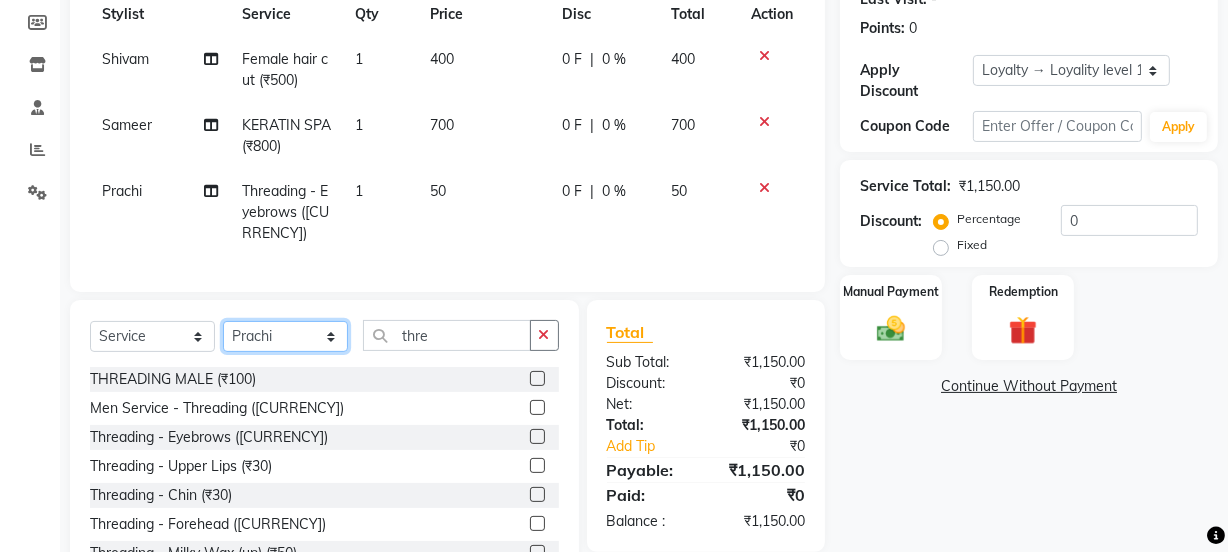 click on "Select Stylist Jyoti kaif Manager Pooja Prachi Raman Raman 2 Reception RIHAN Sameer Shivam simo SUNNY yogita" 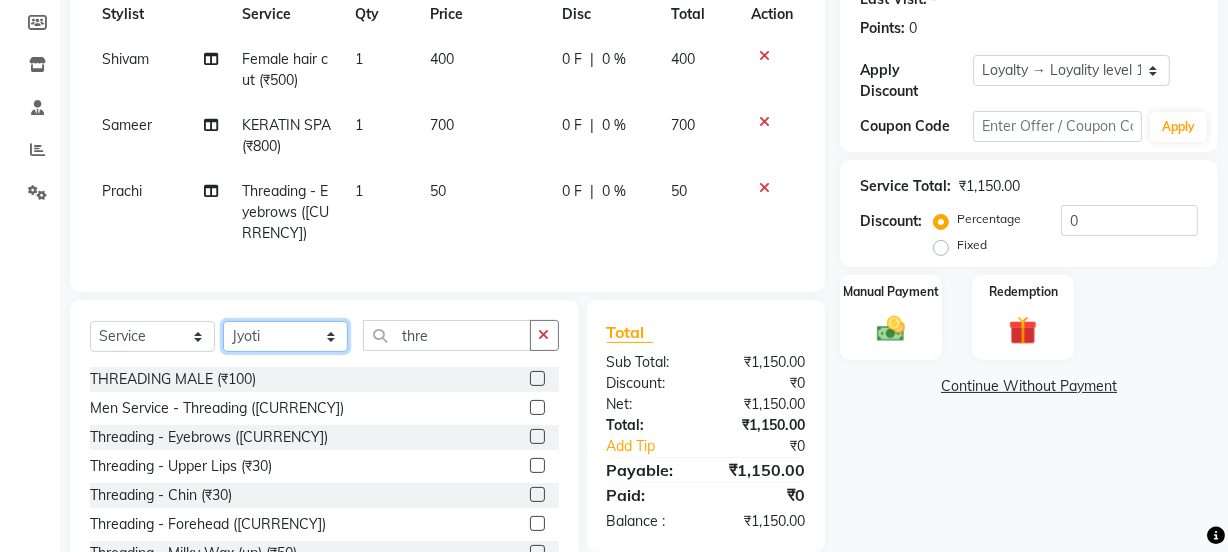 click on "Select Stylist Jyoti kaif Manager Pooja Prachi Raman Raman 2 Reception RIHAN Sameer Shivam simo SUNNY yogita" 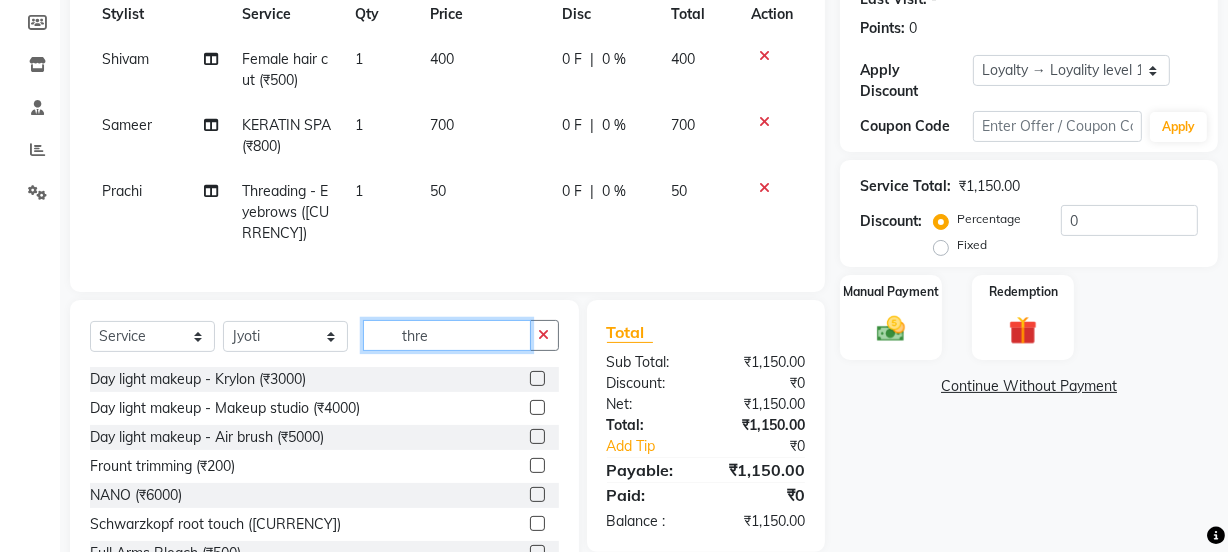 drag, startPoint x: 431, startPoint y: 353, endPoint x: 345, endPoint y: 345, distance: 86.37129 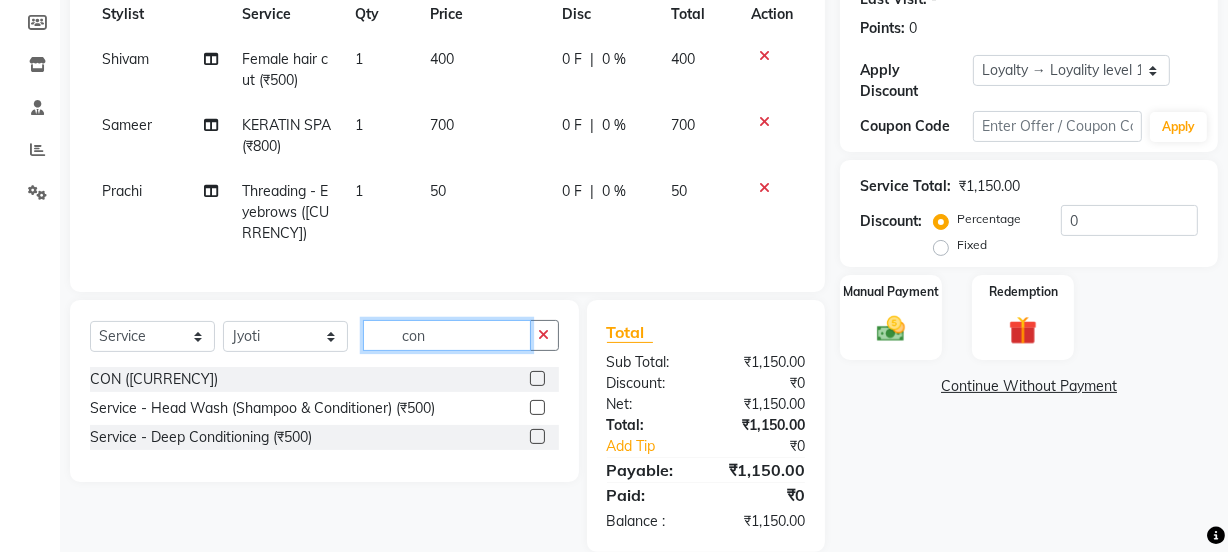type on "con" 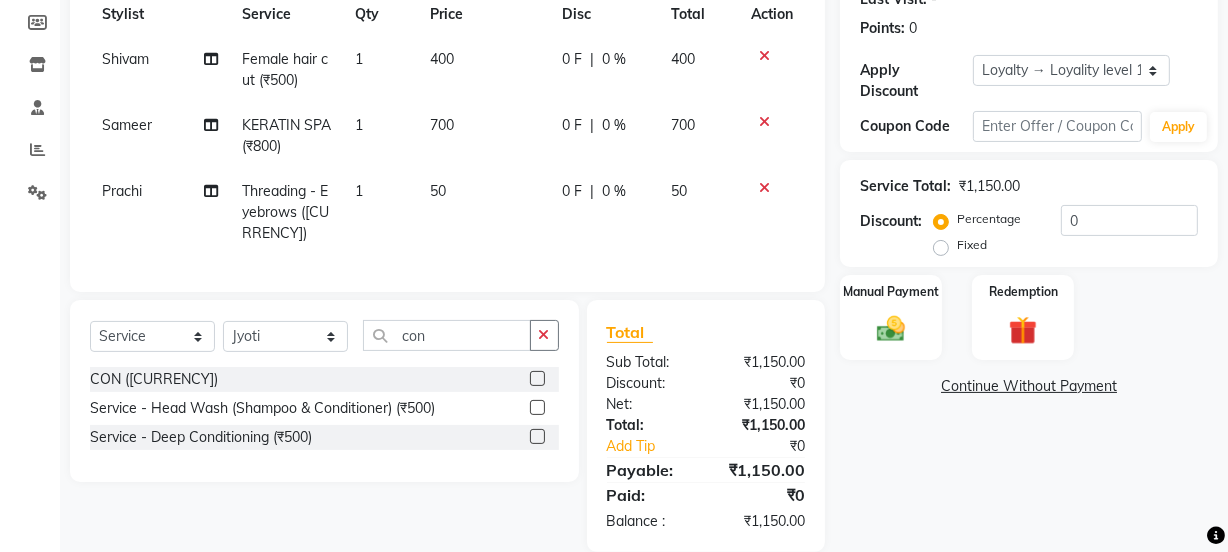 click 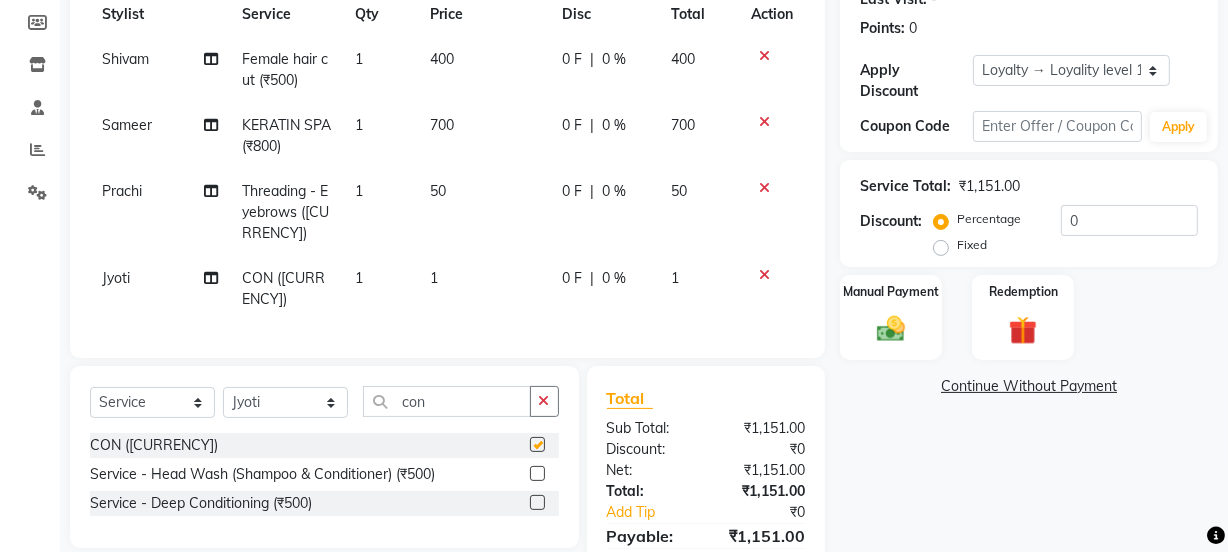checkbox on "false" 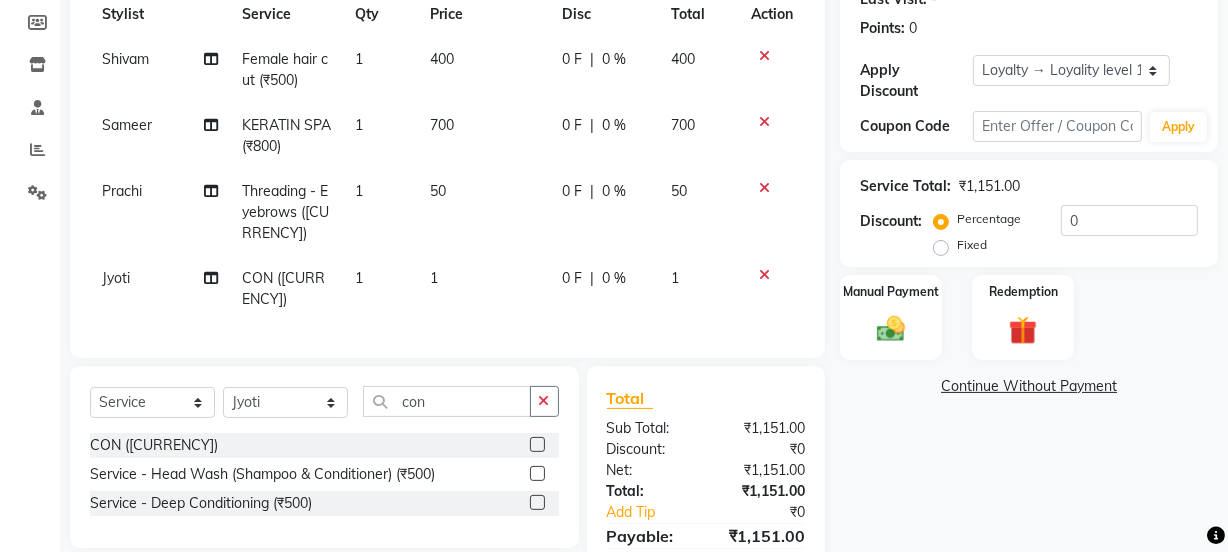click on "1" 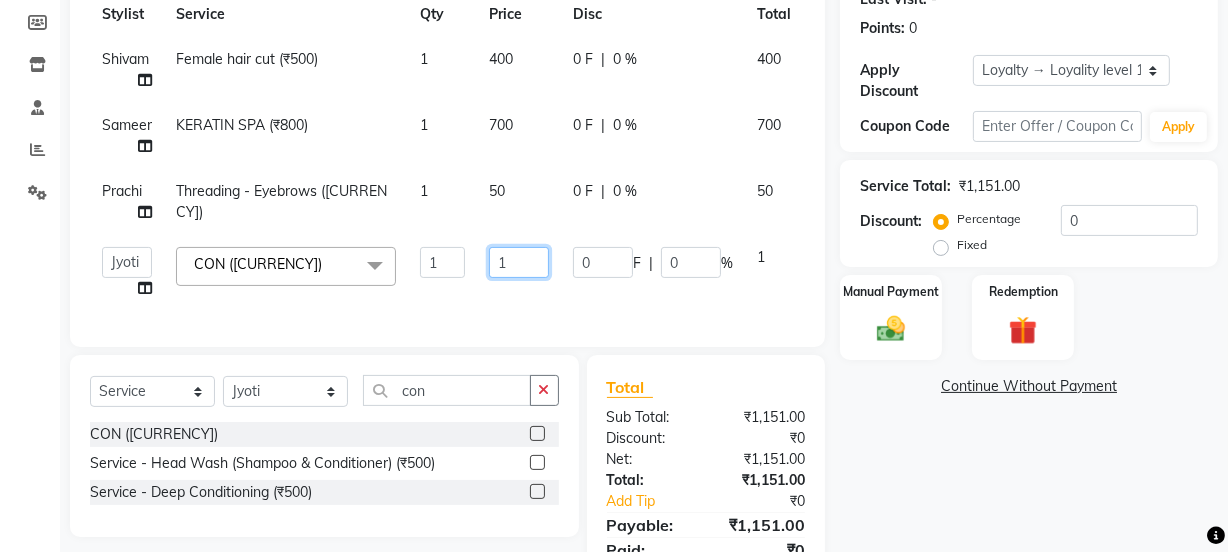 click on "1" 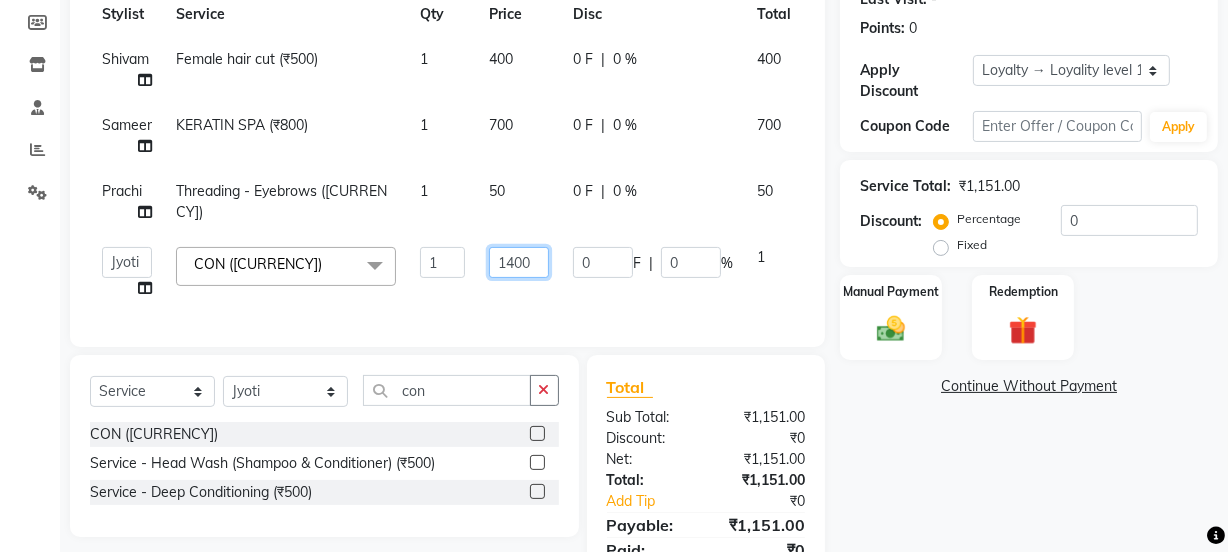 drag, startPoint x: 504, startPoint y: 258, endPoint x: 469, endPoint y: 256, distance: 35.057095 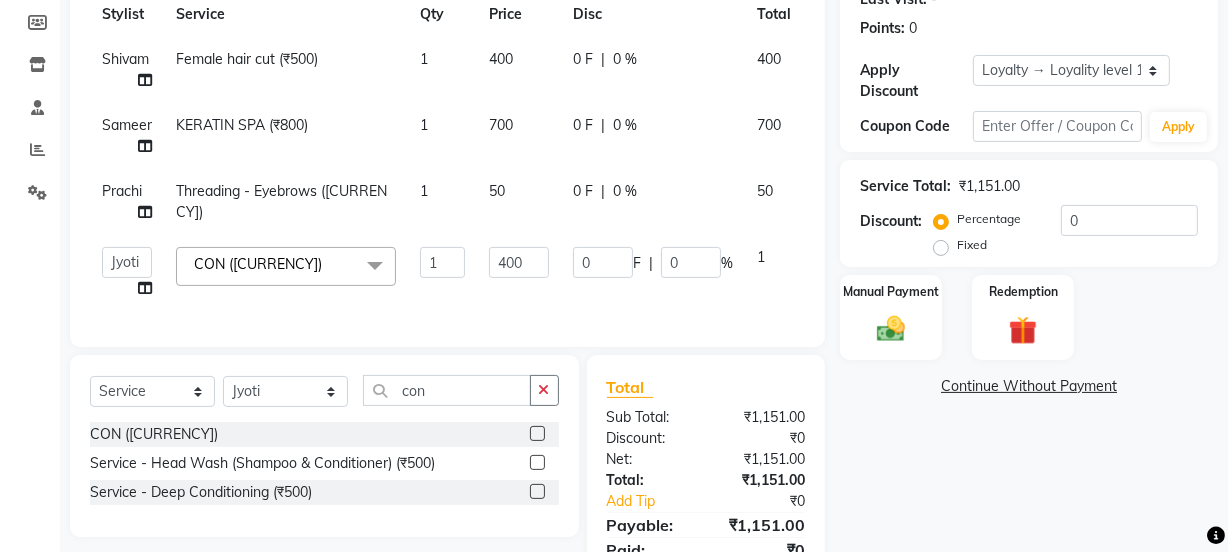 click on "Services Stylist Service Qty Price Disc Total Action [FIRST] [LAST] Manager [FIRST] [LAST] [FIRST] [LAST] [FIRST] [LAST] [FIRST] [FIRST] [FIRST] [FIRST] [FIRST] [FIRST] [FIRST] [FIRST] [FIRST] (₹1) Service - Head Wash (Shampoo & Conditioner) (₹500) Service - Deep Conditioning (₹500)" 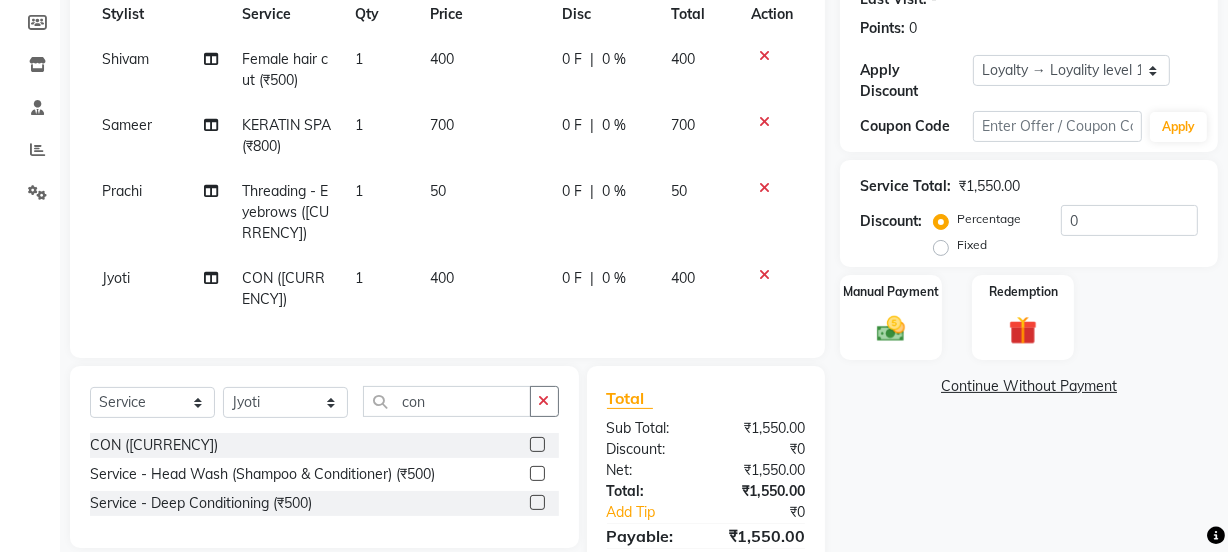 scroll, scrollTop: 0, scrollLeft: 0, axis: both 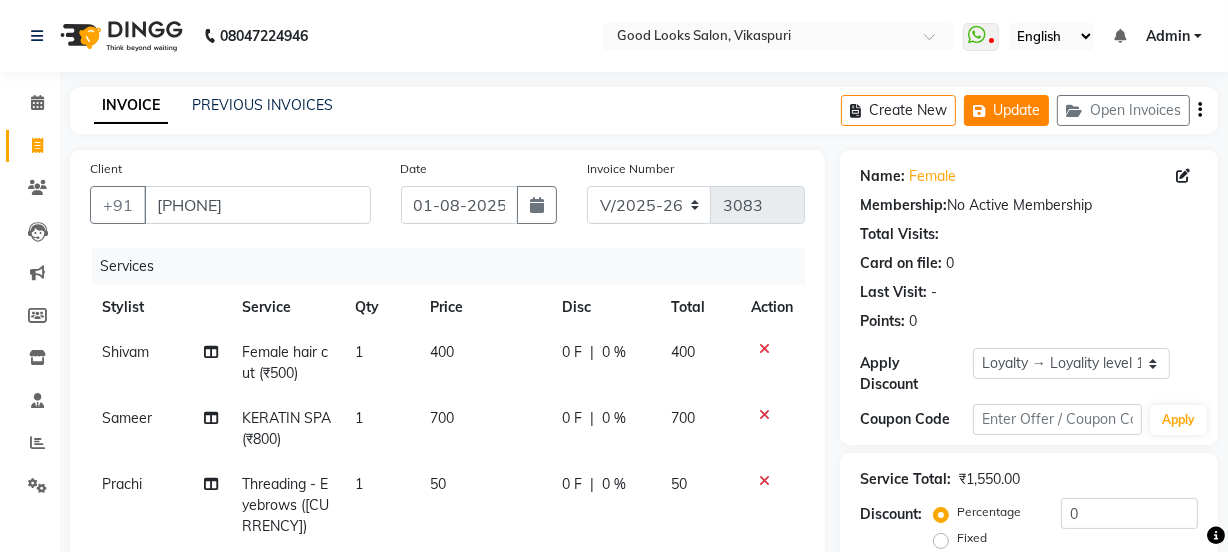 click on "Update" 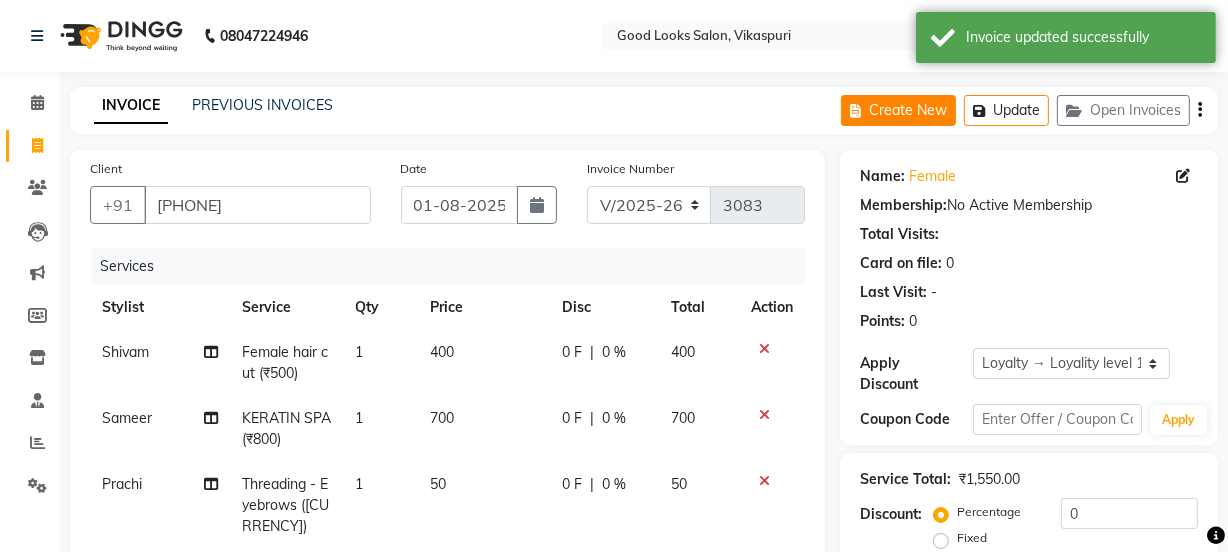 click on "Create New" 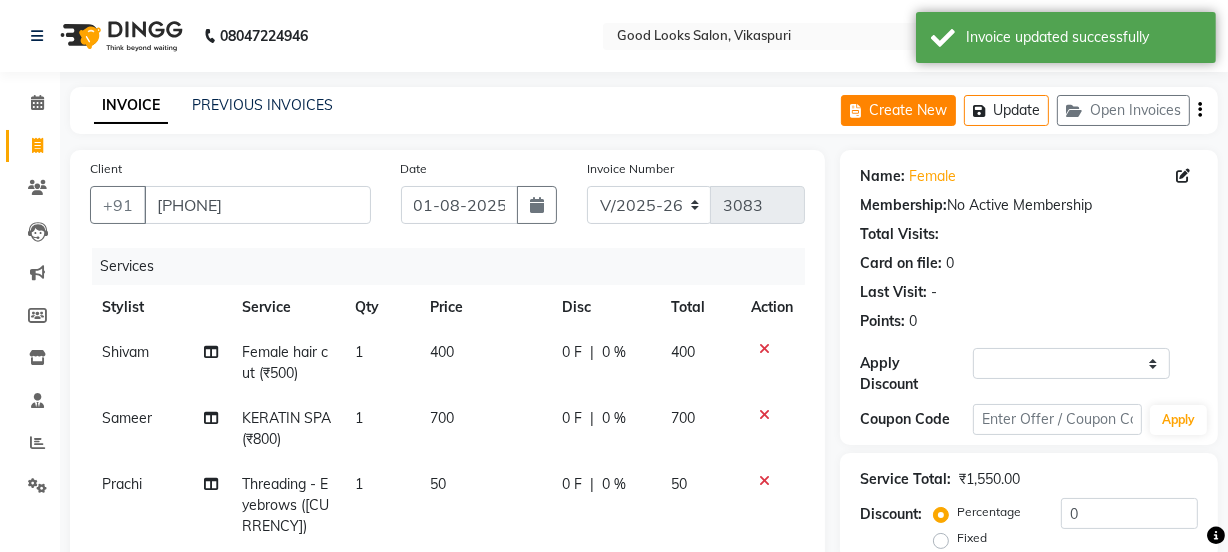 select on "service" 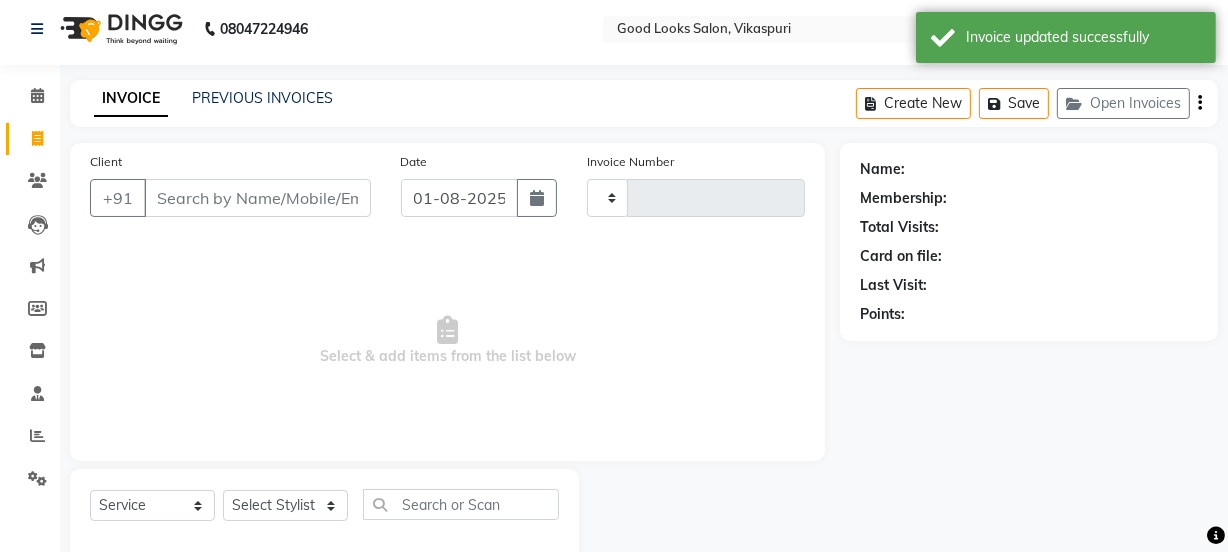 type on "3083" 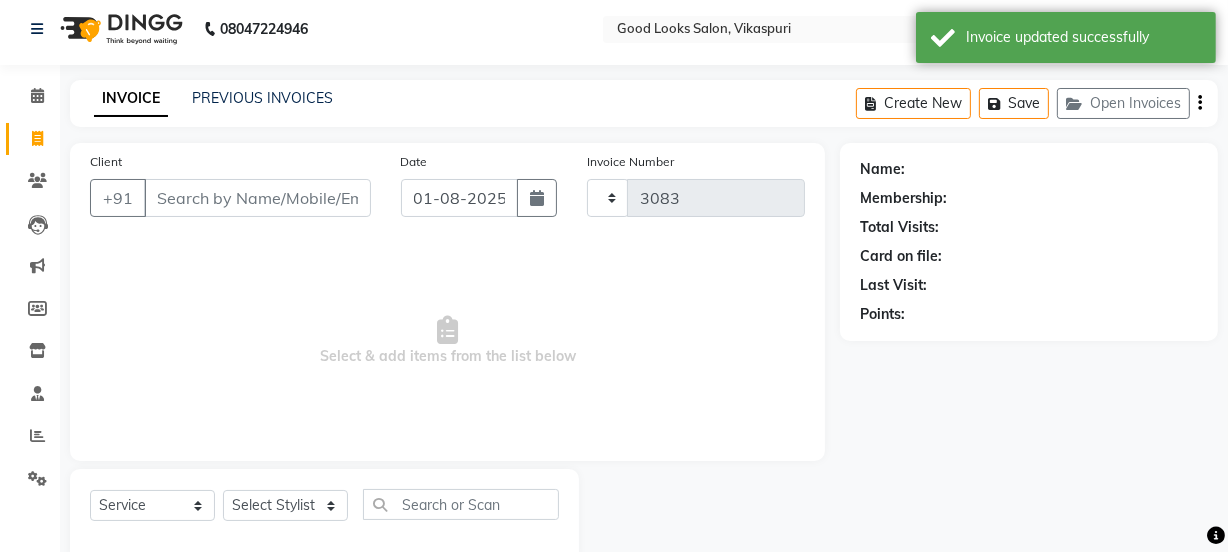 select on "4230" 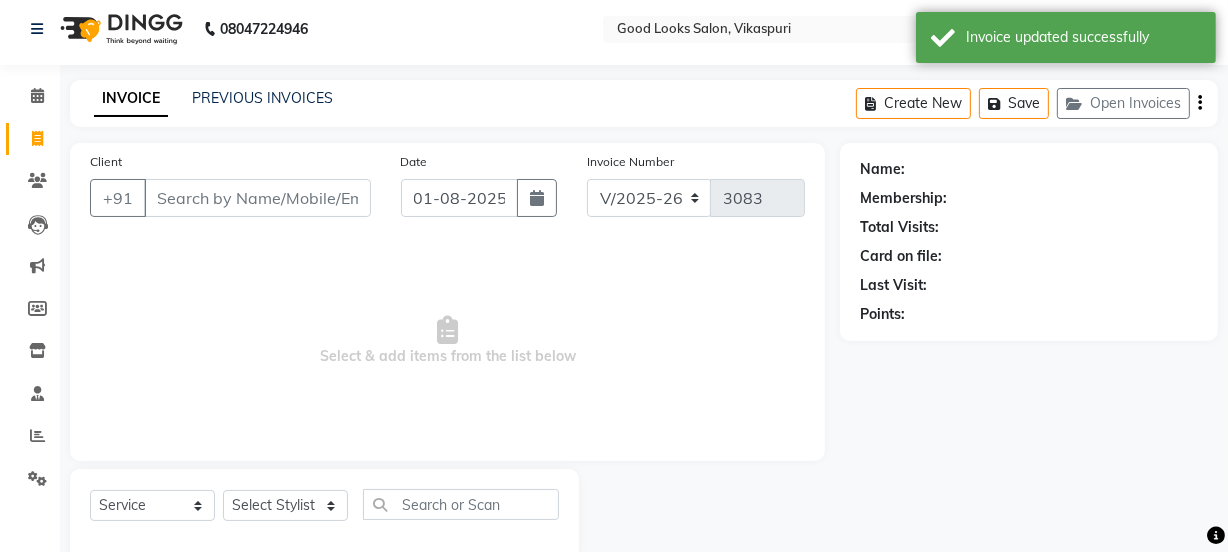 scroll, scrollTop: 50, scrollLeft: 0, axis: vertical 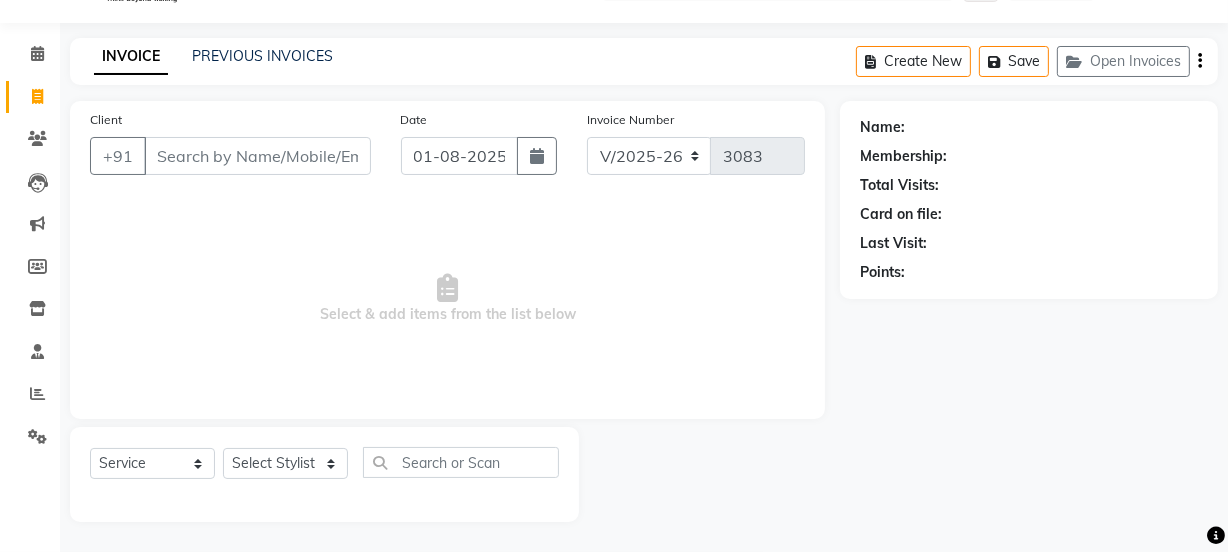 click on "Client" at bounding box center (257, 156) 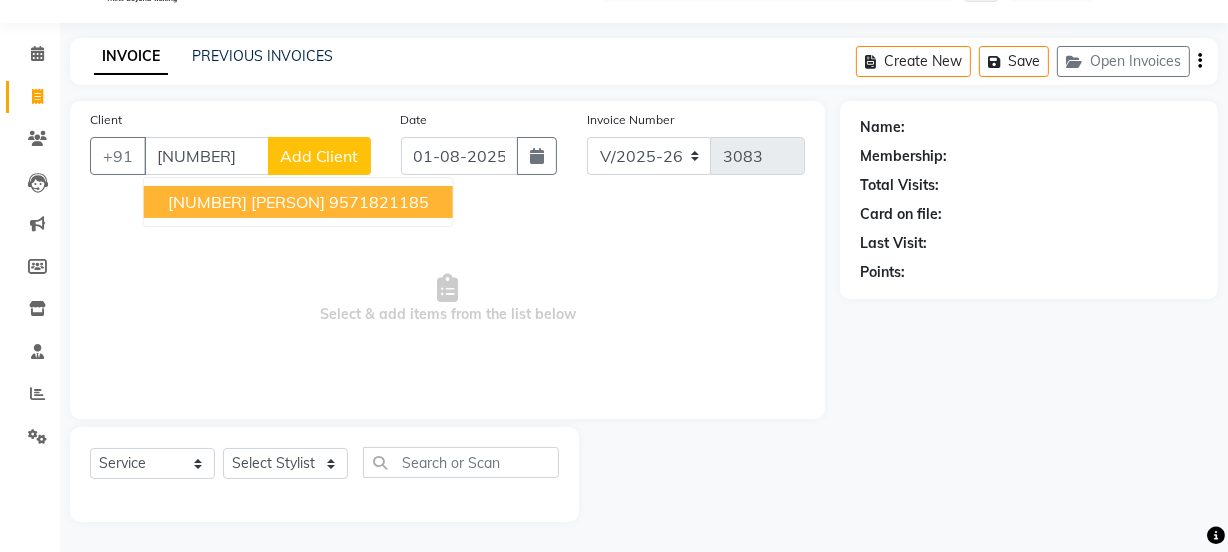 click on "[NUMBER] [PERSON]" at bounding box center (246, 202) 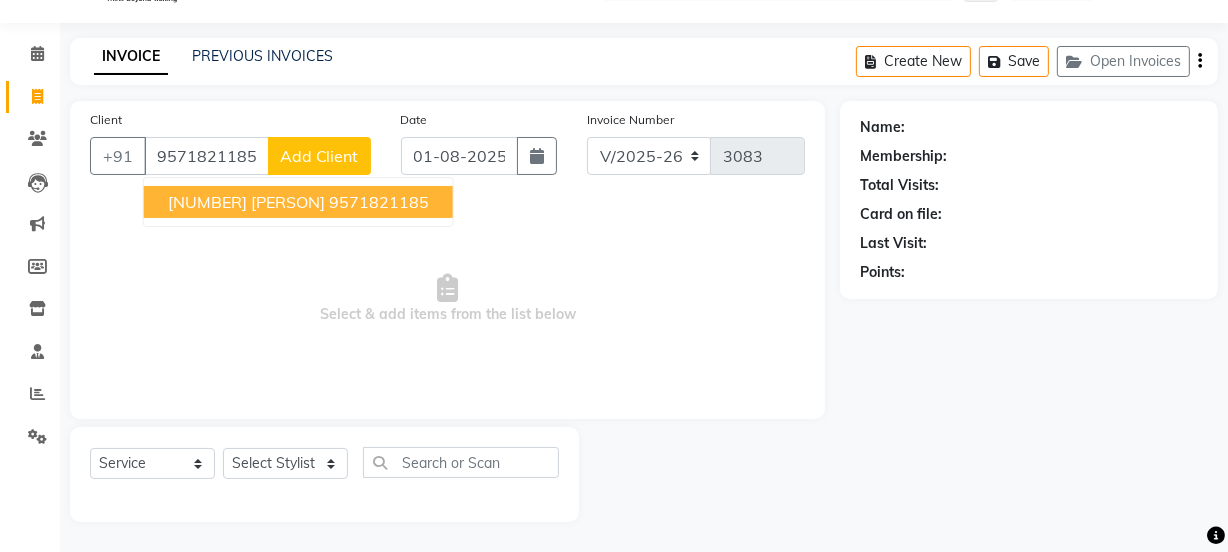 type on "9571821185" 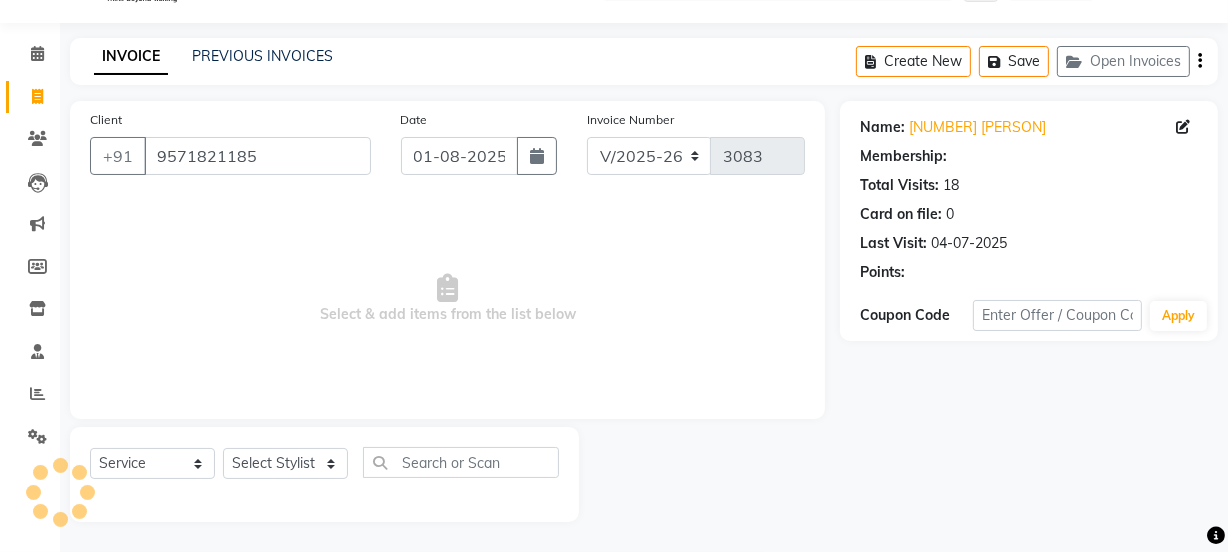 select on "1: Object" 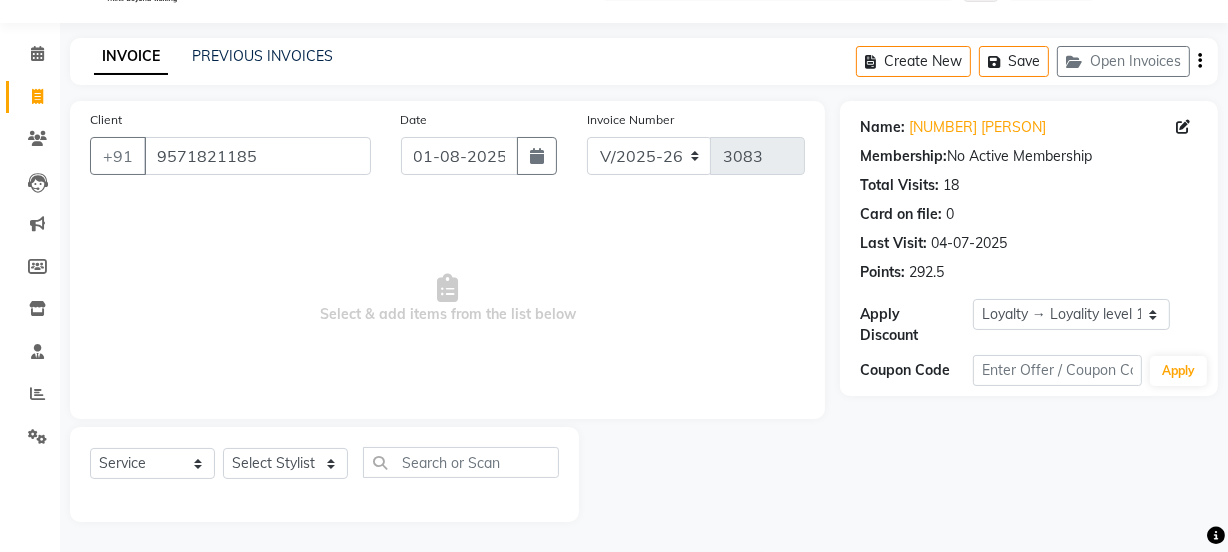 click on "Name: [FIRST] [LAST] Membership:  No Active Membership  Total Visits:  18 Card on file:  0 Last Visit:   04-07-2025 Points:   292.5" 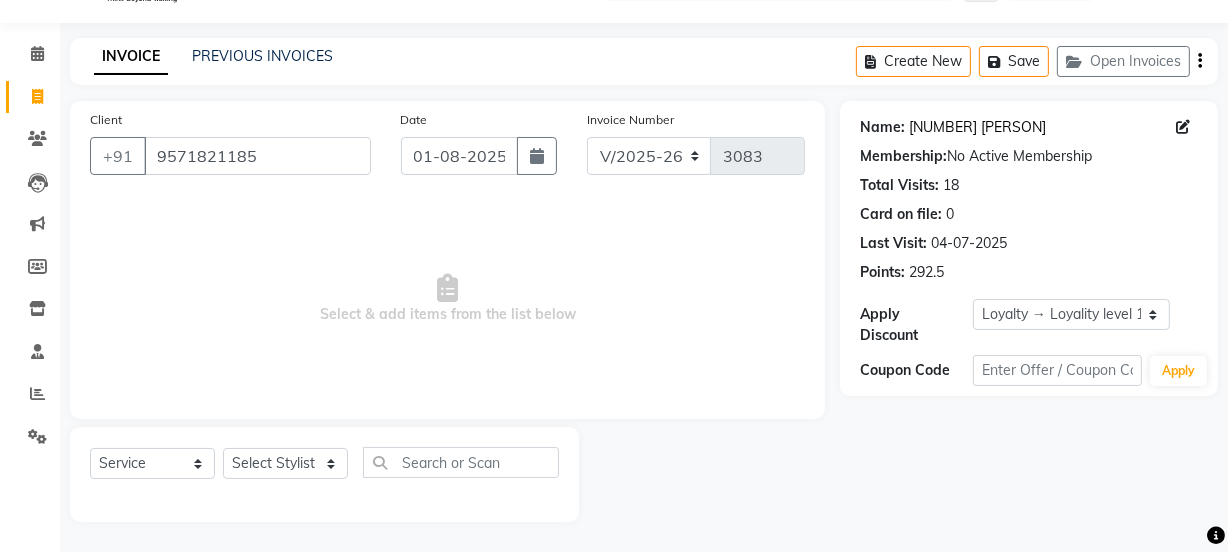 click on "[NUMBER] [PERSON]" 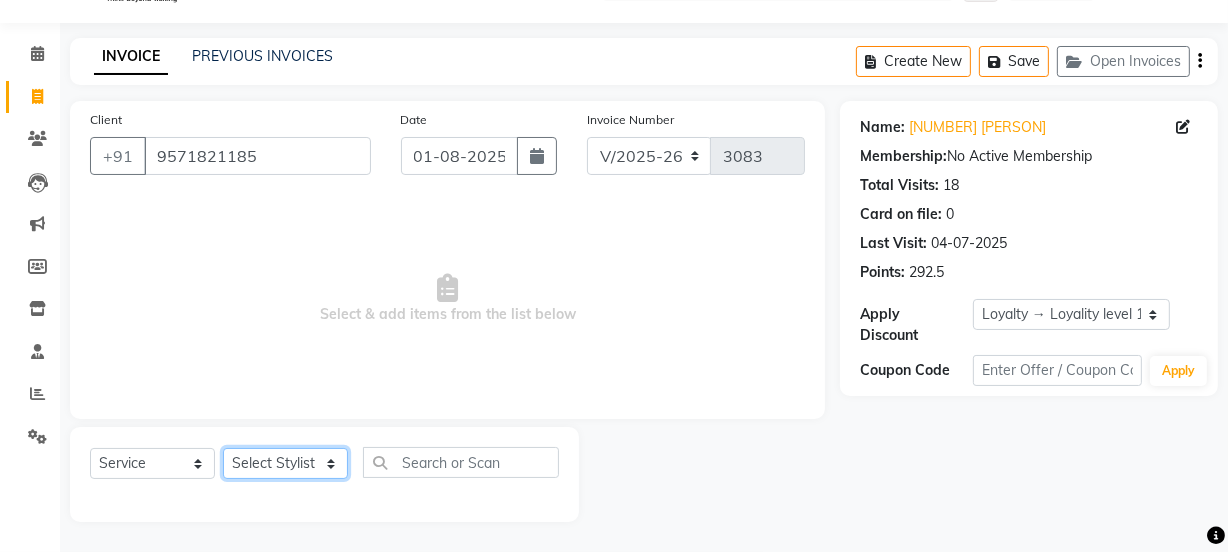 click on "Select Stylist Jyoti kaif Manager Pooja Prachi Raman Raman 2 Reception RIHAN Sameer Shivam simo SUNNY yogita" 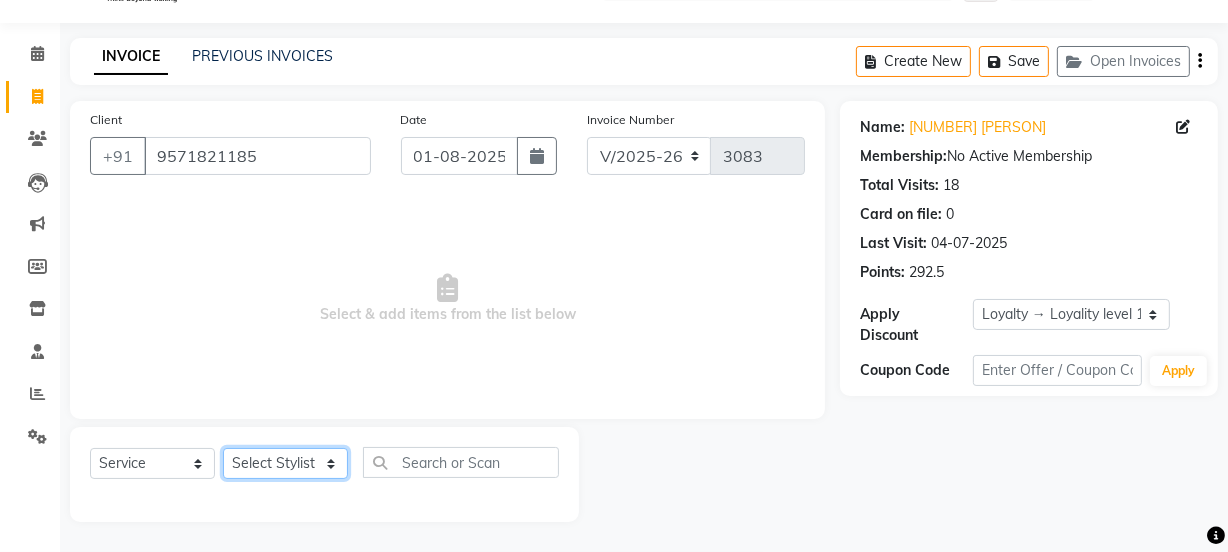 click on "Select Stylist Jyoti kaif Manager Pooja Prachi Raman Raman 2 Reception RIHAN Sameer Shivam simo SUNNY yogita" 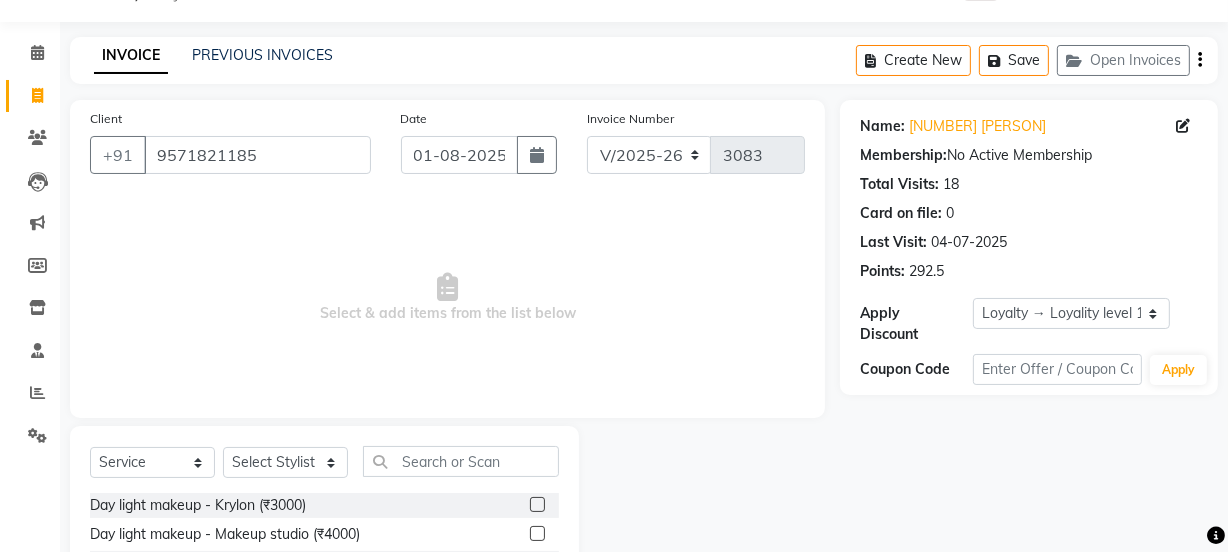 drag, startPoint x: 301, startPoint y: 482, endPoint x: 296, endPoint y: 463, distance: 19.646883 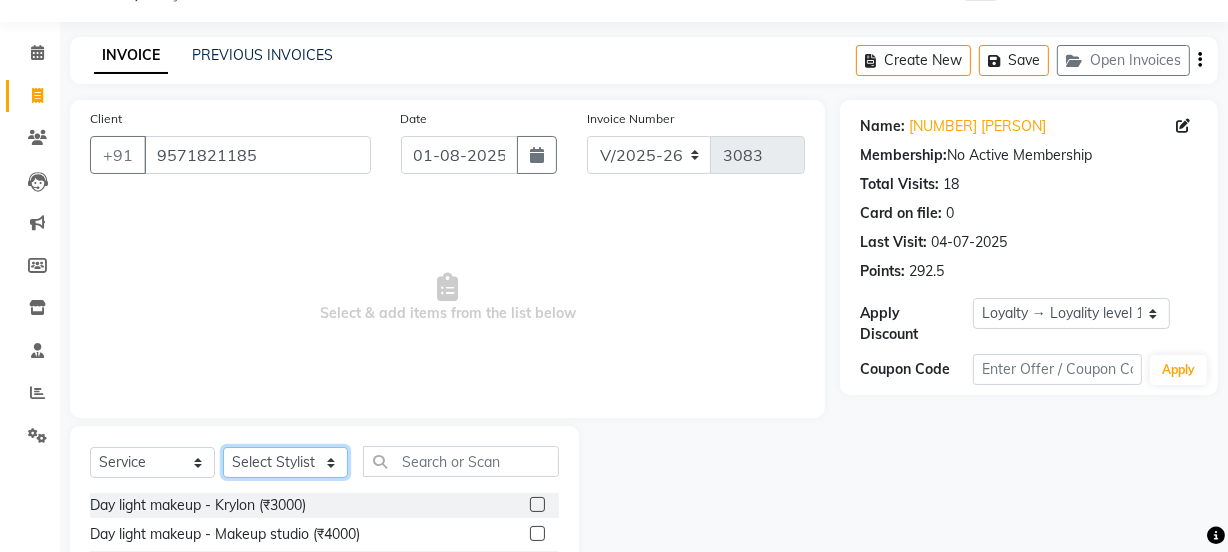 click on "Select Stylist Jyoti kaif Manager Pooja Prachi Raman Raman 2 Reception RIHAN Sameer Shivam simo SUNNY yogita" 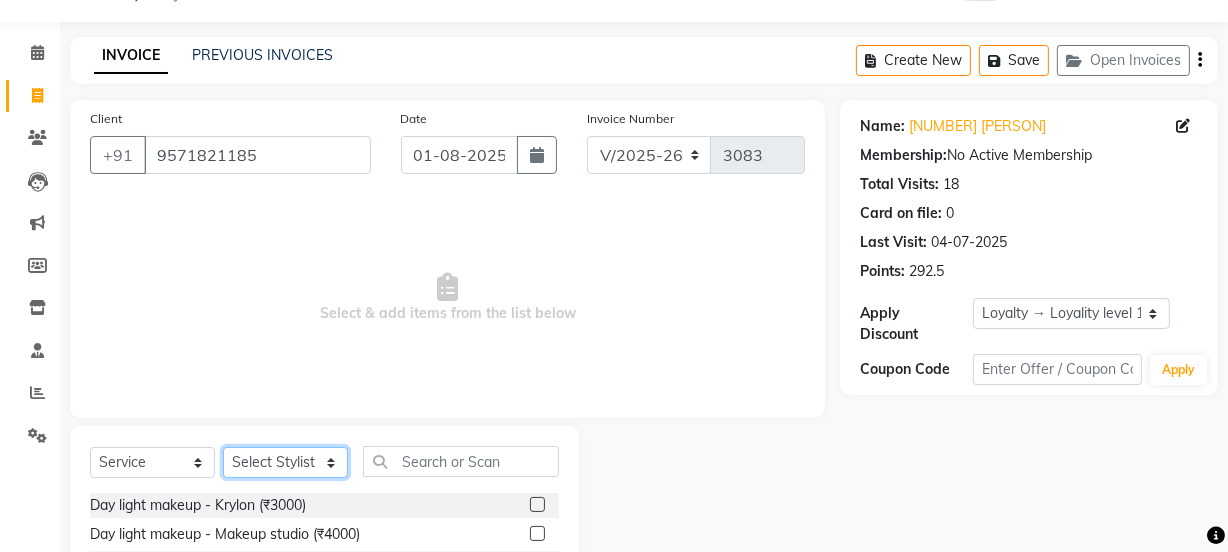 select on "83552" 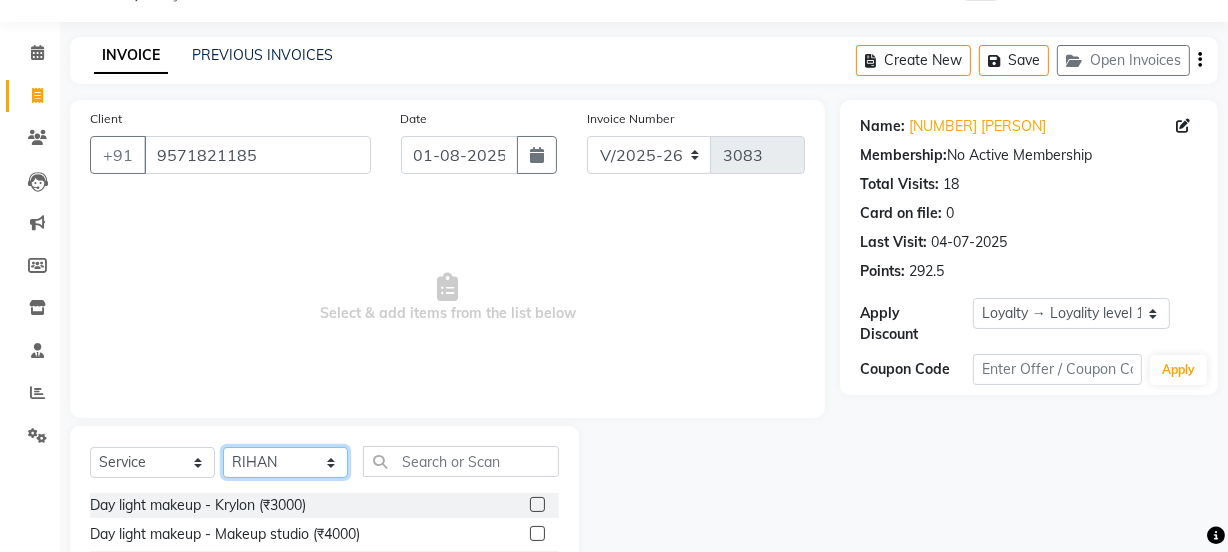 click on "Select Stylist Jyoti kaif Manager Pooja Prachi Raman Raman 2 Reception RIHAN Sameer Shivam simo SUNNY yogita" 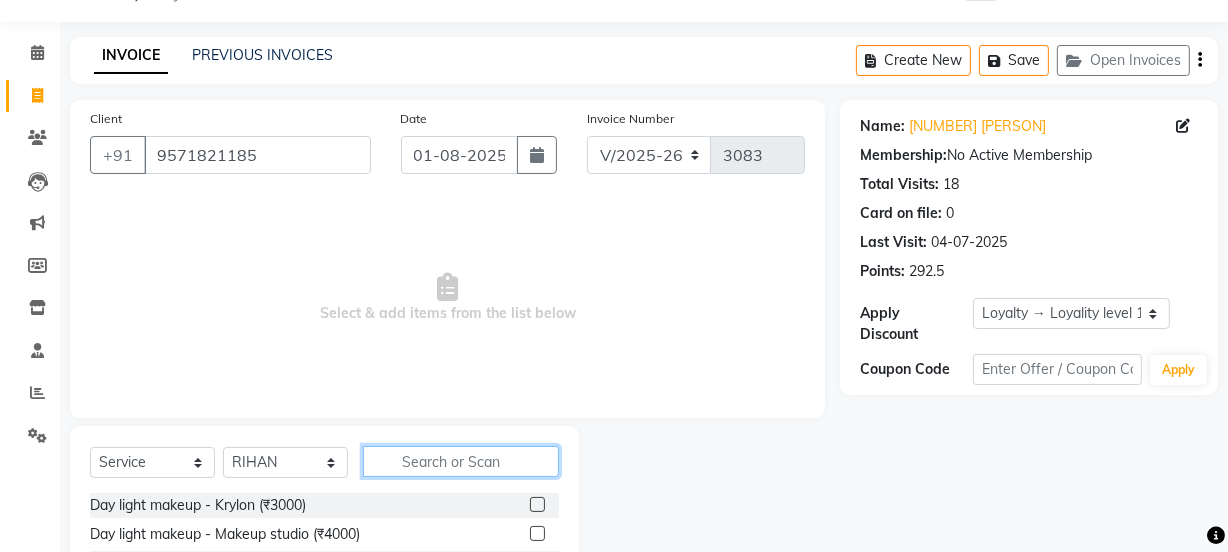 click 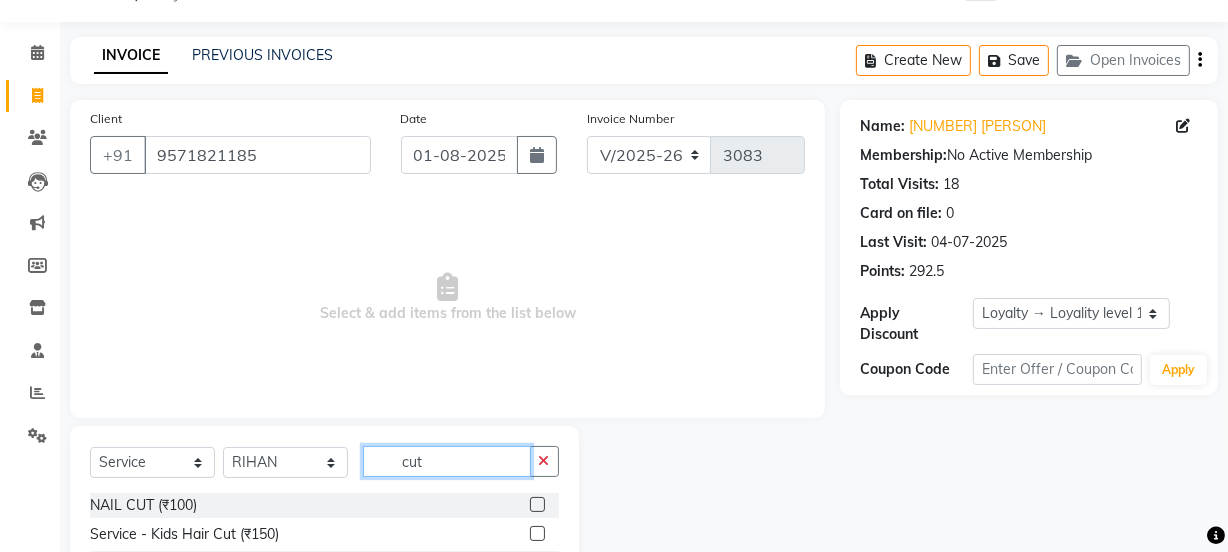 scroll, scrollTop: 250, scrollLeft: 0, axis: vertical 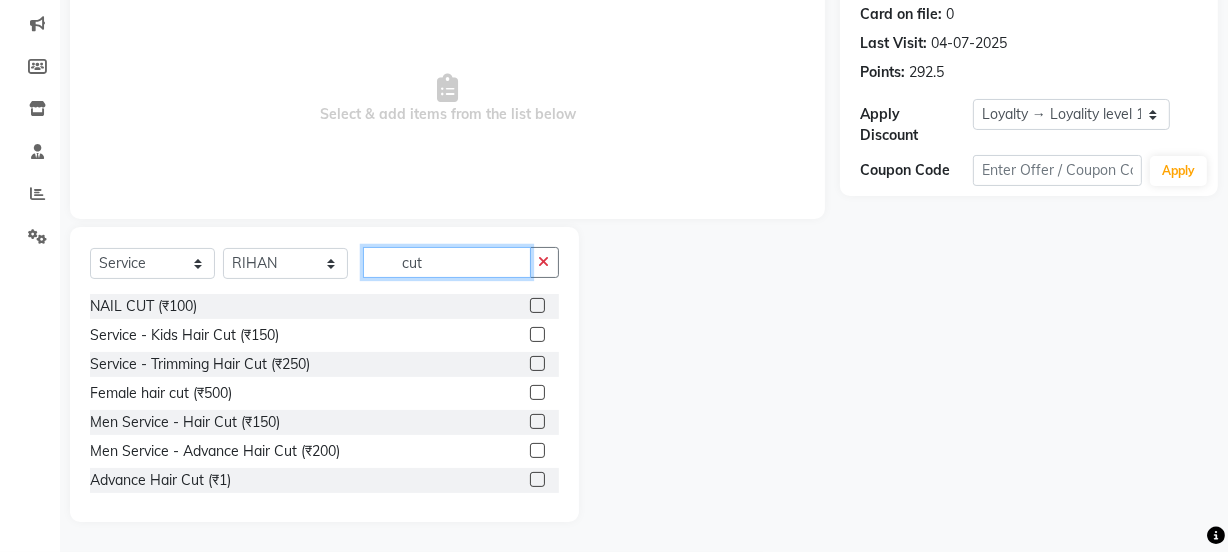 type on "cut" 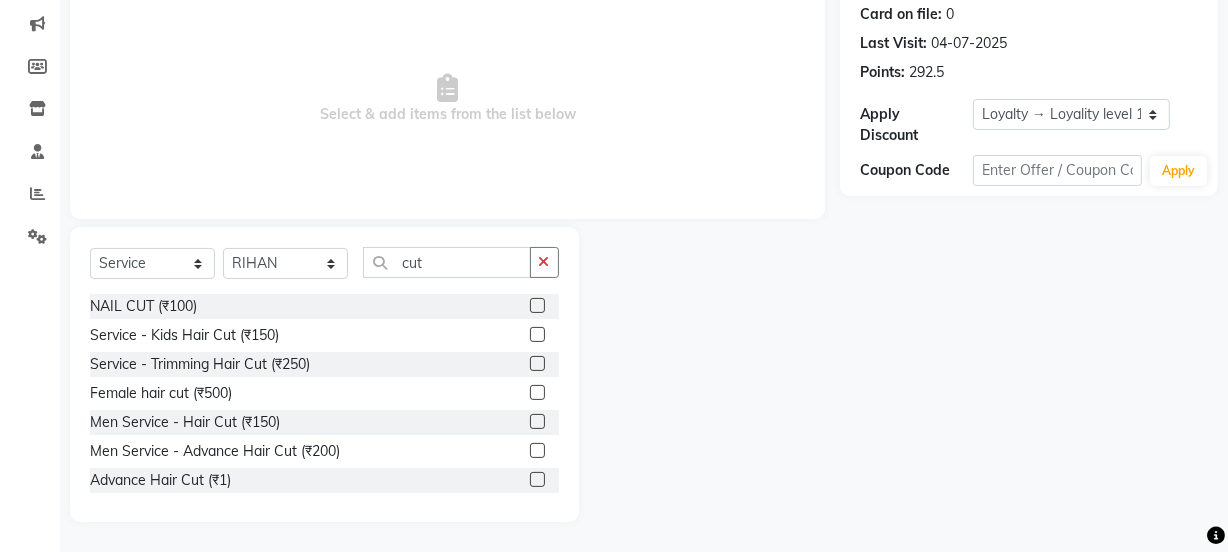click 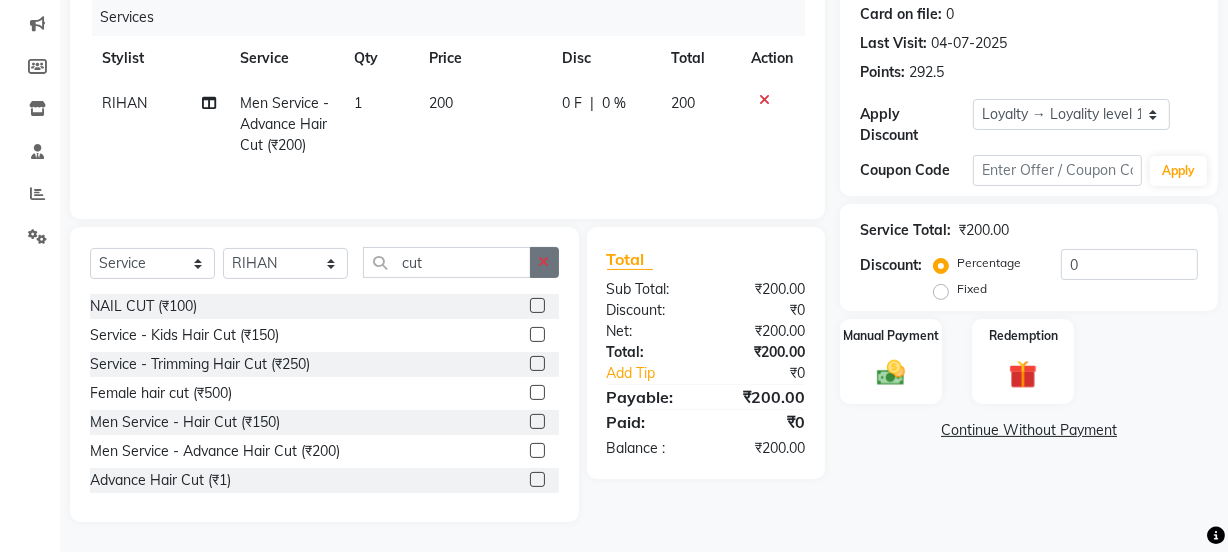 checkbox on "false" 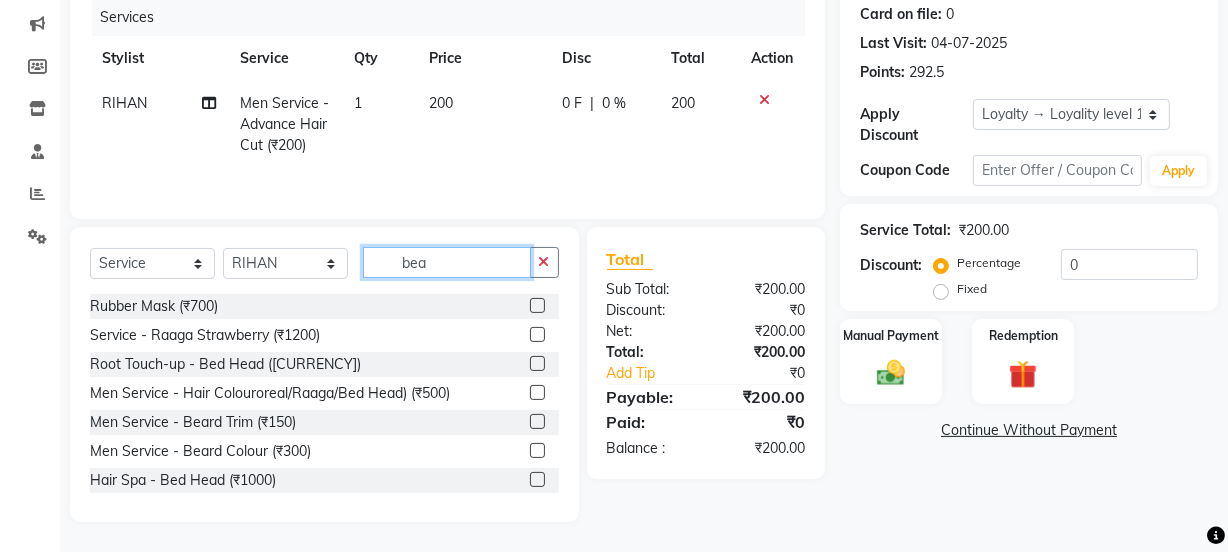 scroll, scrollTop: 206, scrollLeft: 0, axis: vertical 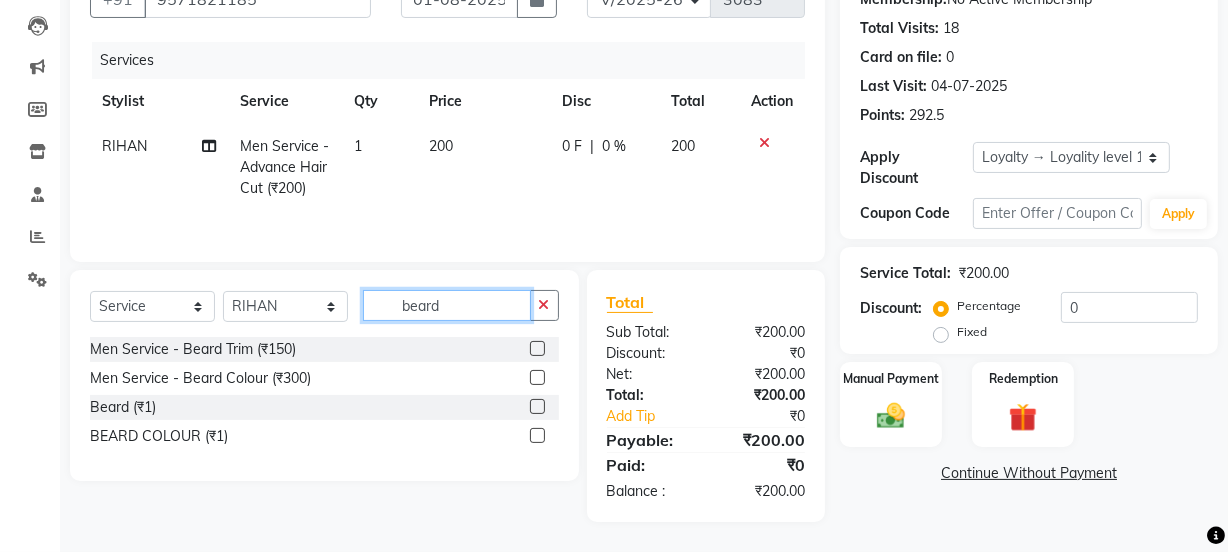 type on "beard" 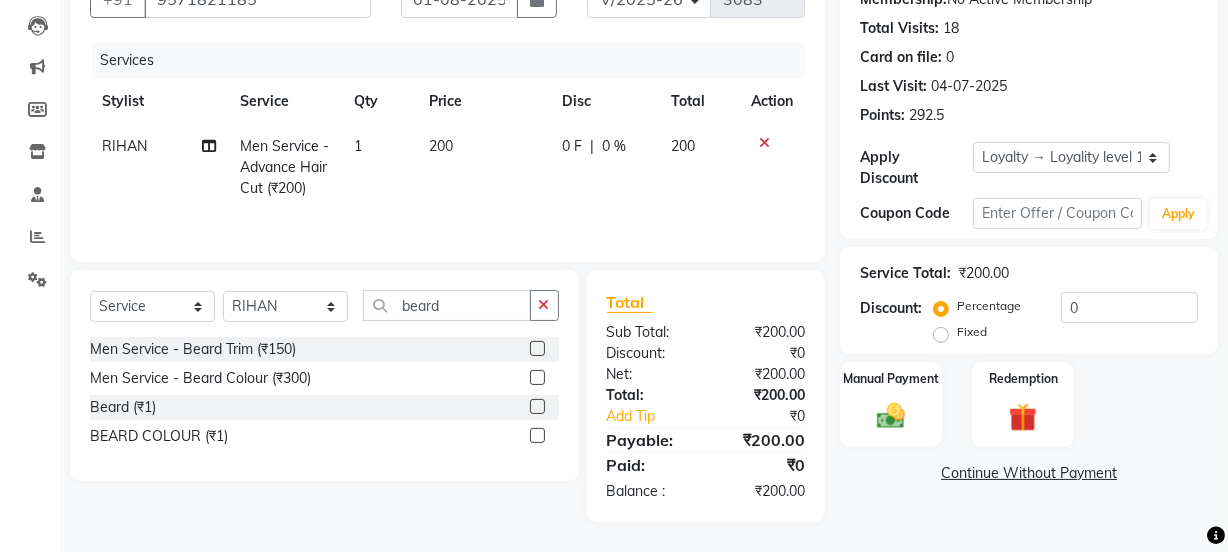 click 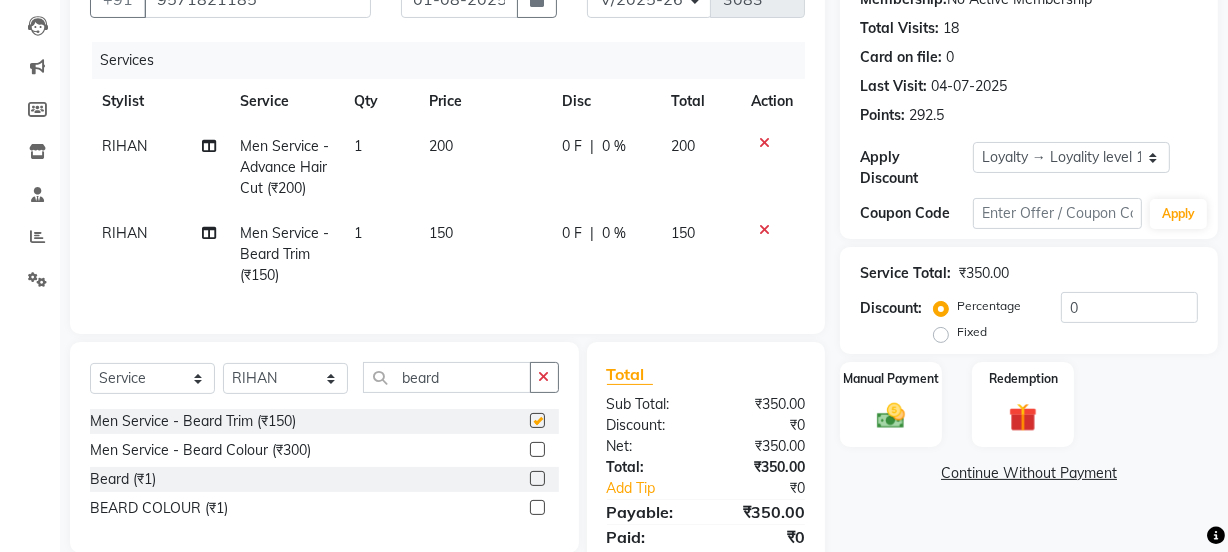click on "150" 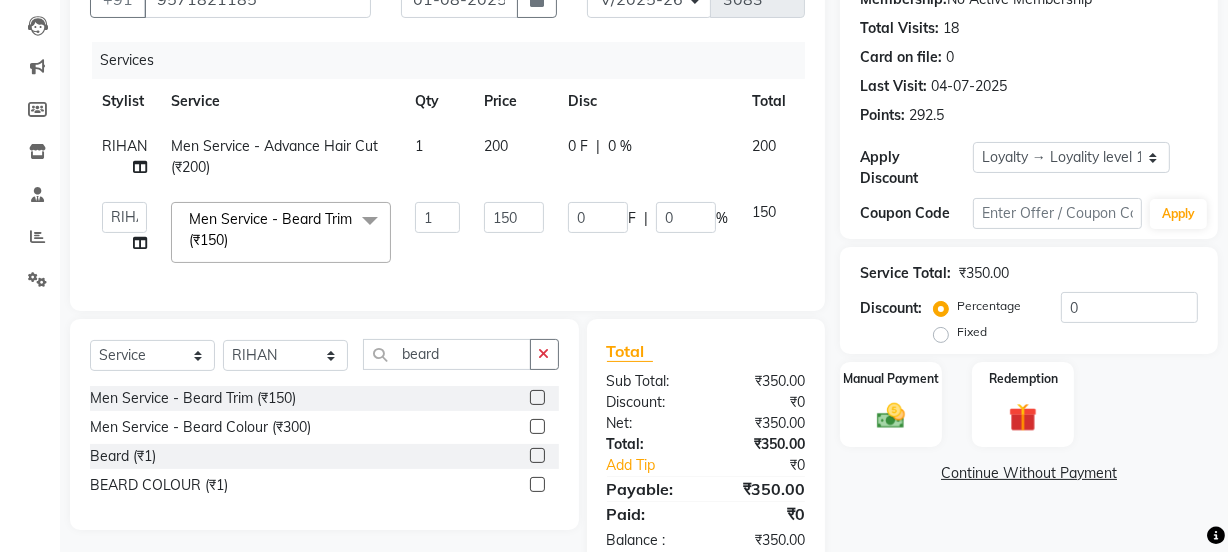 checkbox on "false" 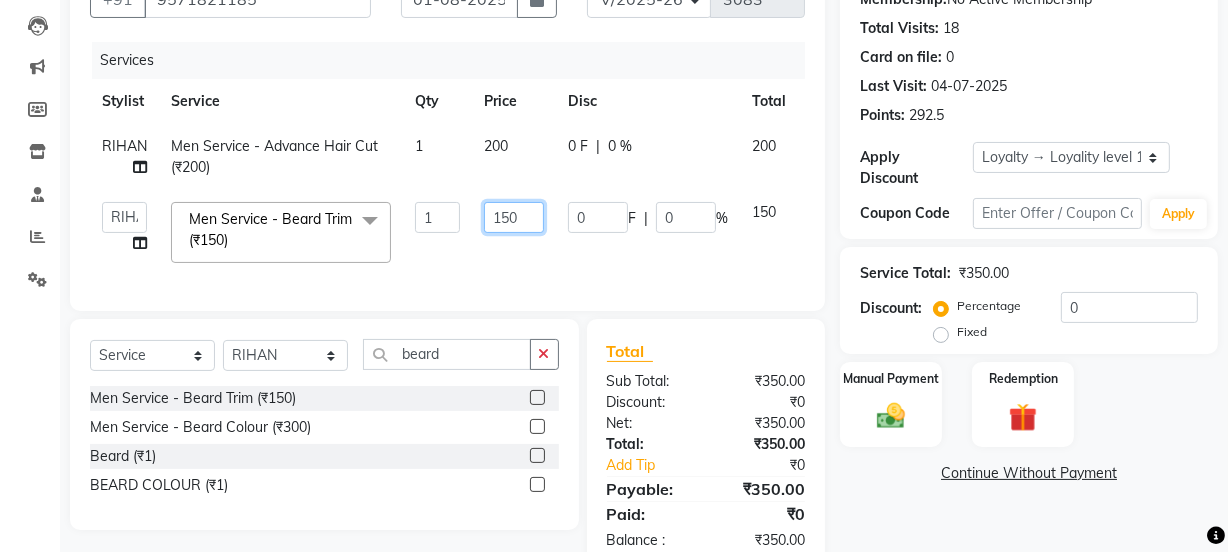 drag, startPoint x: 510, startPoint y: 219, endPoint x: 687, endPoint y: 393, distance: 248.20355 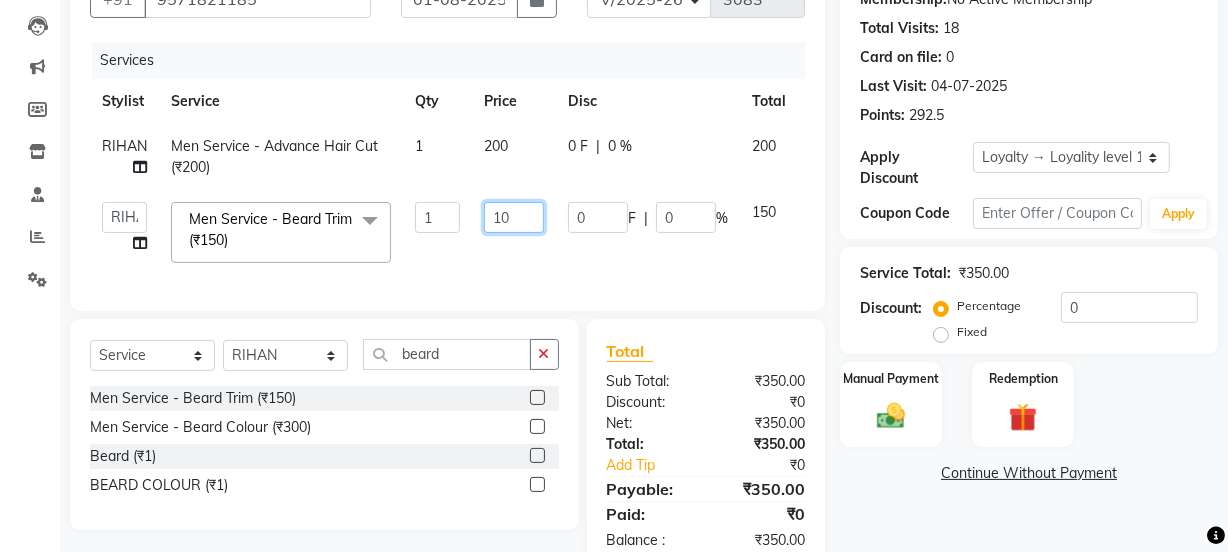 type on "100" 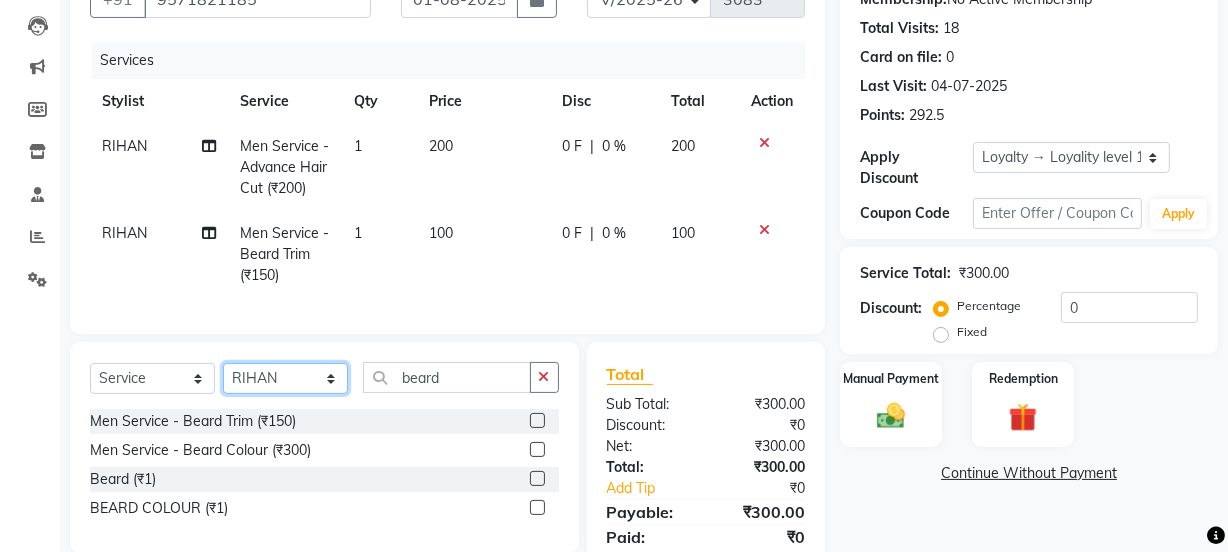 click on "Select Stylist Jyoti kaif Manager Pooja Prachi Raman Raman 2 Reception RIHAN Sameer Shivam simo SUNNY yogita" 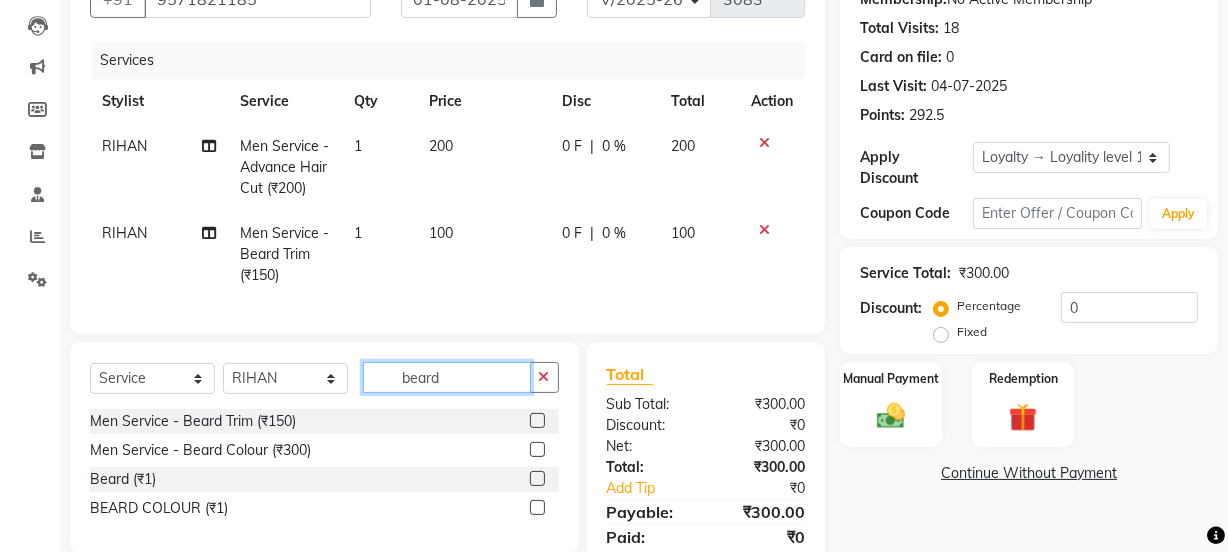 drag, startPoint x: 468, startPoint y: 398, endPoint x: 376, endPoint y: 382, distance: 93.38094 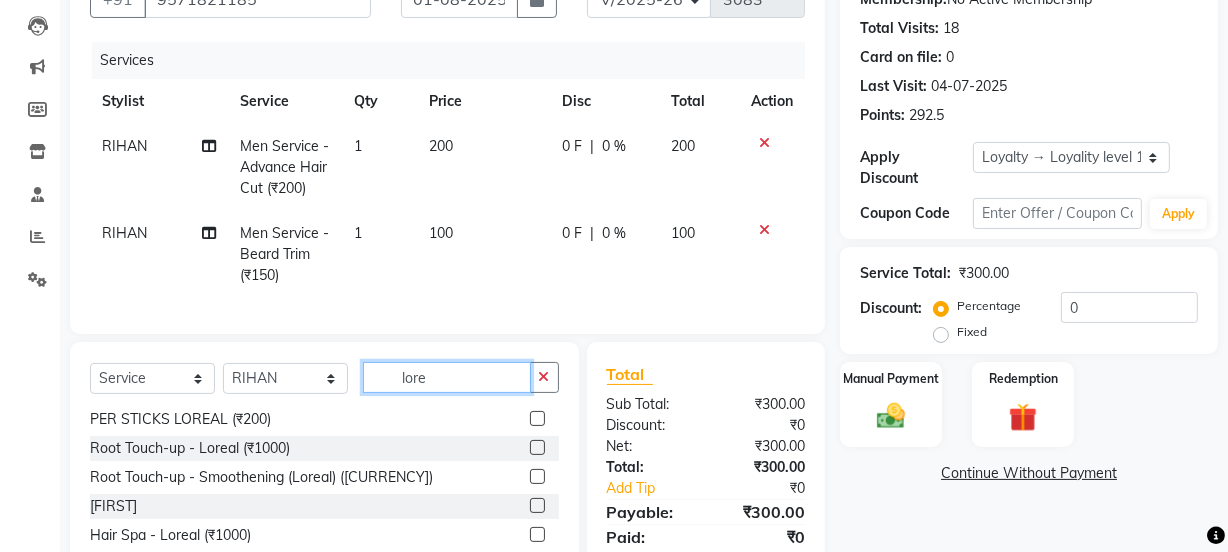 scroll, scrollTop: 0, scrollLeft: 0, axis: both 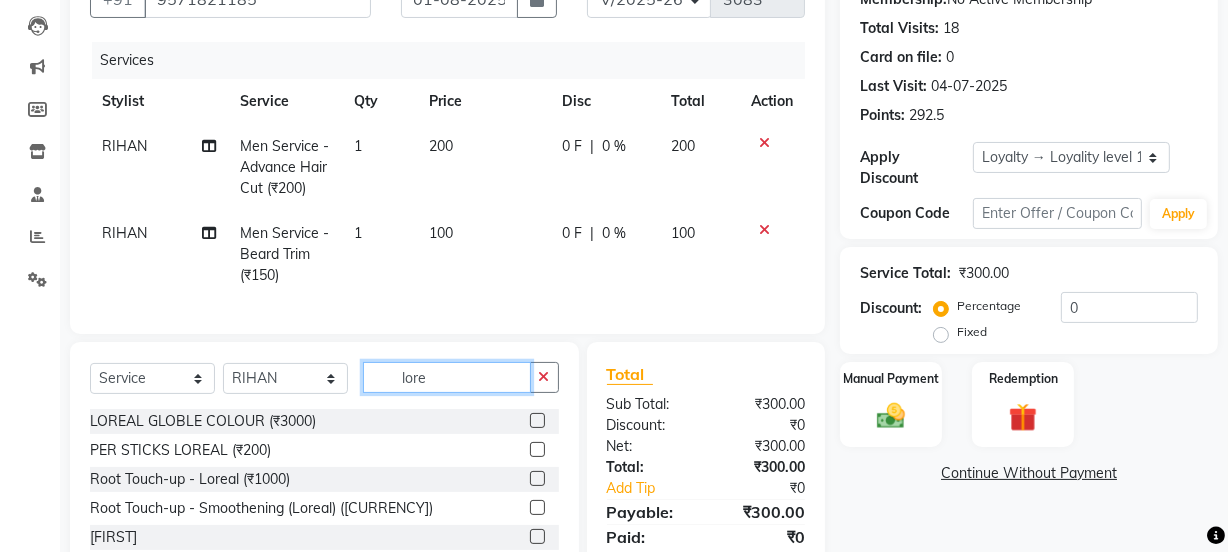 type on "lore" 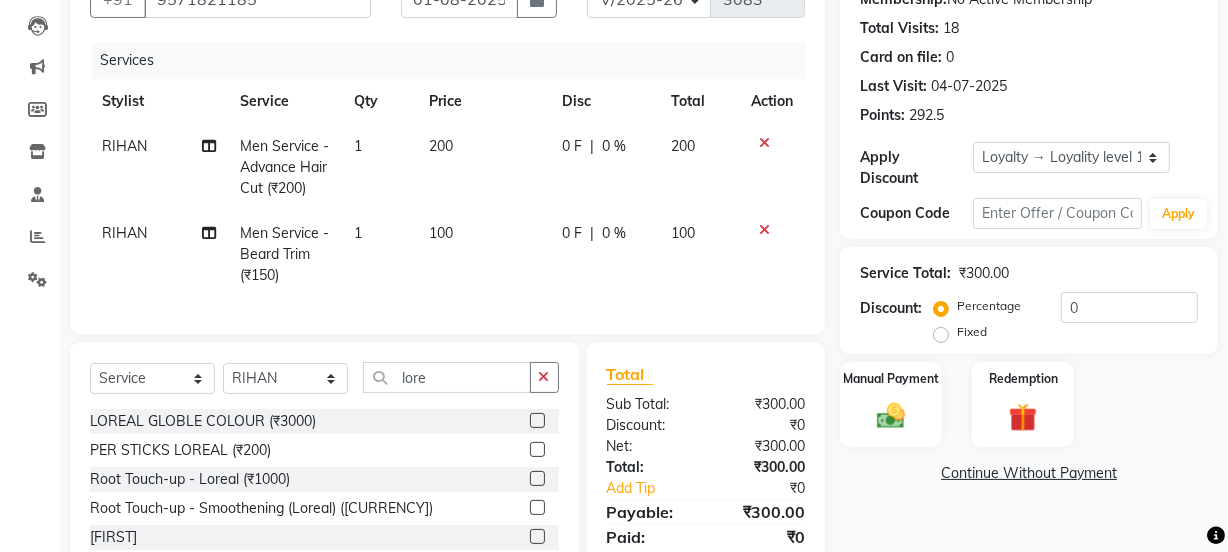 click 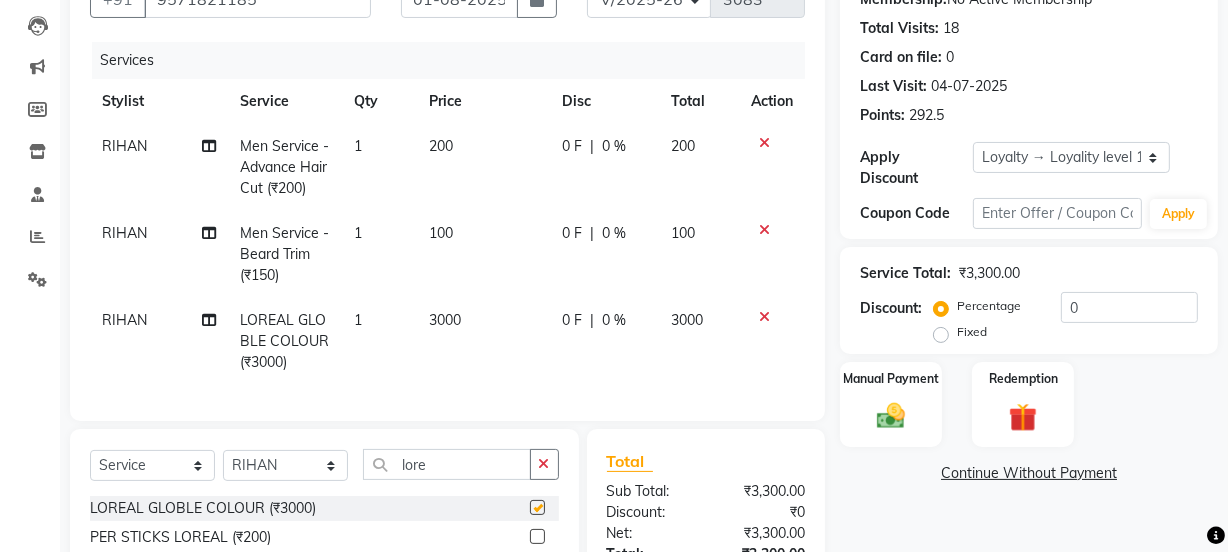 checkbox on "false" 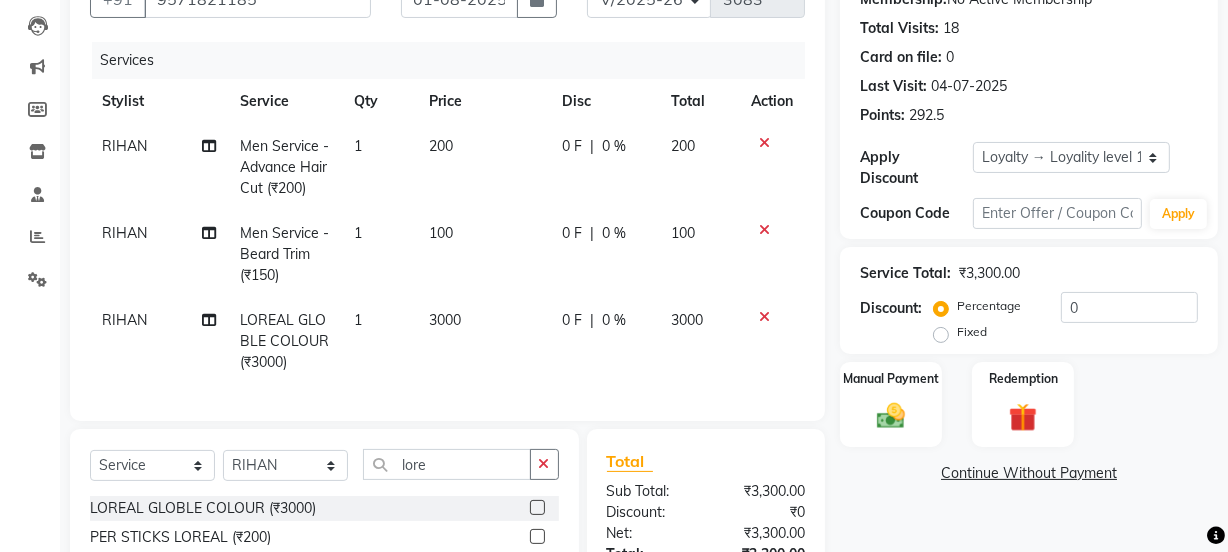 scroll, scrollTop: 0, scrollLeft: 0, axis: both 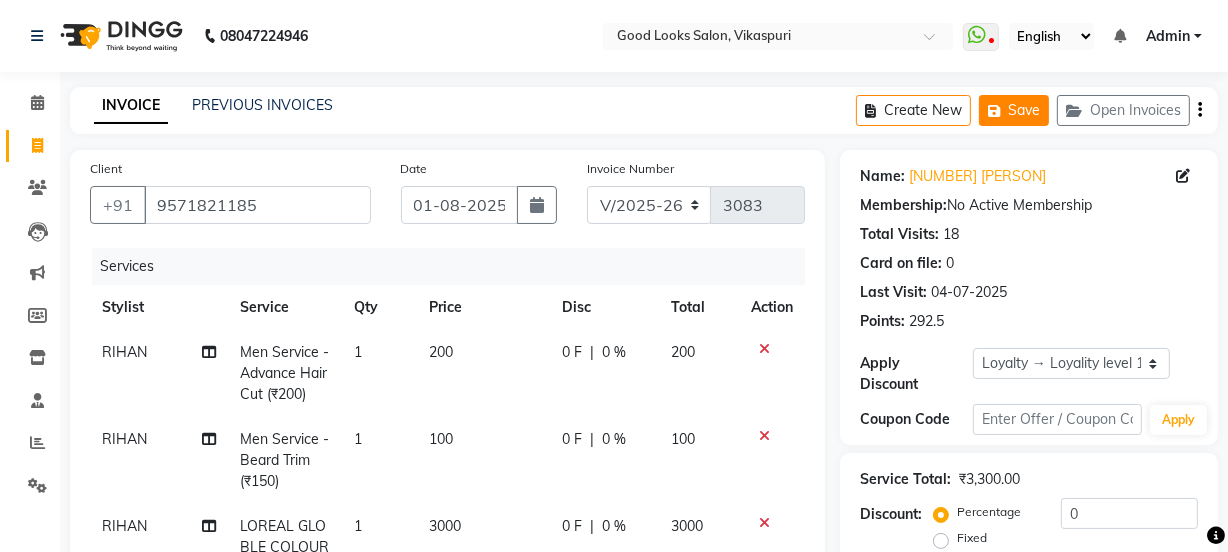 click on "Save" 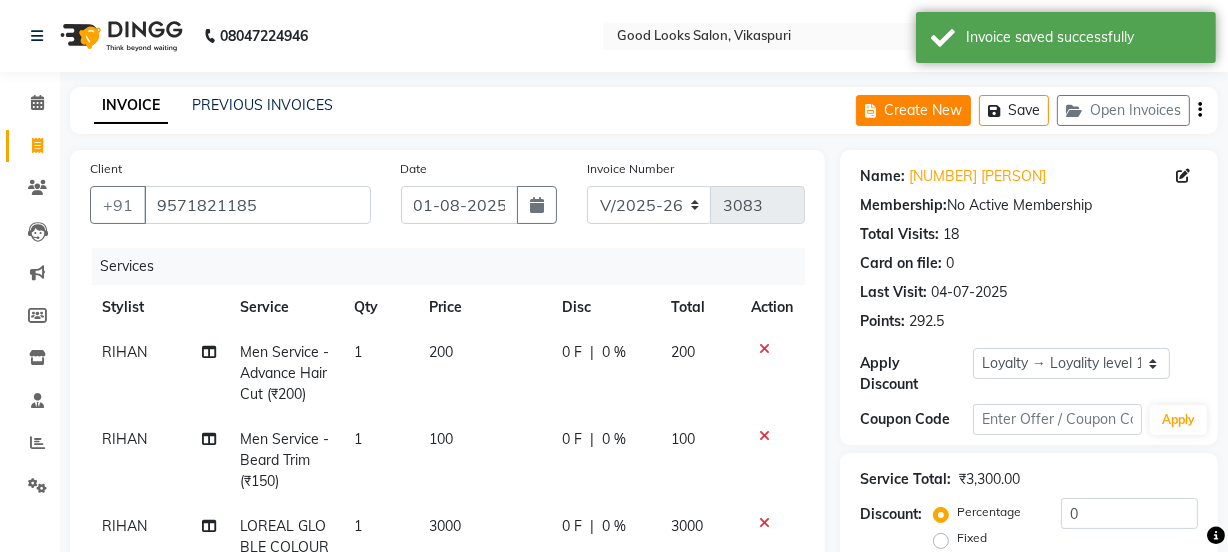 click on "Create New" 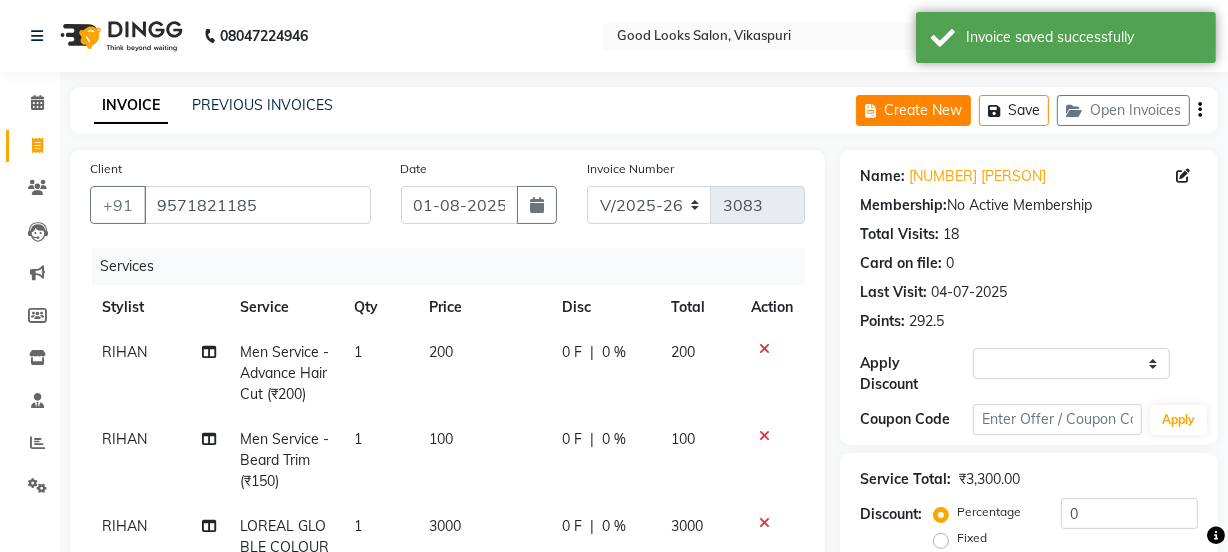 select on "service" 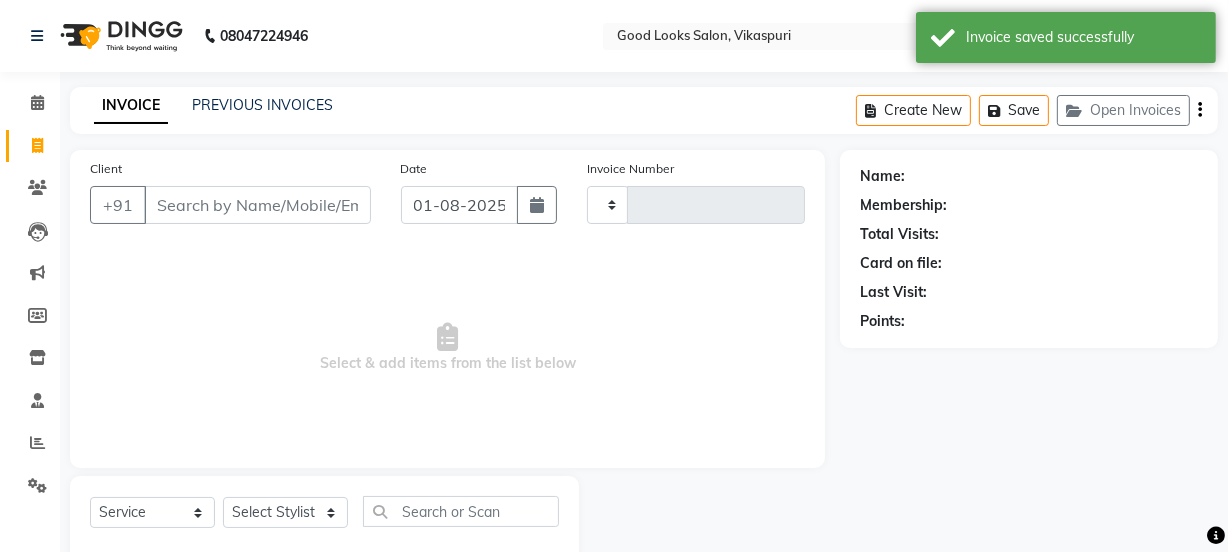 type on "3084" 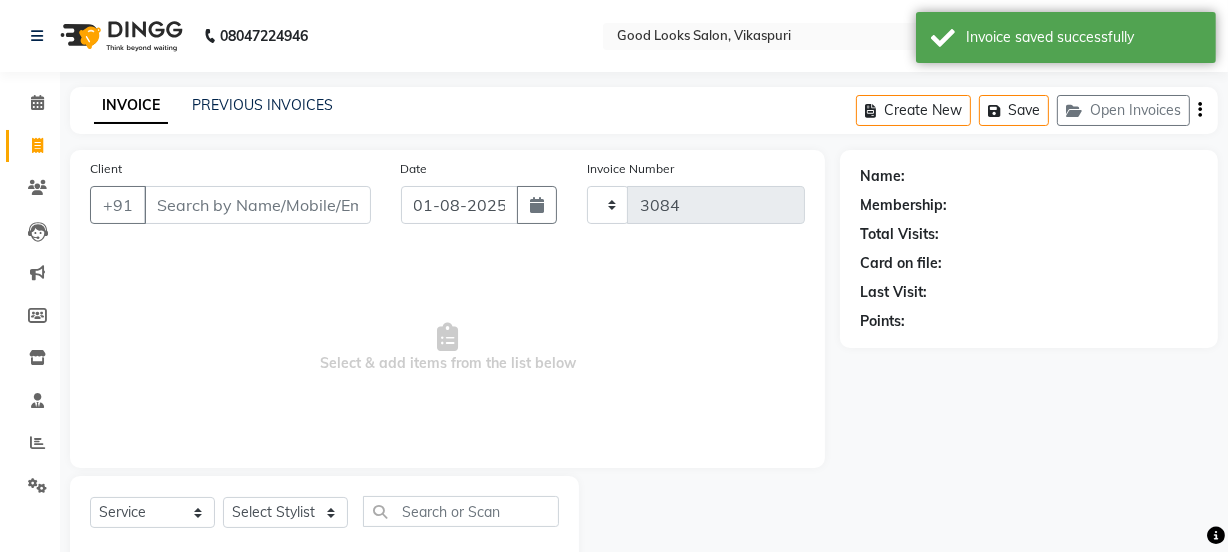 scroll, scrollTop: 50, scrollLeft: 0, axis: vertical 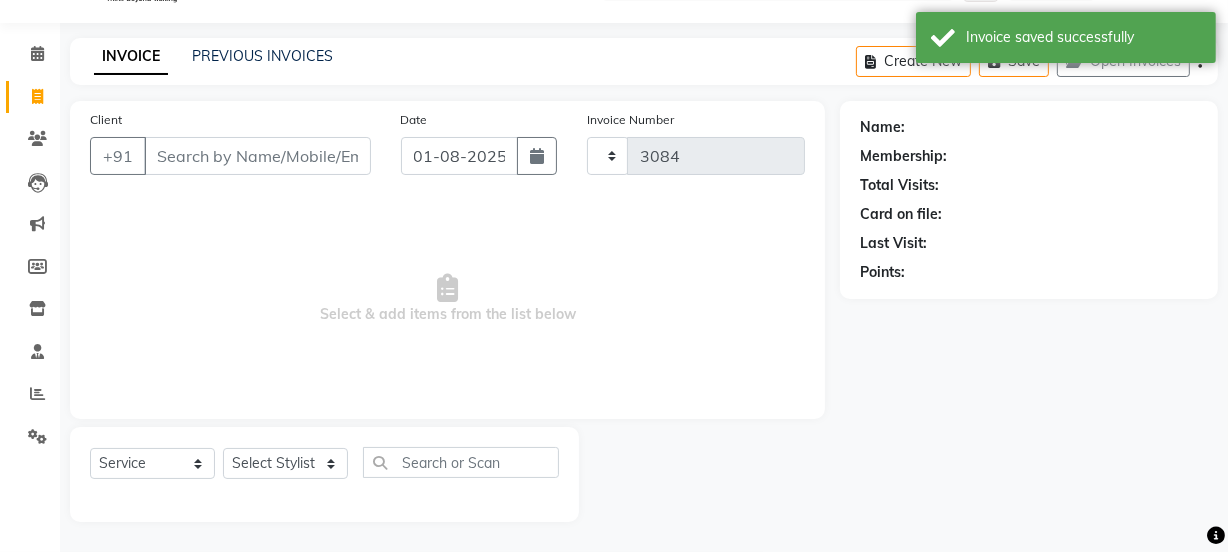 select on "4230" 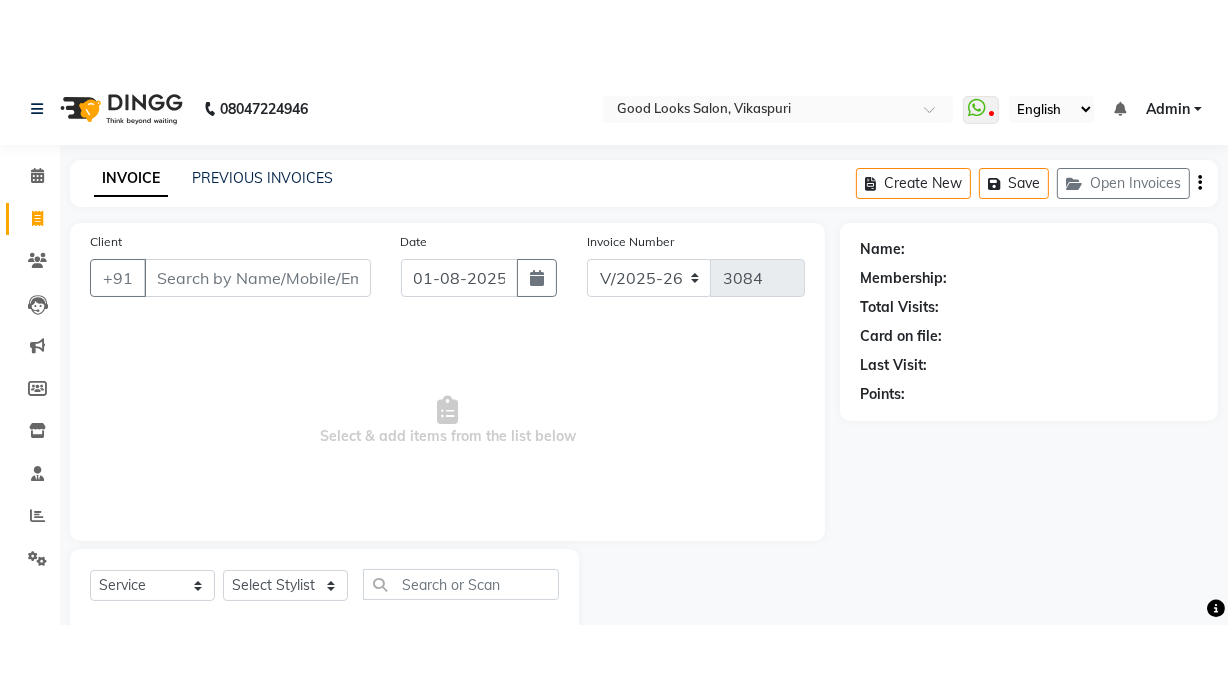 scroll, scrollTop: 0, scrollLeft: 0, axis: both 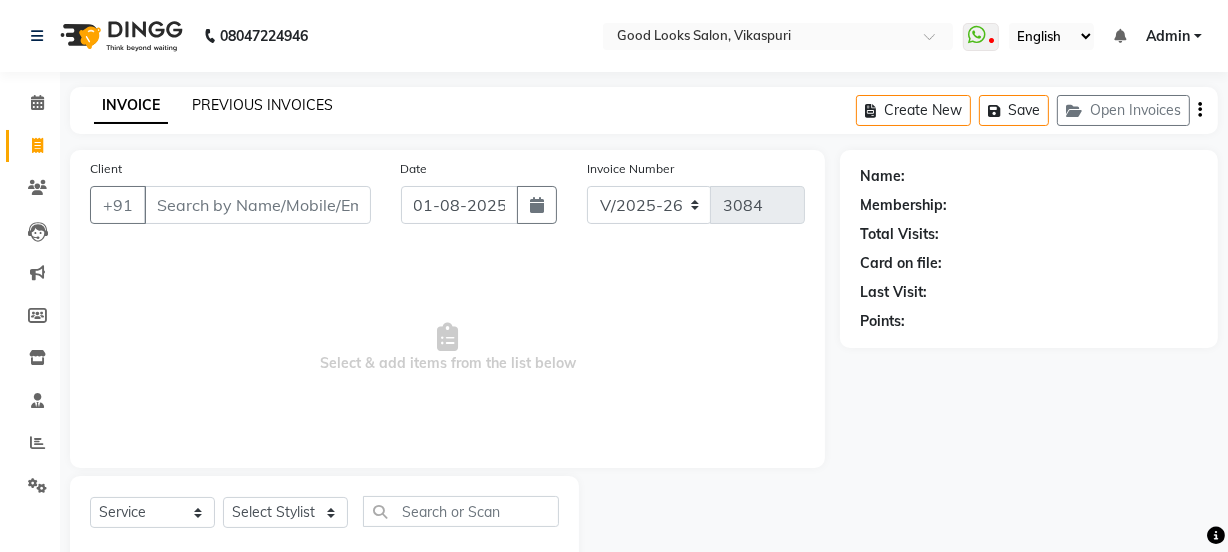 click on "PREVIOUS INVOICES" 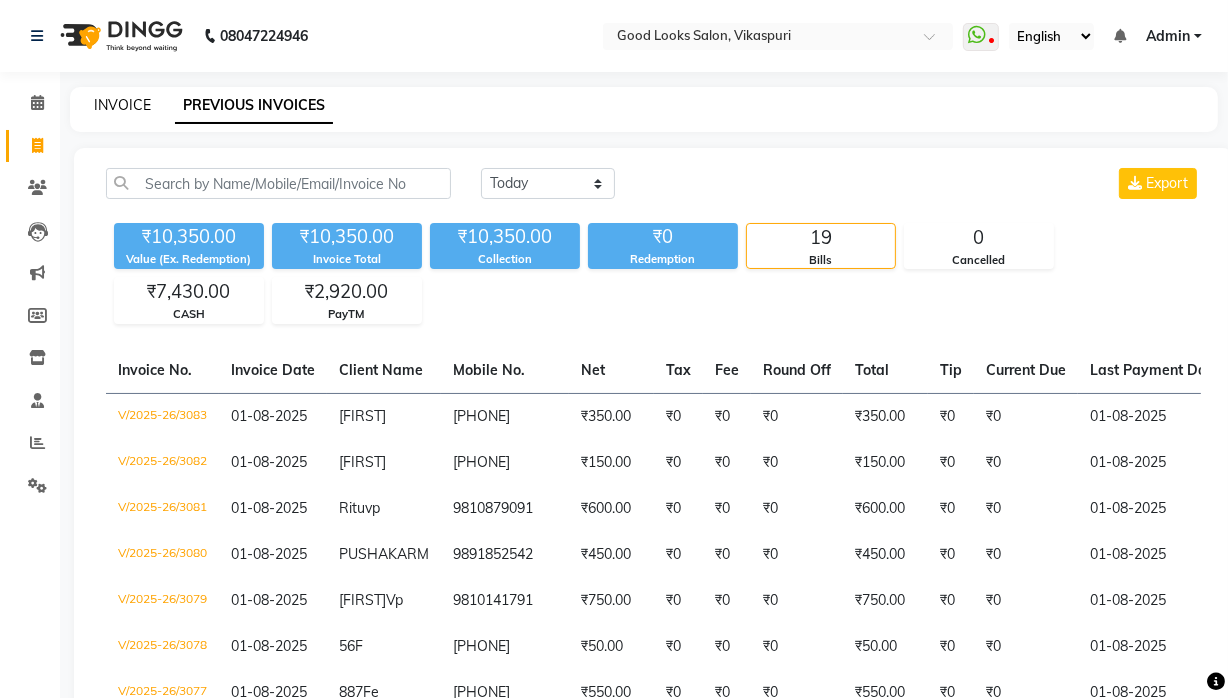 click on "INVOICE" 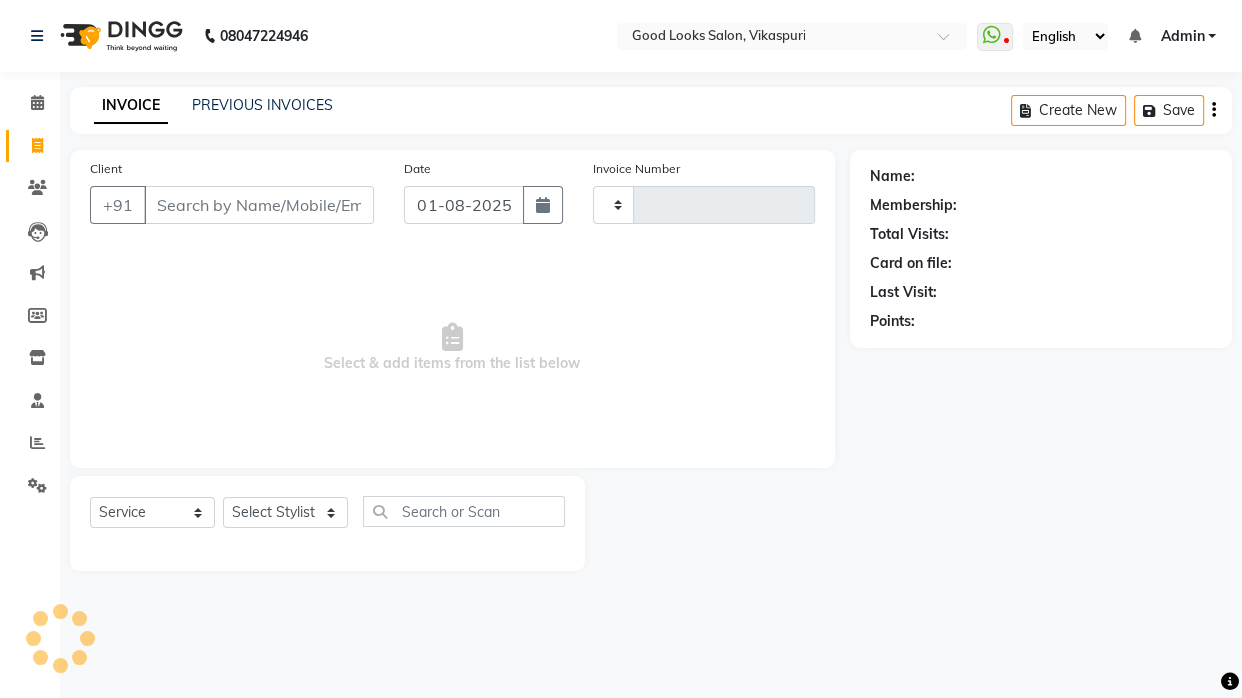 type on "3084" 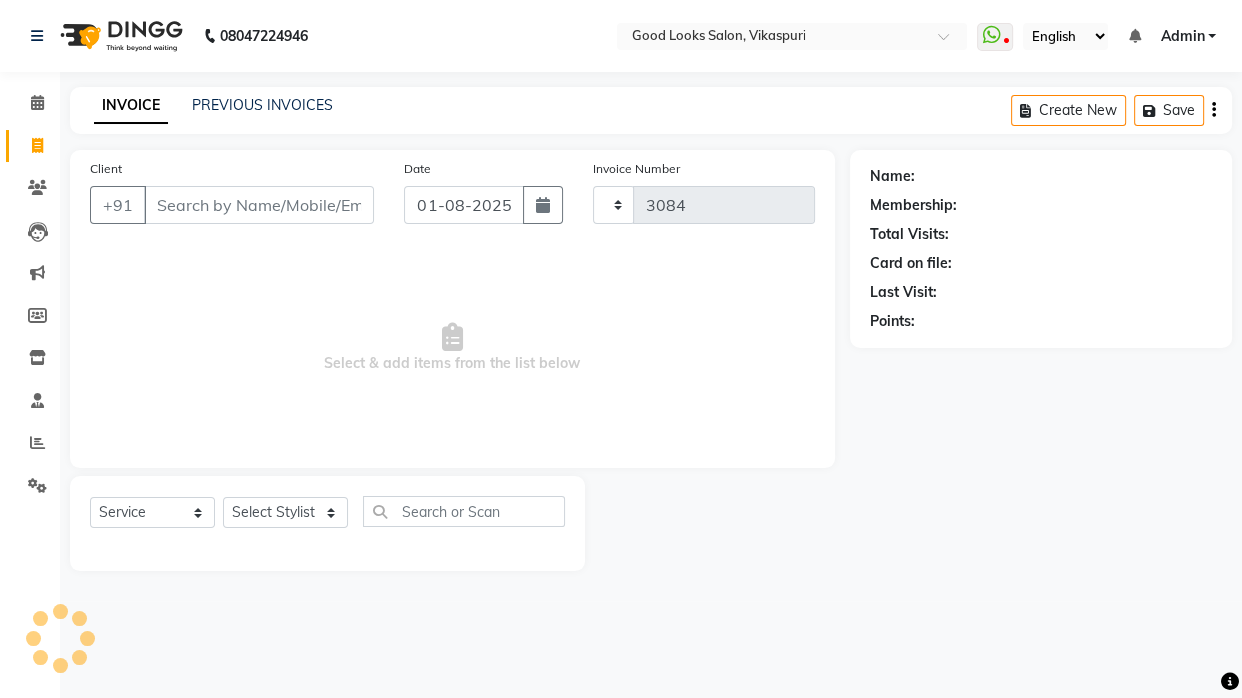 select on "4230" 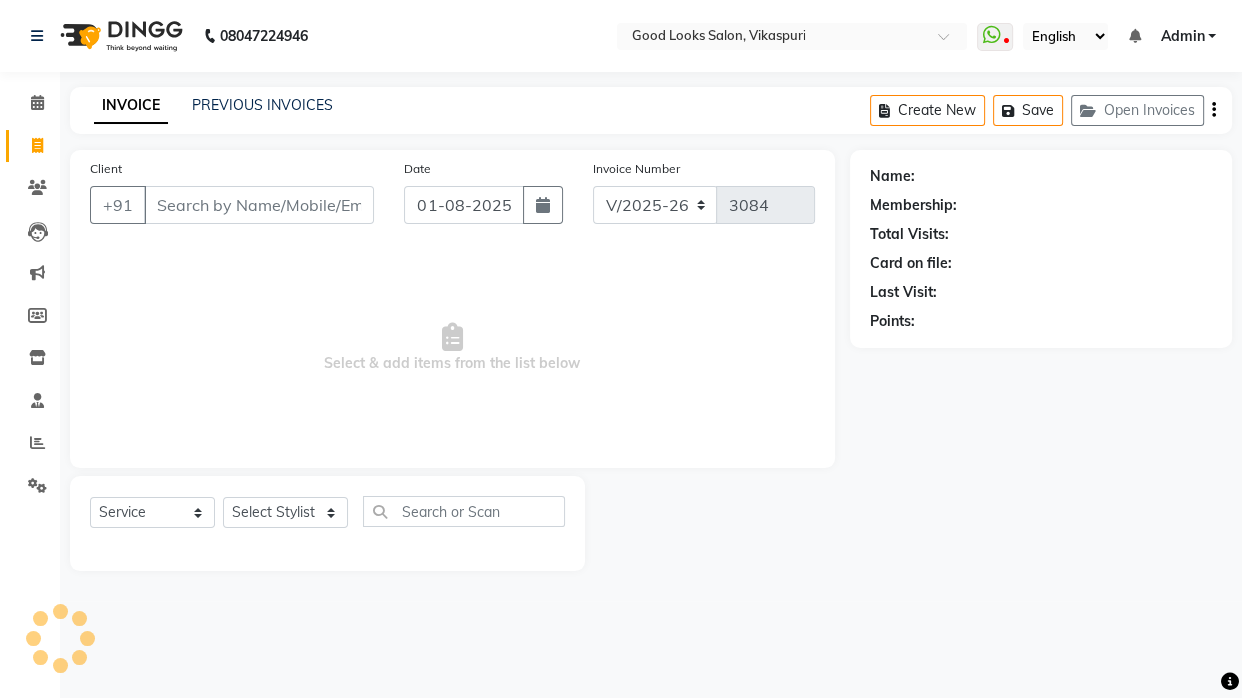 click on "Client" at bounding box center (259, 205) 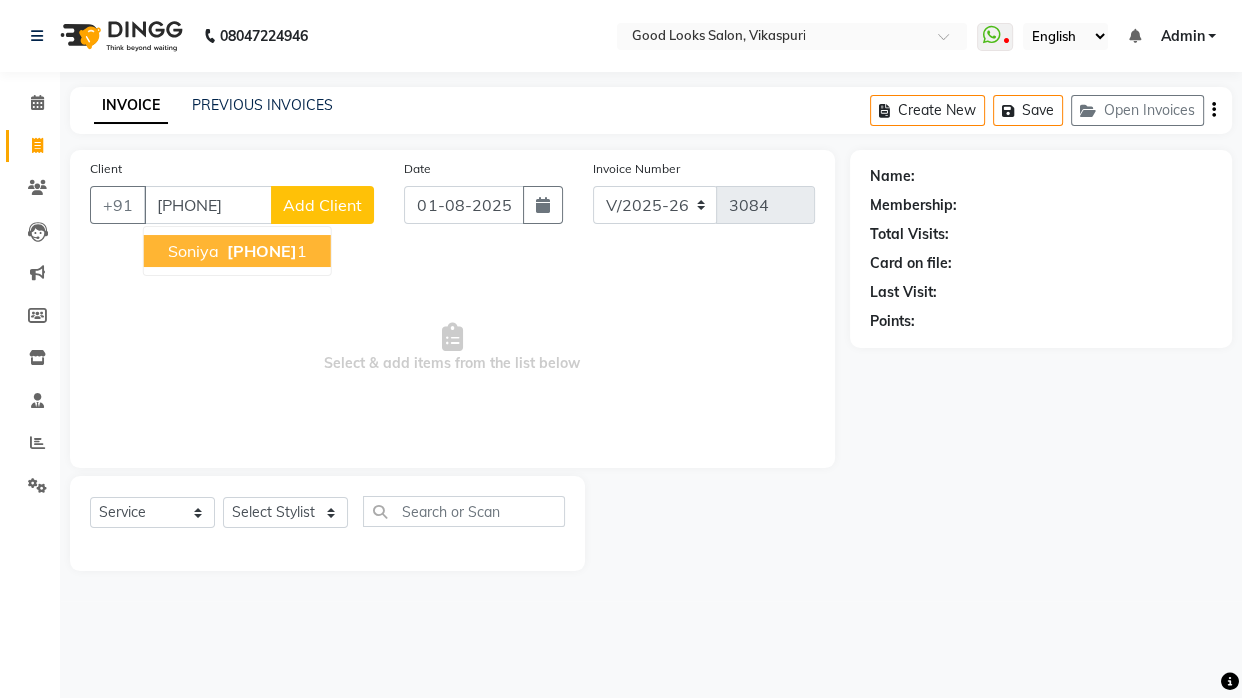 click on "[PHONE]" at bounding box center [262, 251] 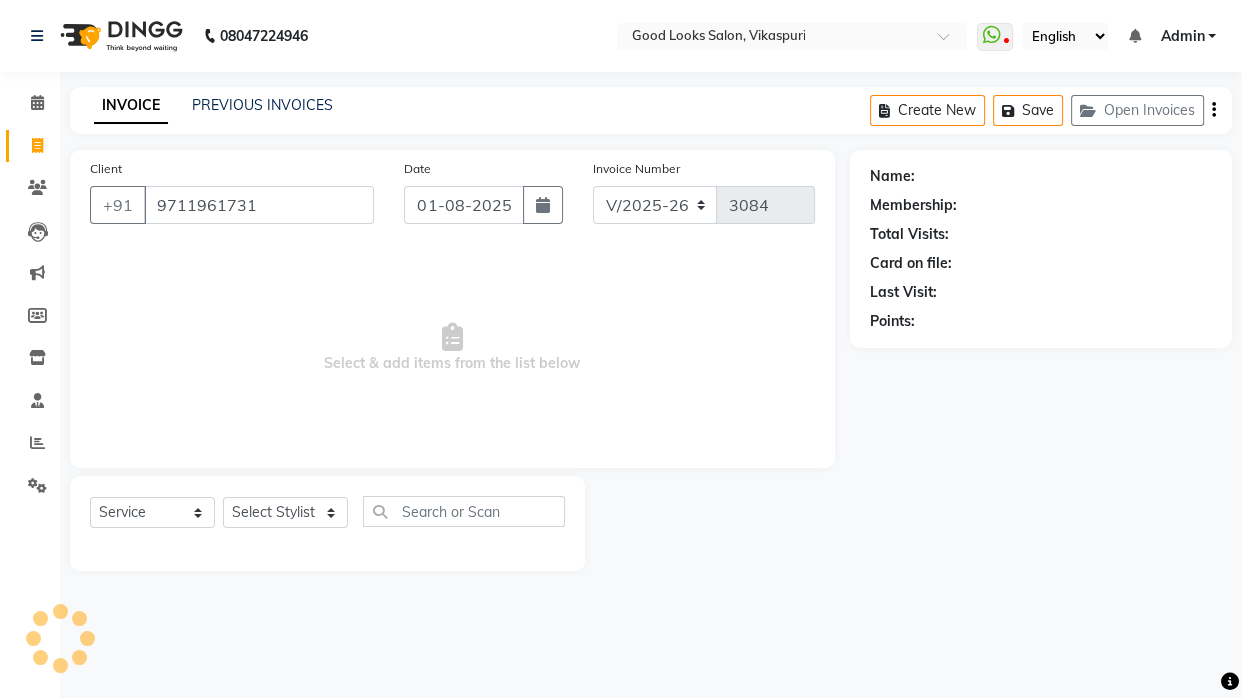 type on "9711961731" 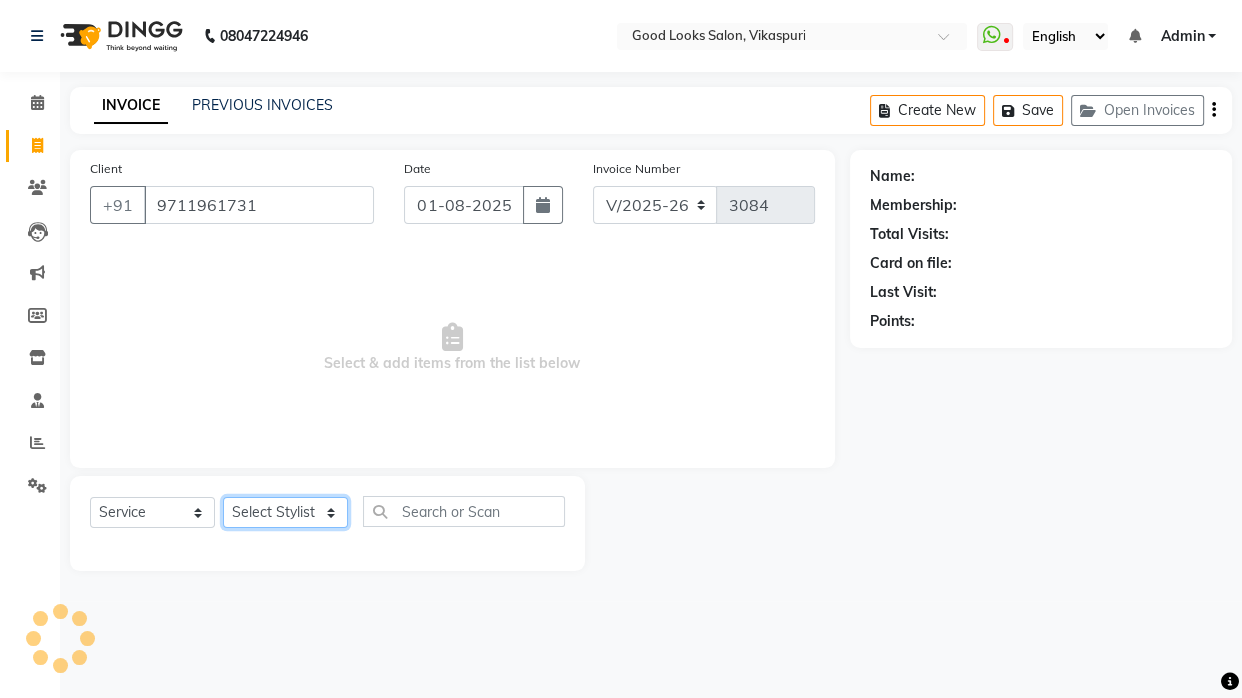 click on "Select Stylist Jyoti kaif Manager Pooja Prachi Raman Raman 2 Reception RIHAN Sameer Shivam simo SUNNY yogita" 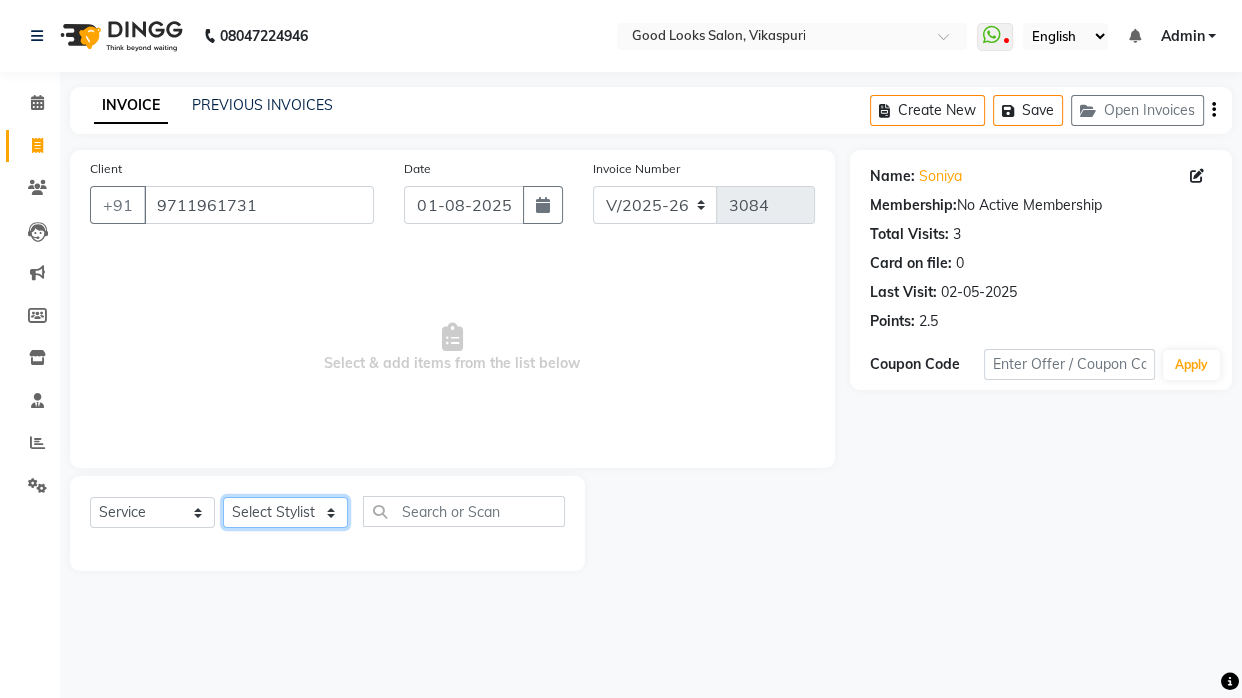 select on "43944" 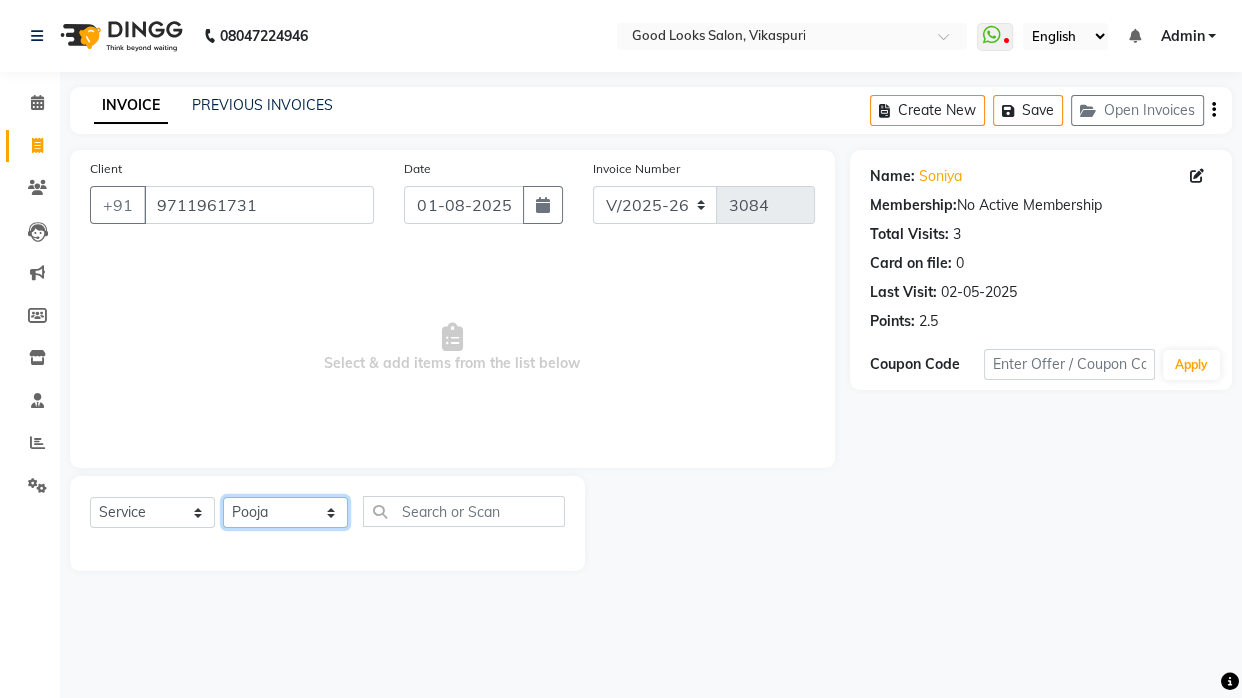 click on "Select Stylist Jyoti kaif Manager Pooja Prachi Raman Raman 2 Reception RIHAN Sameer Shivam simo SUNNY yogita" 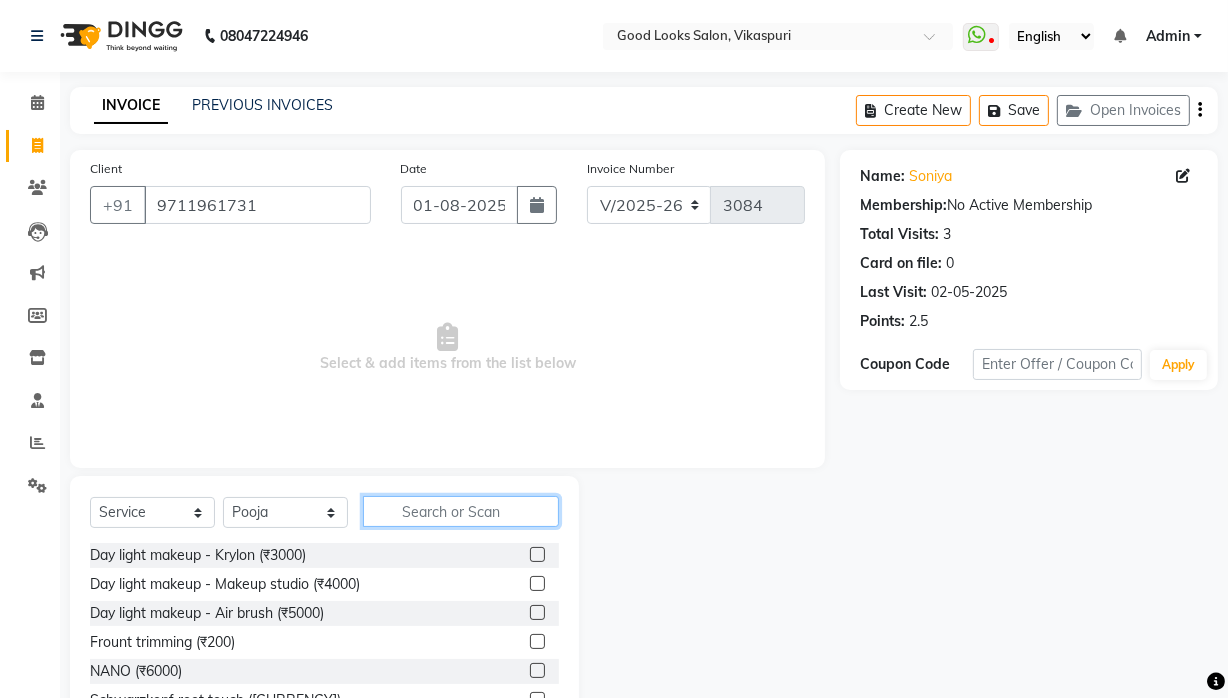 click 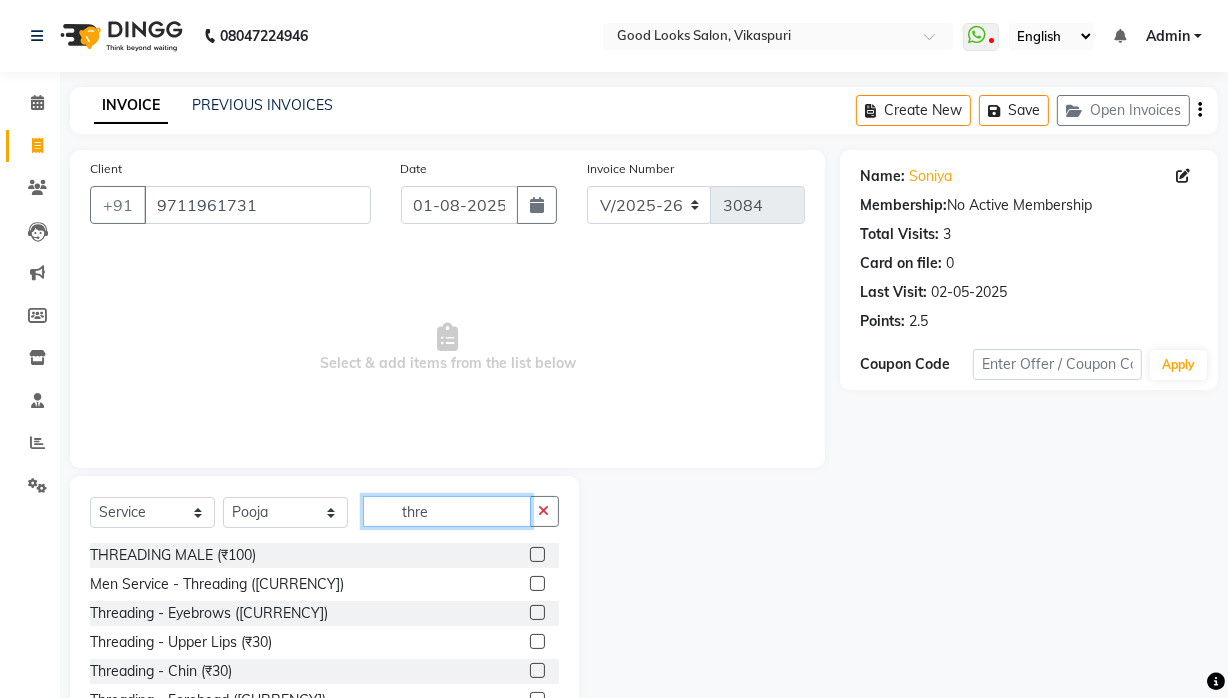 scroll, scrollTop: 103, scrollLeft: 0, axis: vertical 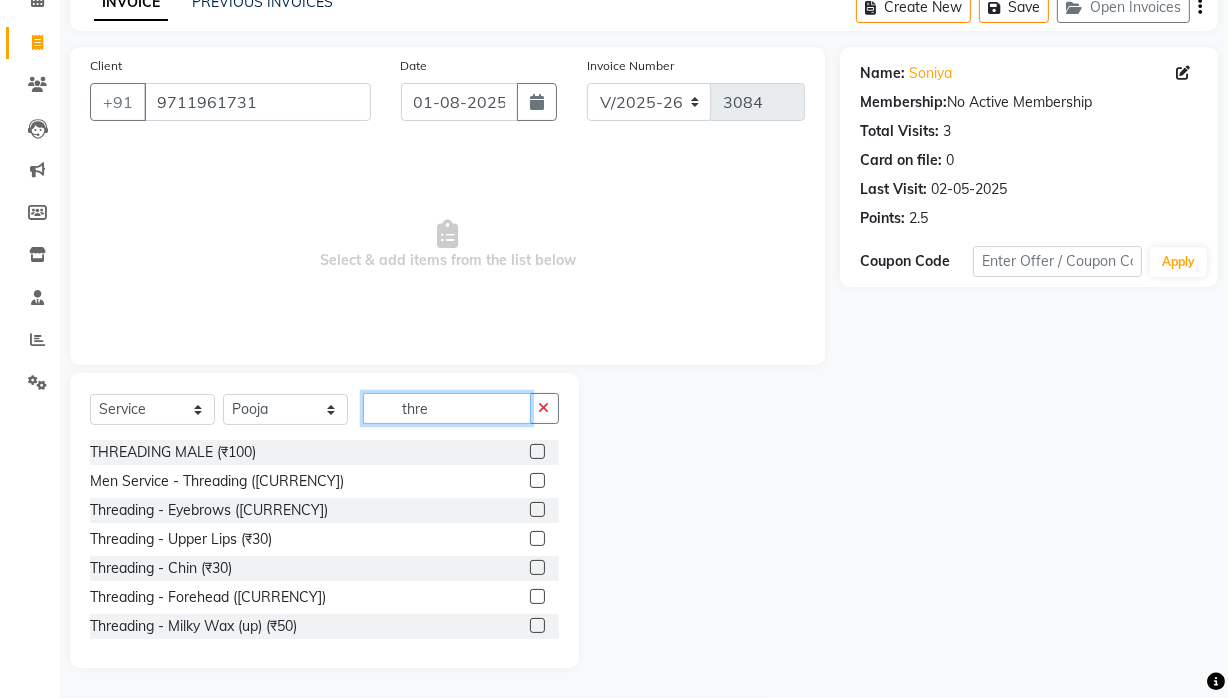 type on "thre" 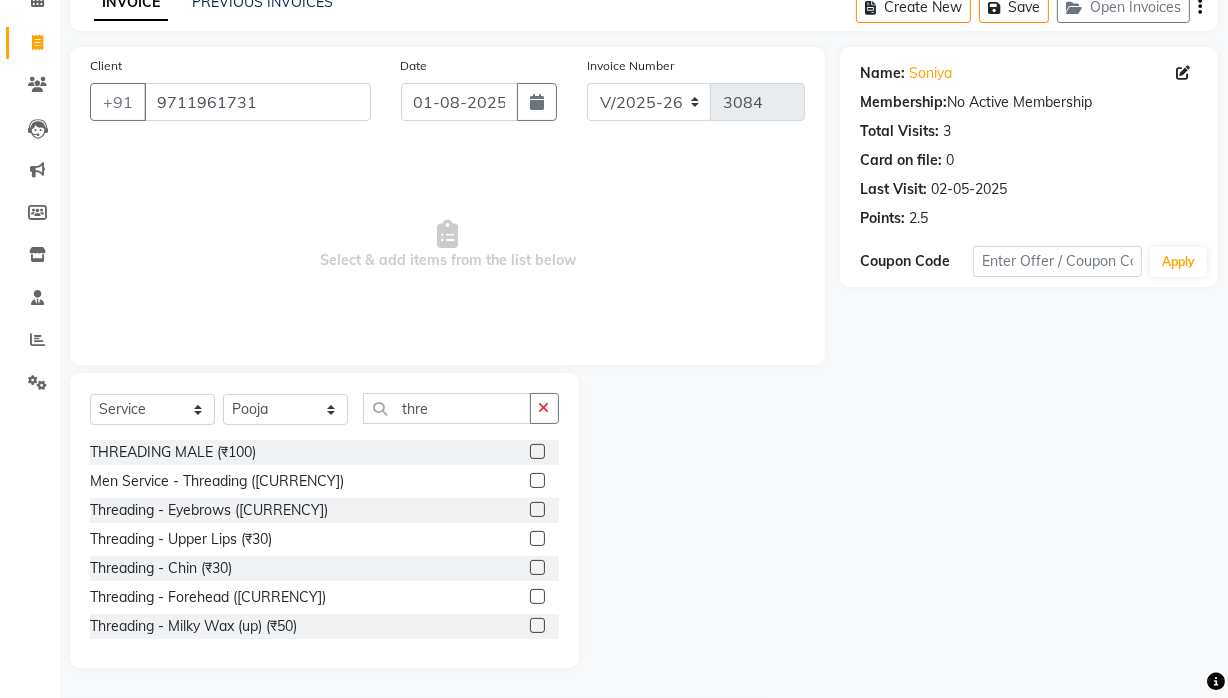 click 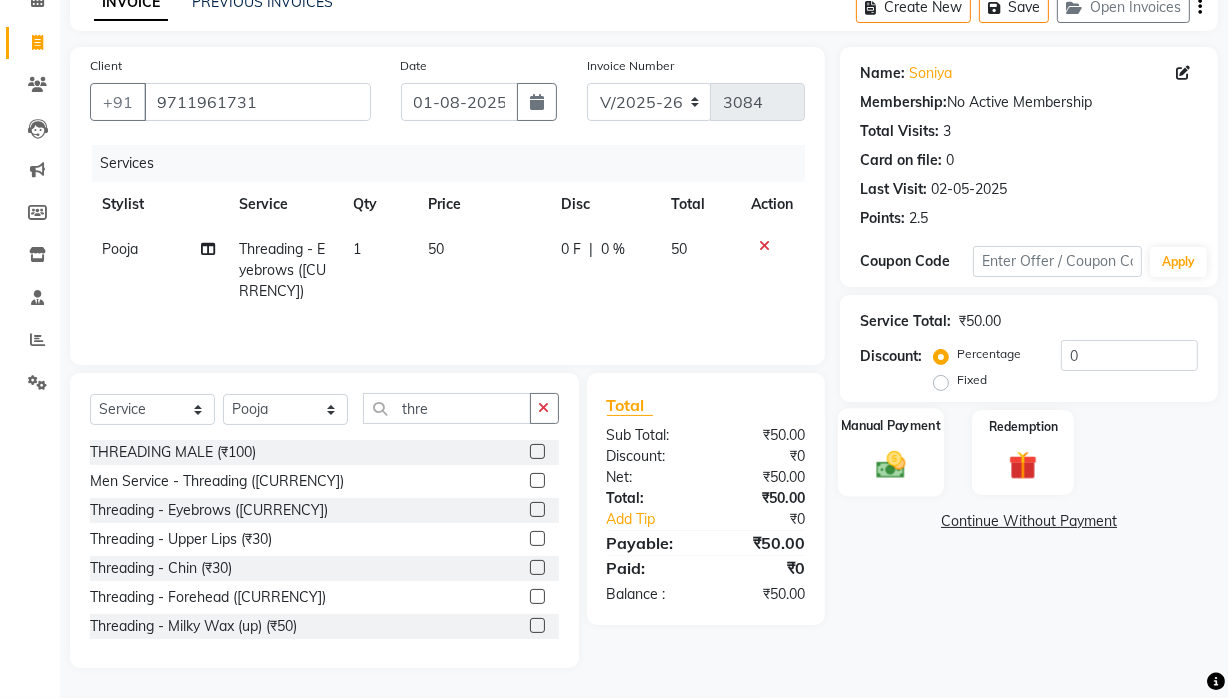 checkbox on "false" 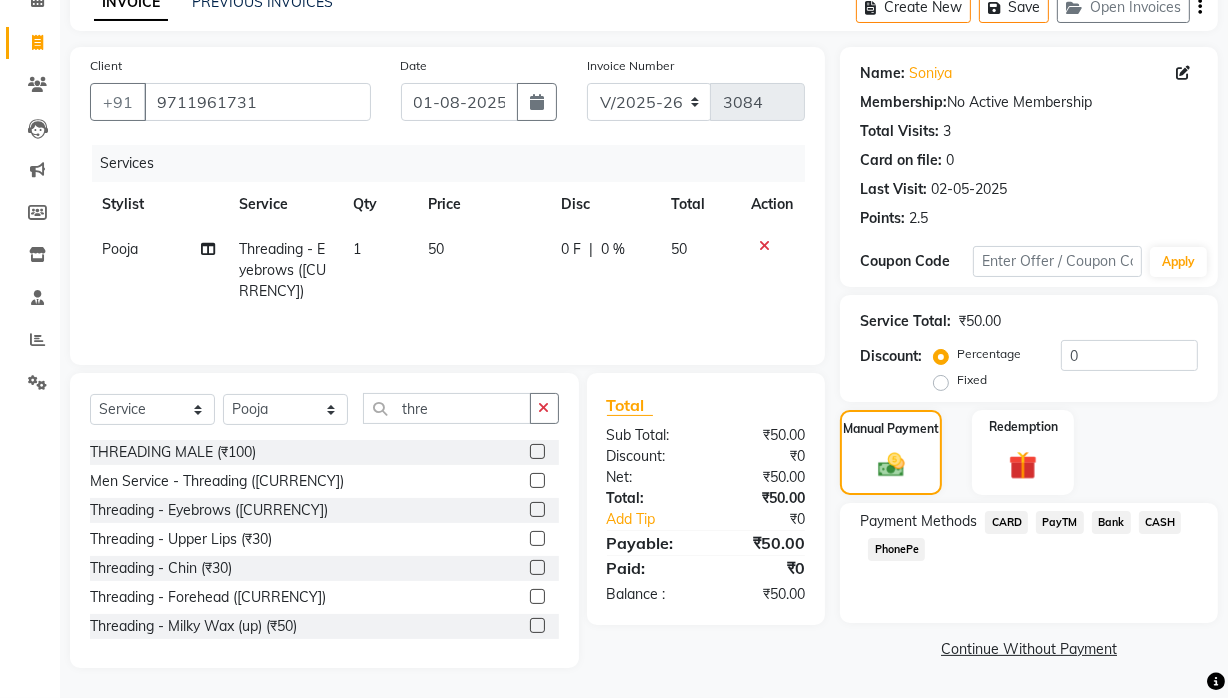 click on "PayTM" 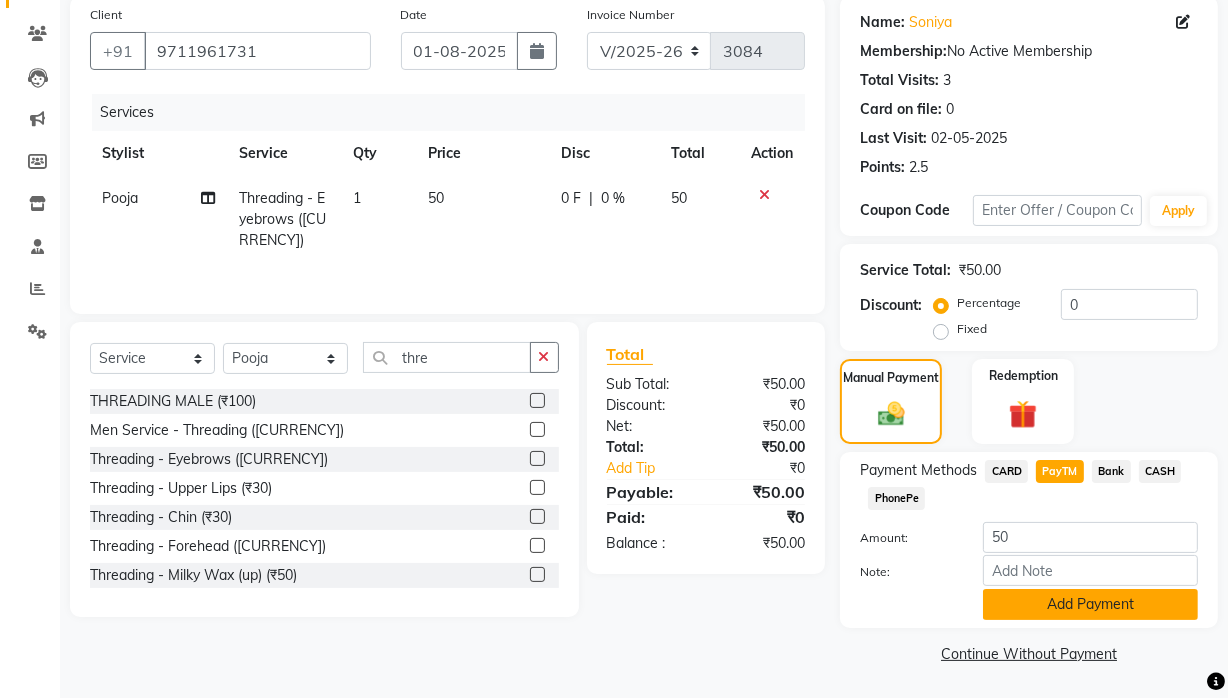 click on "Add Payment" 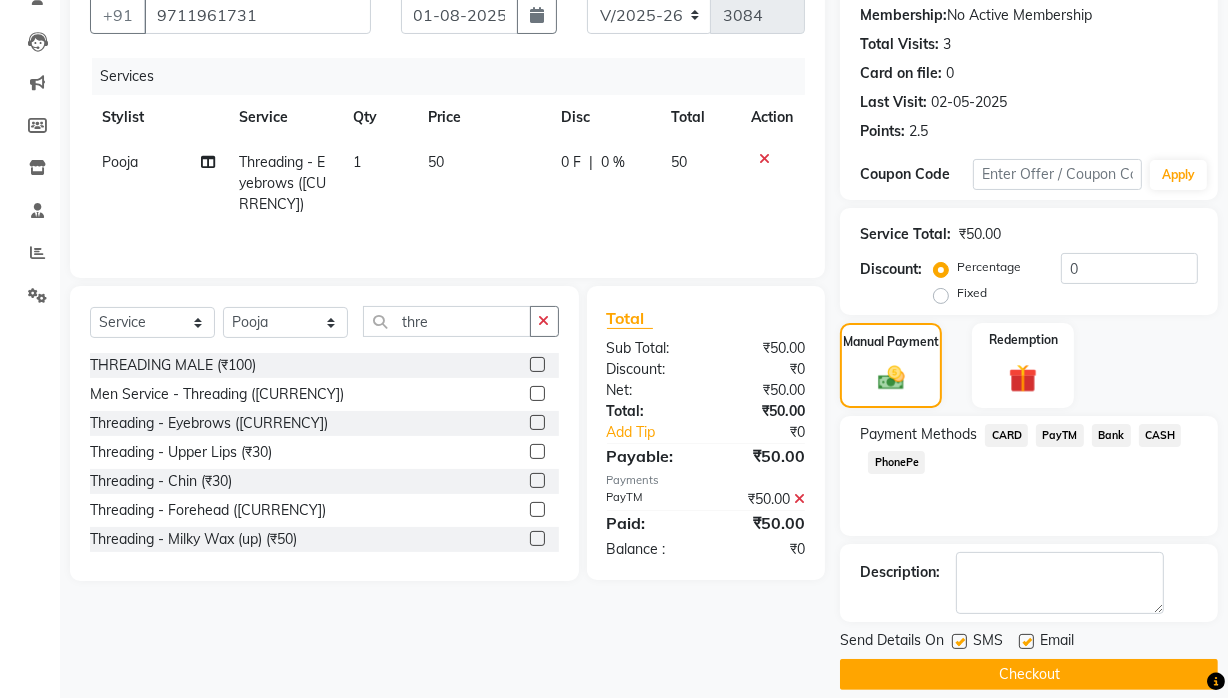 scroll, scrollTop: 210, scrollLeft: 0, axis: vertical 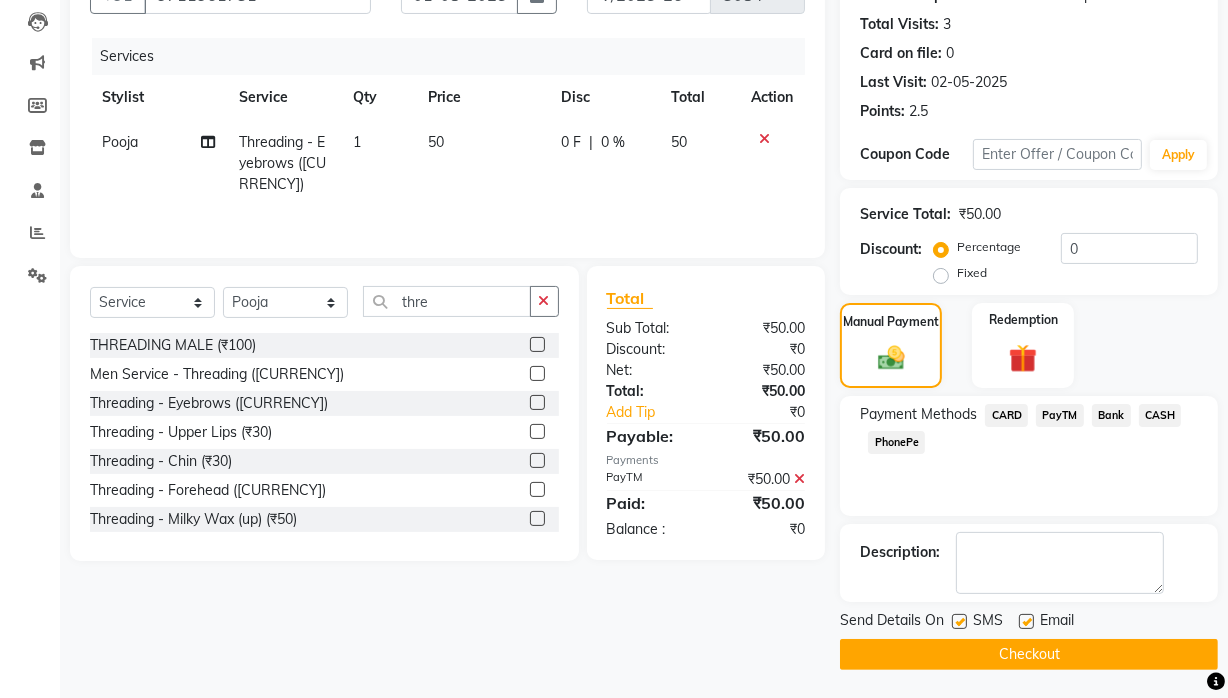 click 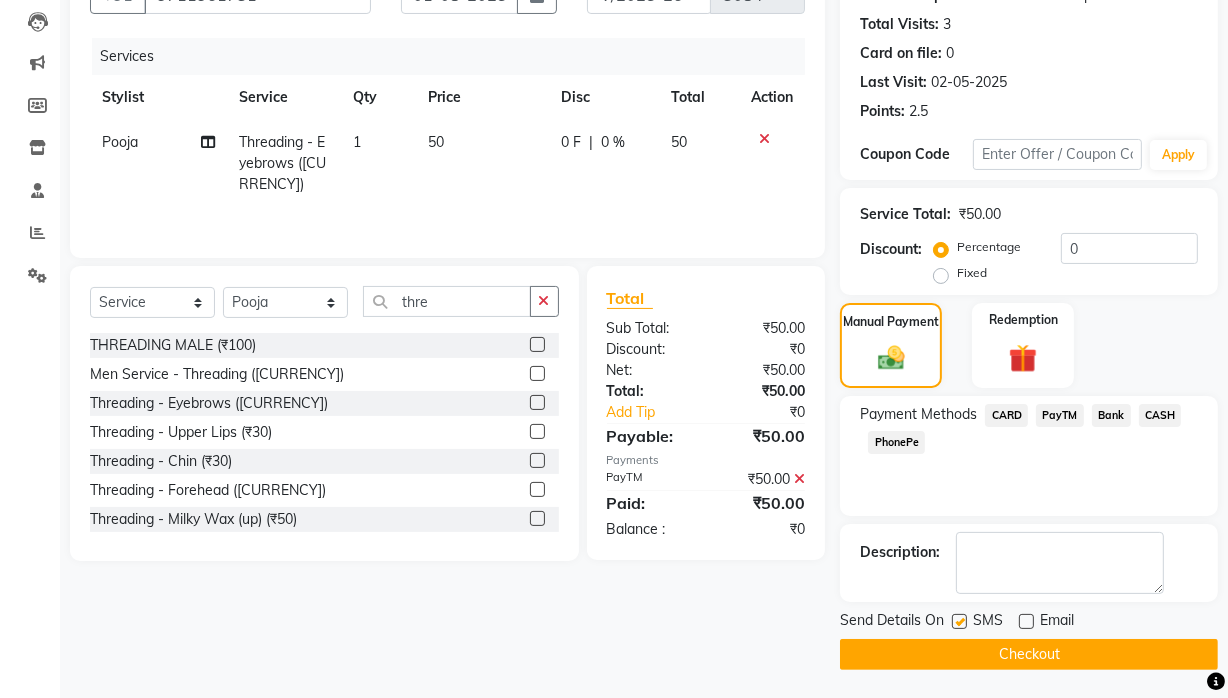 click 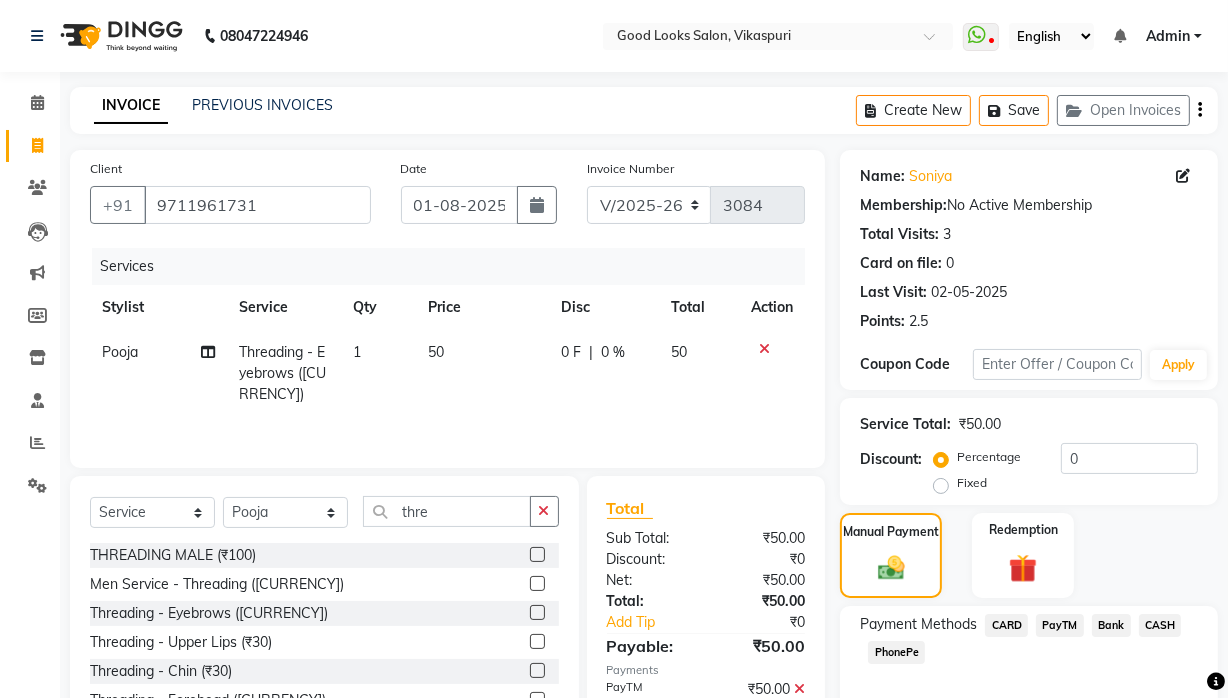 scroll, scrollTop: 210, scrollLeft: 0, axis: vertical 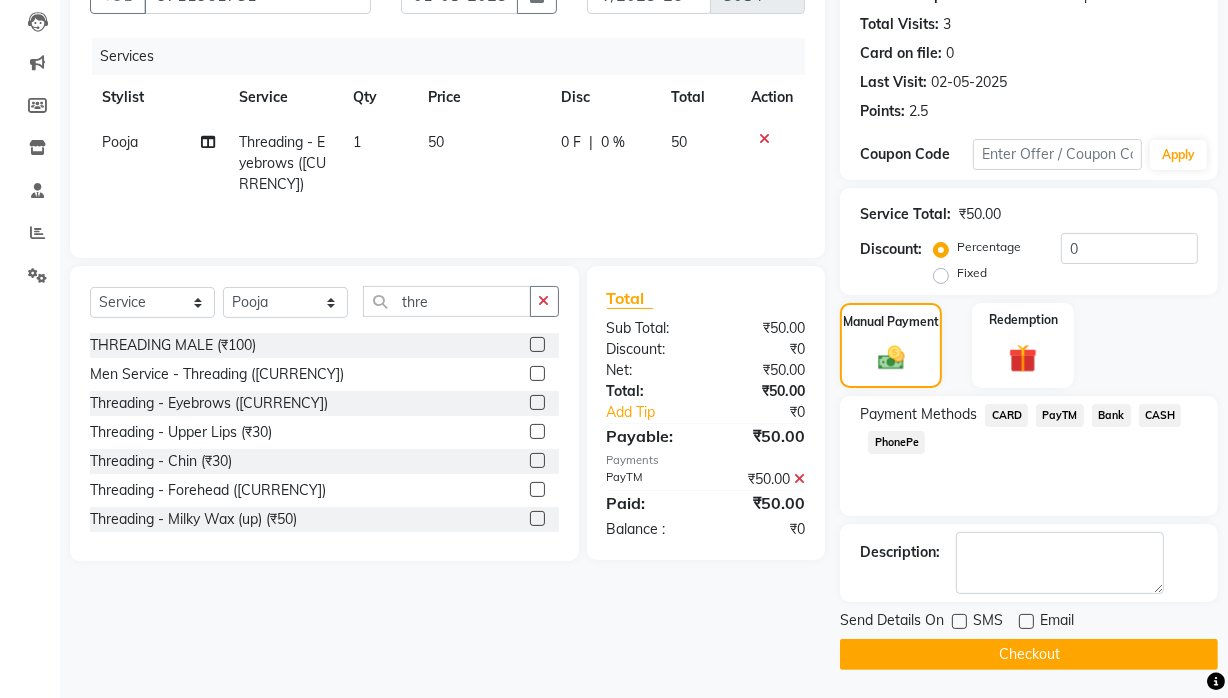click on "Checkout" 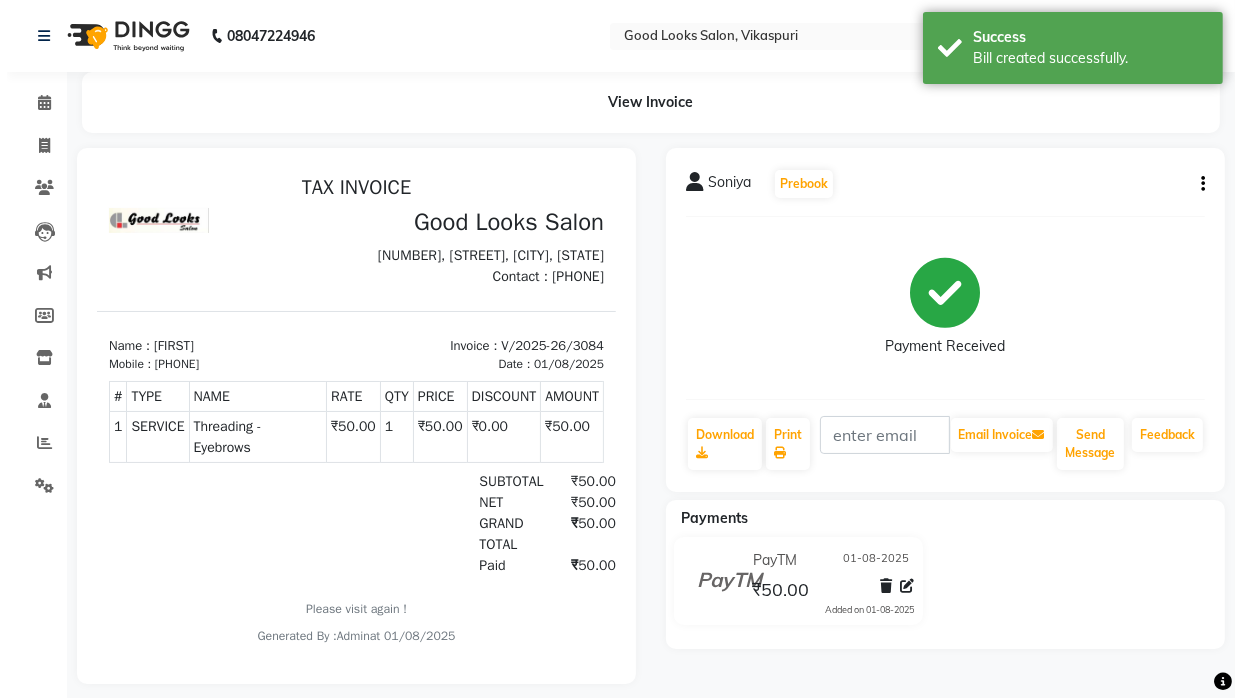 scroll, scrollTop: 0, scrollLeft: 0, axis: both 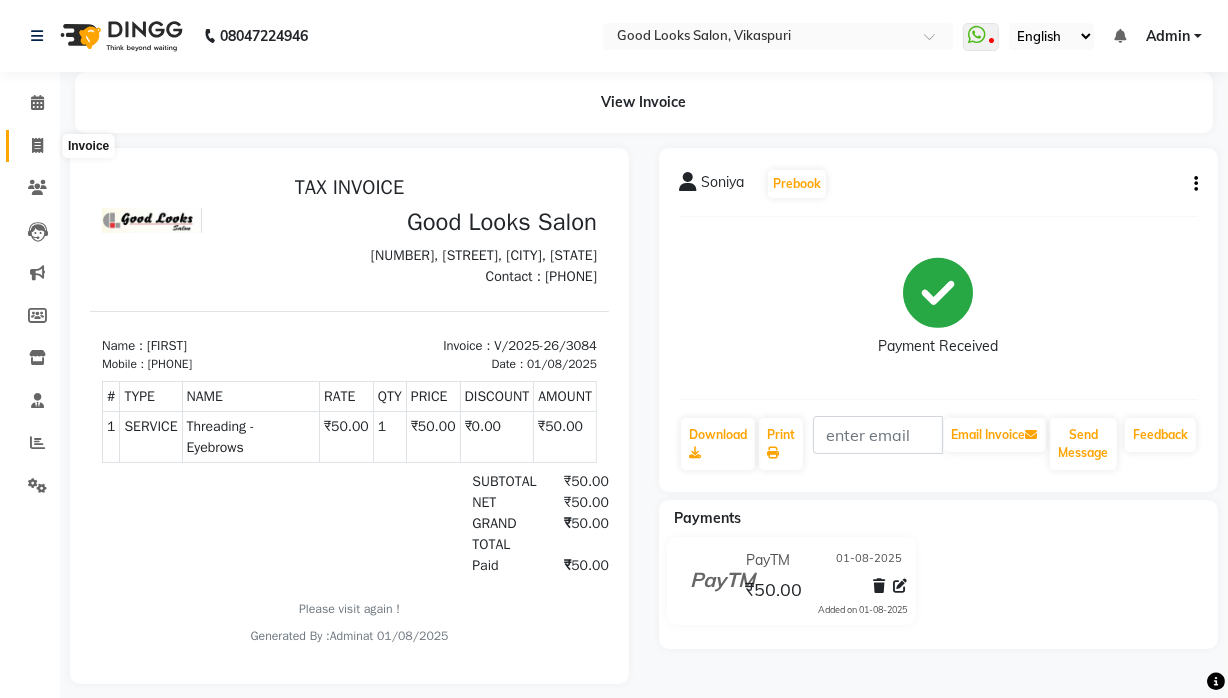 click 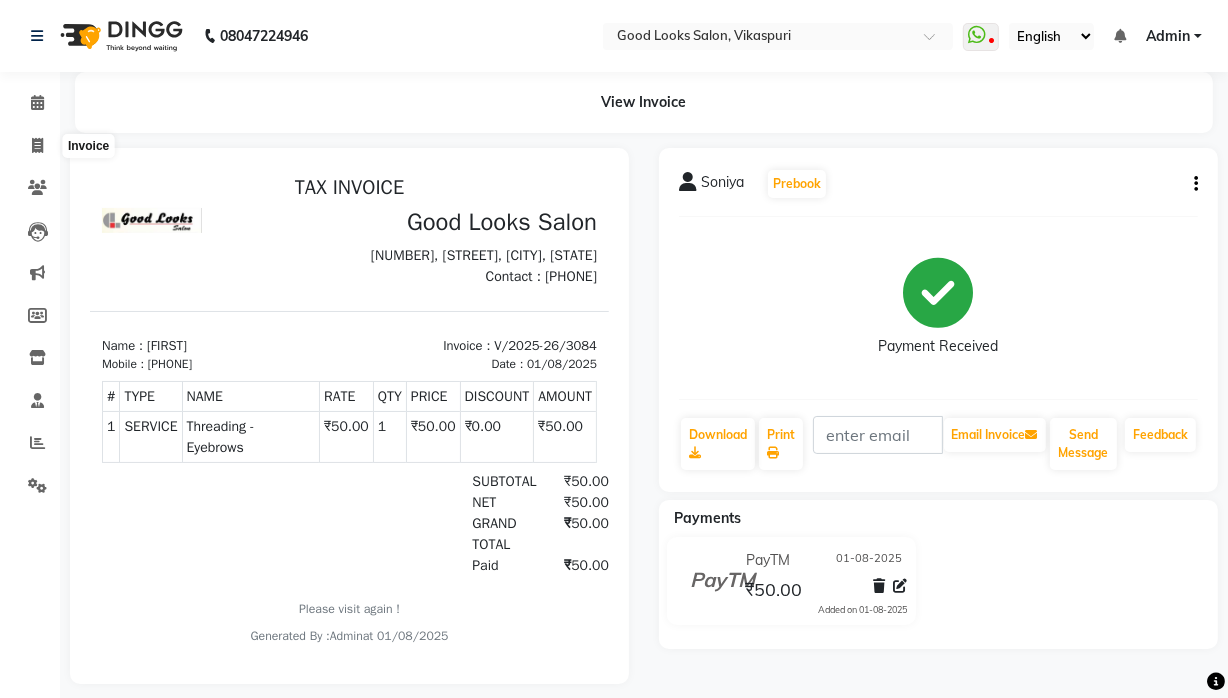 select on "service" 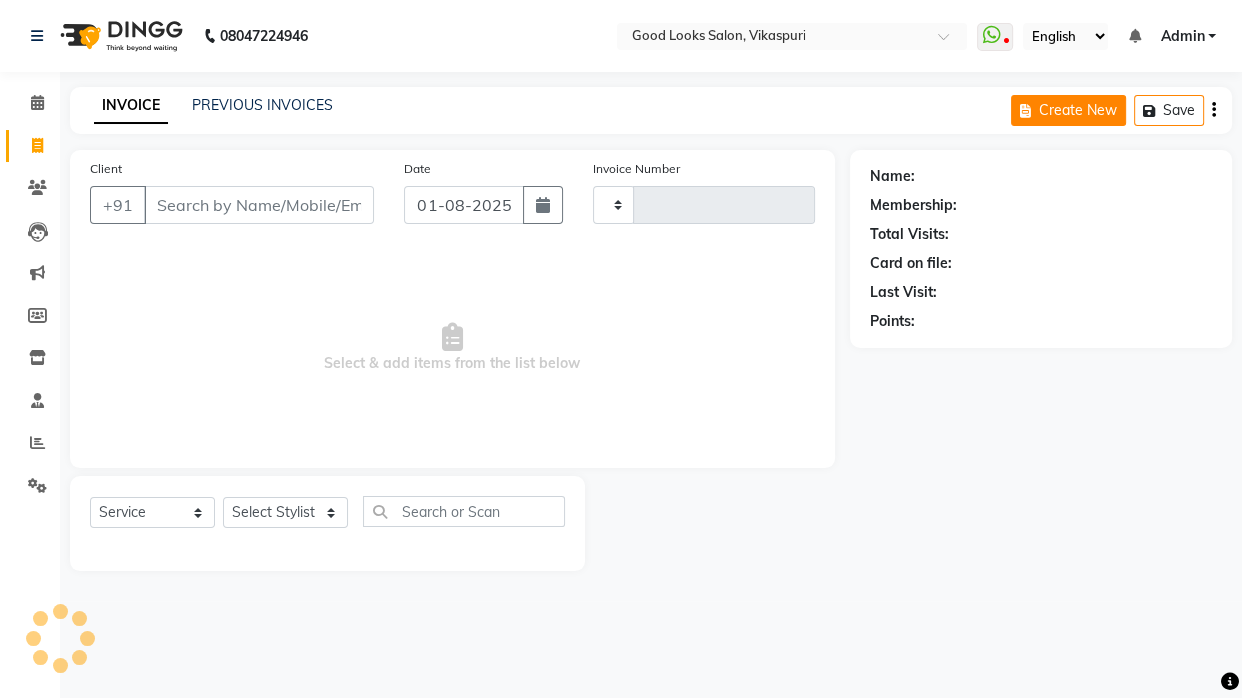 type on "3085" 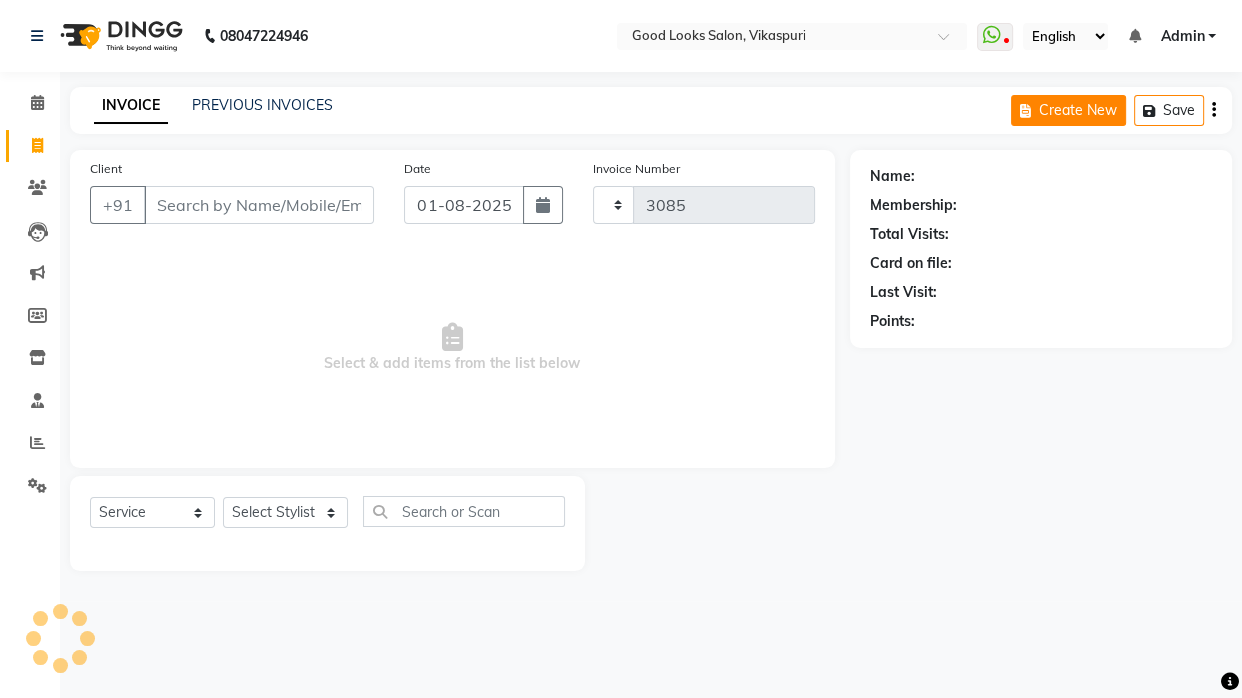select on "4230" 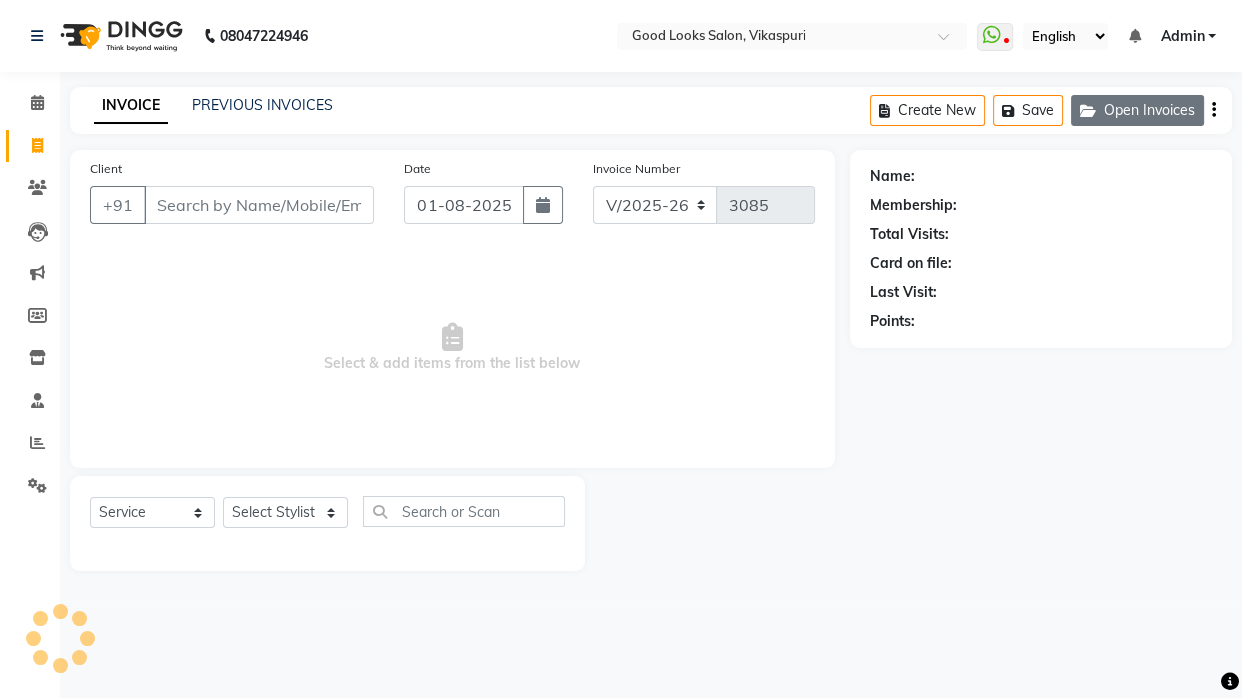 click on "Open Invoices" 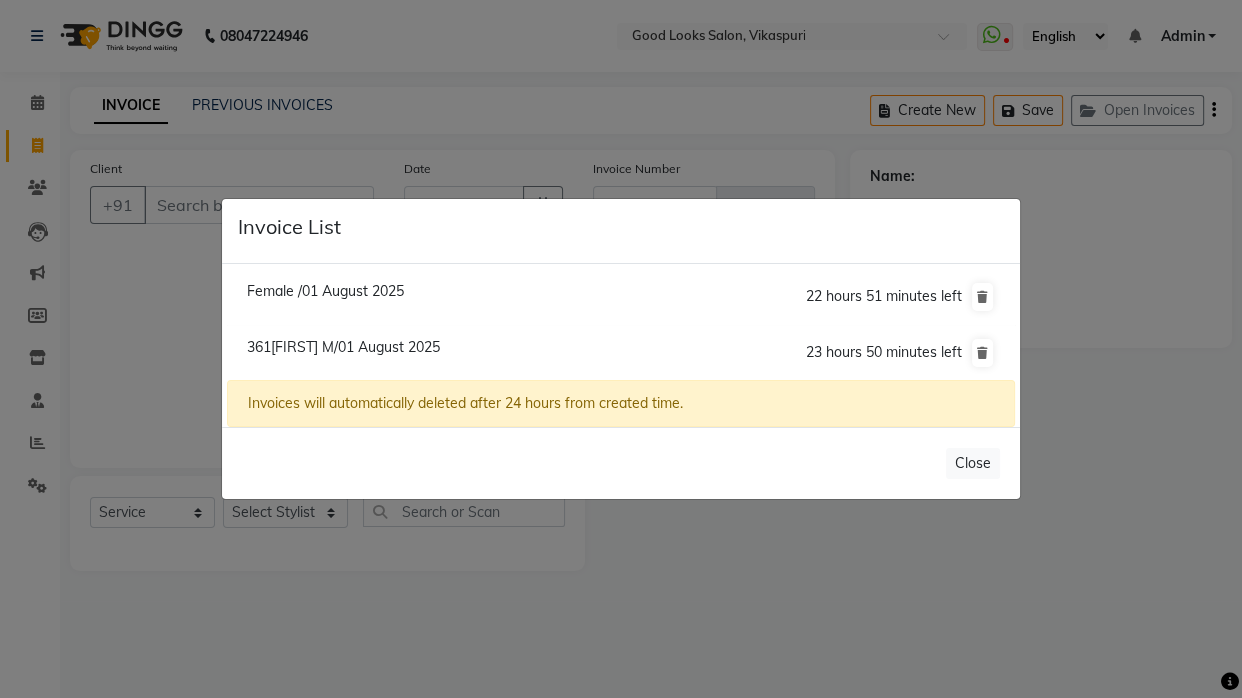 click on "Female /01 August 2025" 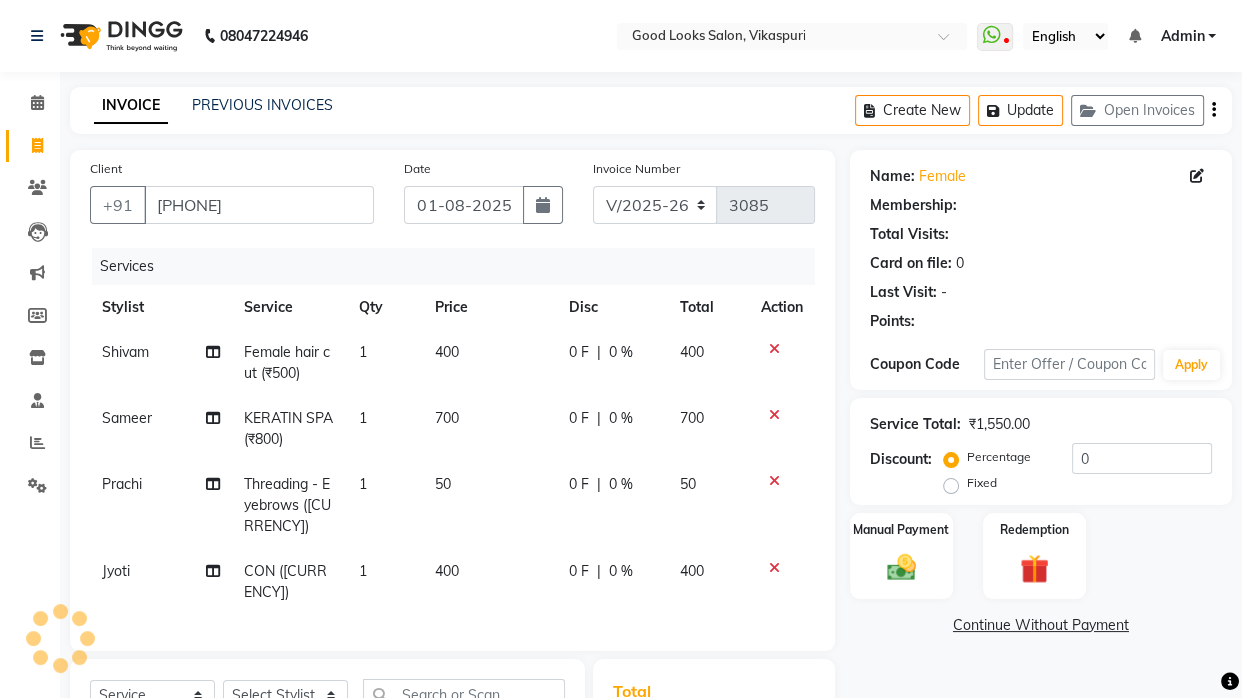 select on "1: Object" 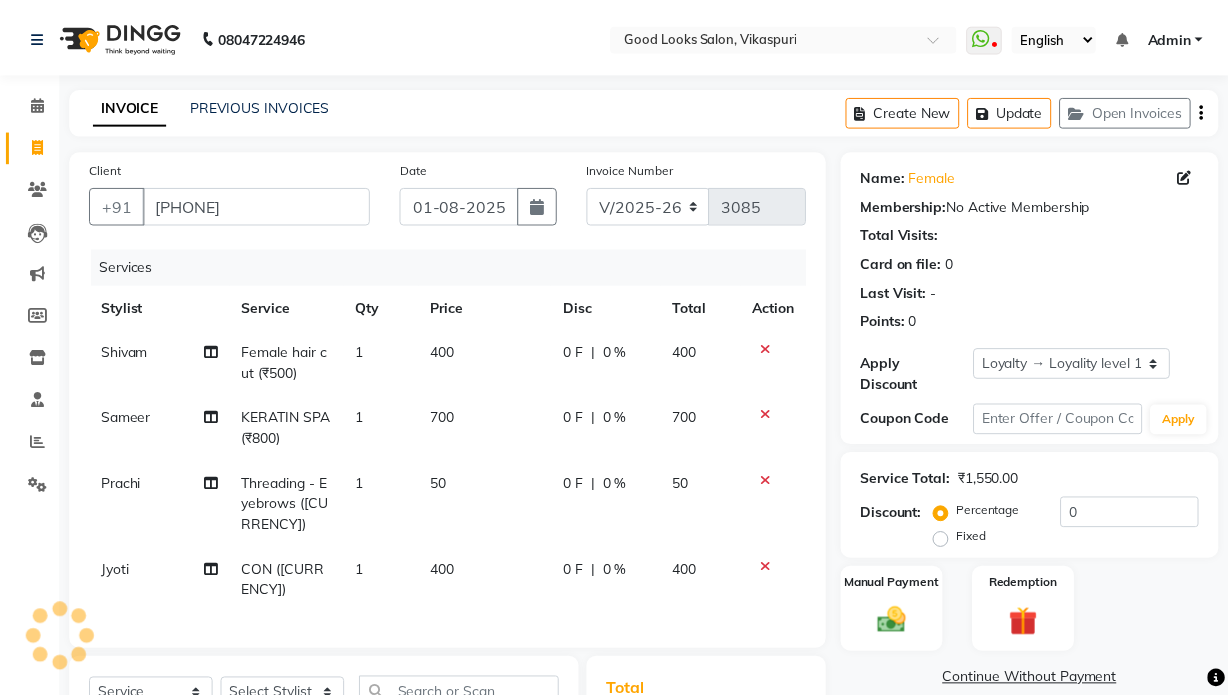 scroll, scrollTop: 235, scrollLeft: 0, axis: vertical 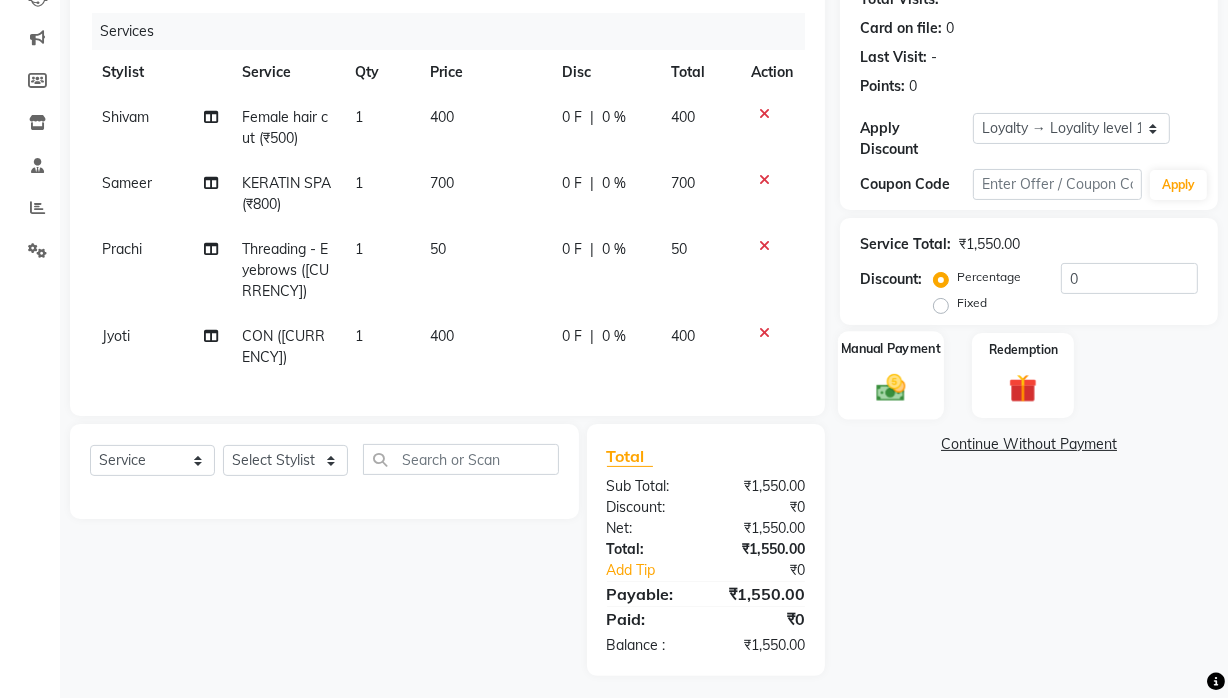 click 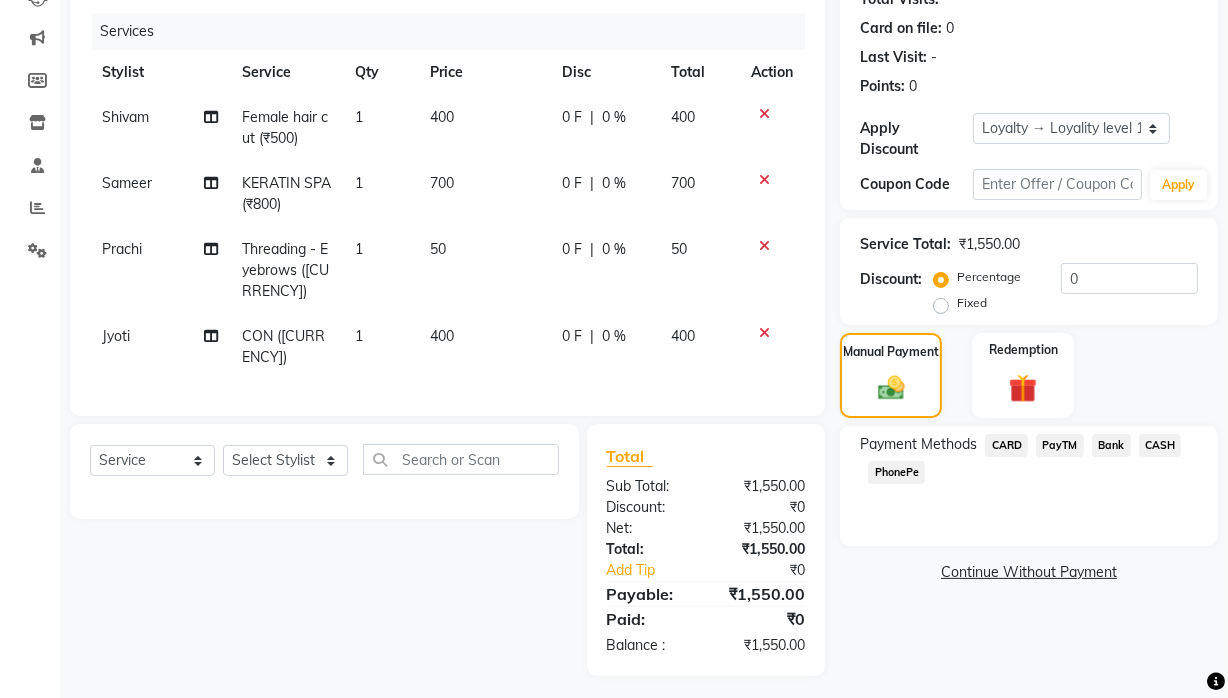 click on "PayTM" 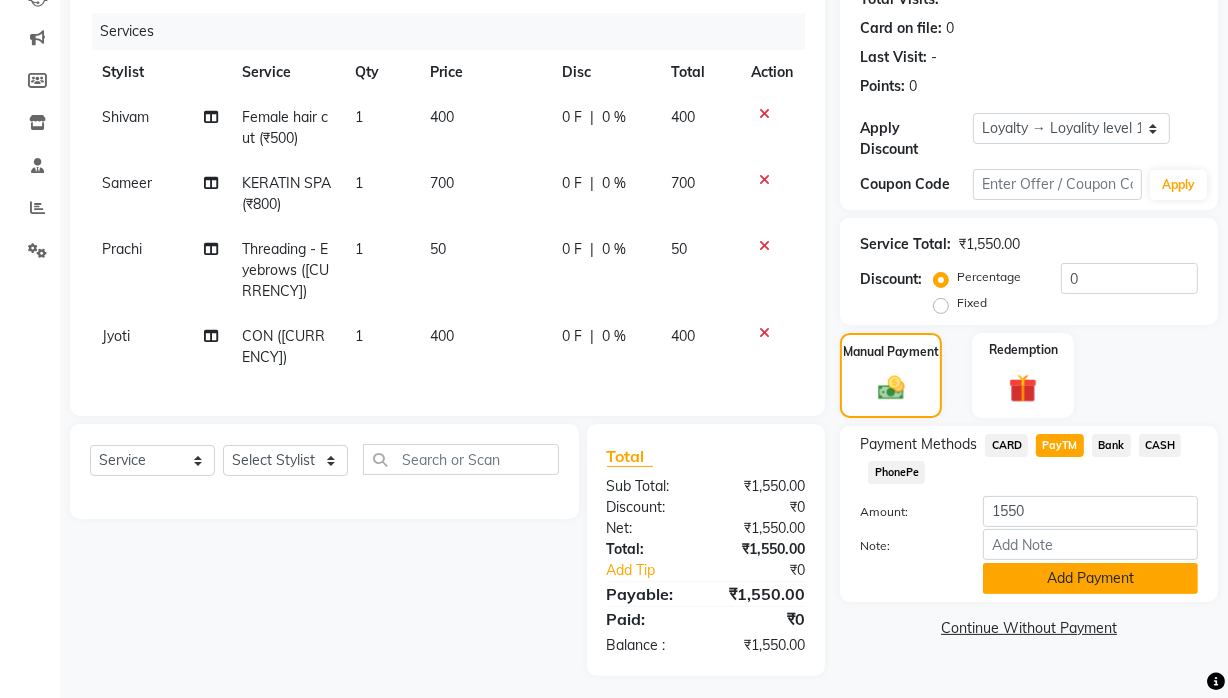 click on "Add Payment" 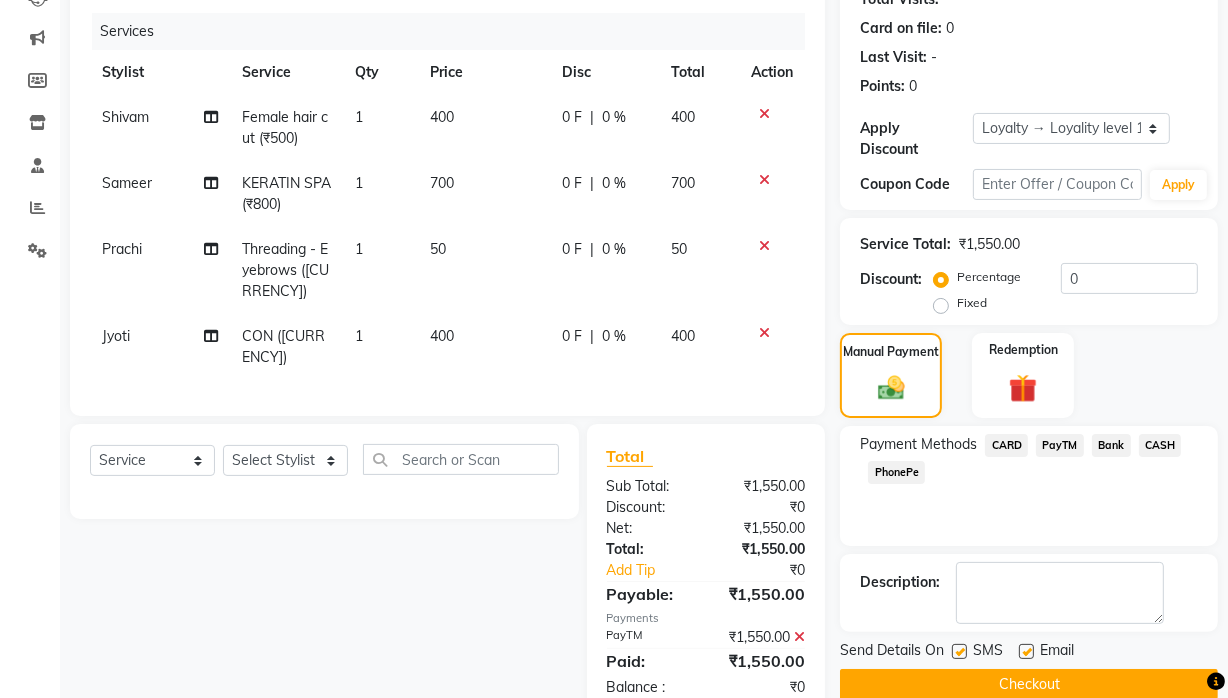 scroll, scrollTop: 438, scrollLeft: 0, axis: vertical 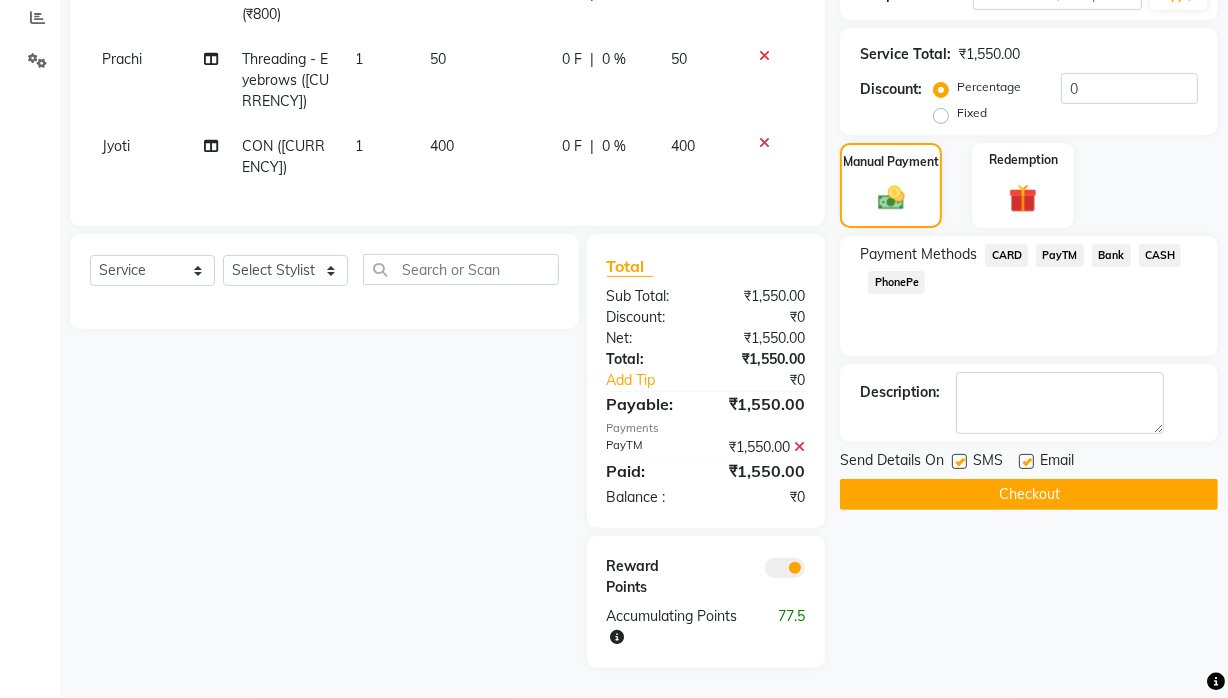 click 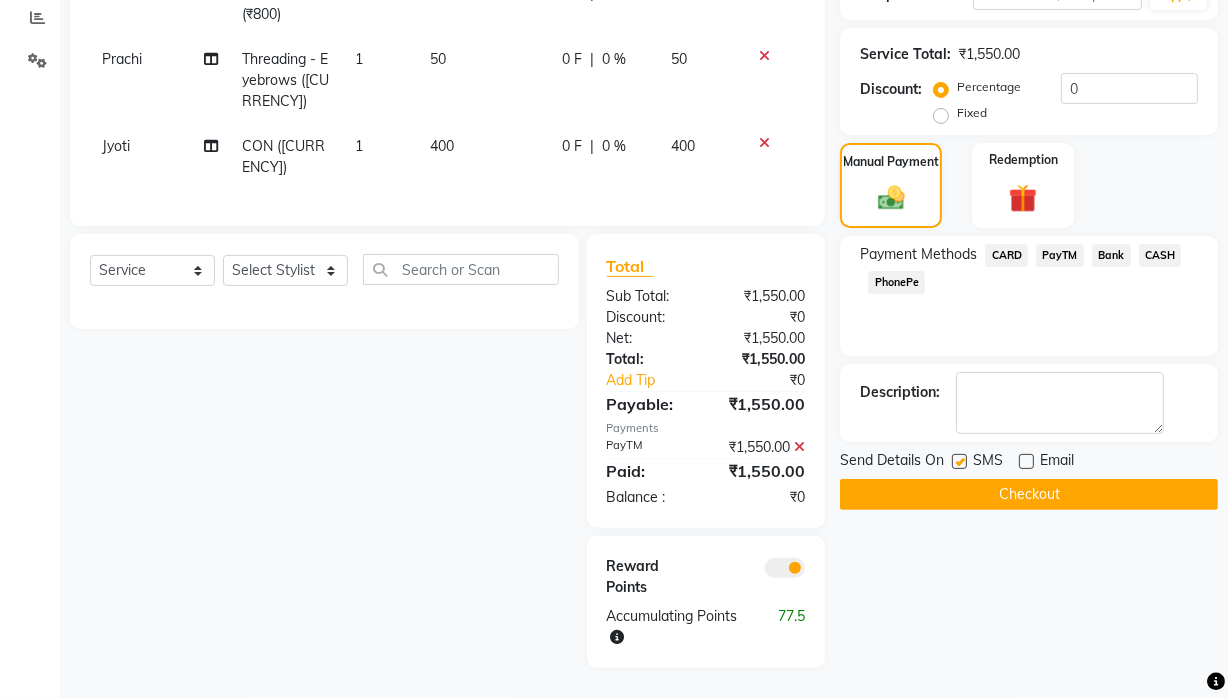 click 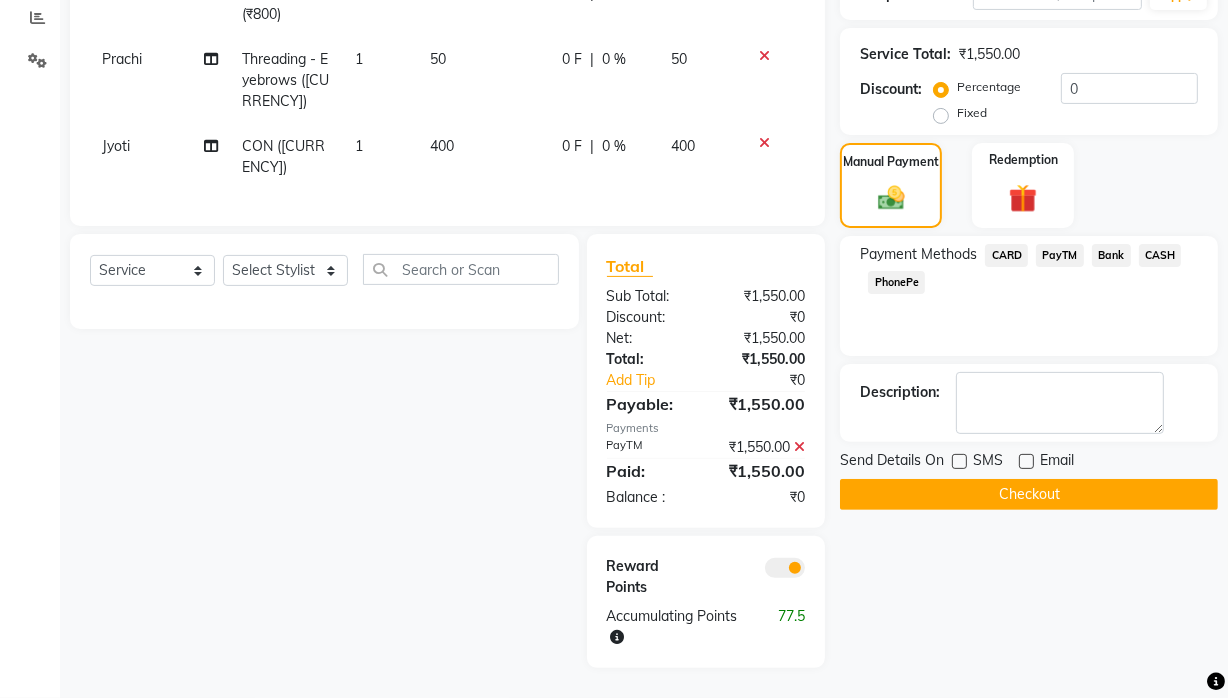 click on "Checkout" 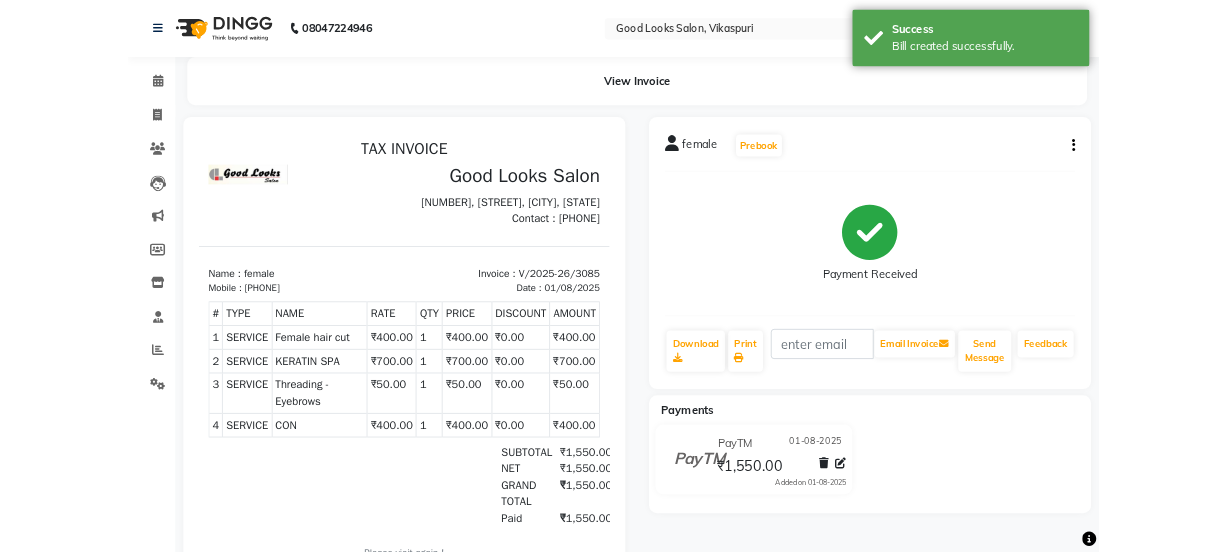scroll, scrollTop: 0, scrollLeft: 0, axis: both 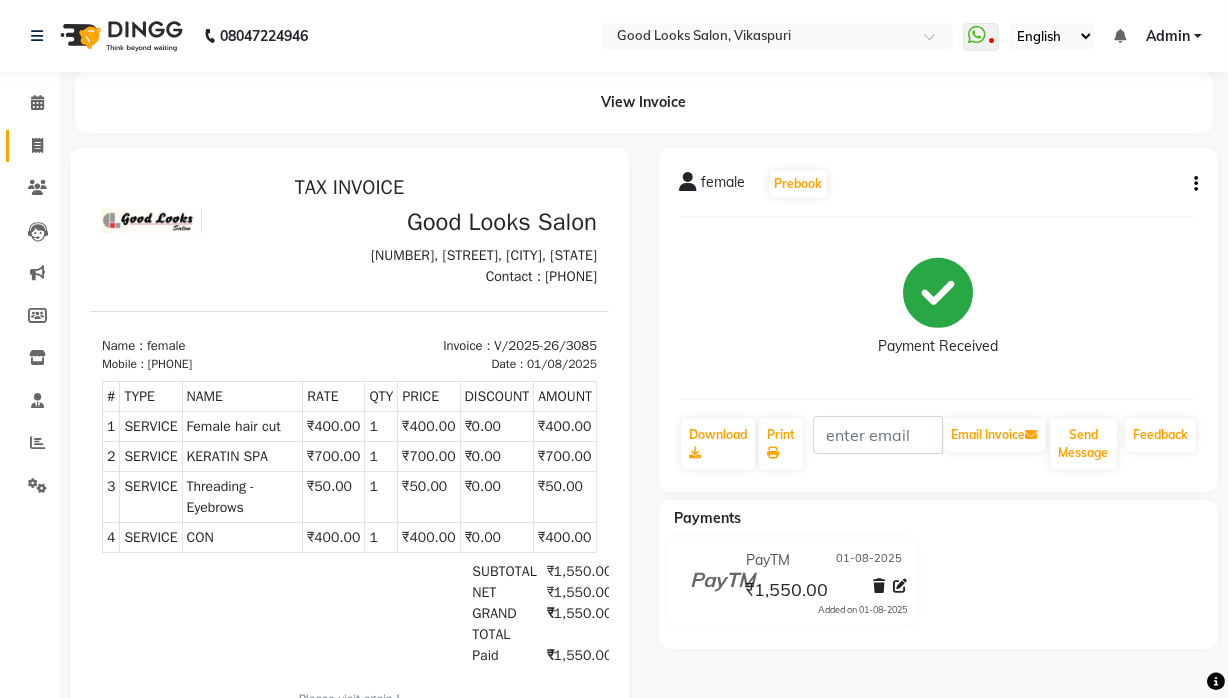 click on "Invoice" 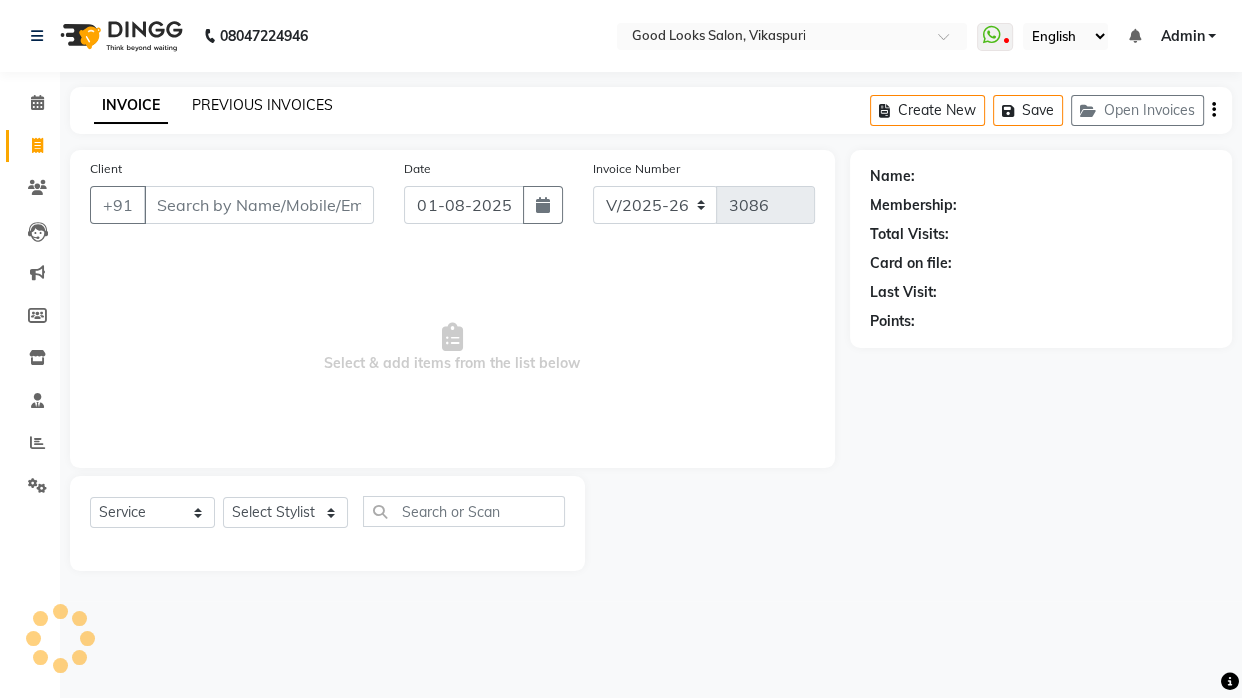 click on "PREVIOUS INVOICES" 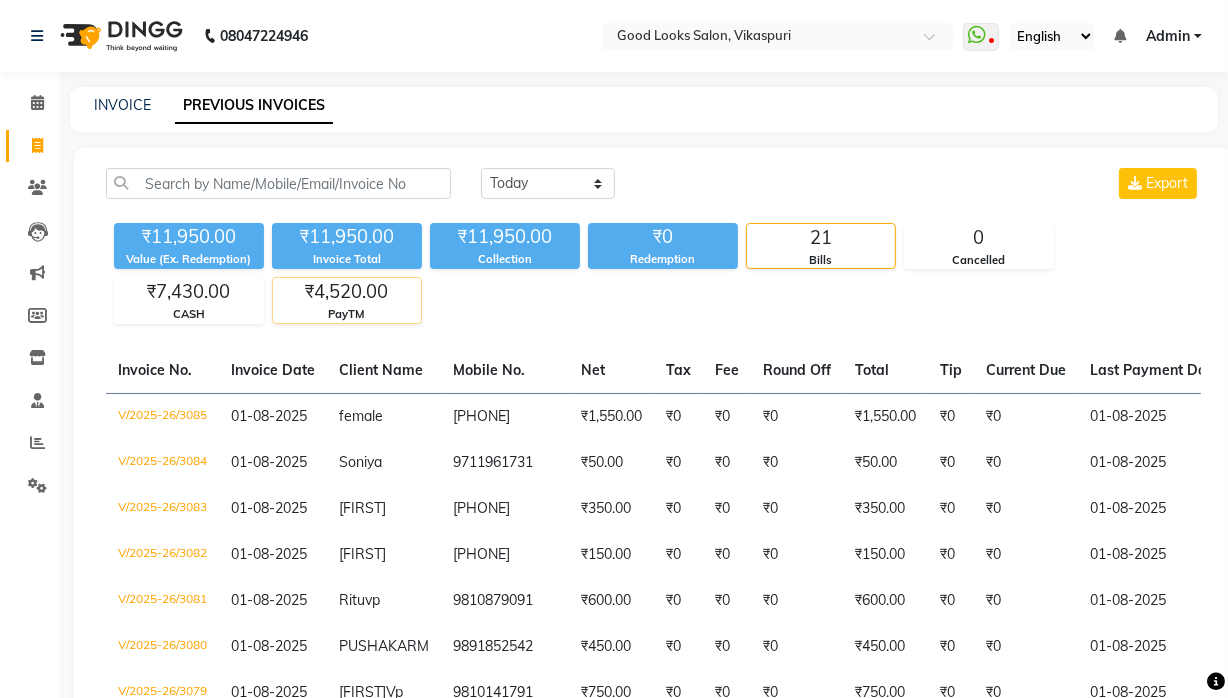 click on "₹4,520.00" 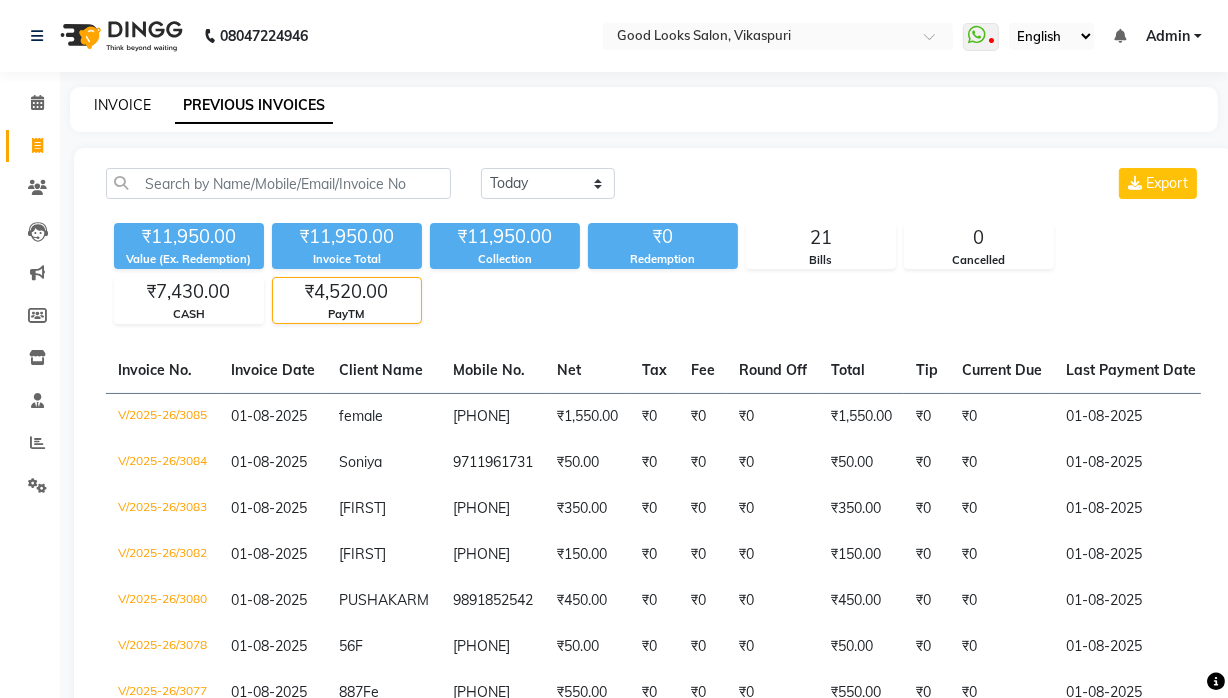 click on "INVOICE" 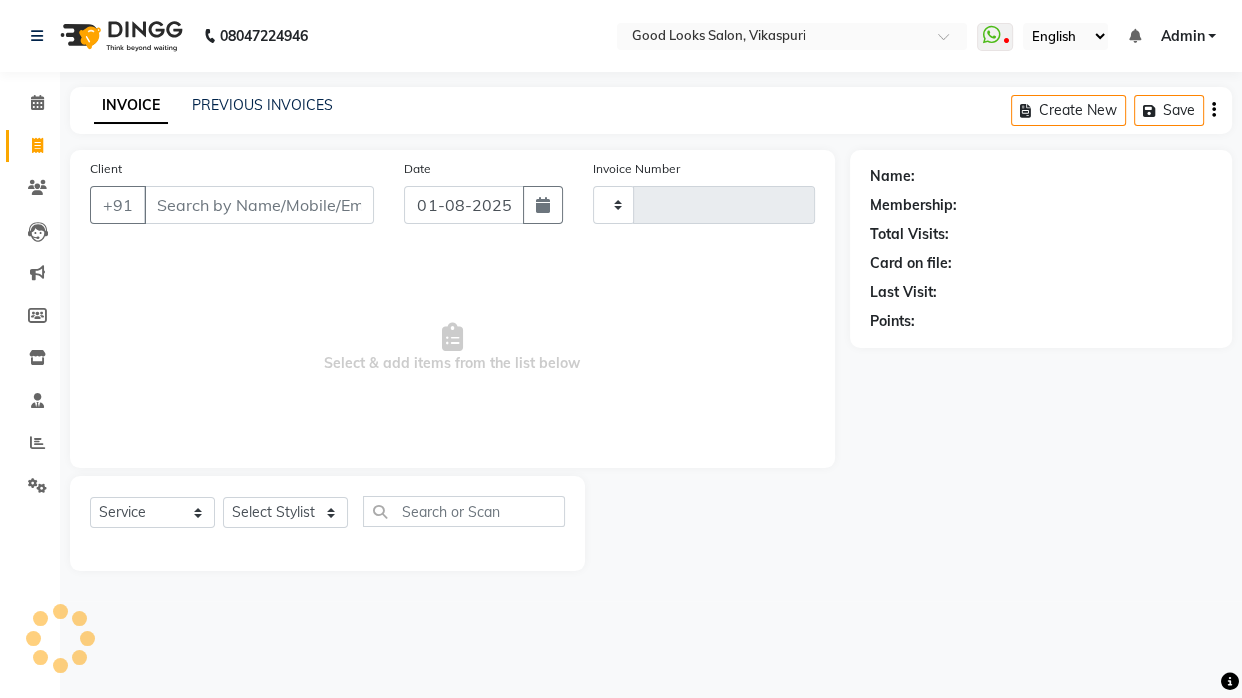 type on "3086" 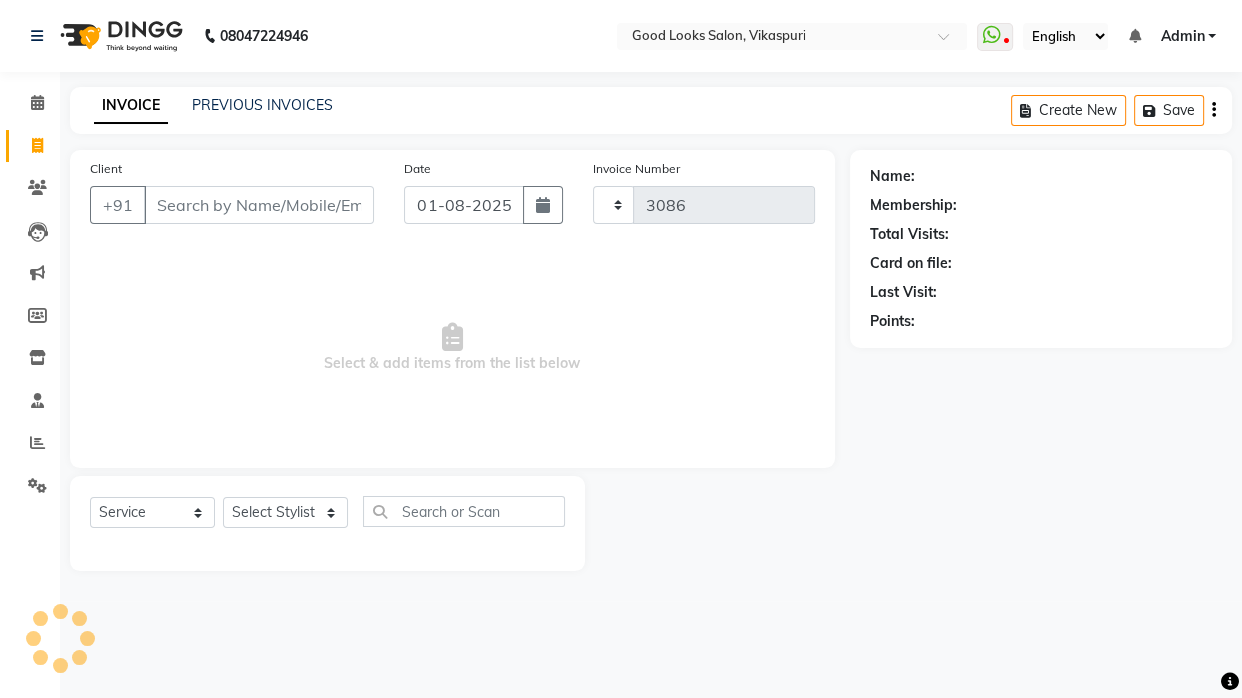 select on "4230" 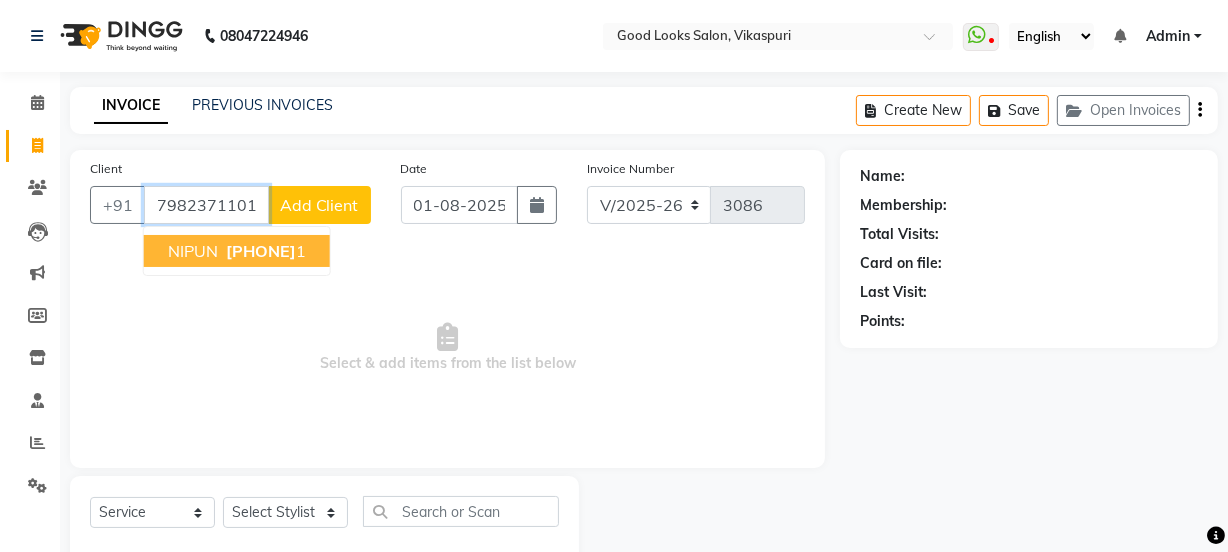 type on "7982371101" 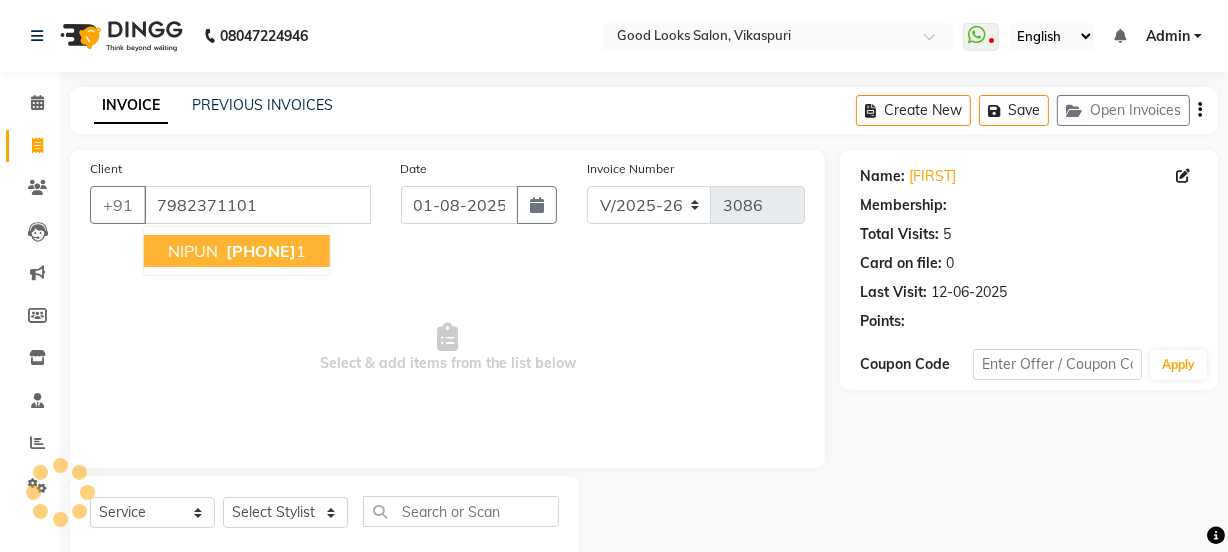 select on "1: Object" 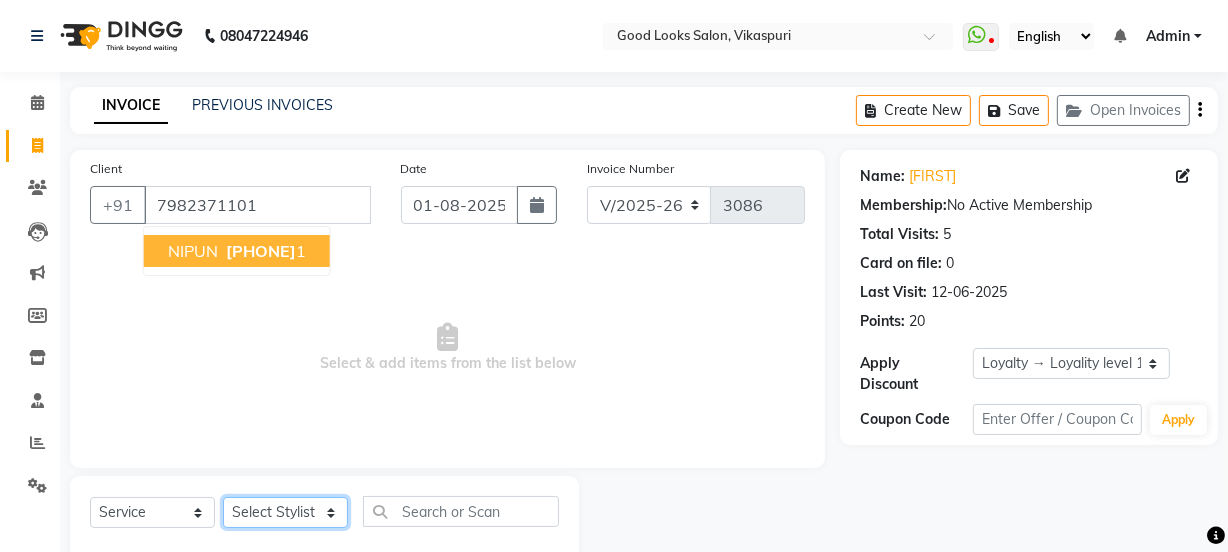 click on "Select Stylist Jyoti kaif Manager Pooja Prachi Raman Raman 2 Reception RIHAN Sameer Shivam simo SUNNY yogita" 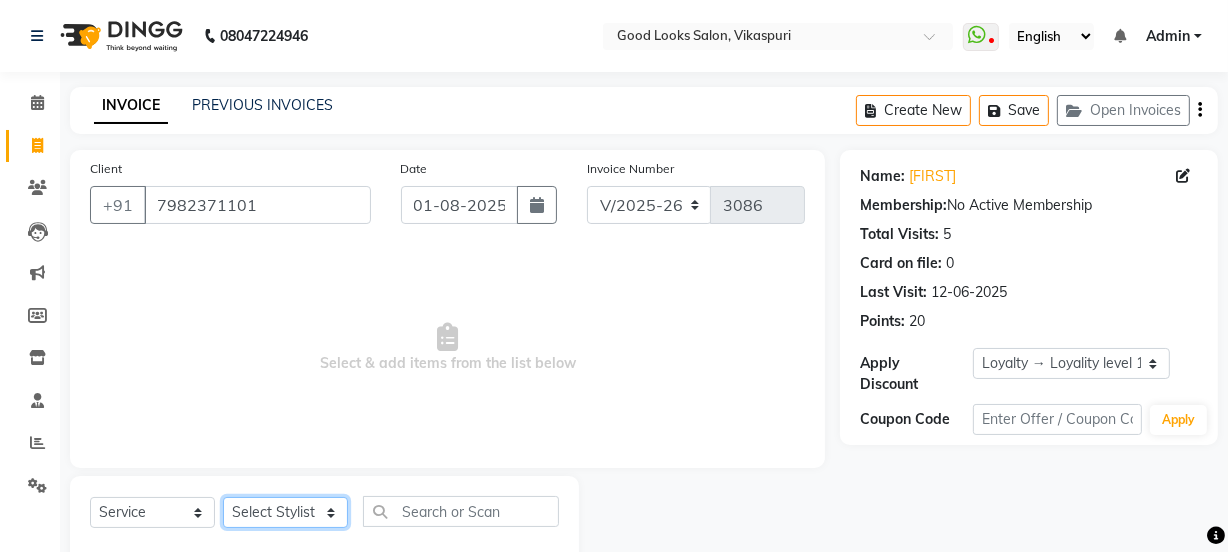 select on "79136" 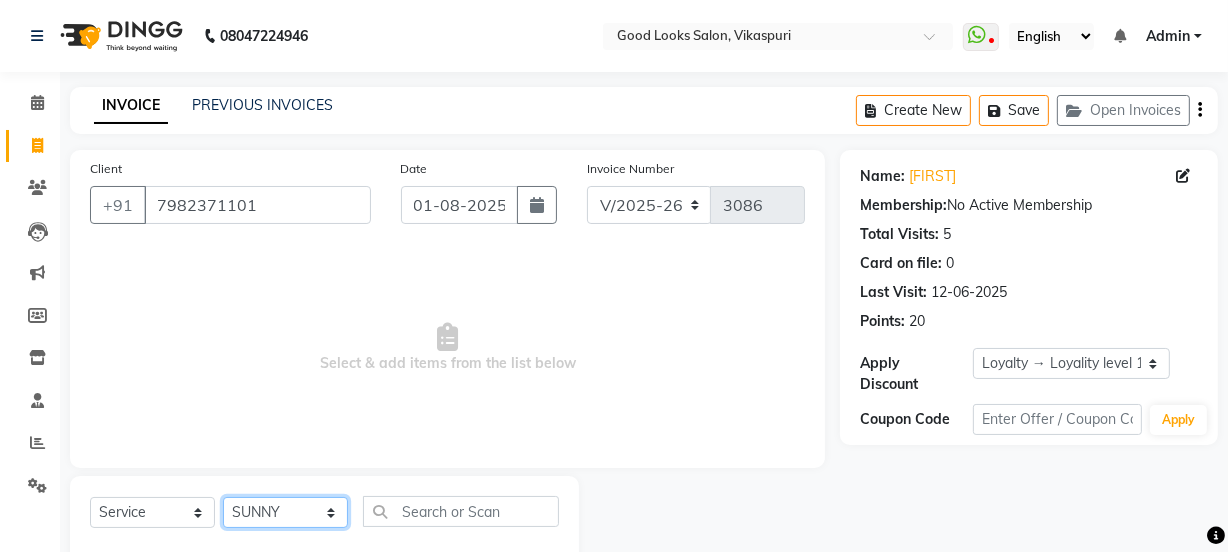 click on "Select Stylist Jyoti kaif Manager Pooja Prachi Raman Raman 2 Reception RIHAN Sameer Shivam simo SUNNY yogita" 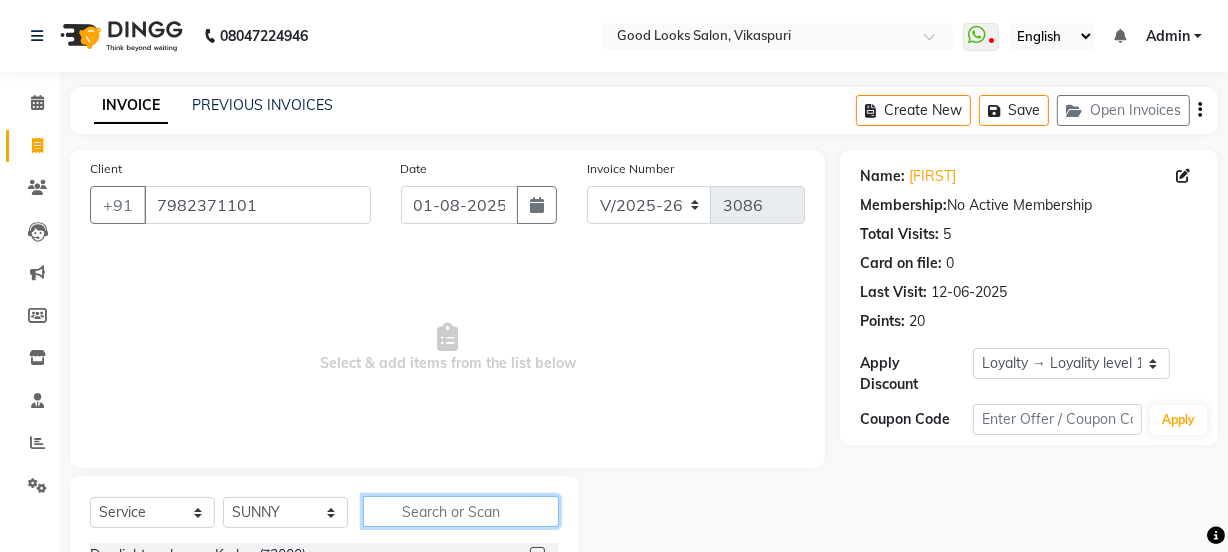 click 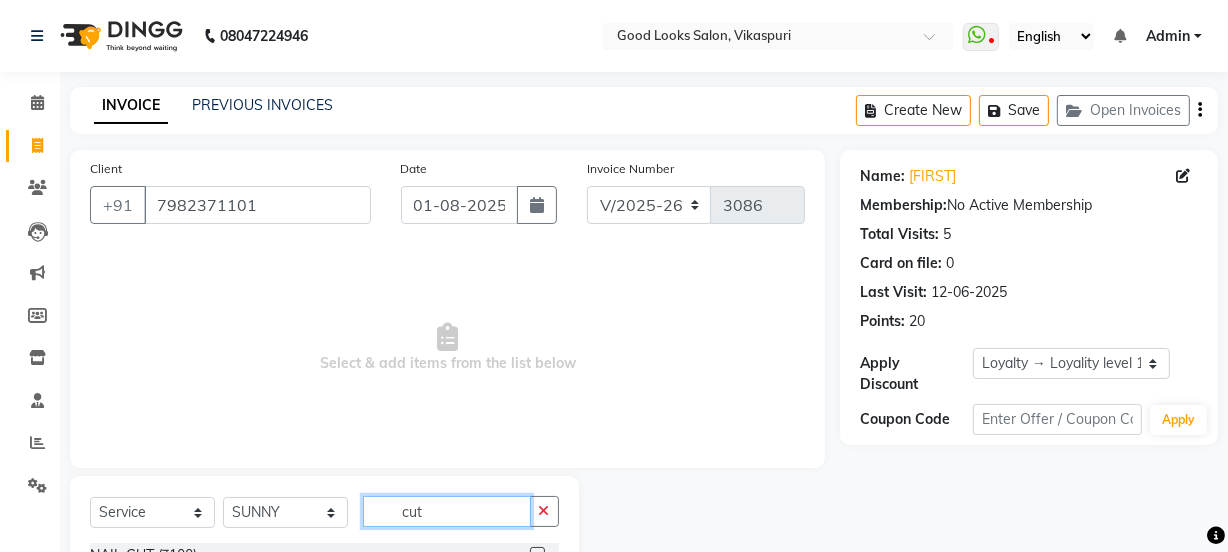 scroll, scrollTop: 250, scrollLeft: 0, axis: vertical 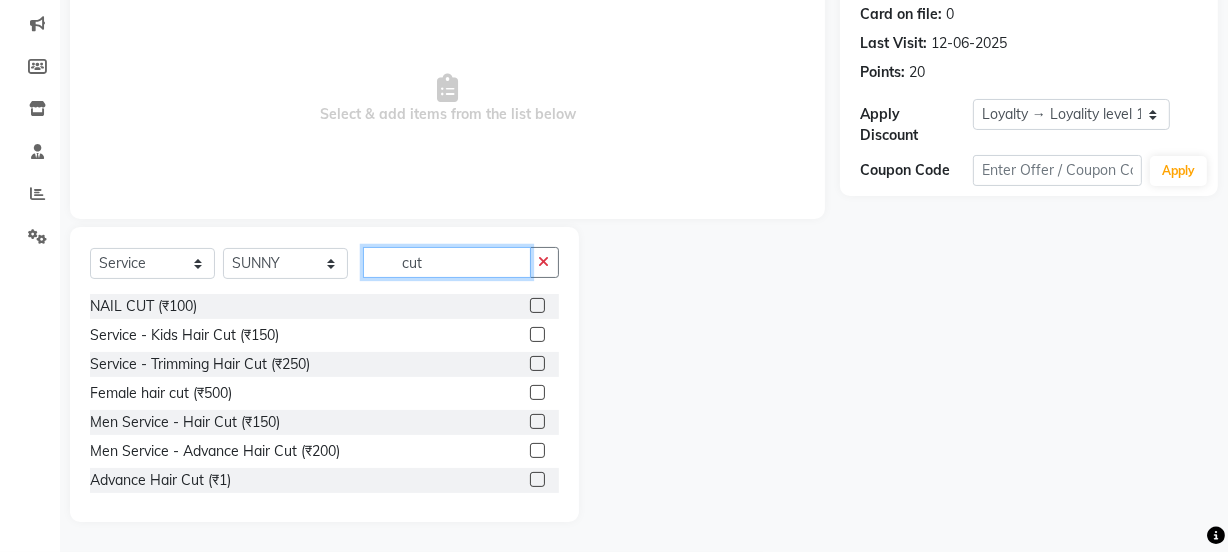 type on "cut" 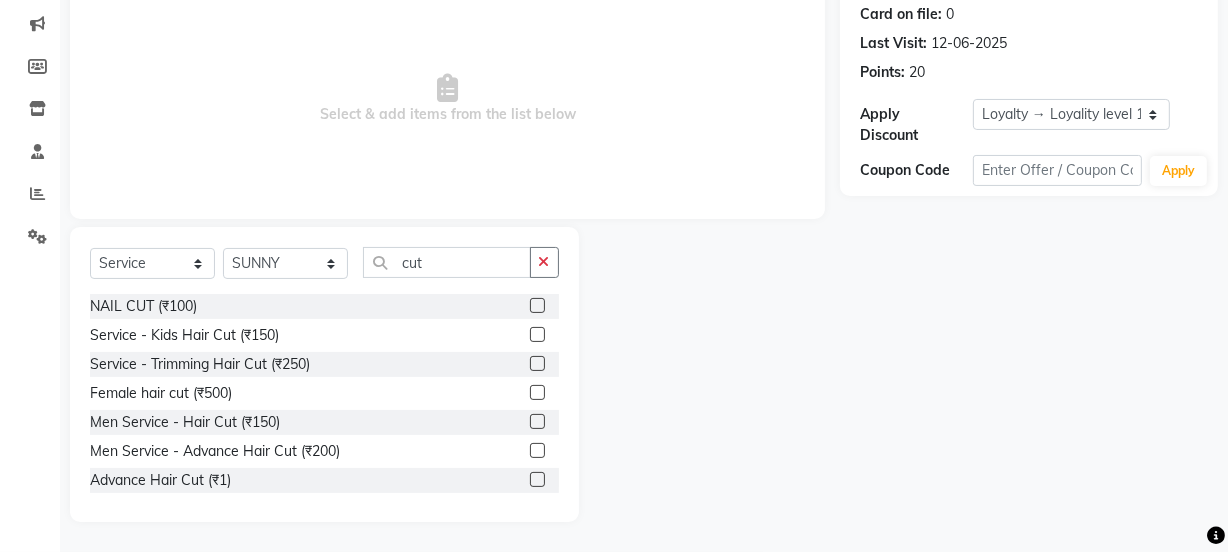click 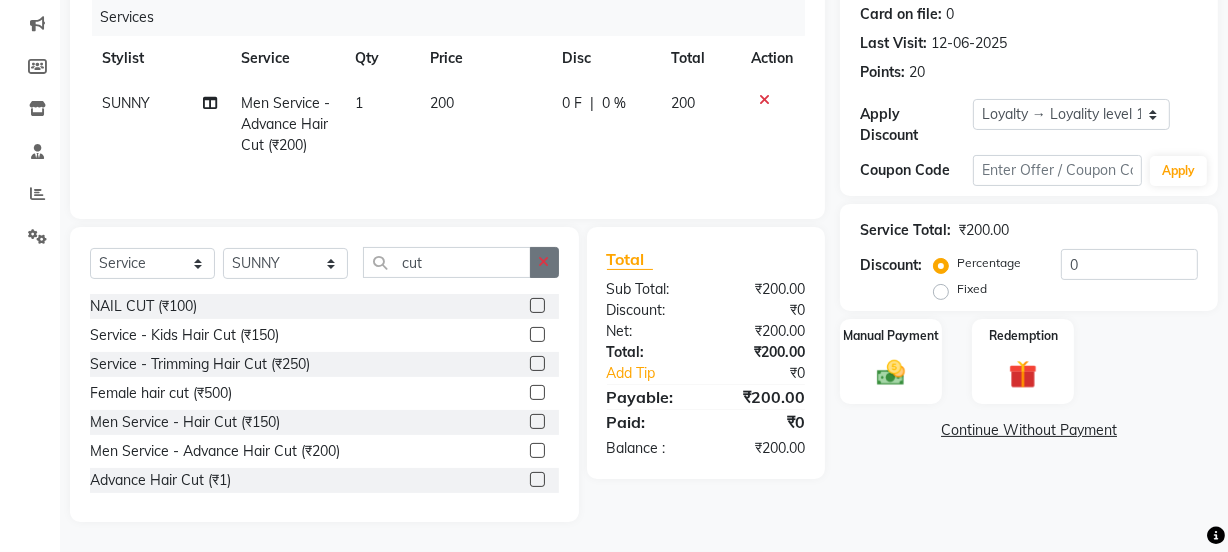 click 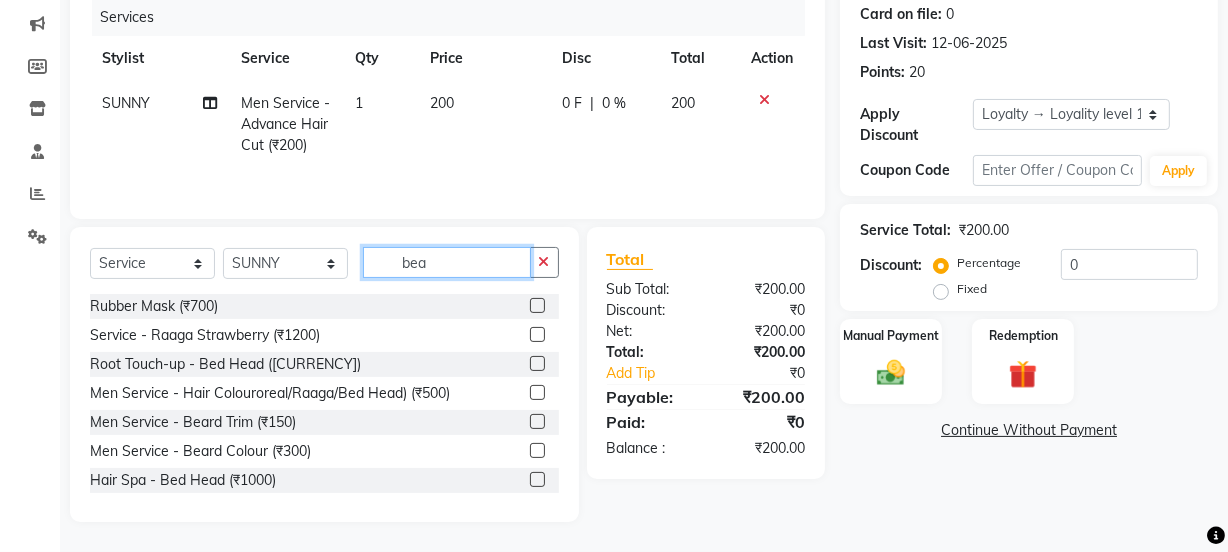 scroll, scrollTop: 206, scrollLeft: 0, axis: vertical 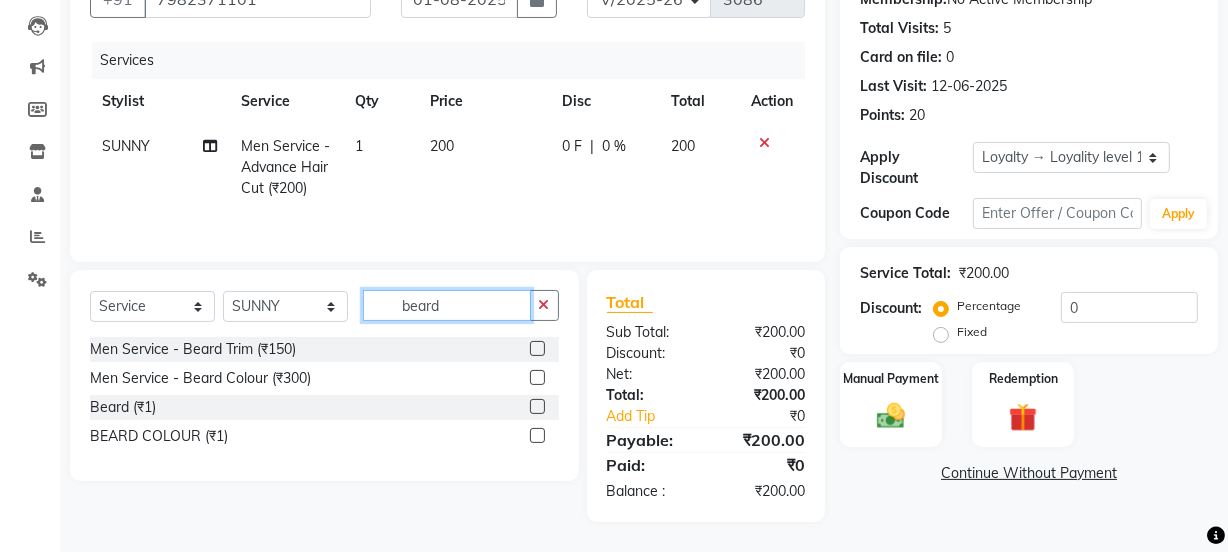 type on "beard" 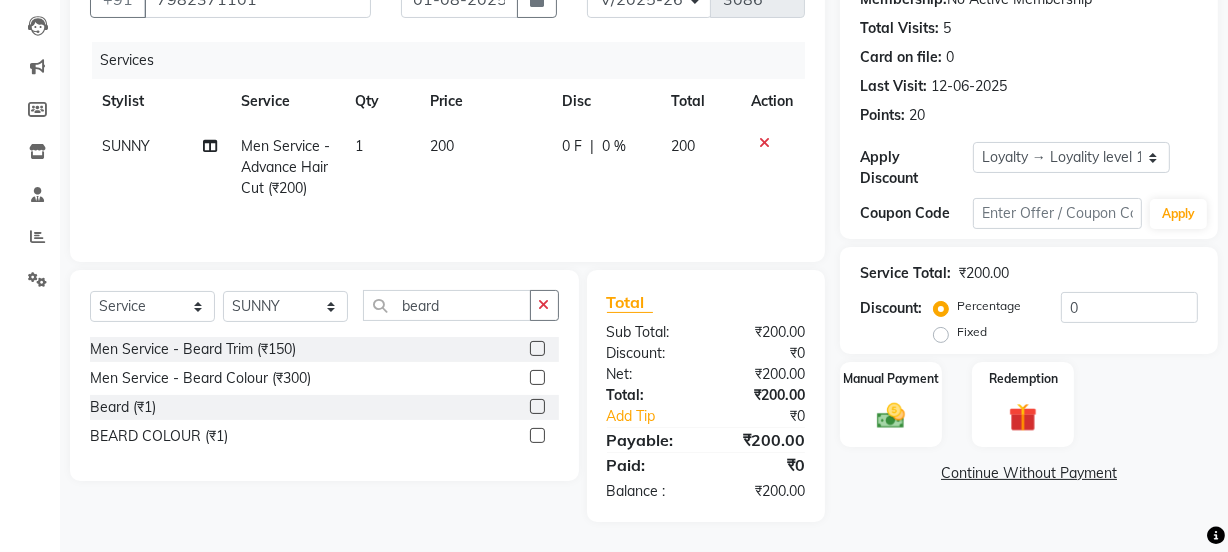 click 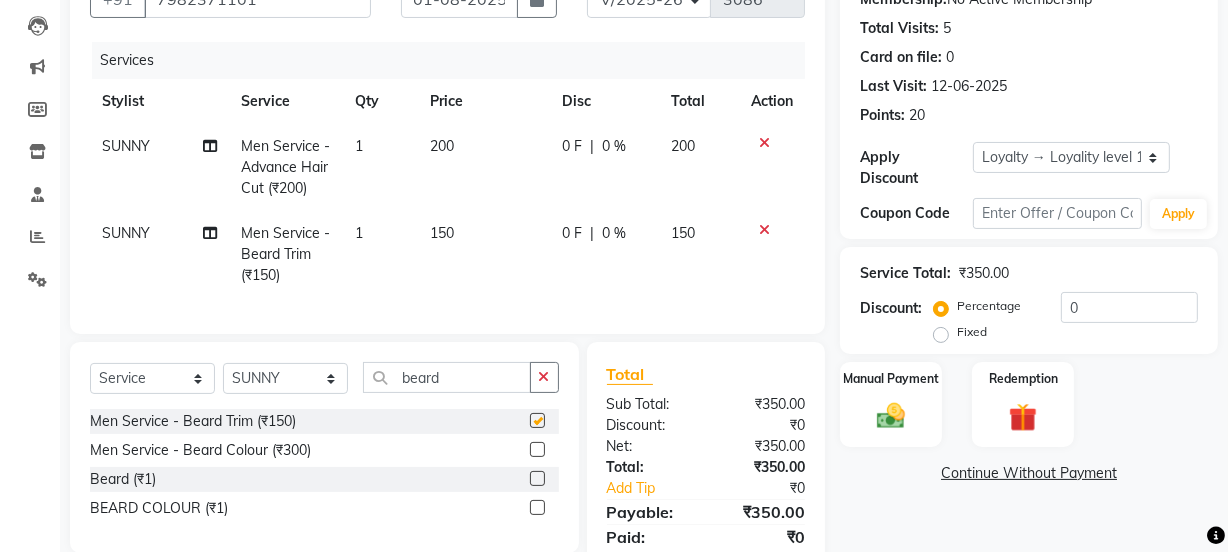 click on "150" 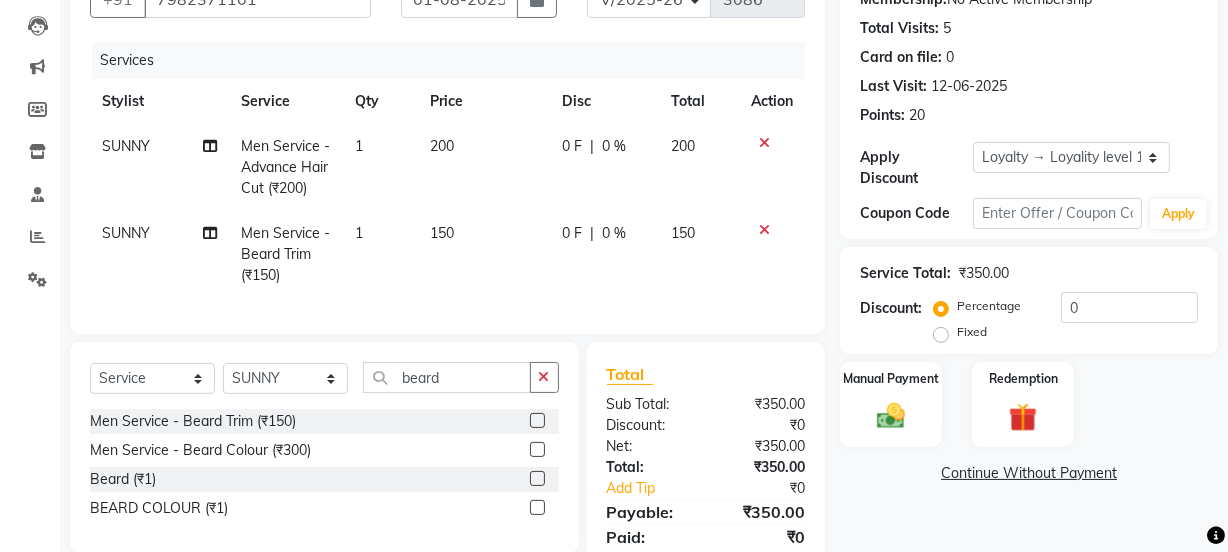 checkbox on "false" 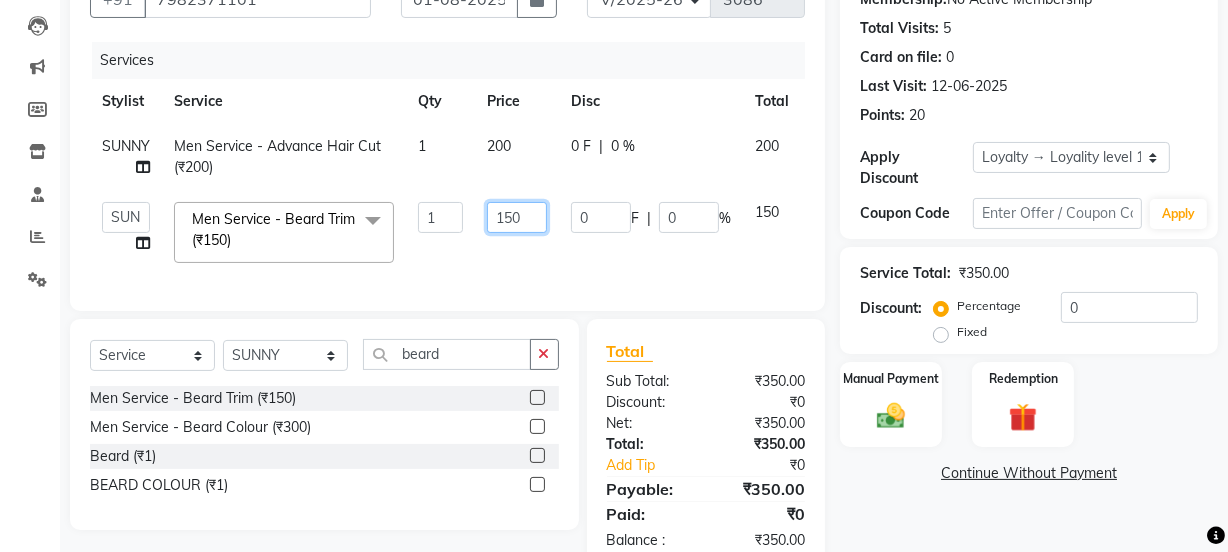 click on "150" 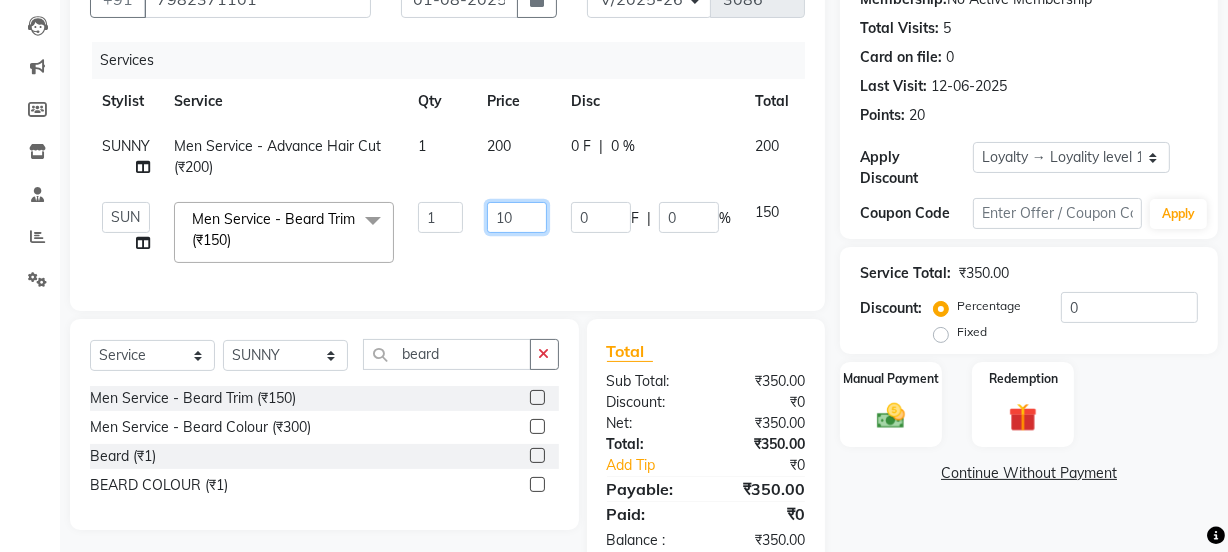 type on "100" 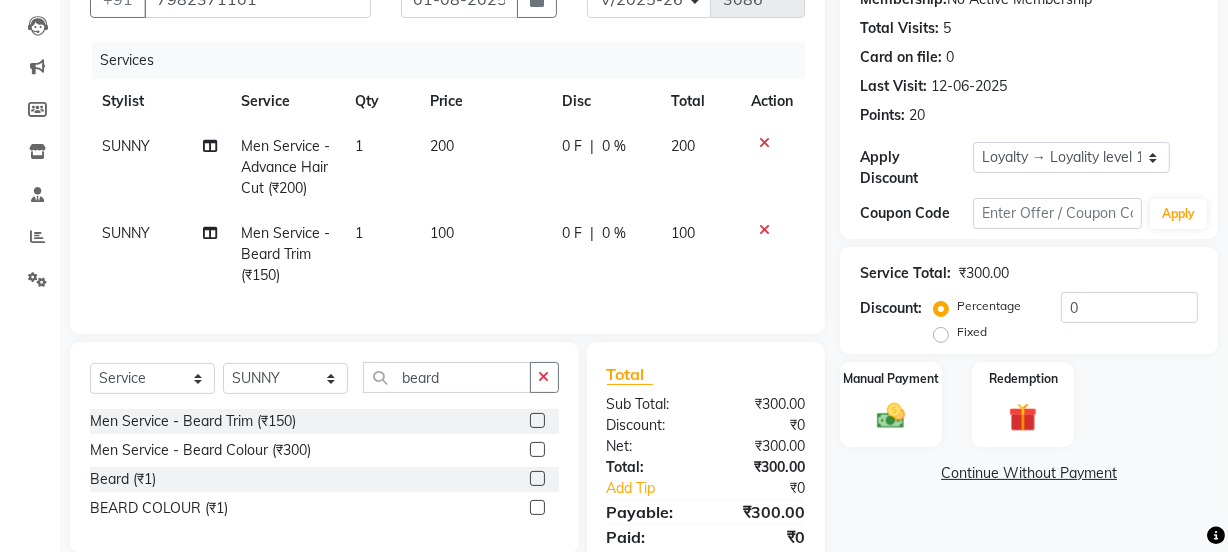 click on "Client +91 [PHONE] Date 01-08-2025 Invoice Number V/2025 V/2025-26 3086 Services Stylist Service Qty Price Disc Total Action [FIRST] Men Service - Advance Hair Cut (₹200) 1 200 0 F | 0 % 200 [FIRST] Men Service - Beard Trim (₹150) 1 100 0 F | 0 % 100" 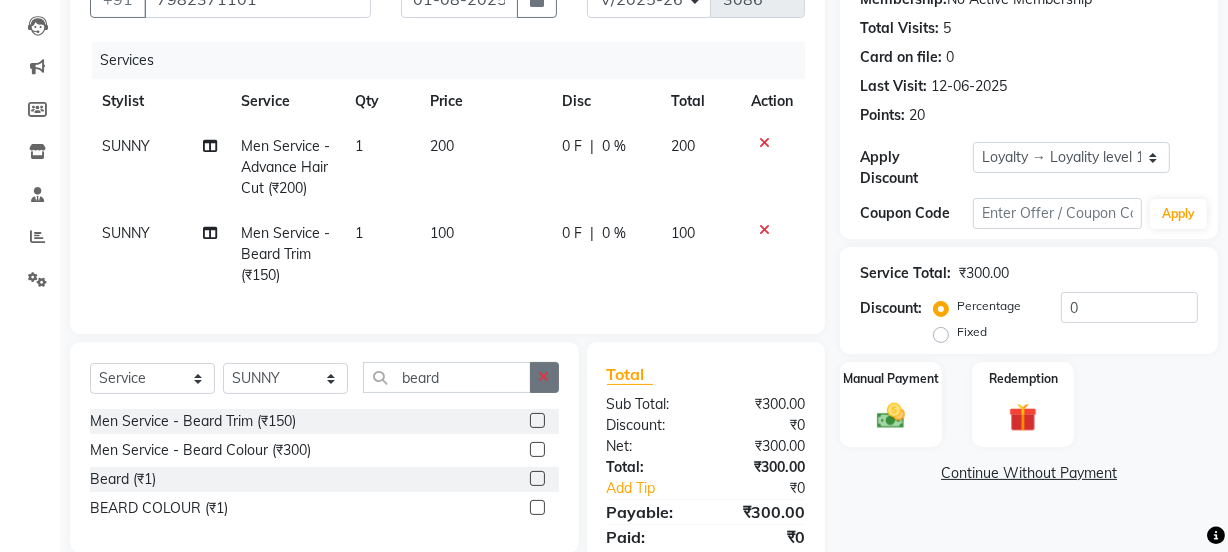 click 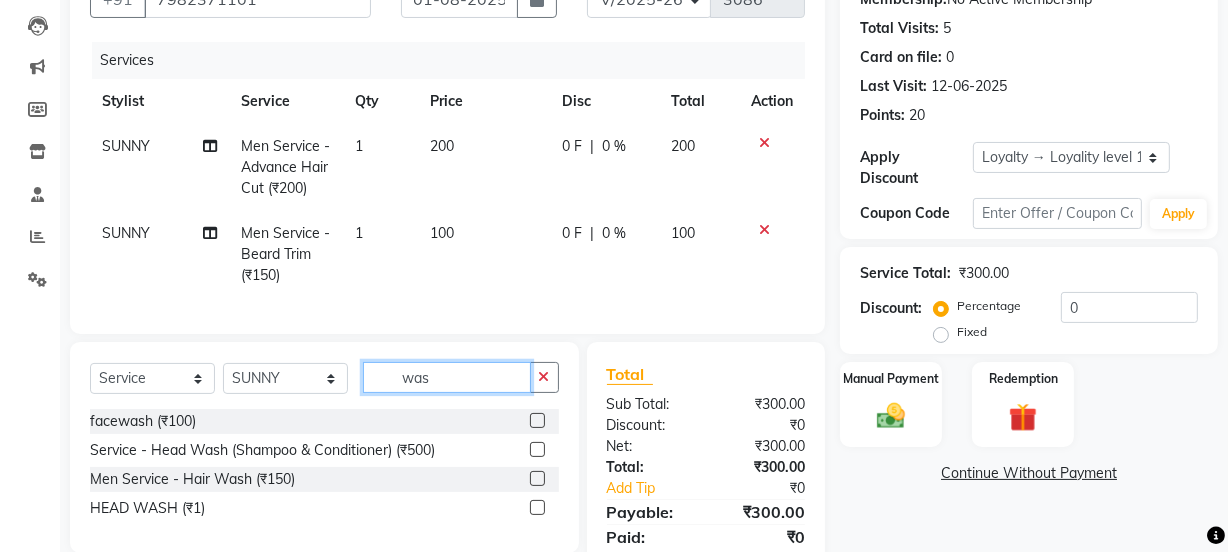 type on "was" 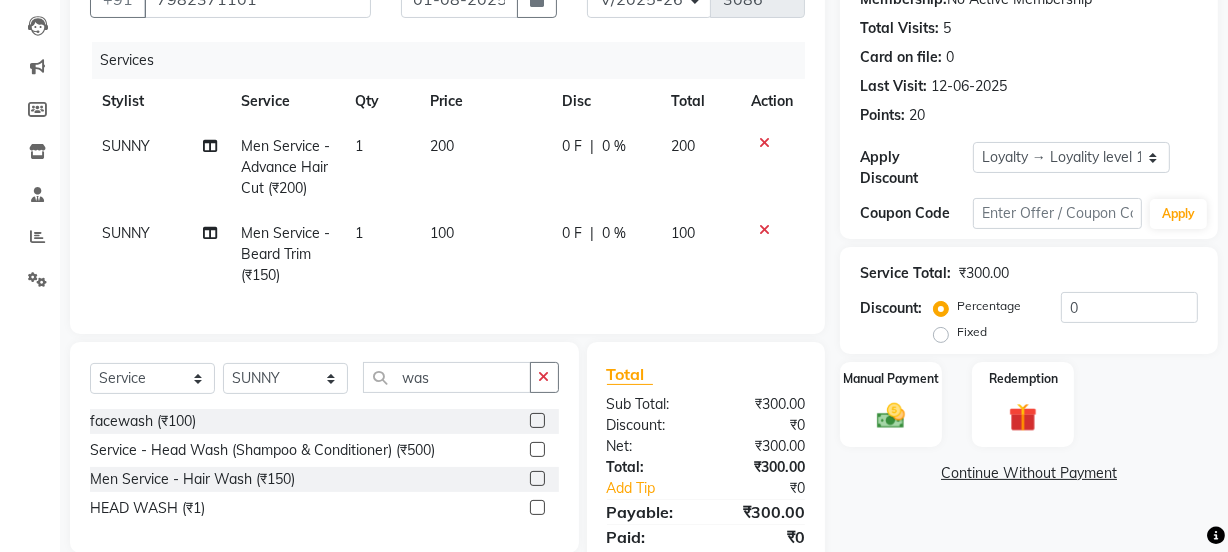 drag, startPoint x: 542, startPoint y: 521, endPoint x: 504, endPoint y: 385, distance: 141.20906 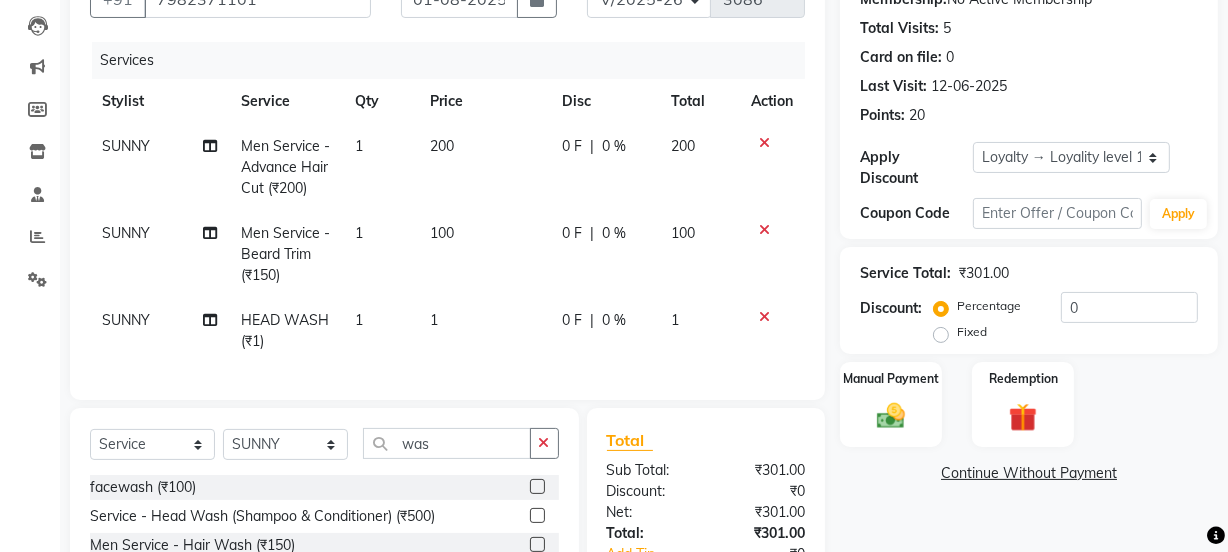 drag, startPoint x: 502, startPoint y: 332, endPoint x: 502, endPoint y: 318, distance: 14 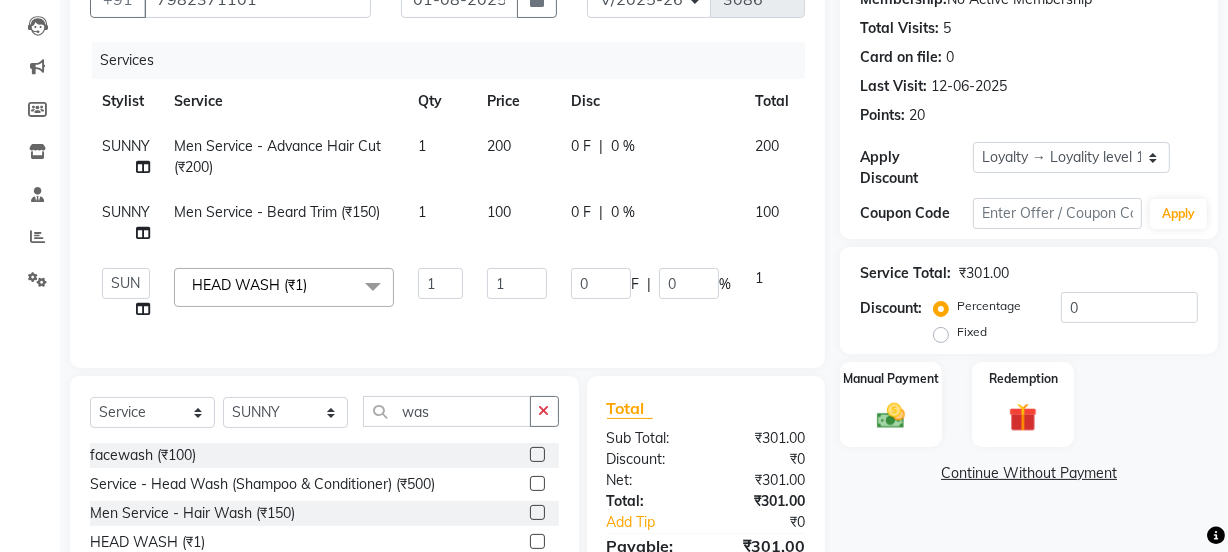 drag, startPoint x: 503, startPoint y: 314, endPoint x: 530, endPoint y: 272, distance: 49.92995 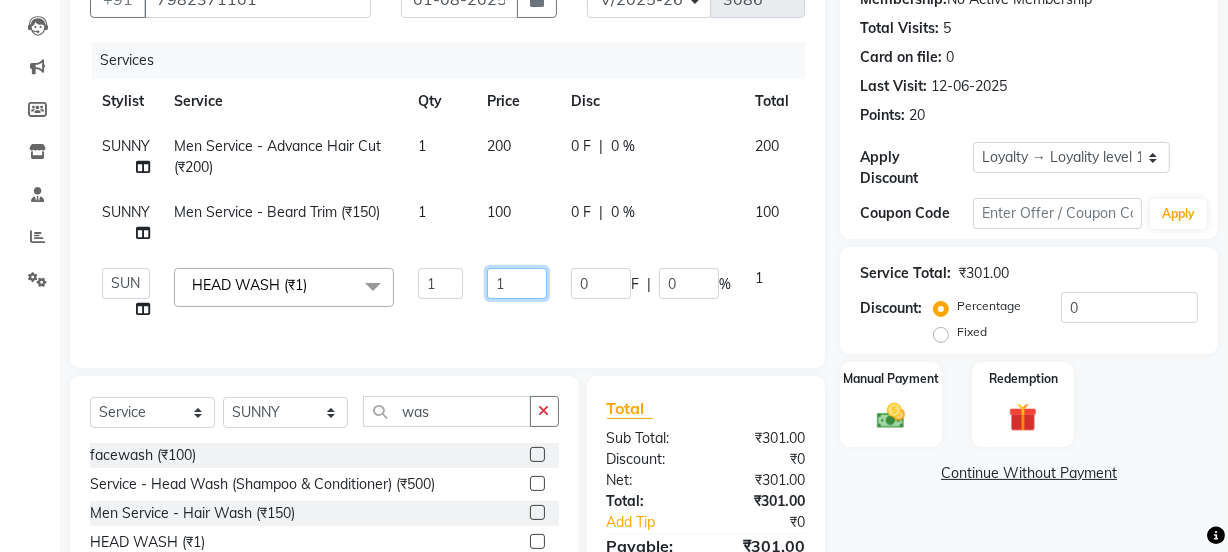 click on "1" 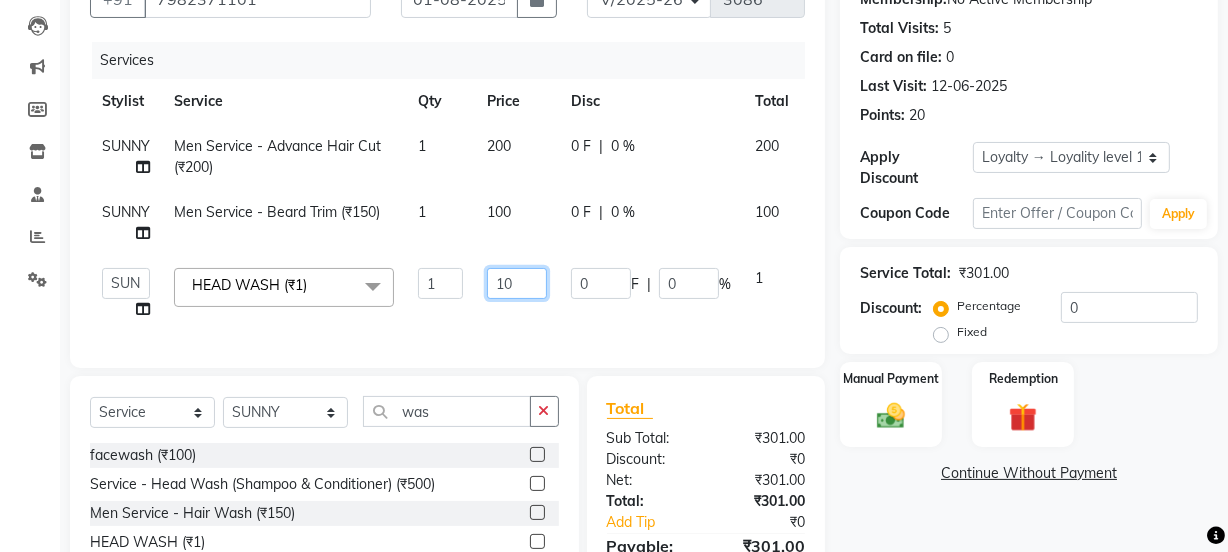 type on "100" 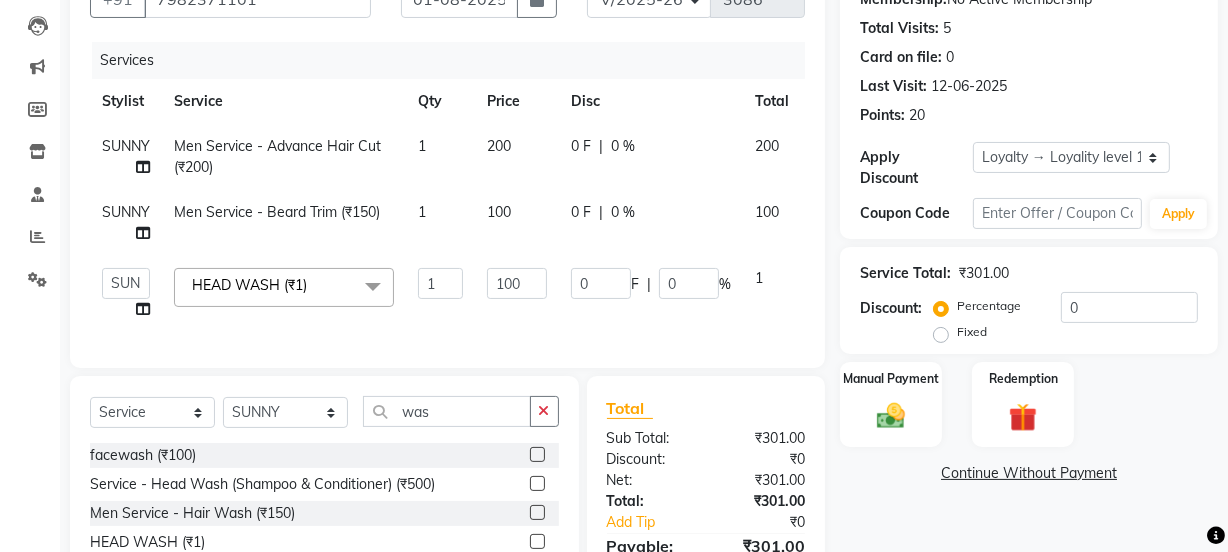 click on "100" 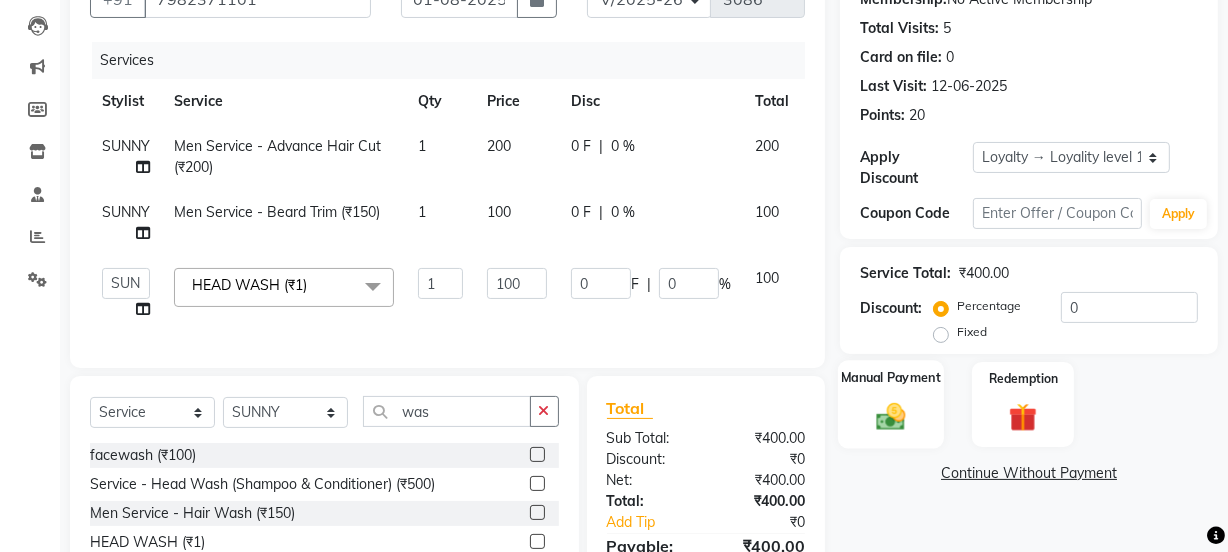click on "Manual Payment" 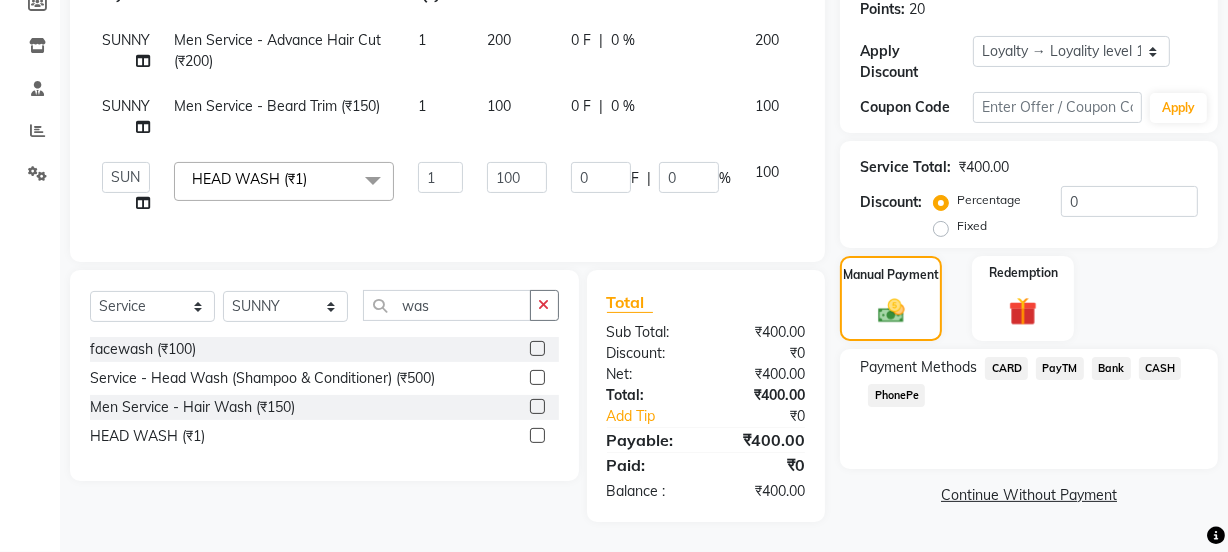 click on "PayTM" 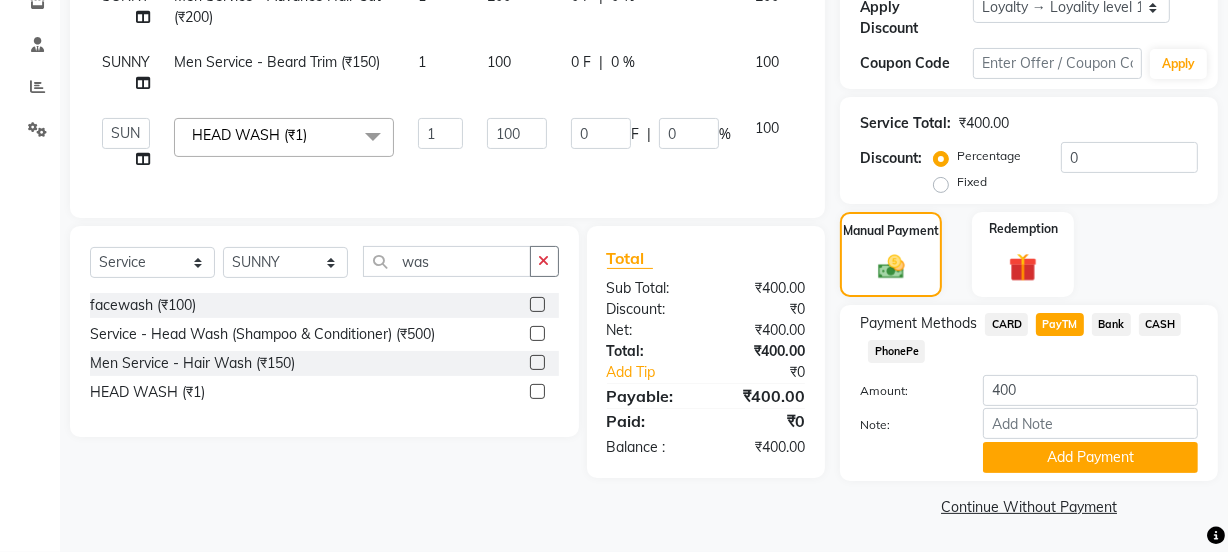 scroll, scrollTop: 83, scrollLeft: 0, axis: vertical 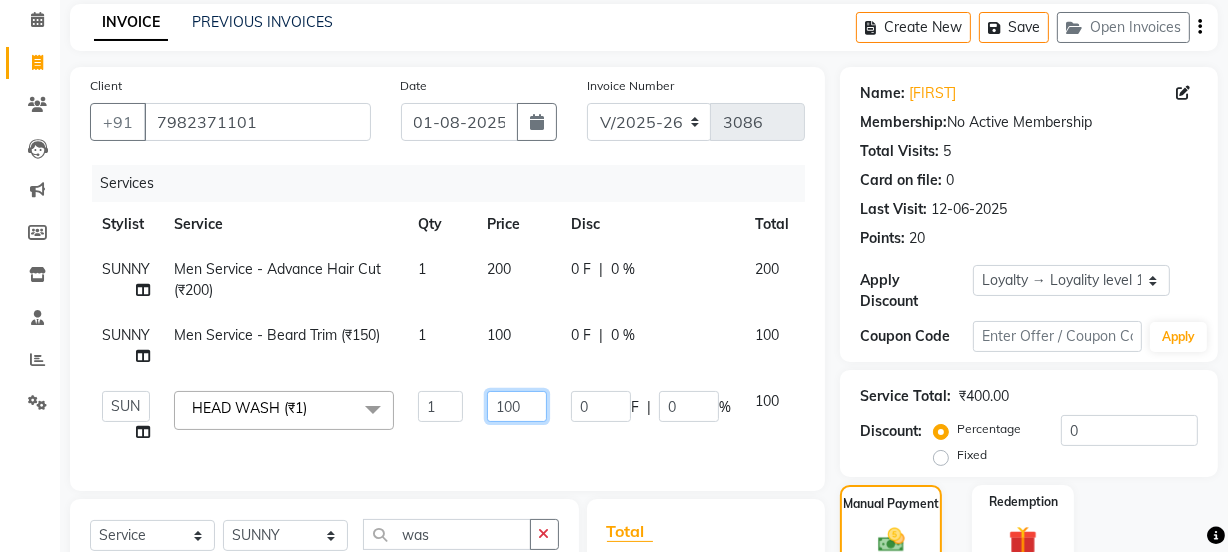 drag, startPoint x: 513, startPoint y: 403, endPoint x: 440, endPoint y: 399, distance: 73.109505 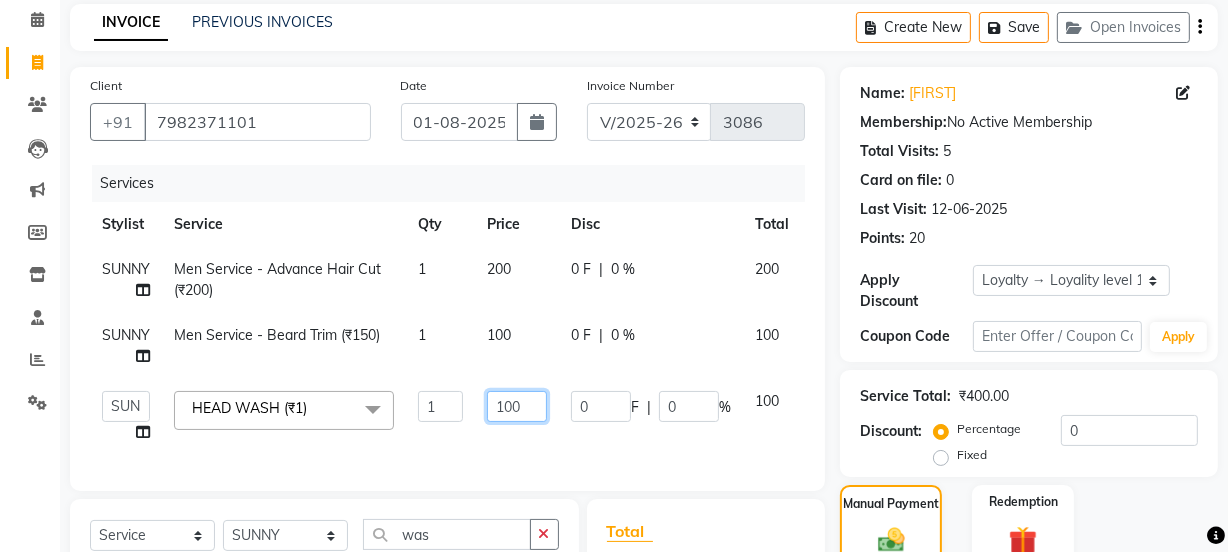 type on "50" 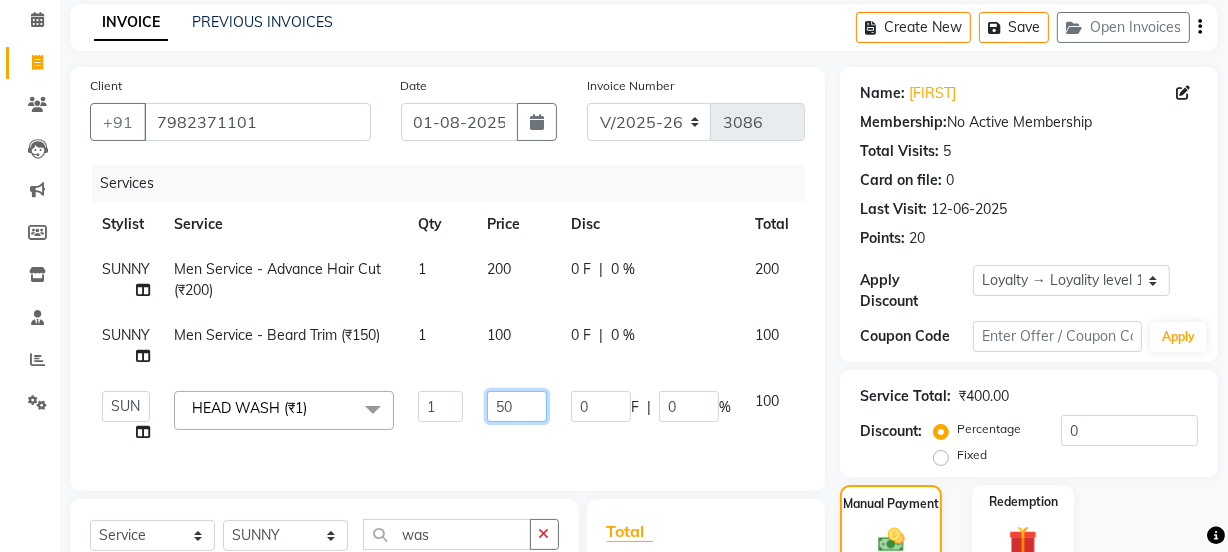 click on "50" 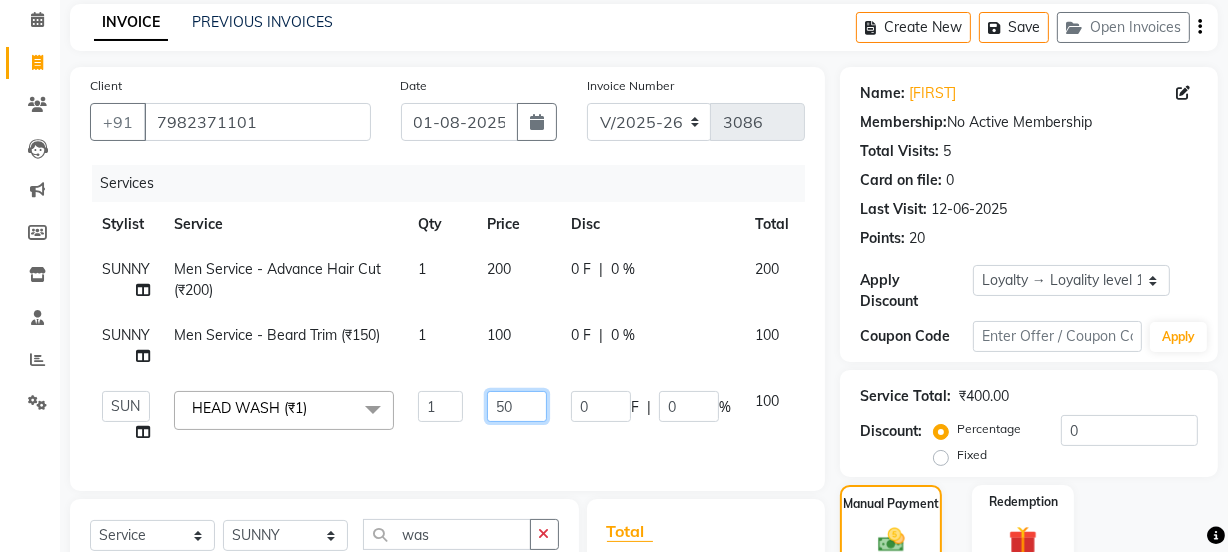 scroll, scrollTop: 356, scrollLeft: 0, axis: vertical 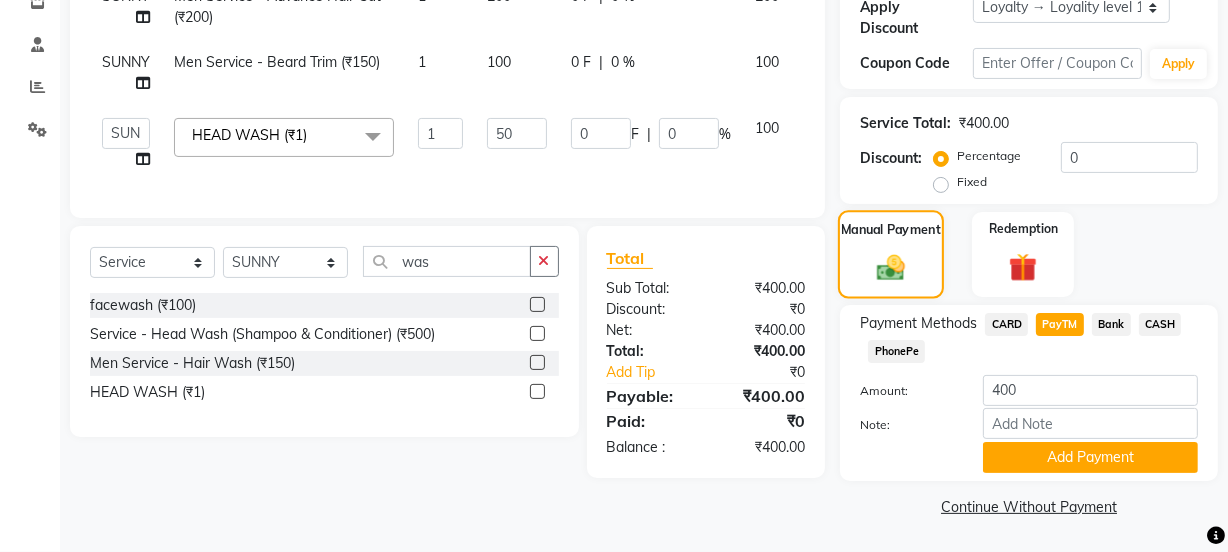 click 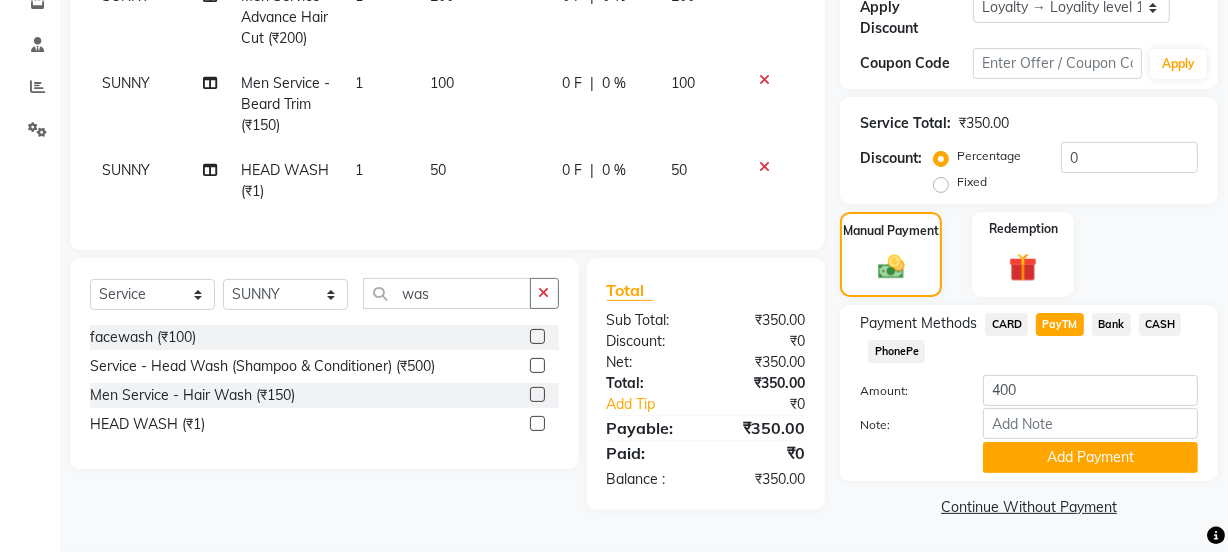 click on "PayTM" 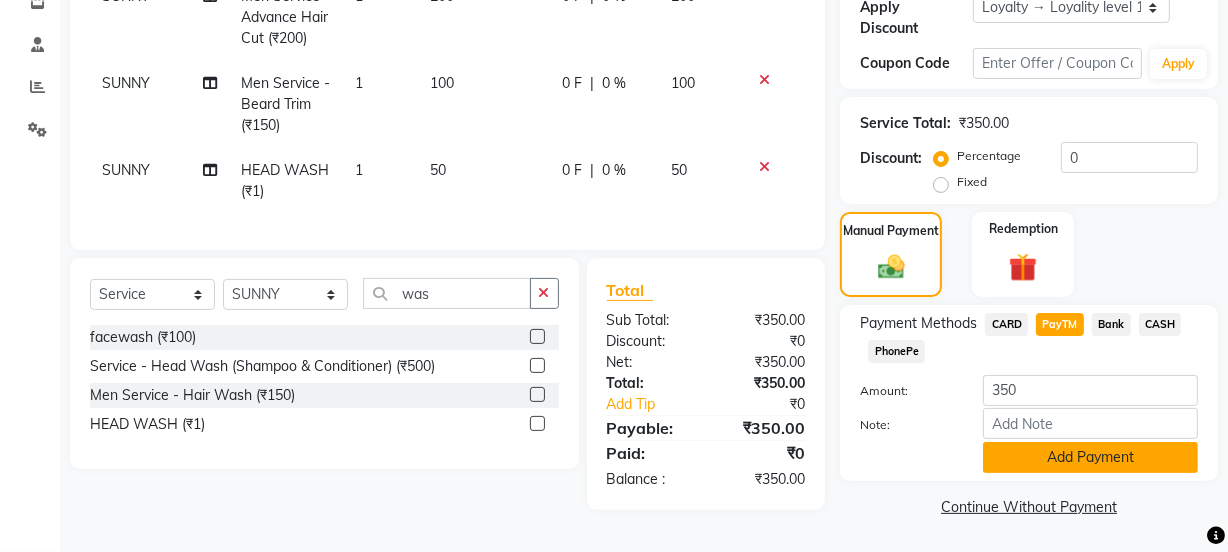 click on "Add Payment" 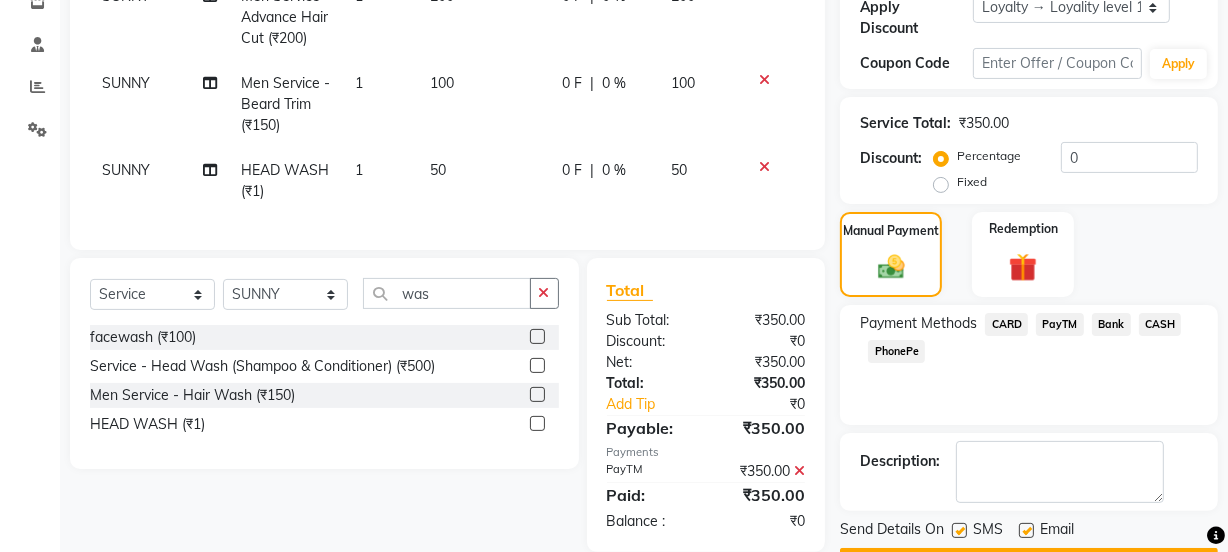 scroll, scrollTop: 560, scrollLeft: 0, axis: vertical 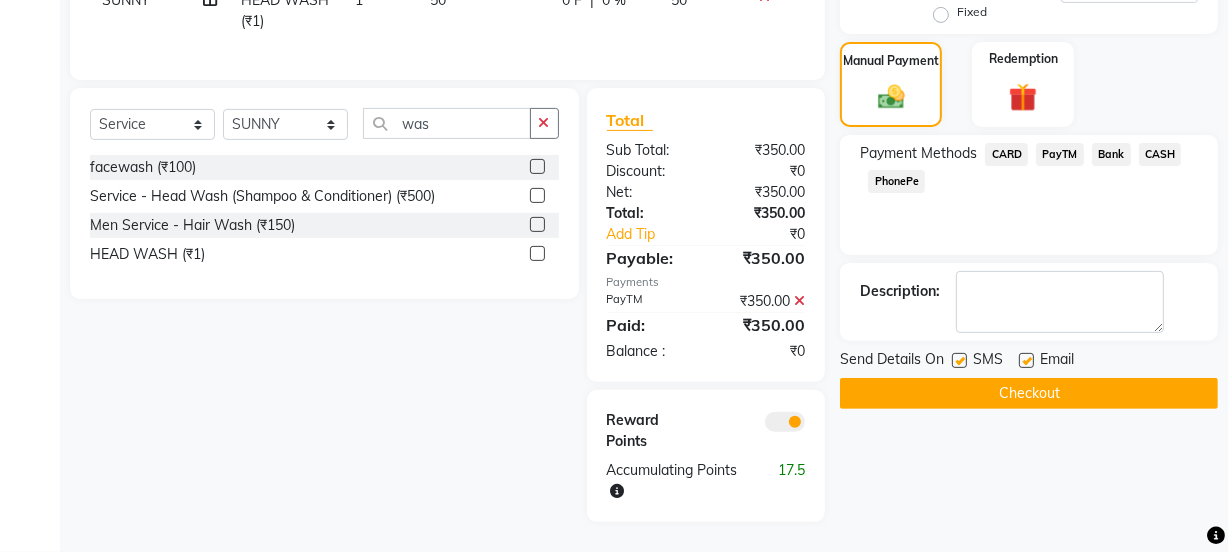 click 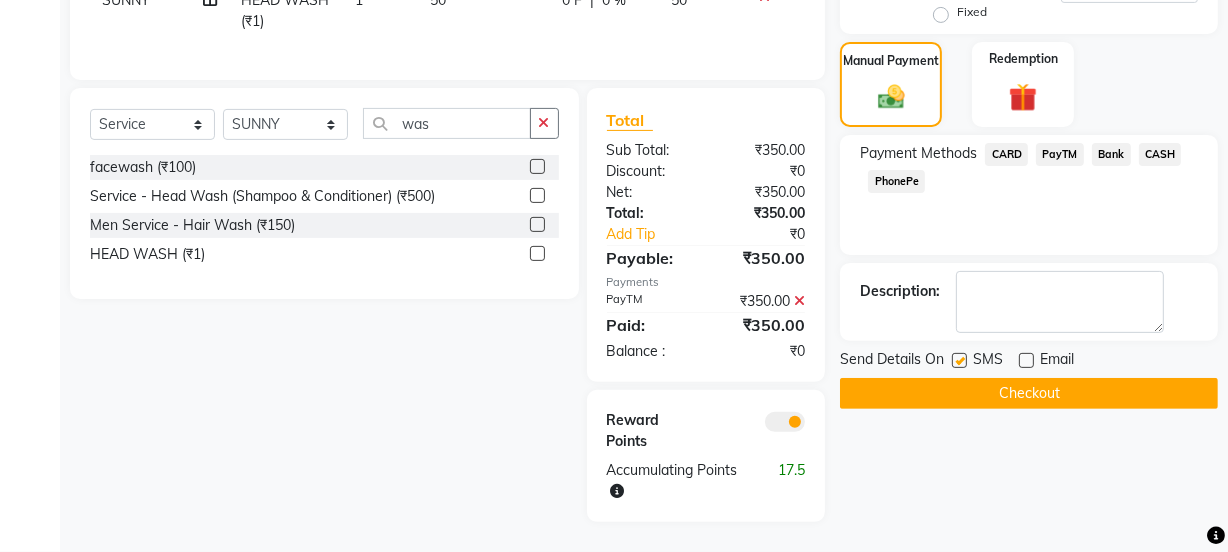 click 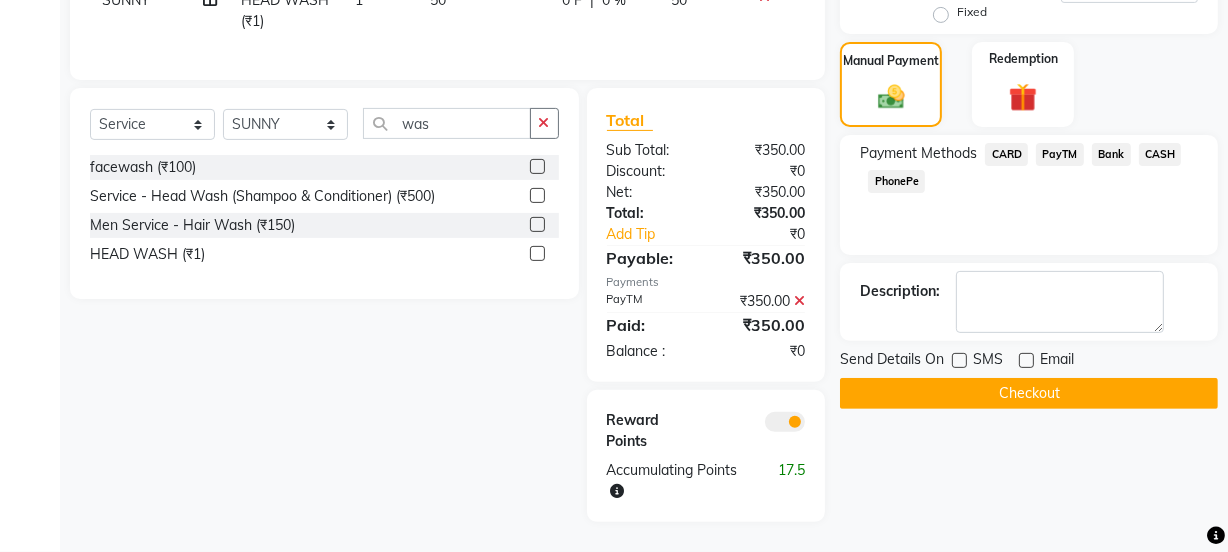 click on "Checkout" 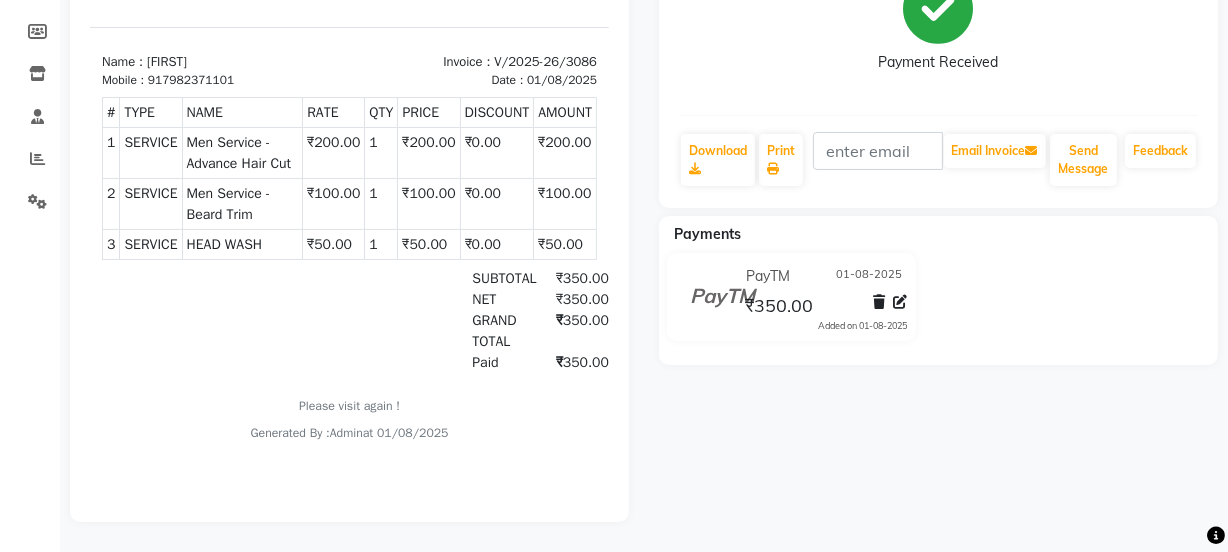 scroll, scrollTop: 0, scrollLeft: 0, axis: both 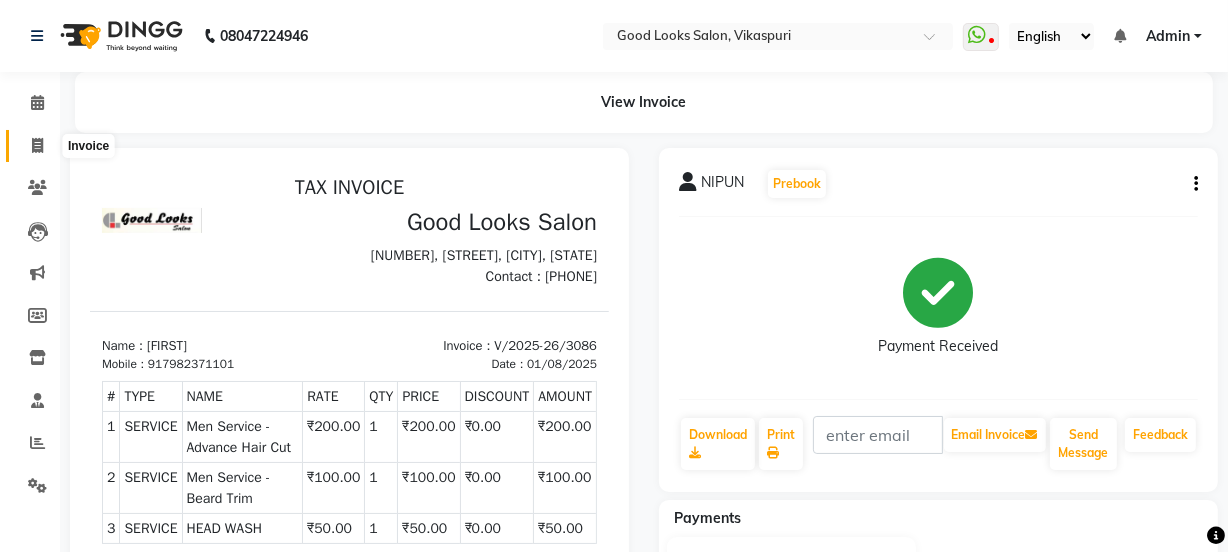 click 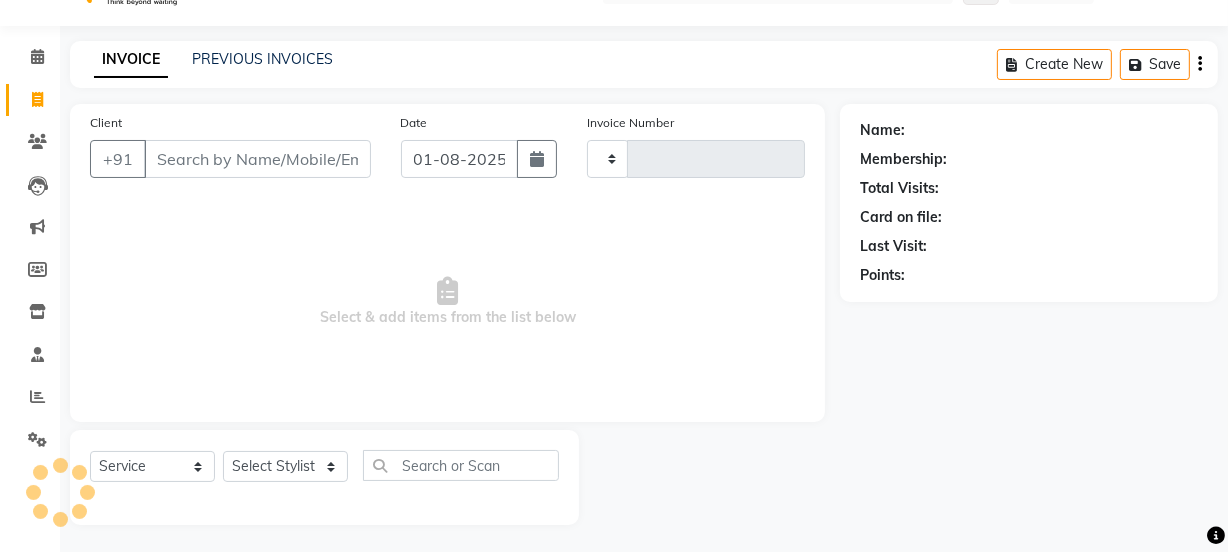 type on "3087" 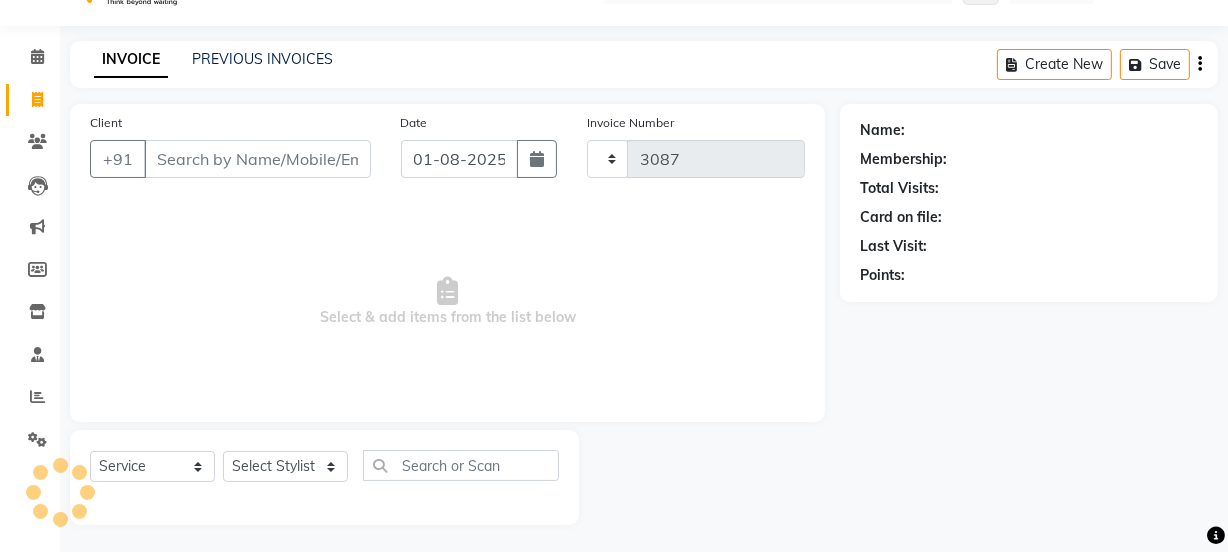 select on "4230" 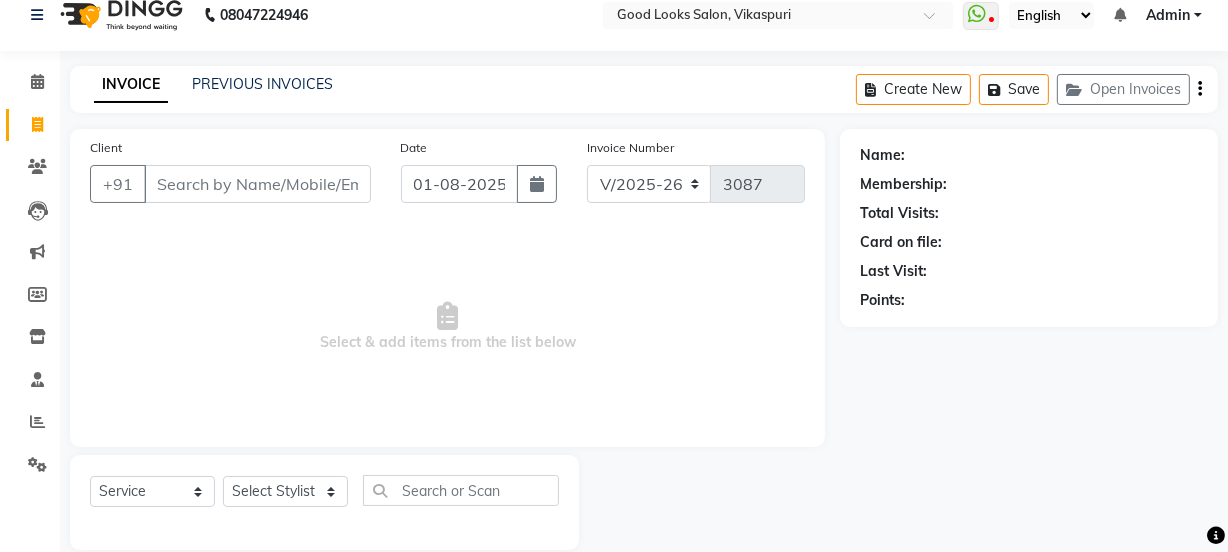 scroll, scrollTop: 0, scrollLeft: 0, axis: both 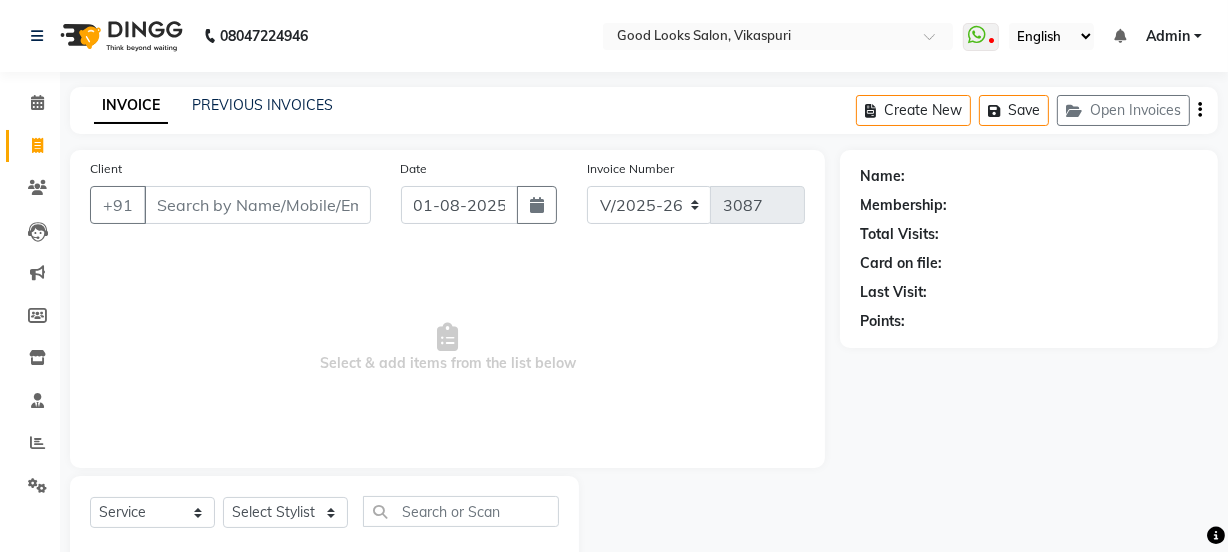 click on "Select & add items from the list below" at bounding box center [447, 348] 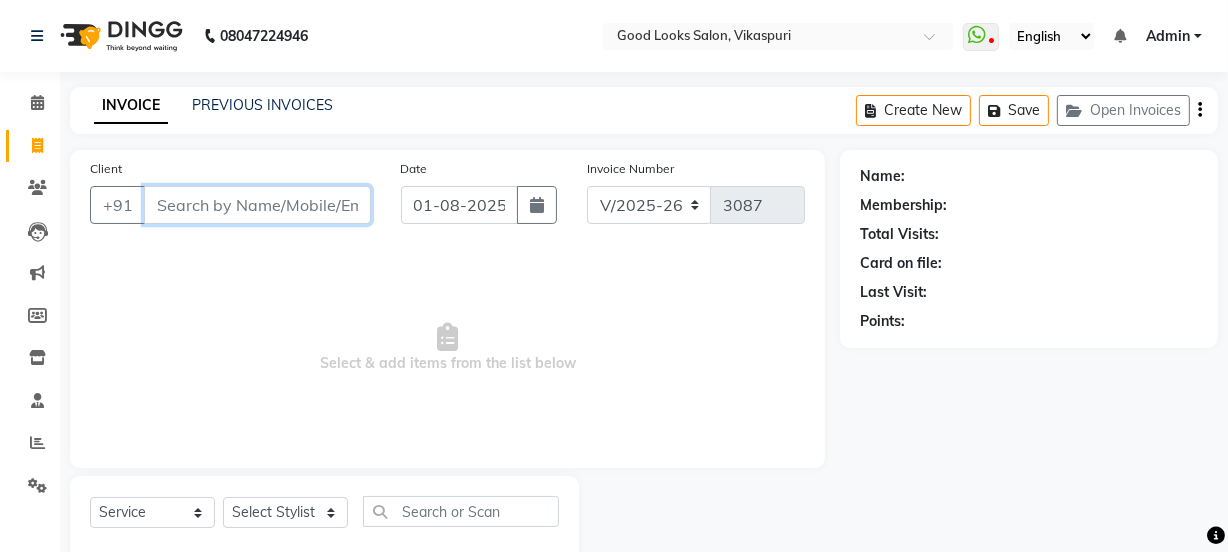 click on "Client" at bounding box center [257, 205] 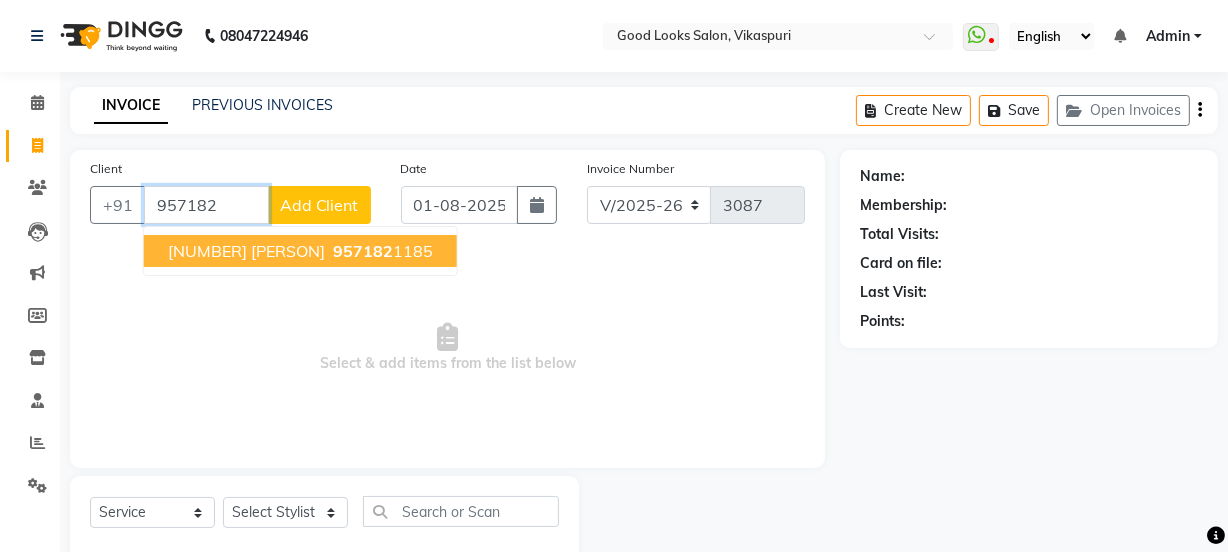 click on "[FIRST] [LAST]   [PHONE]" at bounding box center (300, 251) 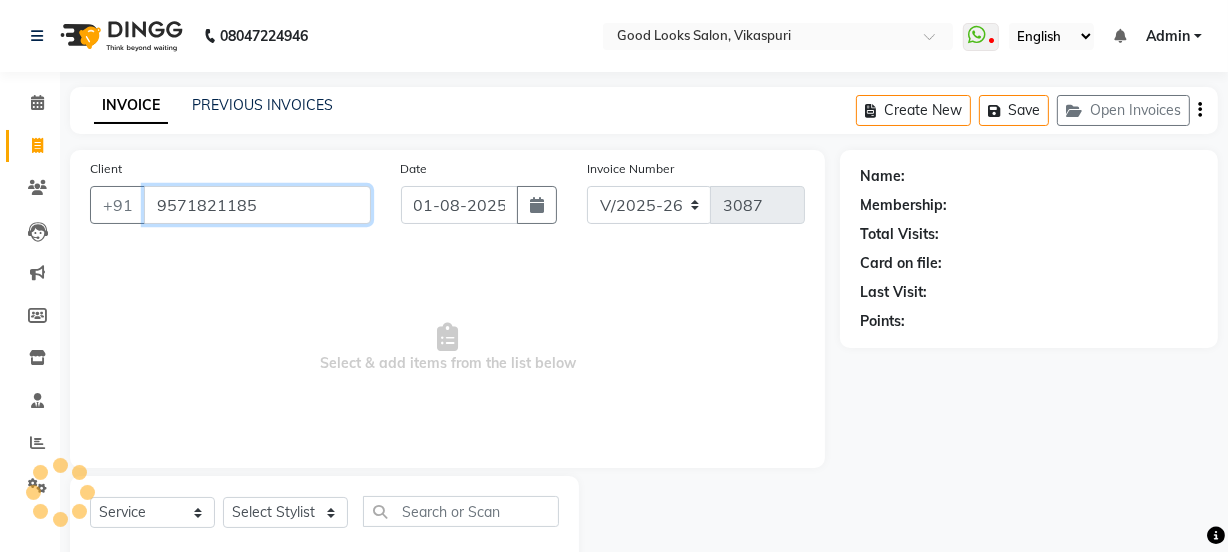 type on "9571821185" 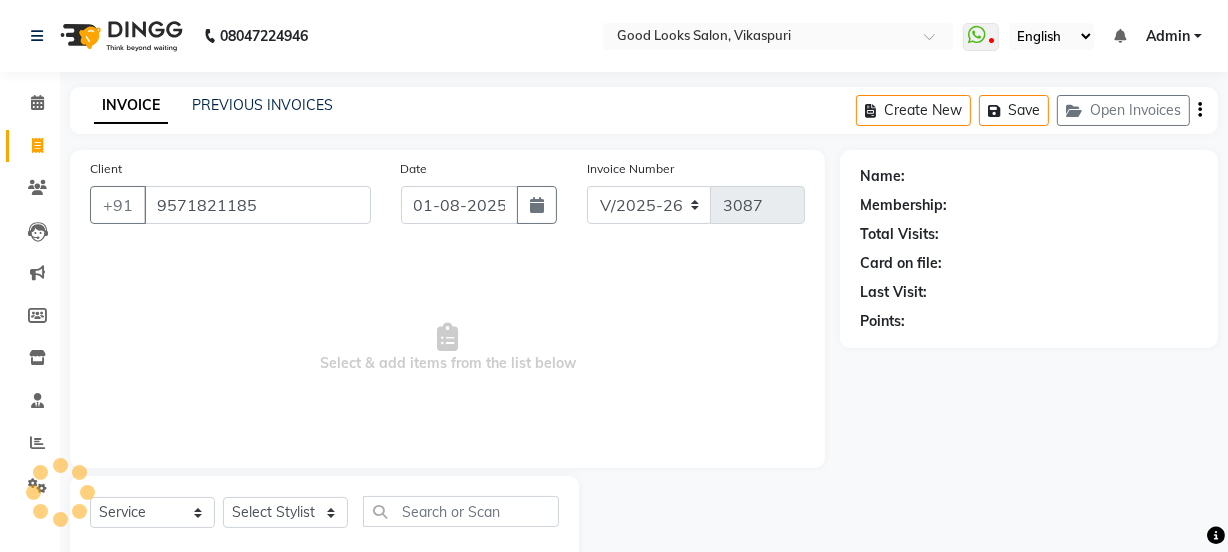 select on "1: Object" 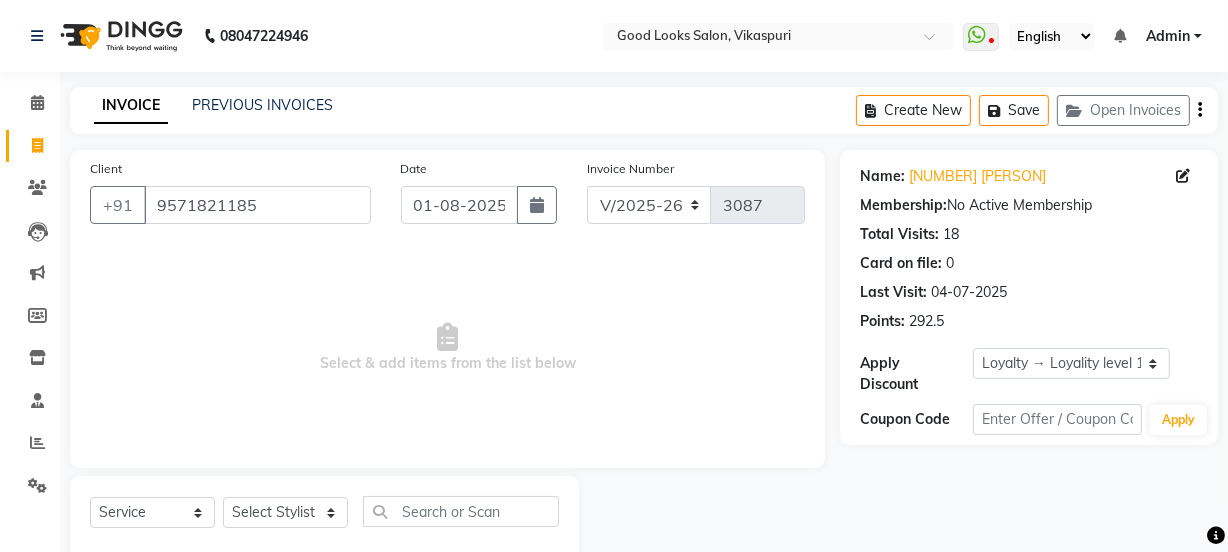 click on "Create New   Save   Open Invoices" 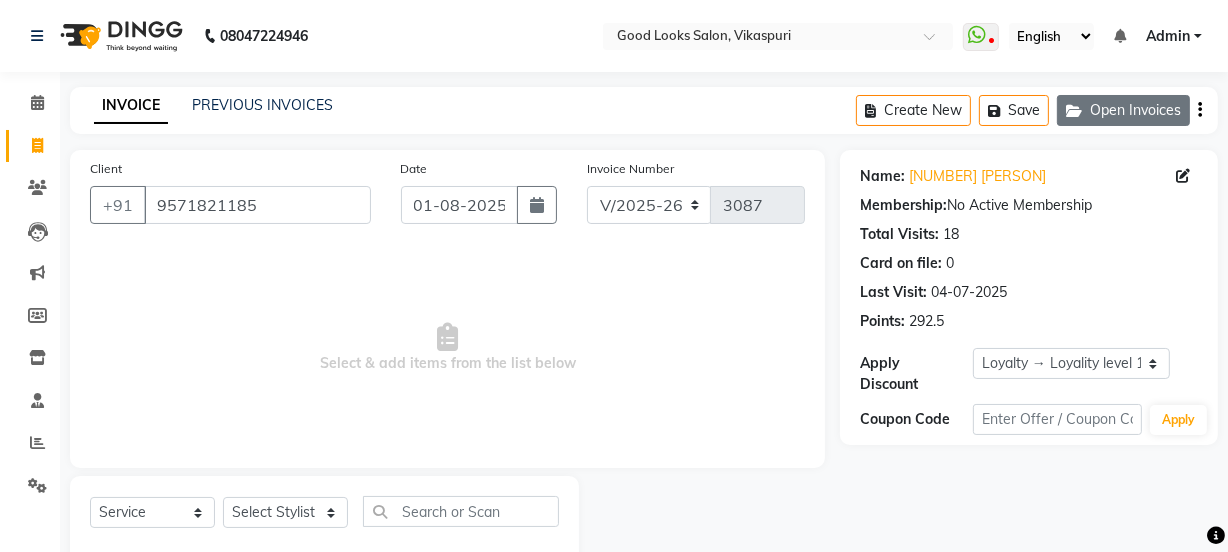 click on "Open Invoices" 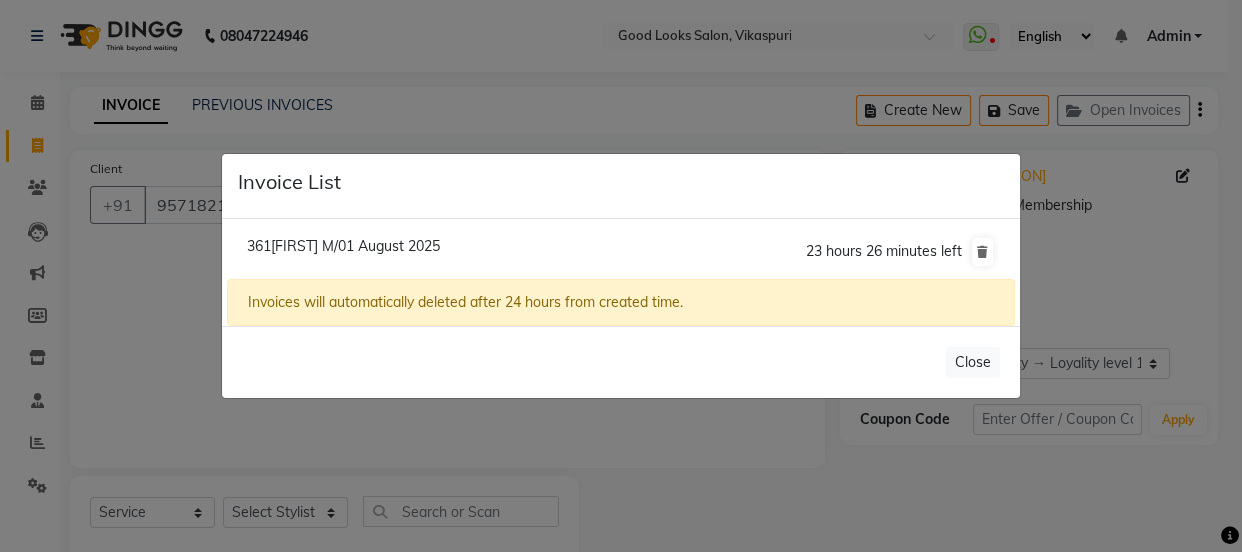 click on "361[FIRST] M/01 August 2025" 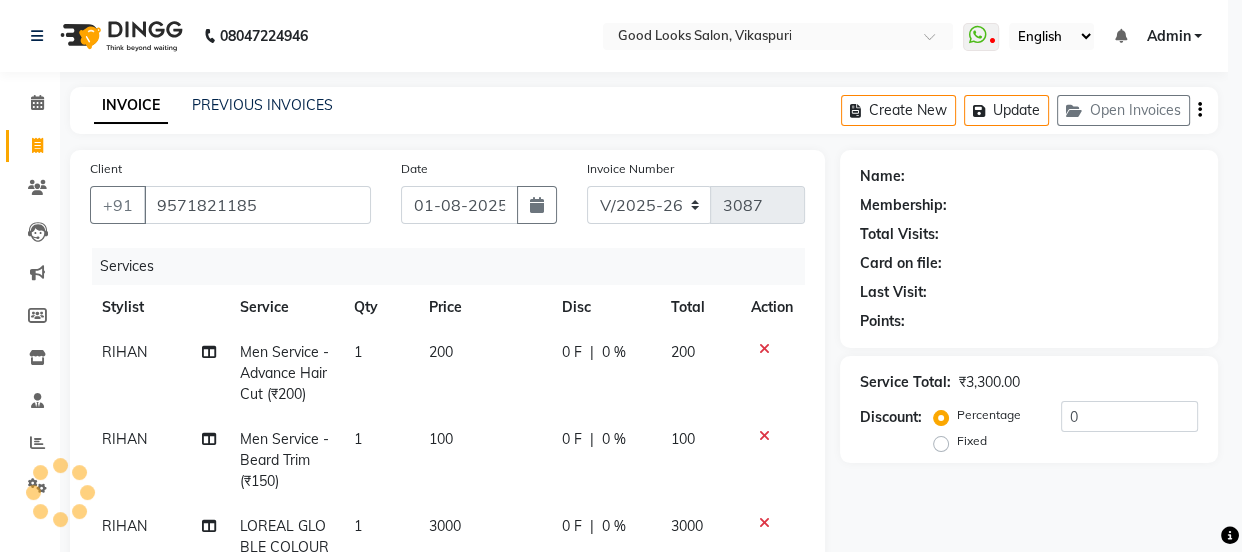 select on "1: Object" 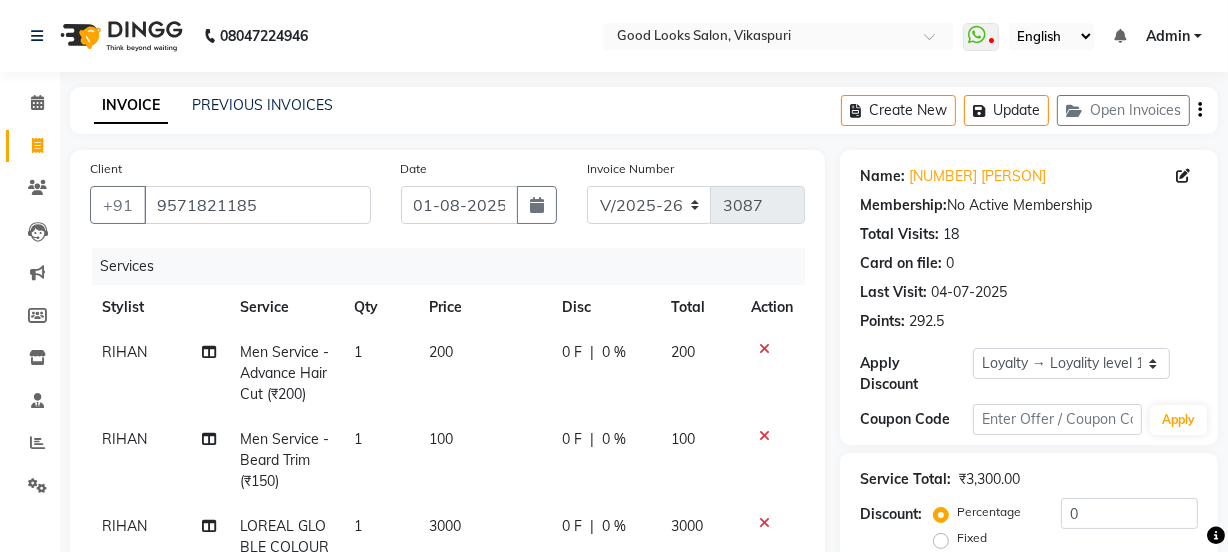 scroll, scrollTop: 272, scrollLeft: 0, axis: vertical 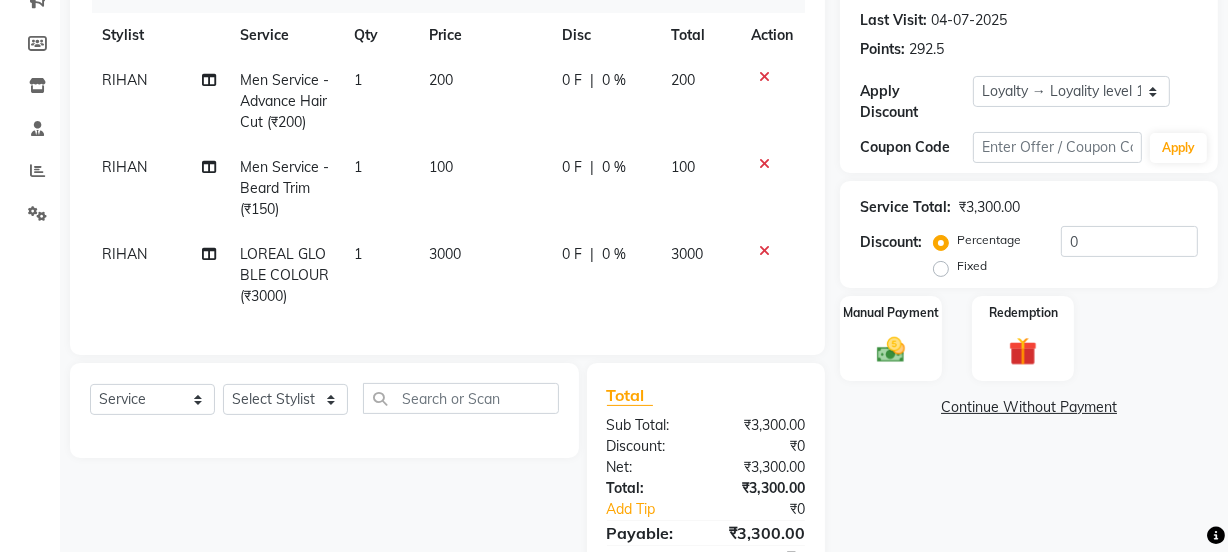 click on "3000" 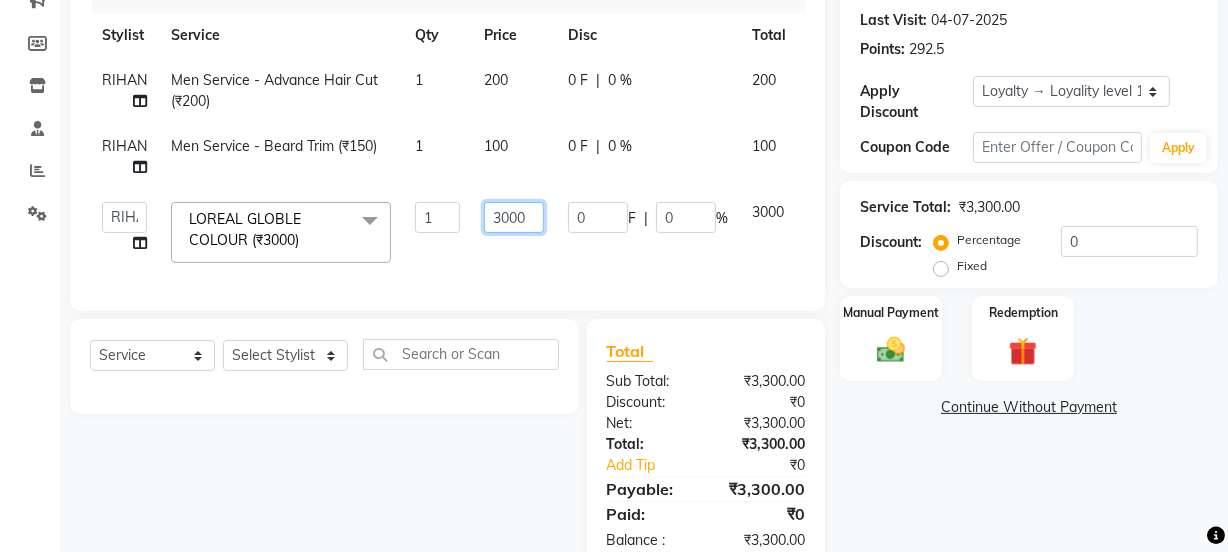 drag, startPoint x: 531, startPoint y: 212, endPoint x: 479, endPoint y: 212, distance: 52 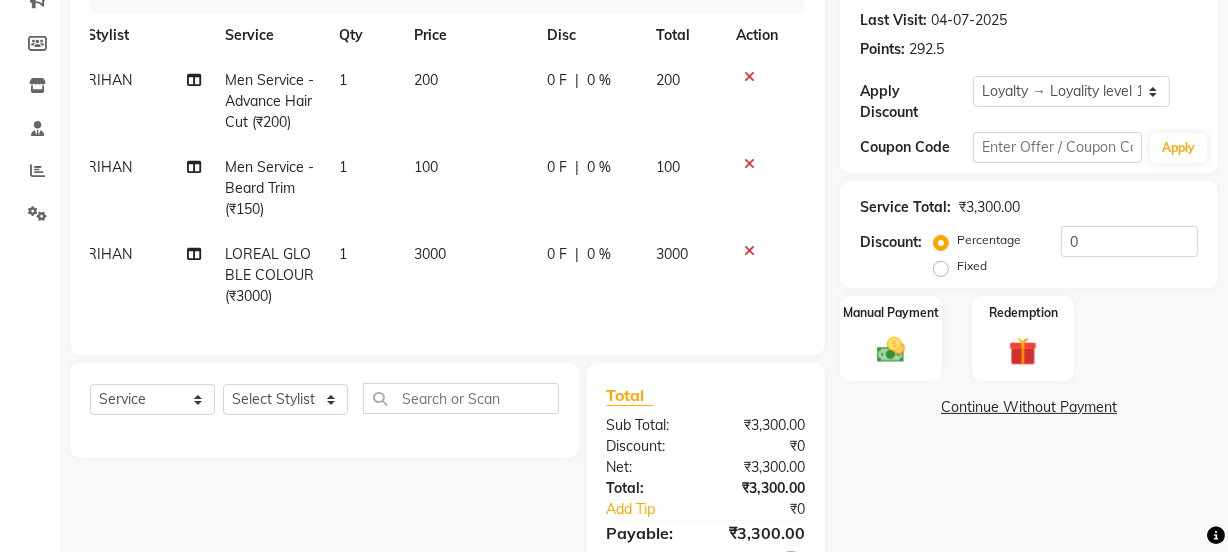 scroll, scrollTop: 0, scrollLeft: 15, axis: horizontal 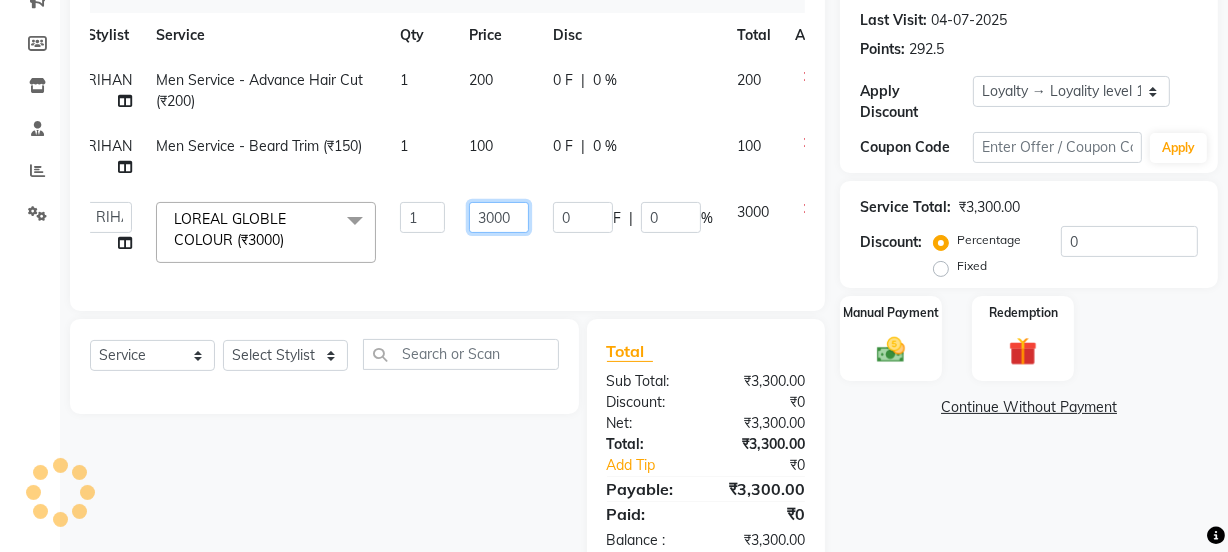 drag, startPoint x: 513, startPoint y: 227, endPoint x: 489, endPoint y: 214, distance: 27.294687 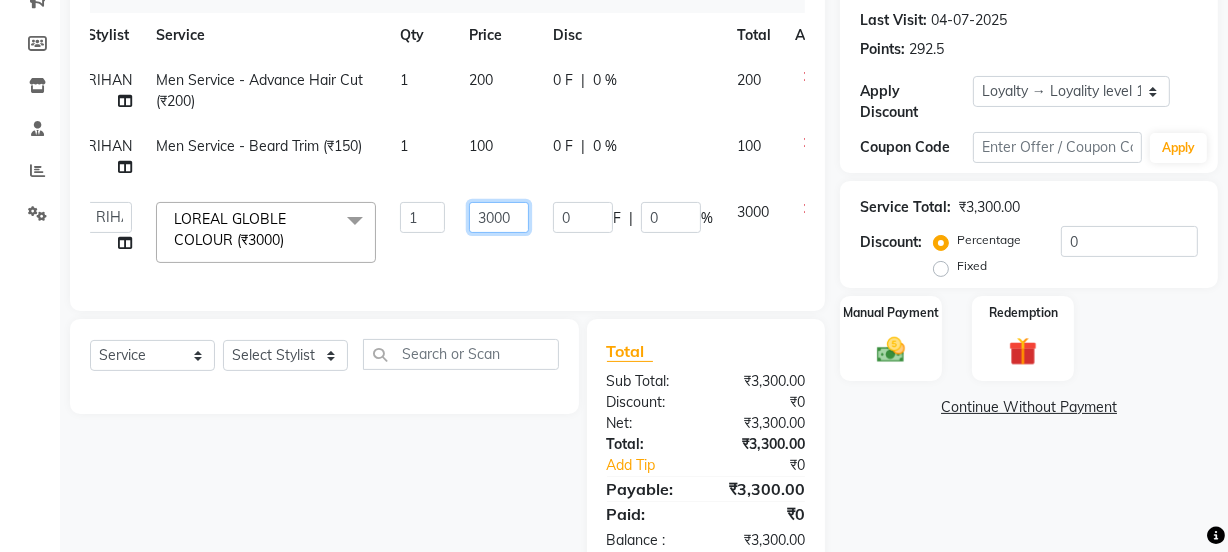 drag, startPoint x: 484, startPoint y: 211, endPoint x: 571, endPoint y: 211, distance: 87 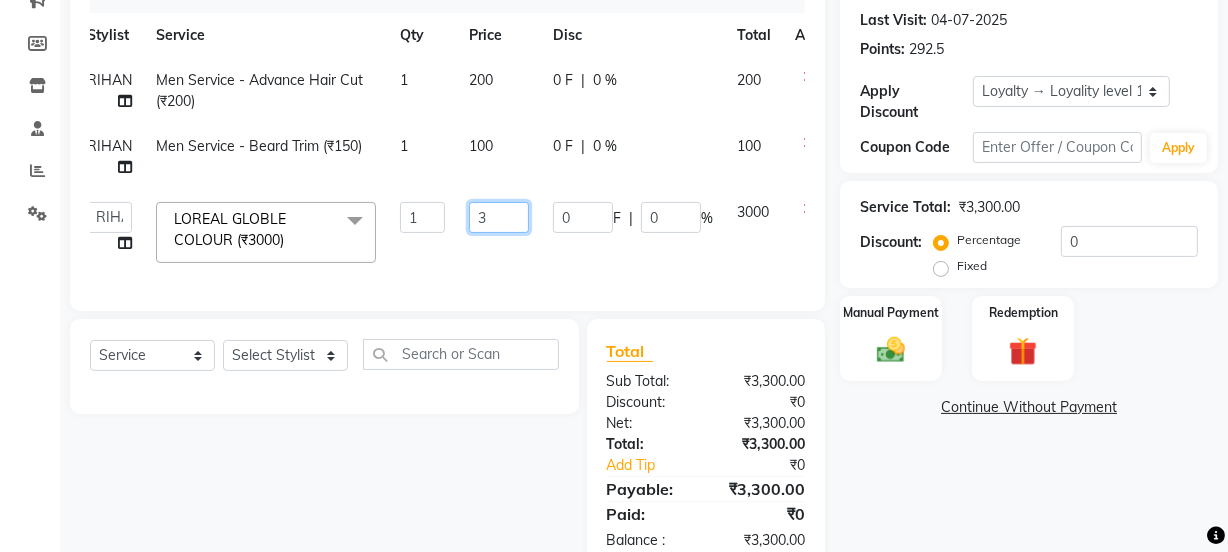 type 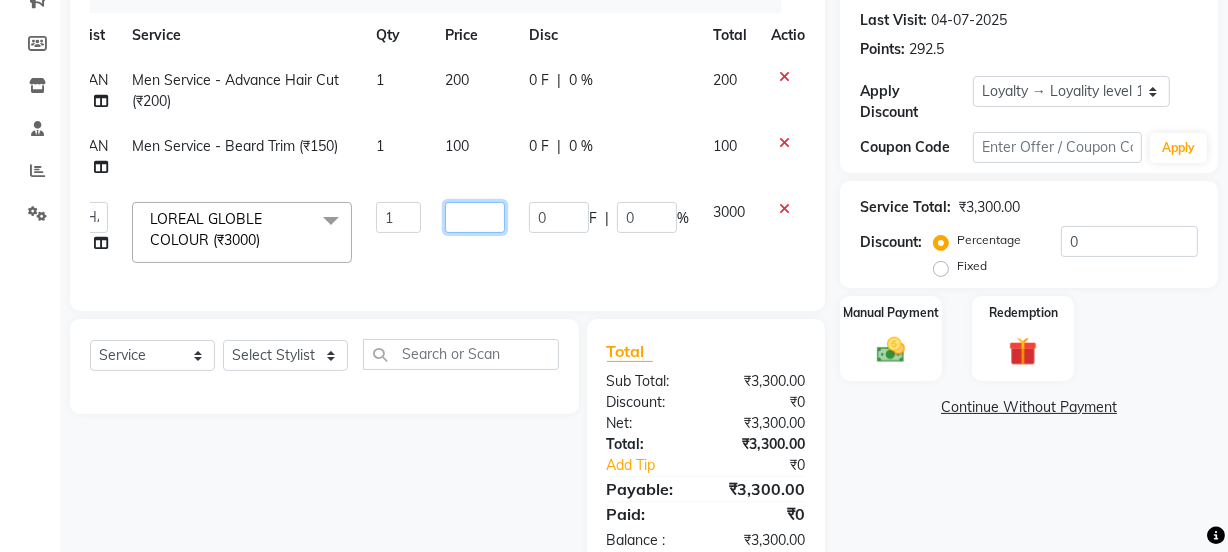 scroll, scrollTop: 0, scrollLeft: 58, axis: horizontal 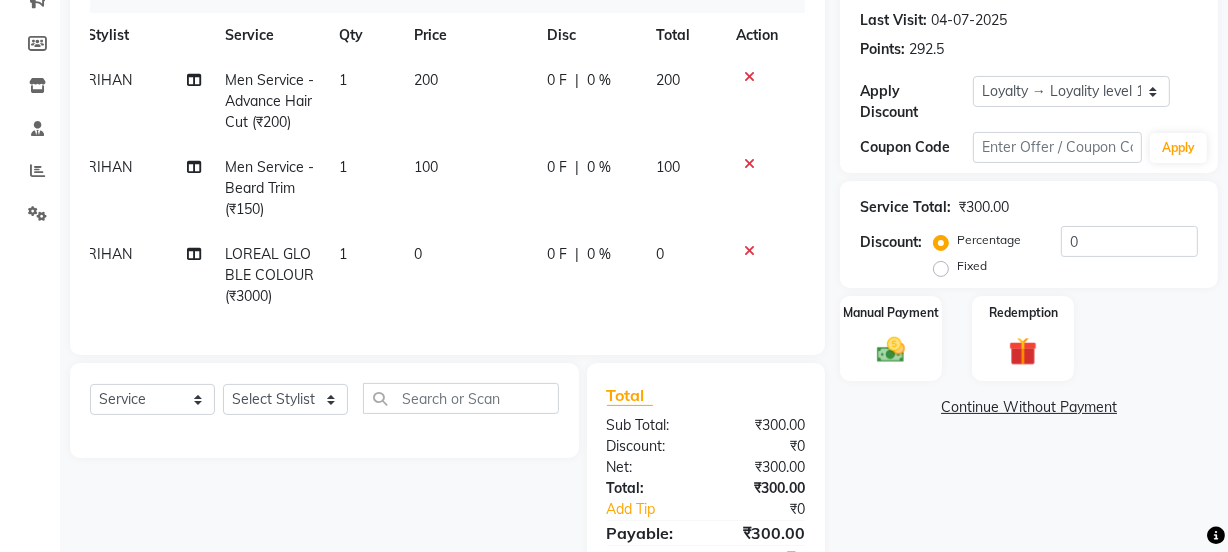 click on "[PERSON] Men Service - Advance Hair Cut (₹200) 1 200 0 F | 0 % 200 [PERSON] Men Service - Beard Trim (₹150) 1 100 0 F | 0 % 100 [PERSON] LOREAL GLOBLE COLOUR (₹3000) 1 0 0 F | 0 % 0" 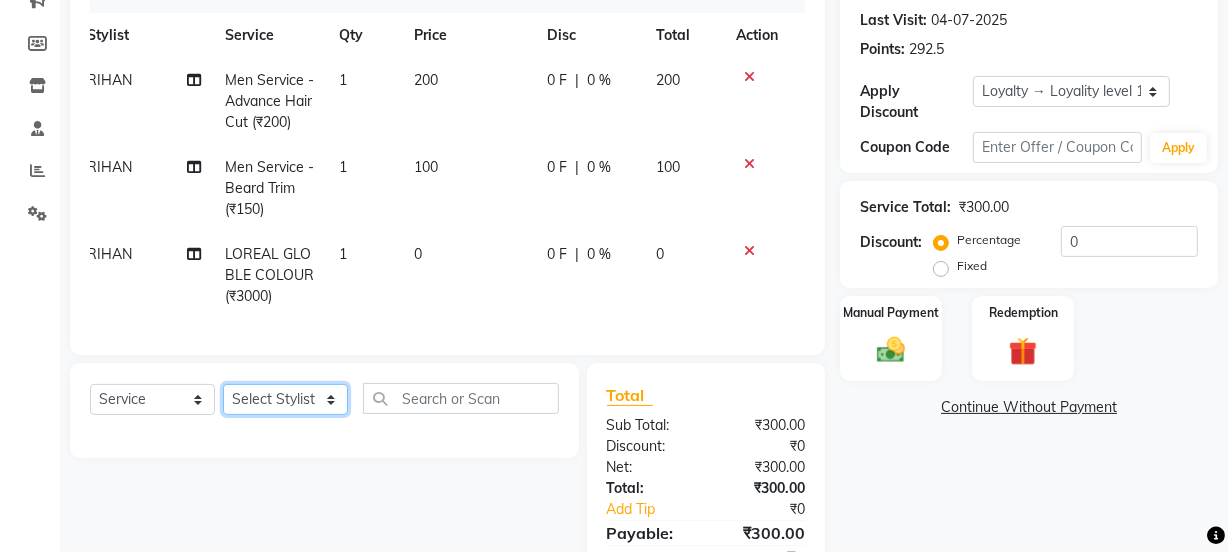 click on "Select Stylist Jyoti kaif Manager Pooja Prachi Raman Raman 2 Reception RIHAN Sameer Shivam simo SUNNY yogita" 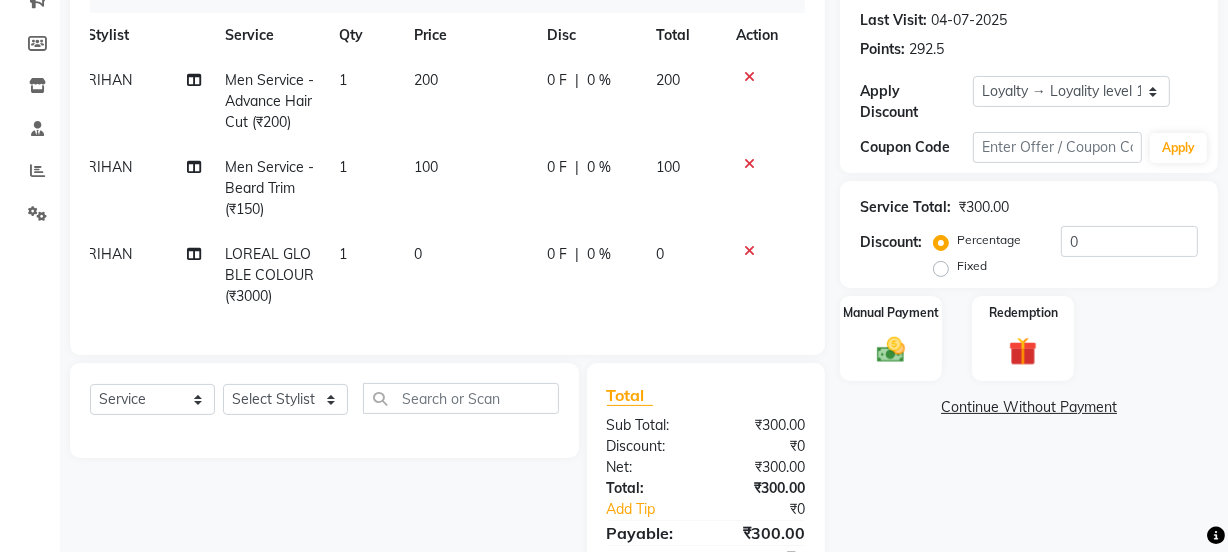 click on "0" 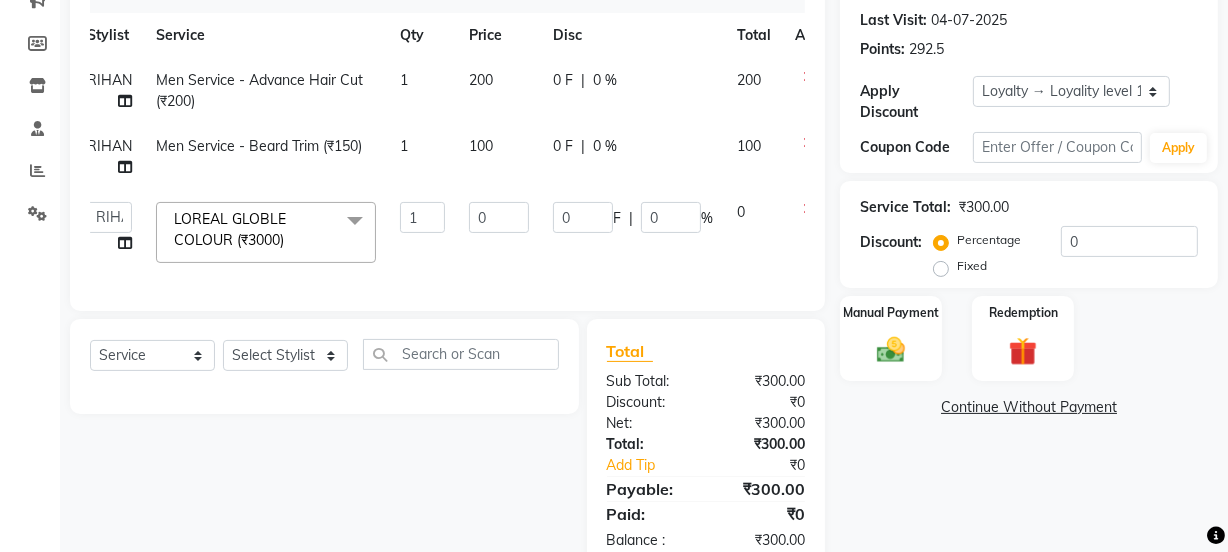 click on "0" 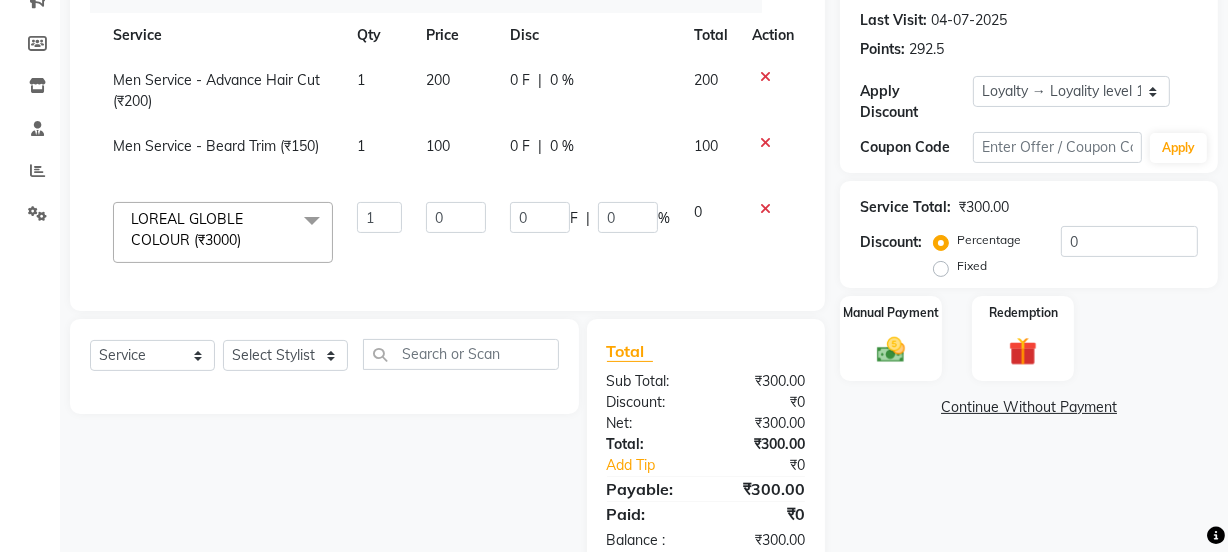 click 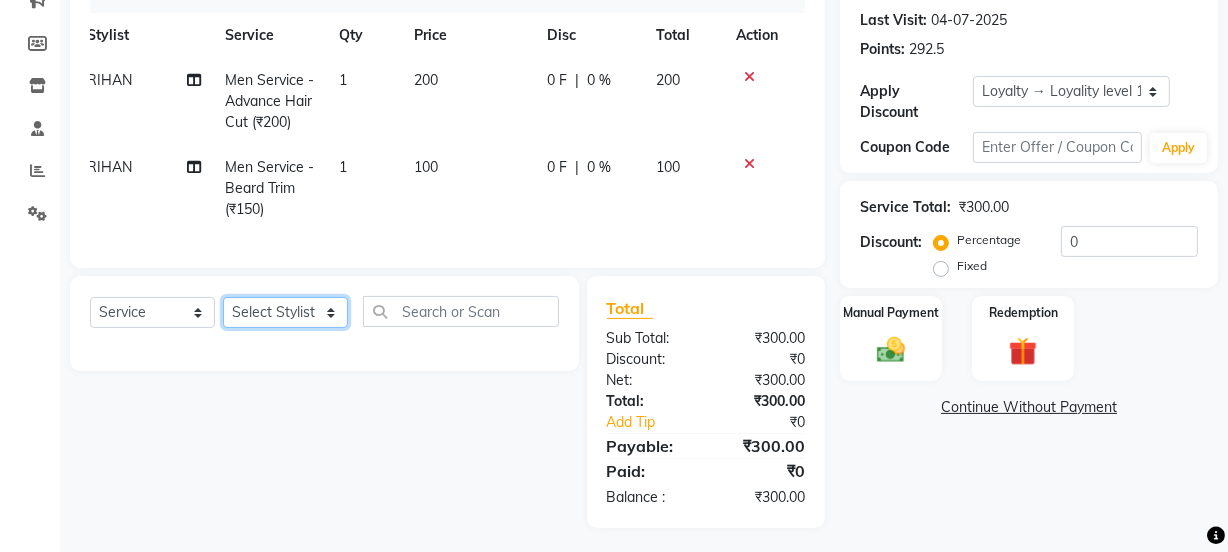 click on "Select Stylist Jyoti kaif Manager Pooja Prachi Raman Raman 2 Reception RIHAN Sameer Shivam simo SUNNY yogita" 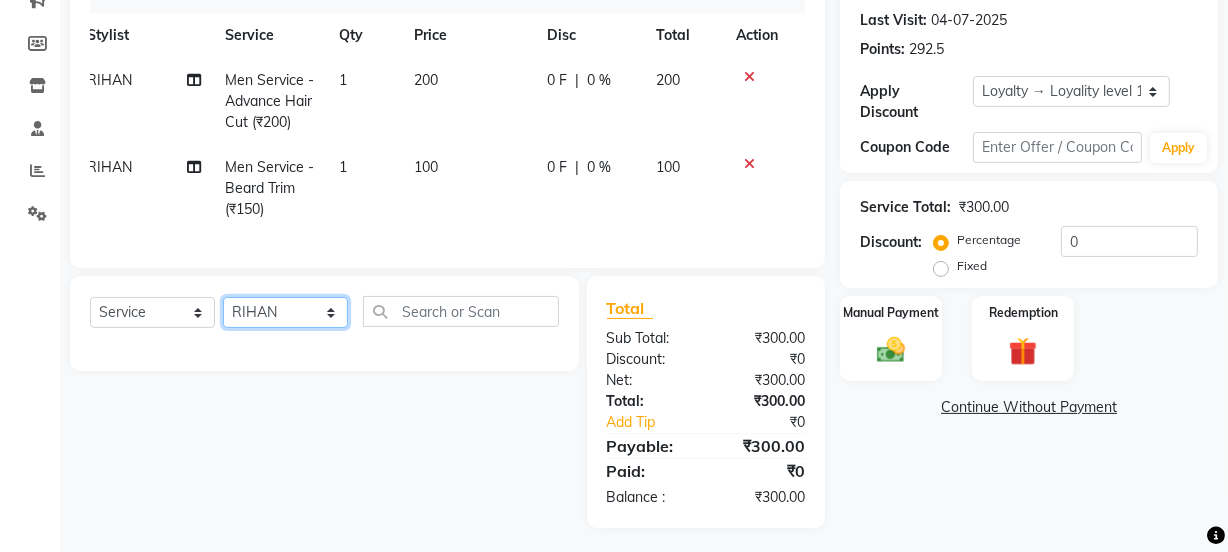 click on "Select Stylist Jyoti kaif Manager Pooja Prachi Raman Raman 2 Reception RIHAN Sameer Shivam simo SUNNY yogita" 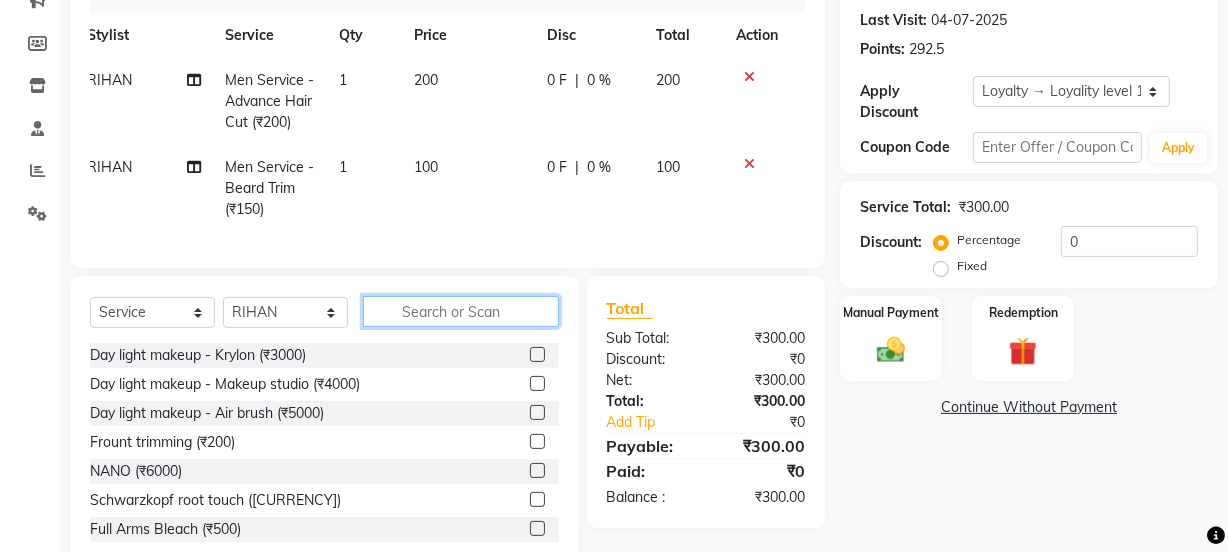 click 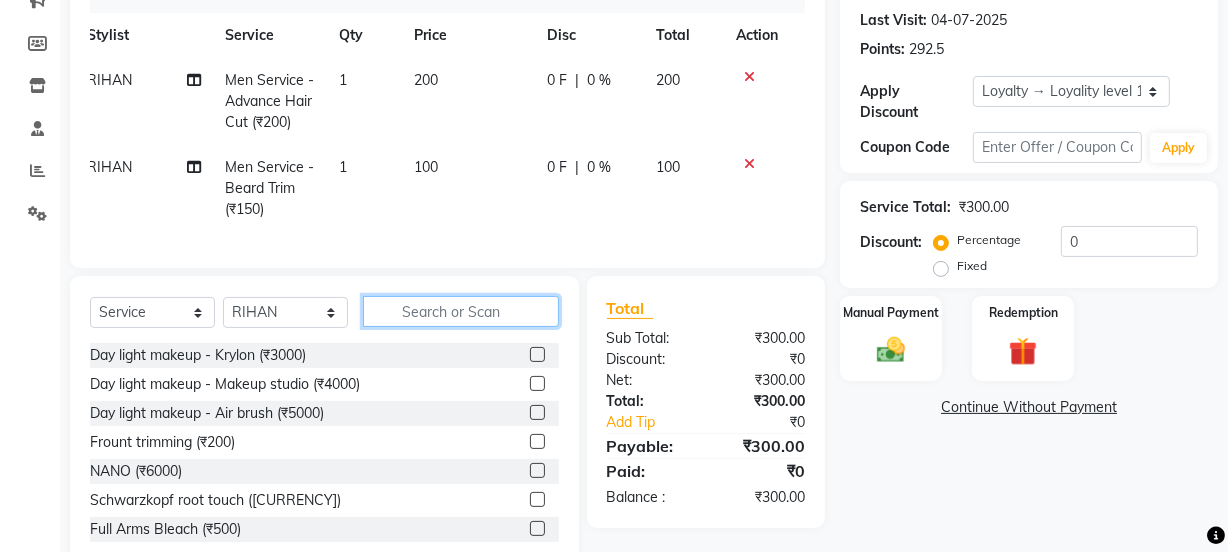 click 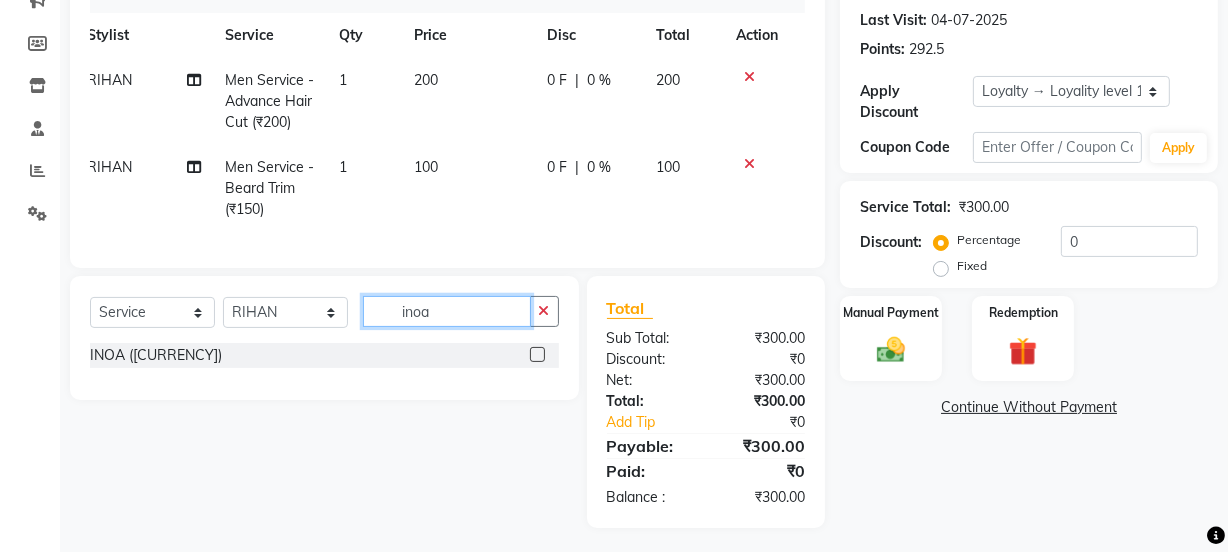 type on "inoa" 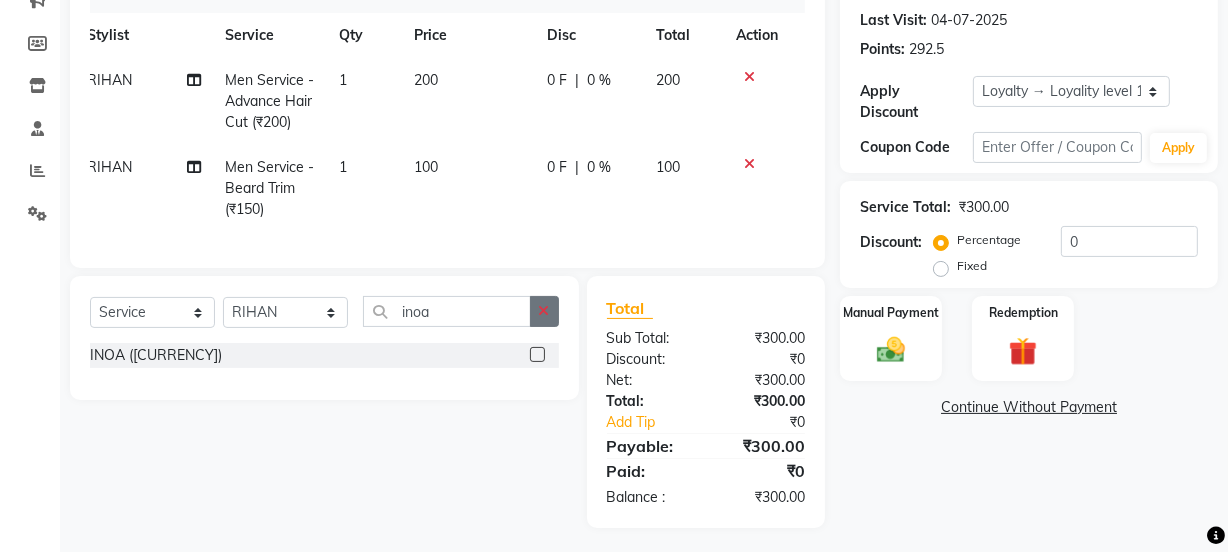 click 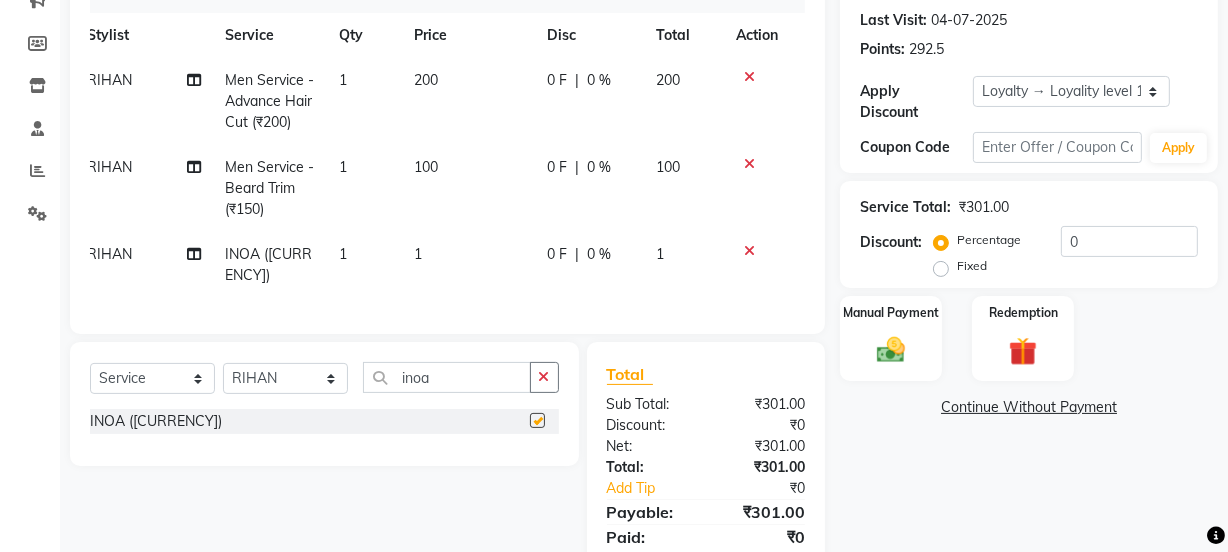 click on "100" 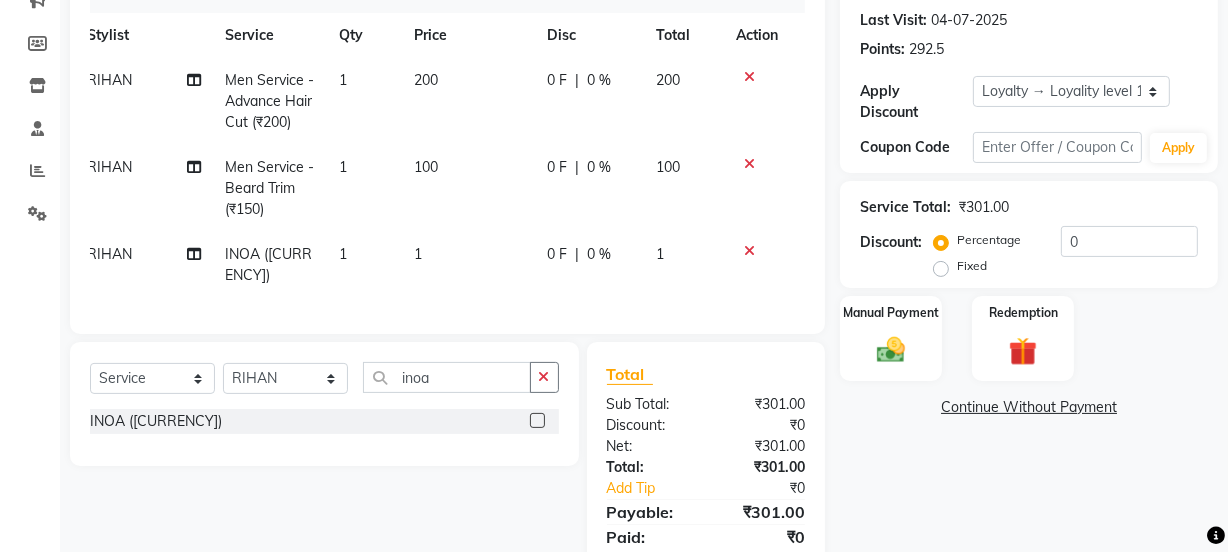 checkbox on "false" 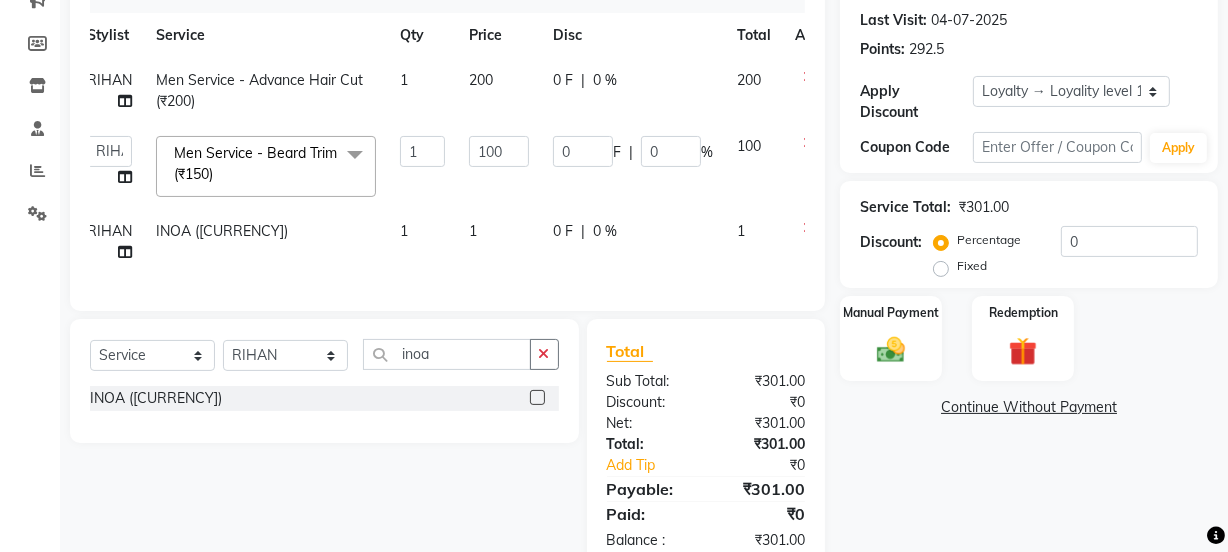click on "1" 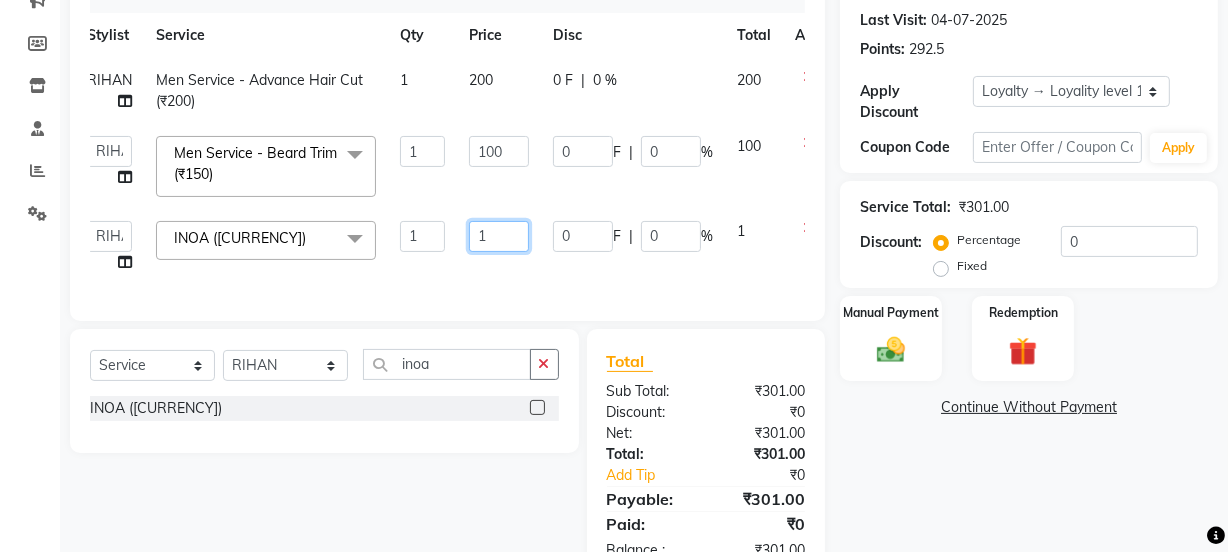 drag, startPoint x: 509, startPoint y: 239, endPoint x: 440, endPoint y: 236, distance: 69.065186 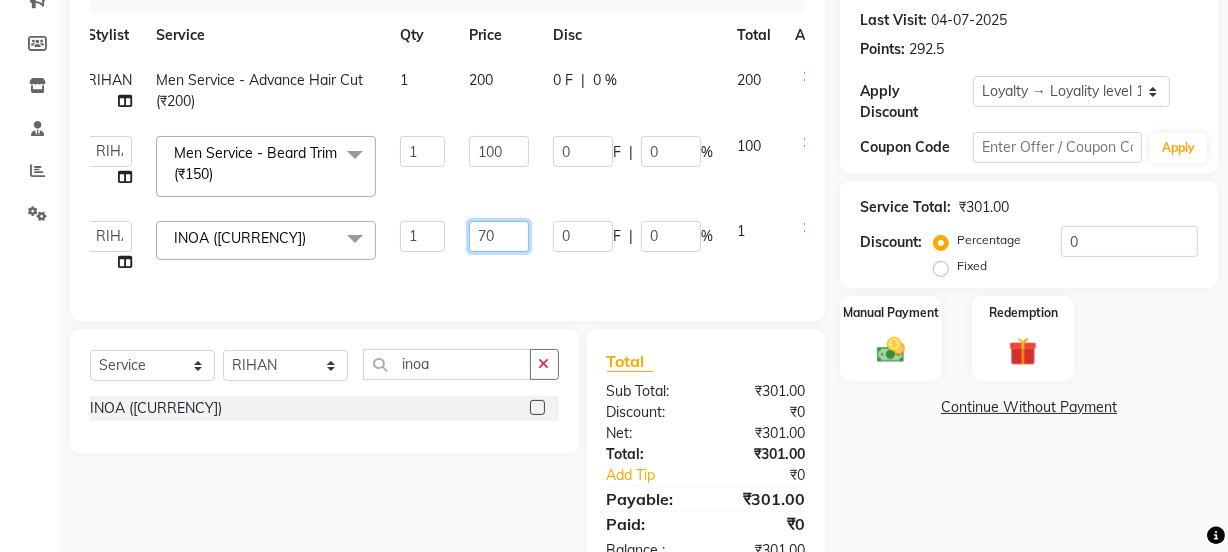 type on "700" 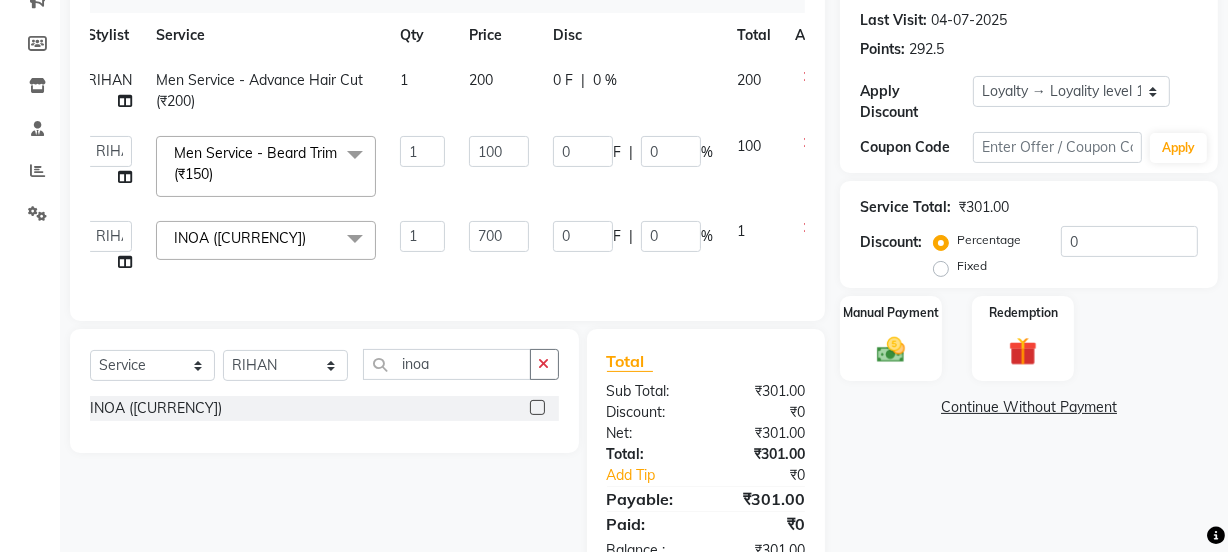 drag, startPoint x: 440, startPoint y: 239, endPoint x: 432, endPoint y: 250, distance: 13.601471 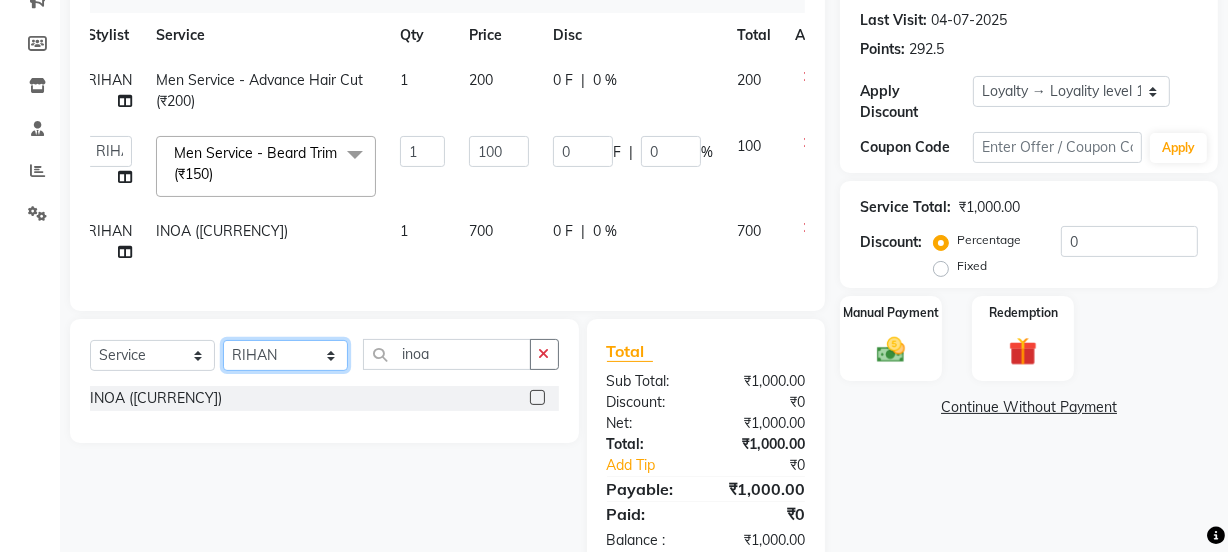 click on "Select Stylist Jyoti kaif Manager Pooja Prachi Raman Raman 2 Reception RIHAN Sameer Shivam simo SUNNY yogita" 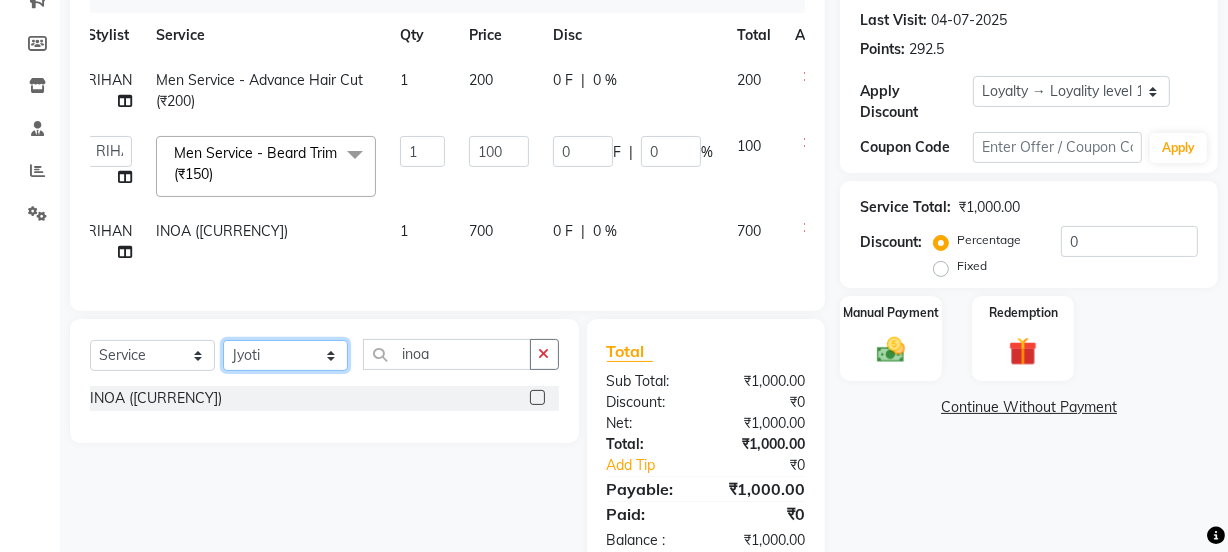 click on "Select Stylist Jyoti kaif Manager Pooja Prachi Raman Raman 2 Reception RIHAN Sameer Shivam simo SUNNY yogita" 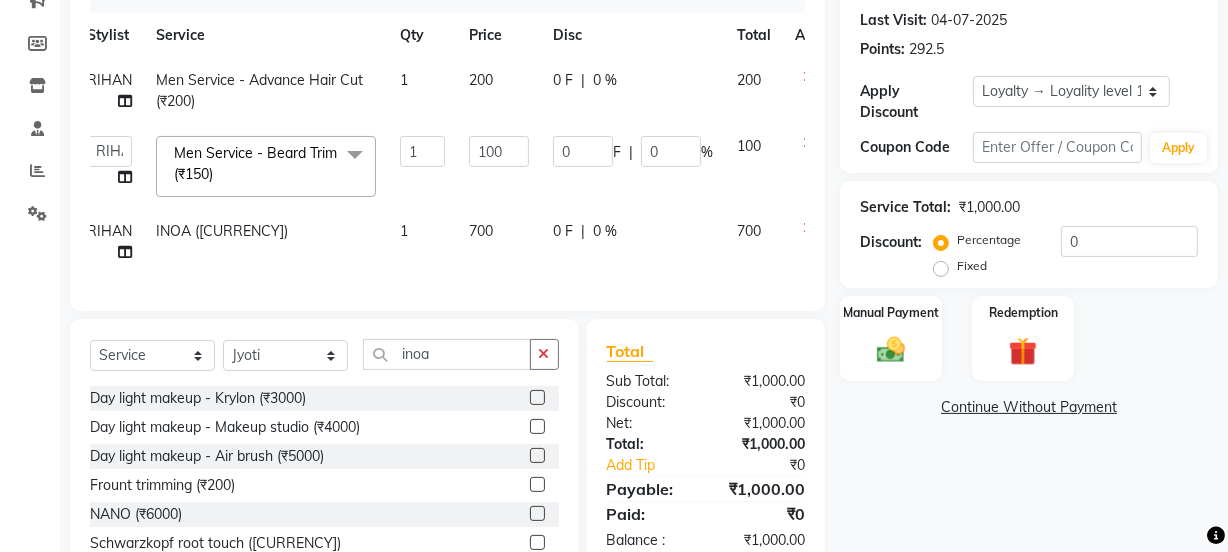click on "100" 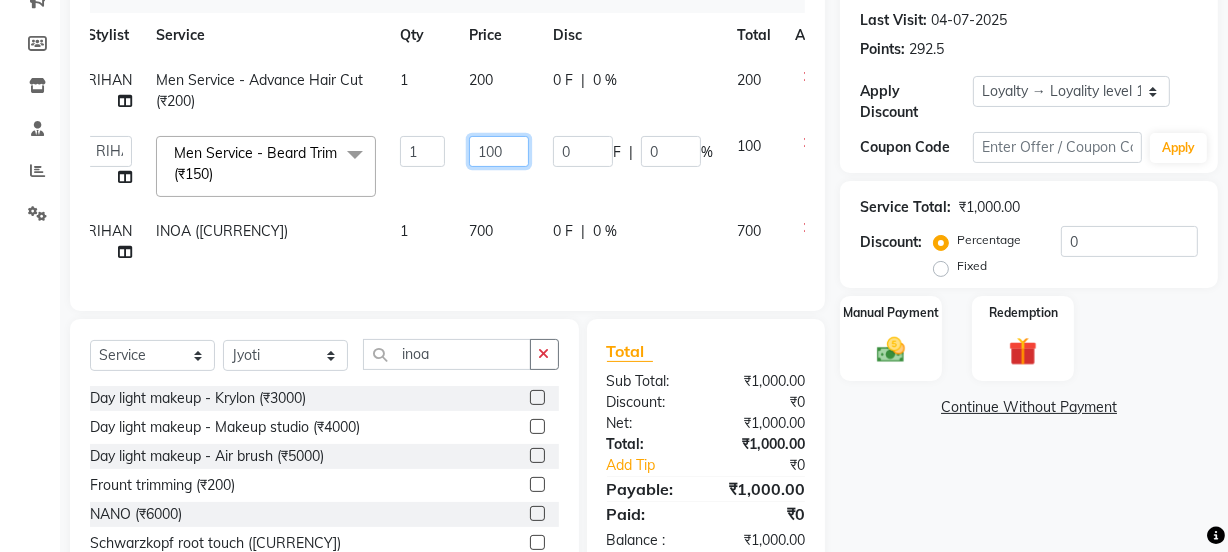 click on "100" 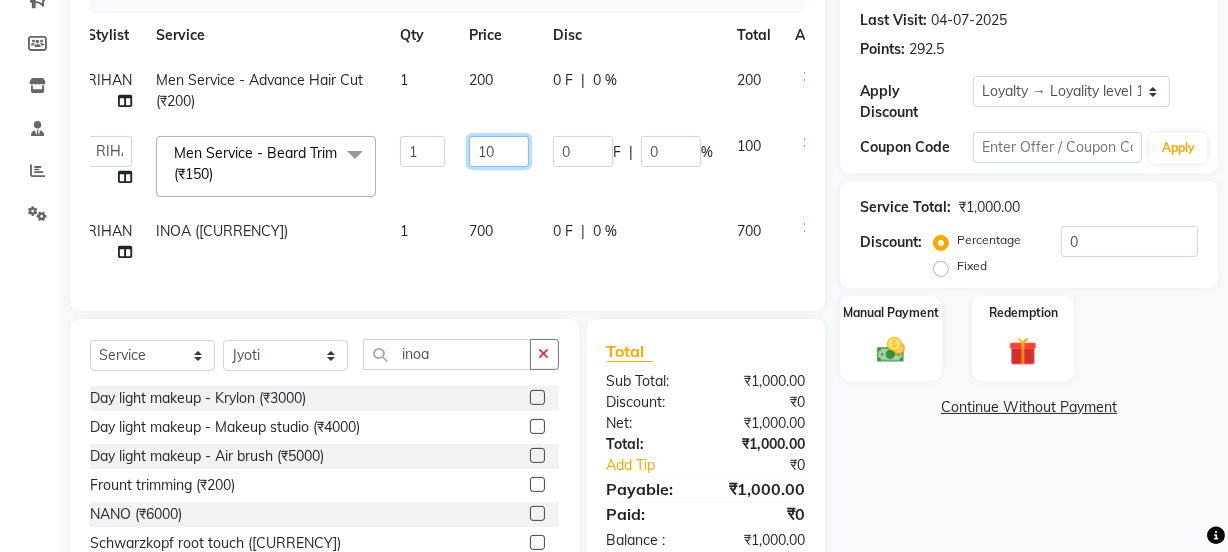 type on "150" 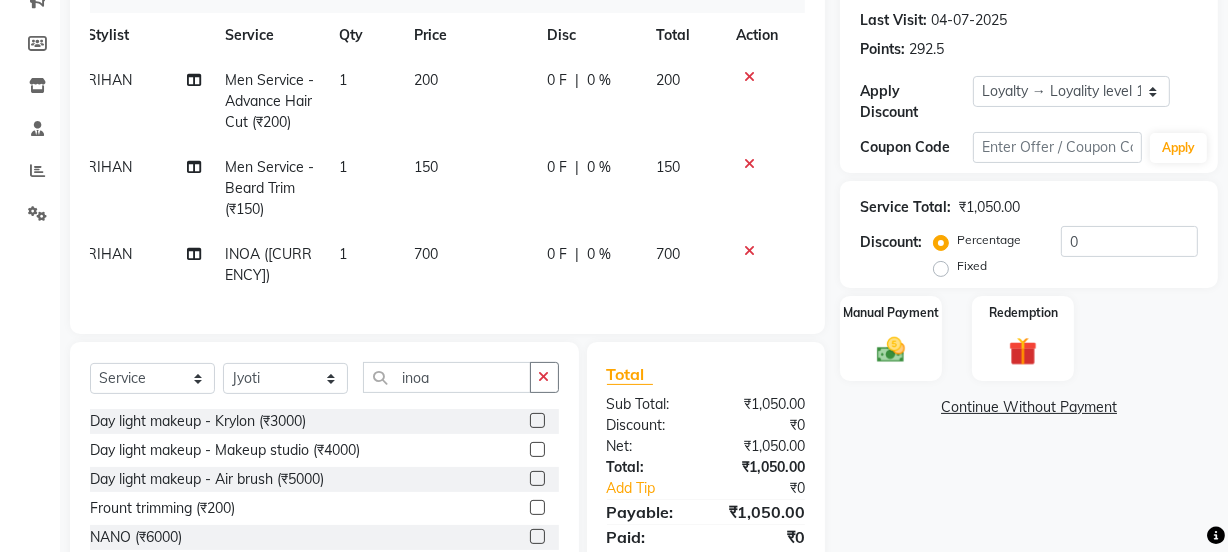 click on "Services Stylist Service Qty Price Disc Total Action [FIRST] Men Service - Advance Hair Cut (₹200) 1 200 0 F | 0 % 200 [FIRST] Men Service - Beard Trim (₹150) 1 150 0 F | 0 % 150 [FIRST] INOA (₹1) 1 700 0 F | 0 % 700" 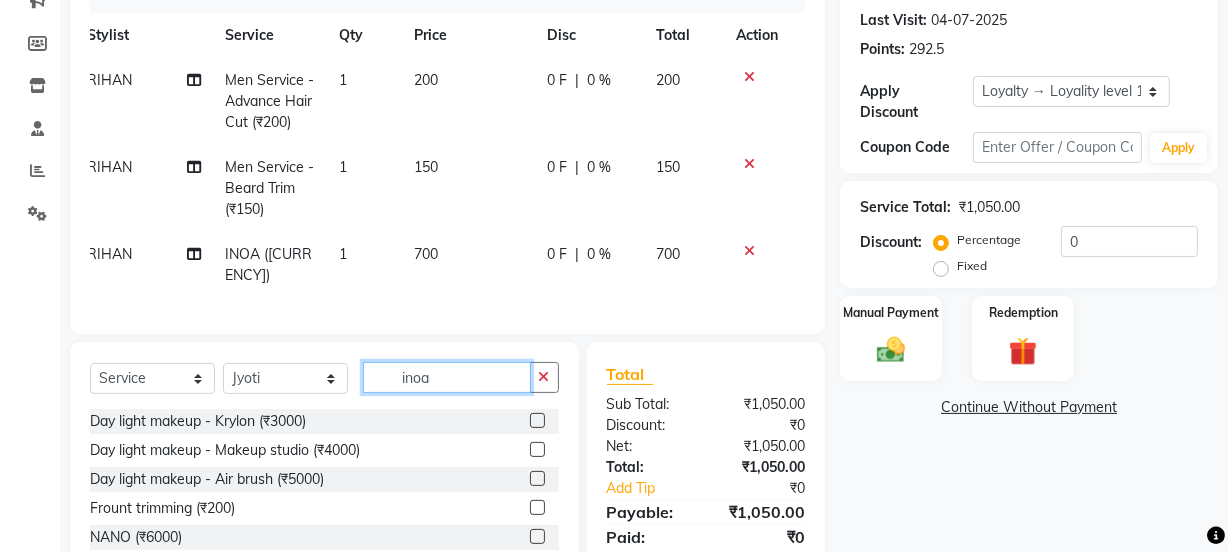 click on "inoa" 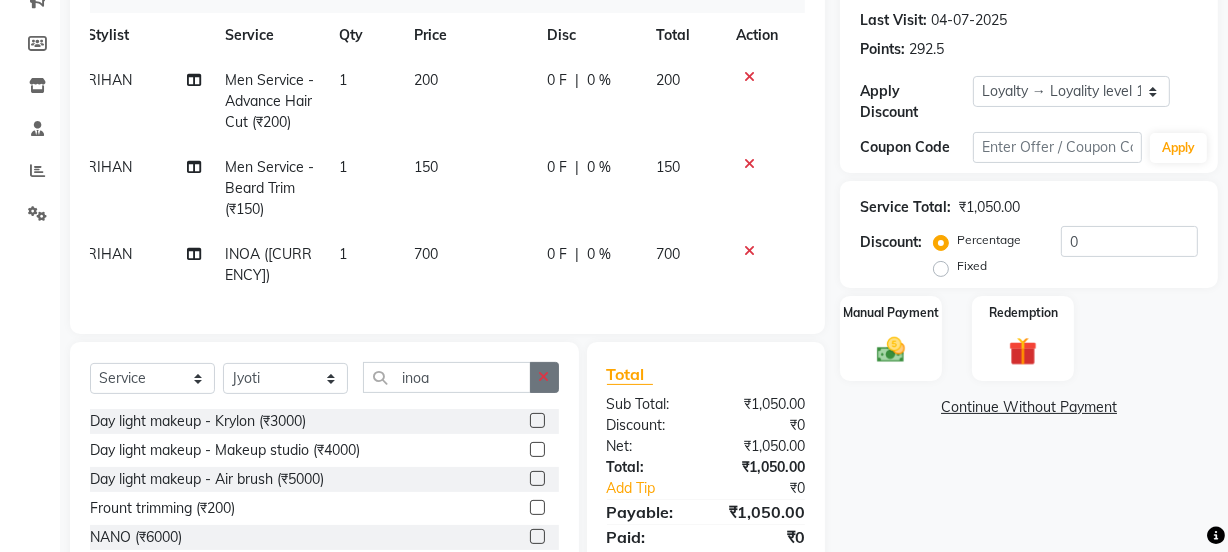 click 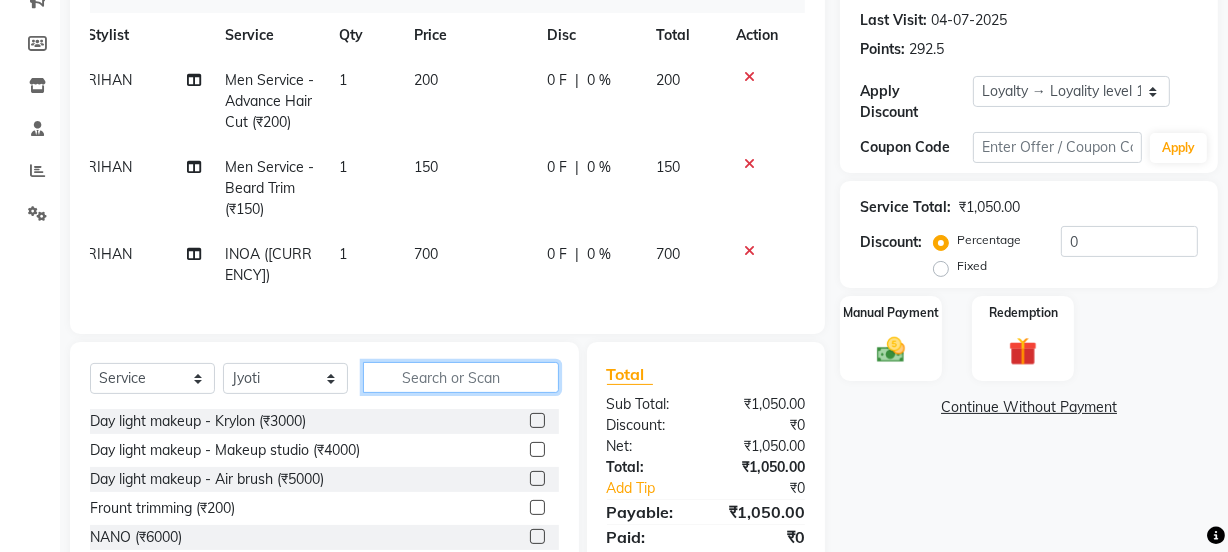 type on "v" 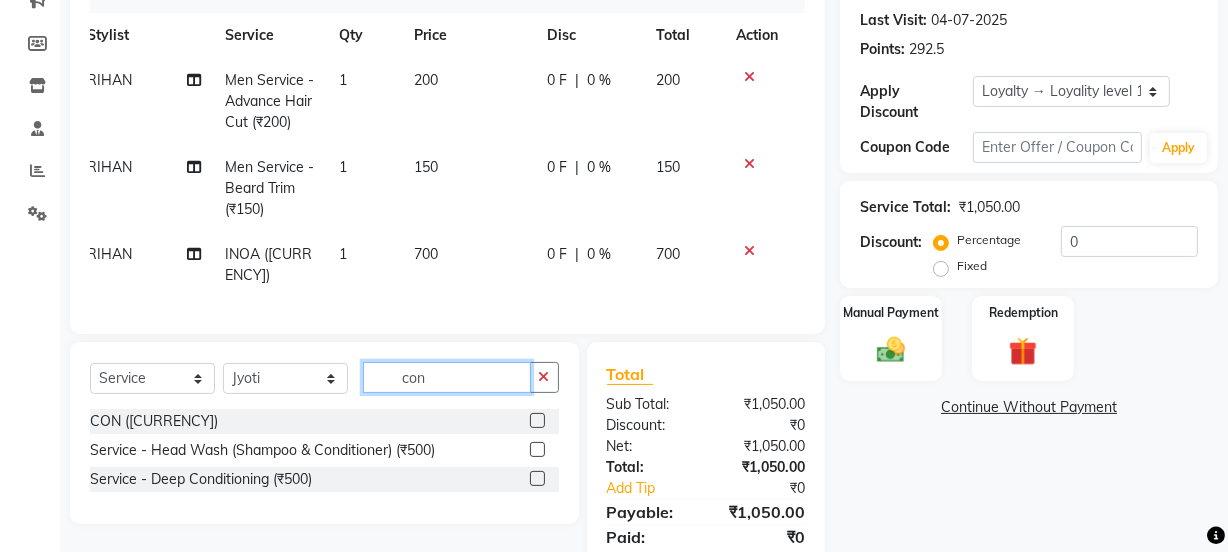 type on "con" 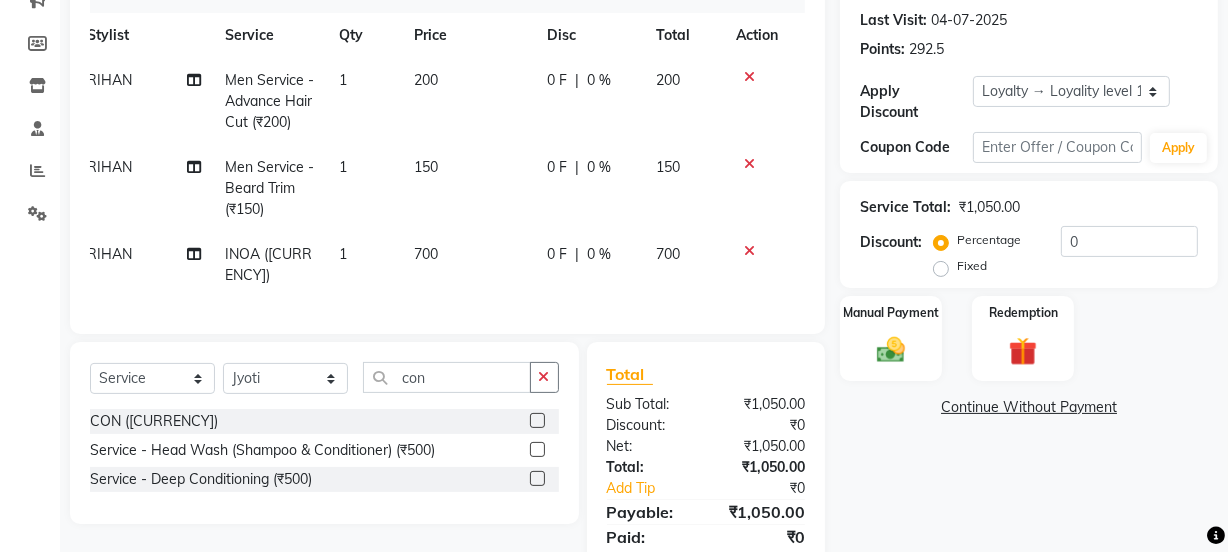 click 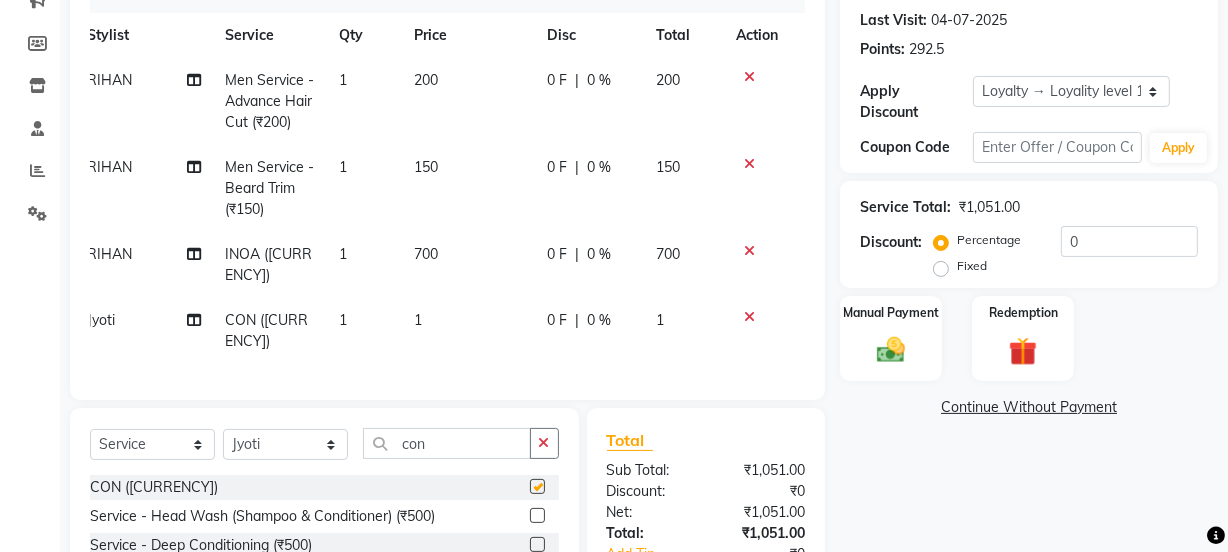 checkbox on "false" 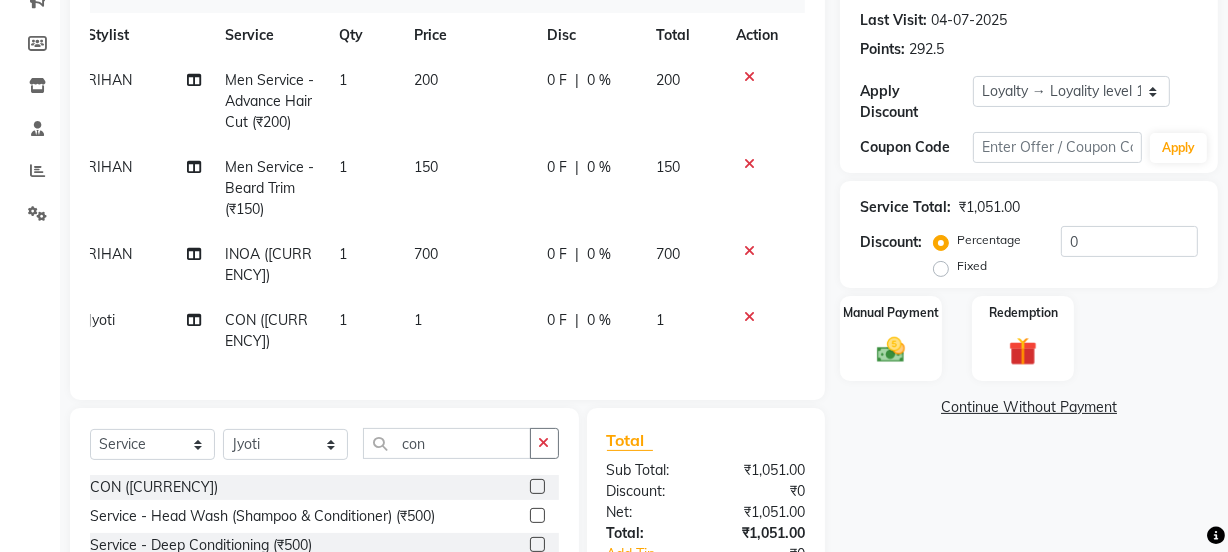 click on "1" 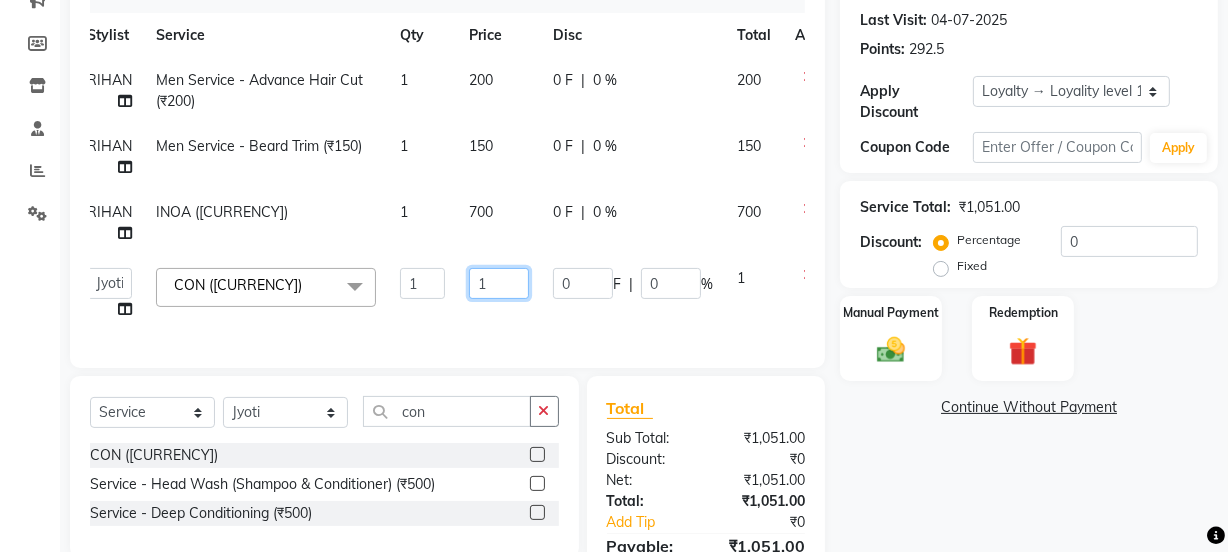 drag, startPoint x: 474, startPoint y: 285, endPoint x: 459, endPoint y: 283, distance: 15.132746 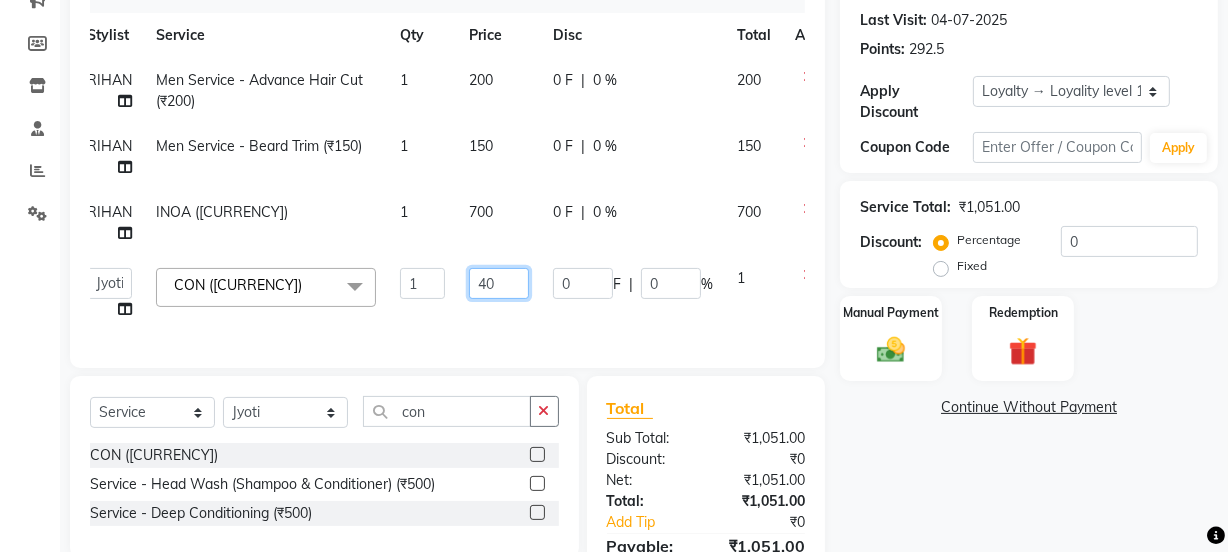 type on "400" 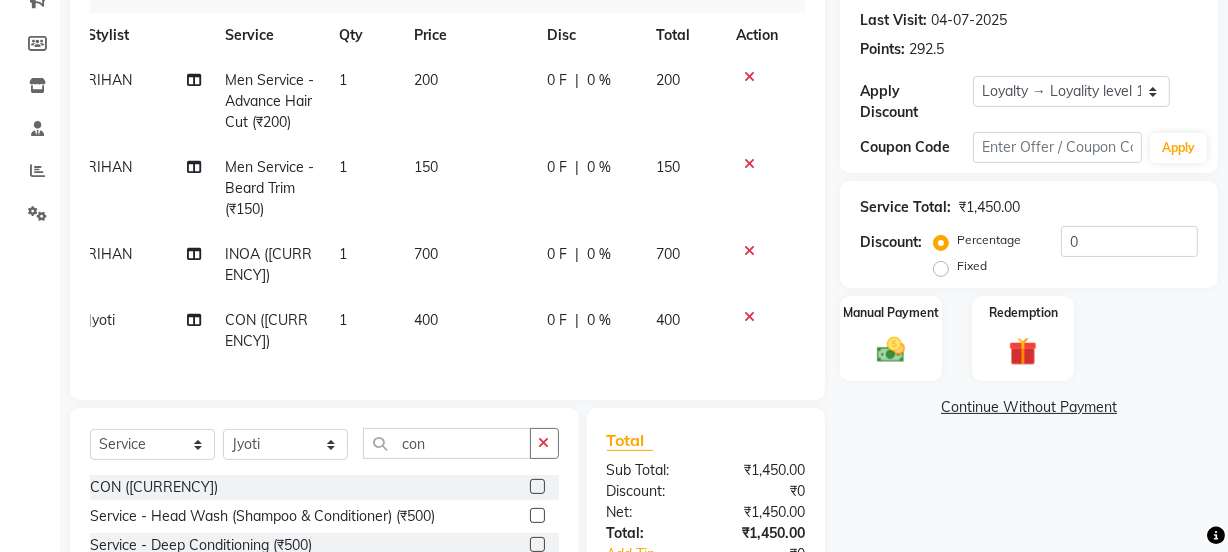 click on "[PERSON] CON (₹1) 1 400 0 F | 0 % 400" 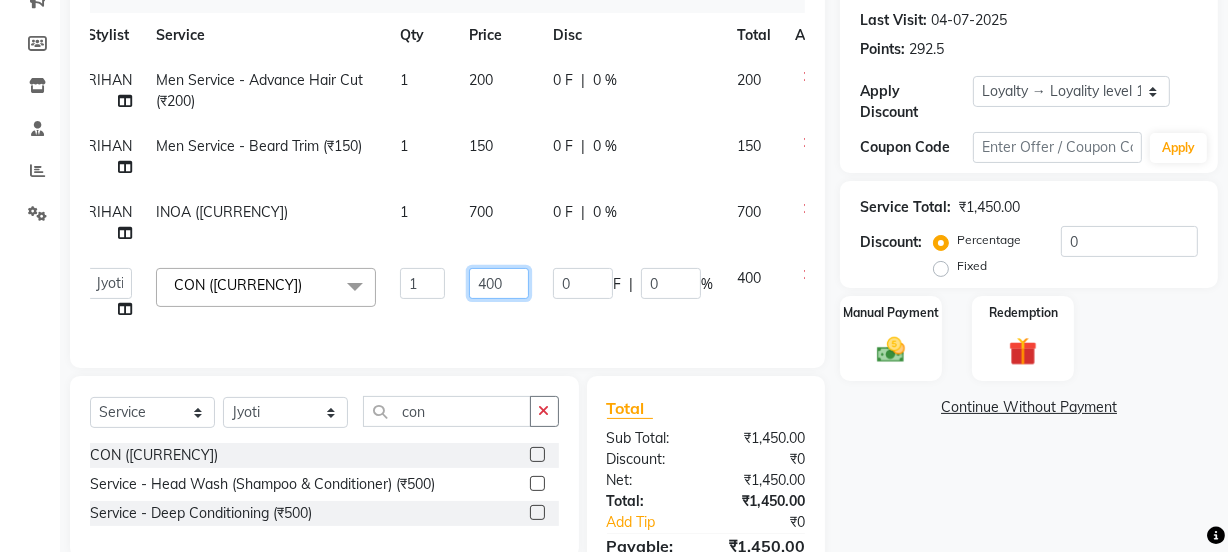 drag, startPoint x: 485, startPoint y: 280, endPoint x: 465, endPoint y: 276, distance: 20.396078 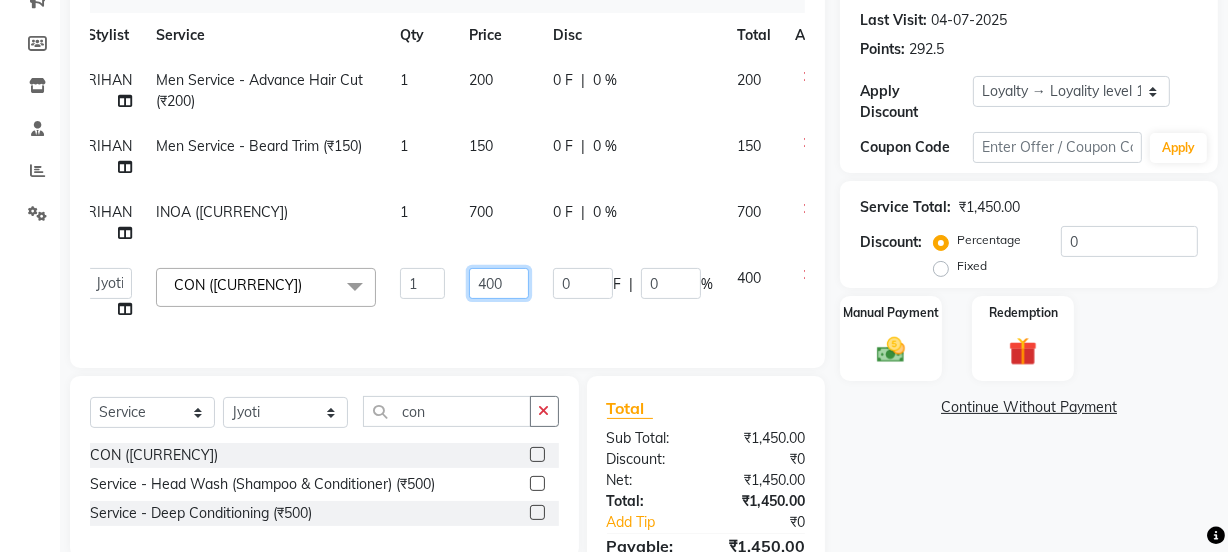 type on "500" 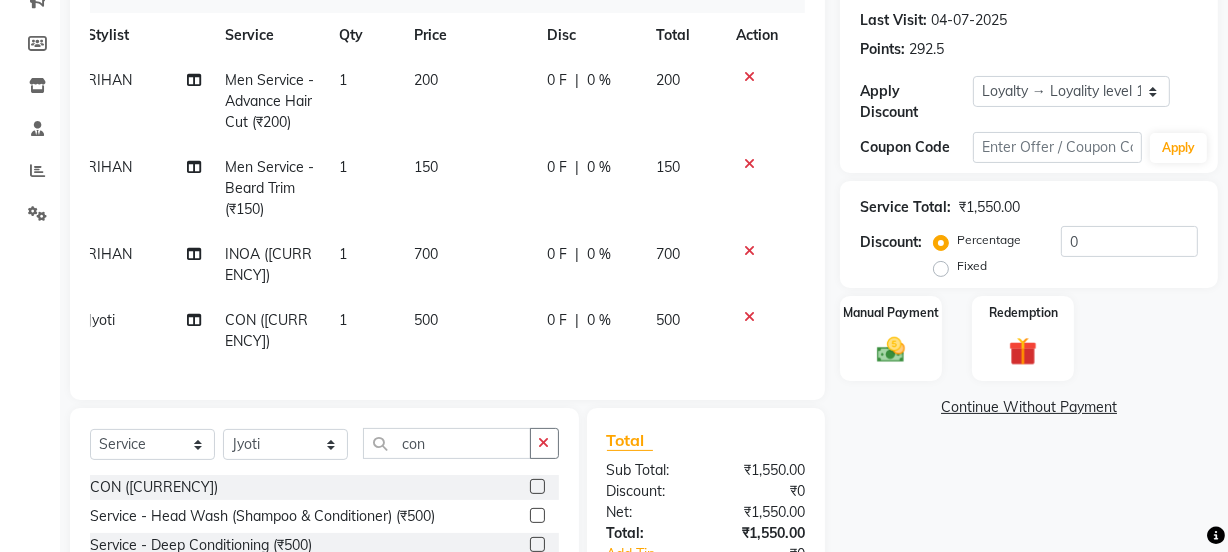 click on "Services Stylist Service Qty Price Disc Total Action [PERSON] Men Service - Advance Hair Cut (₹200) 1 200 0 F | 0 % 200 [PERSON] Men Service - Beard Trim (₹150) 1 150 0 F | 0 % 150 [PERSON] INOA (₹1) 1 700 0 F | 0 % 700 [PERSON] CON (₹1) 1 500 0 F | 0 % 500" 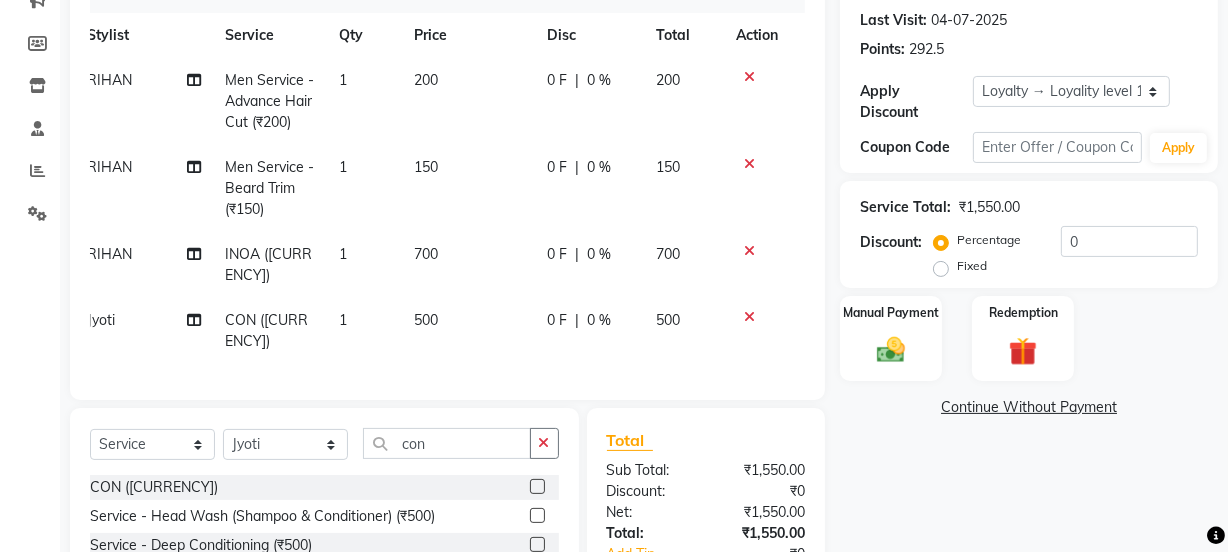 scroll, scrollTop: 381, scrollLeft: 0, axis: vertical 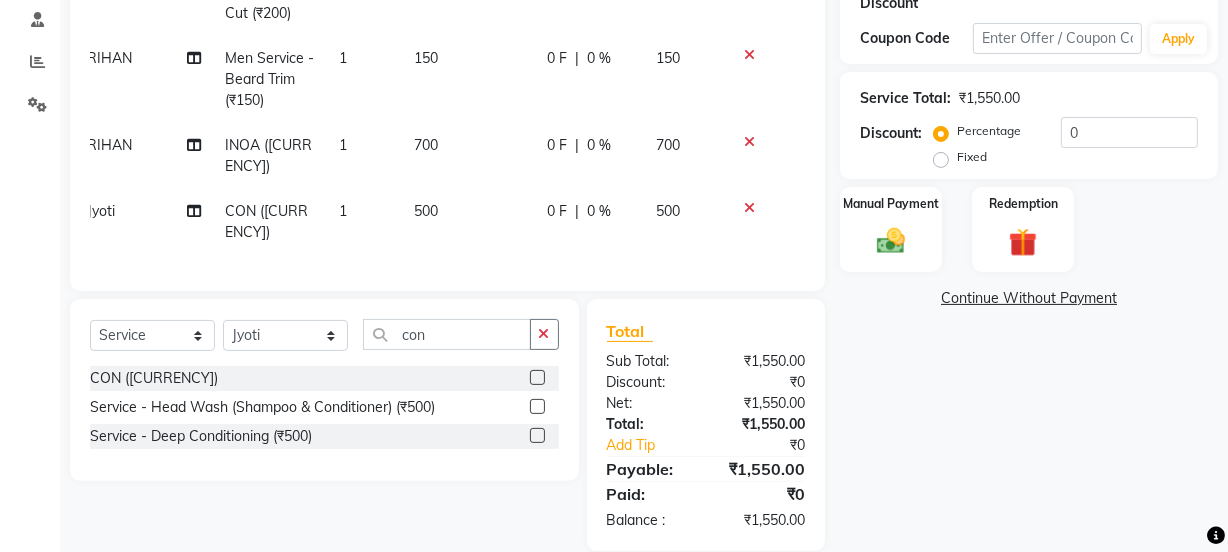 click on "Sub Total:" 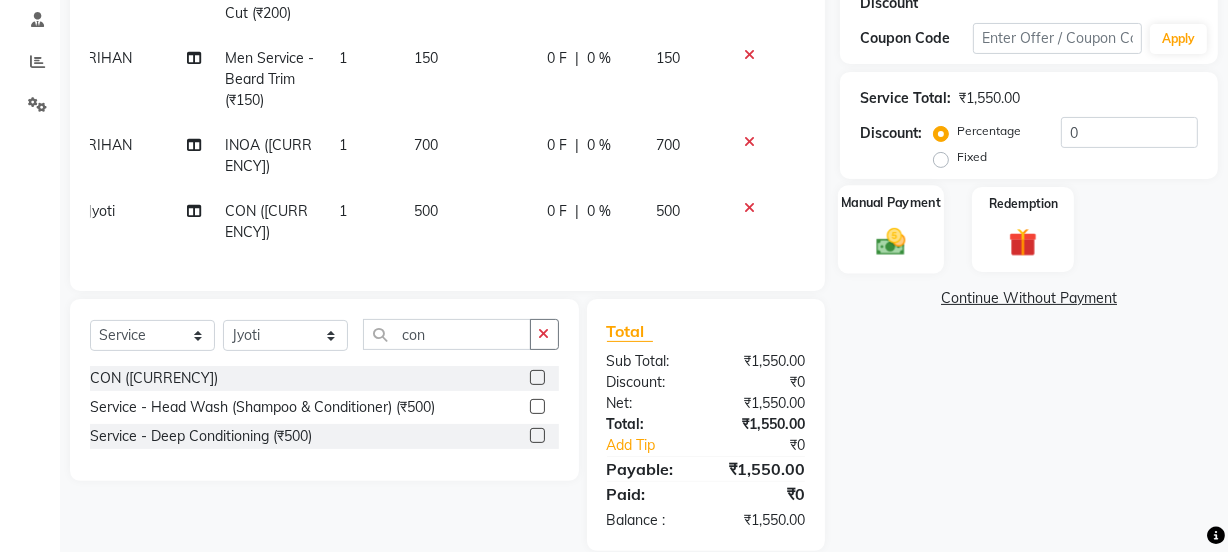 click 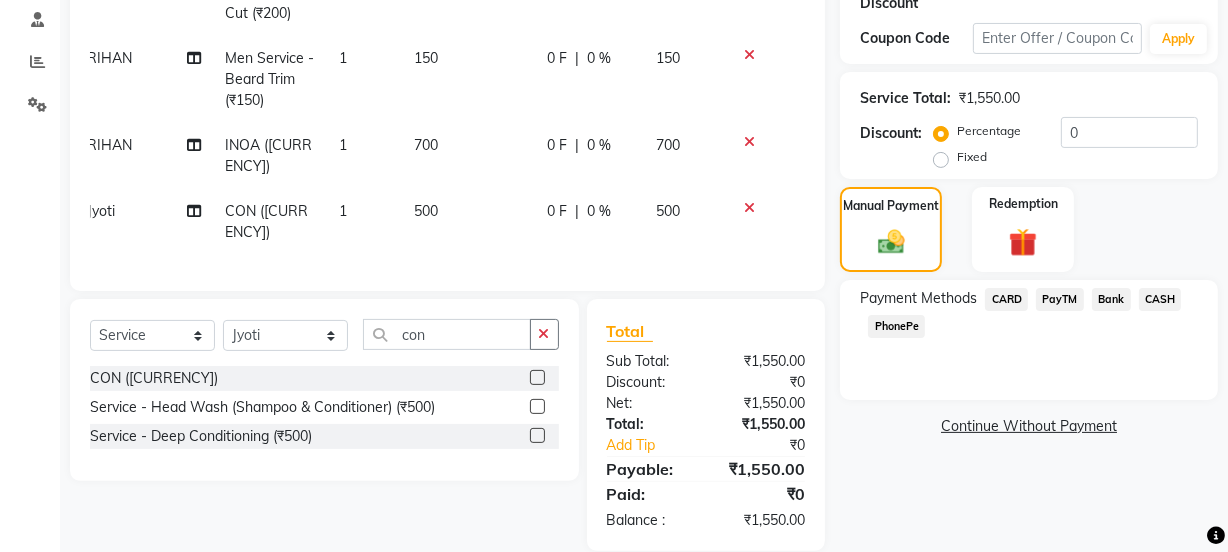 click on "CASH" 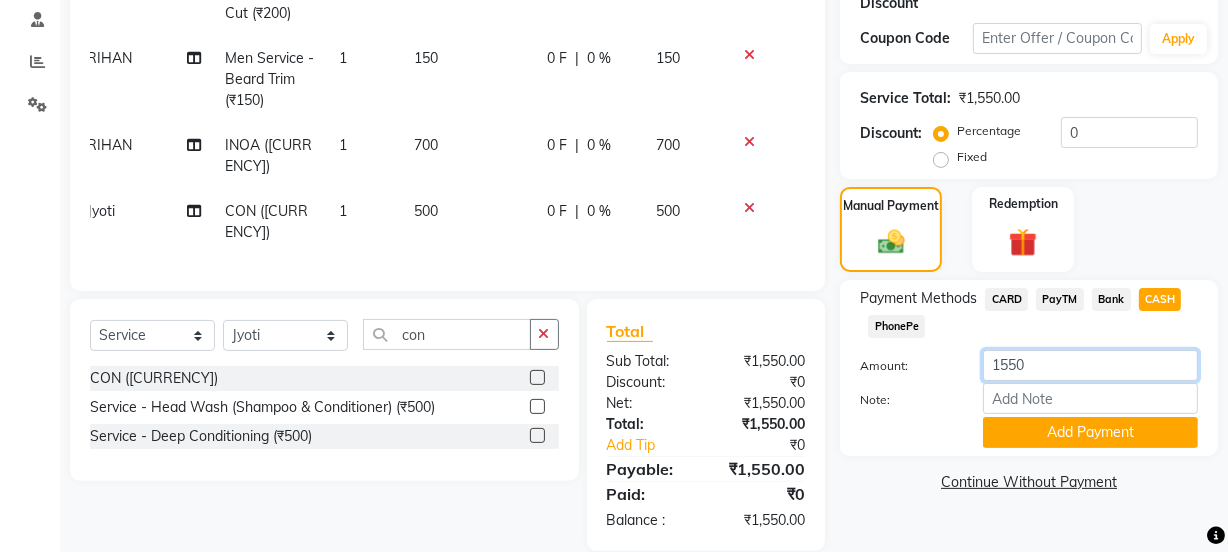click on "1550" 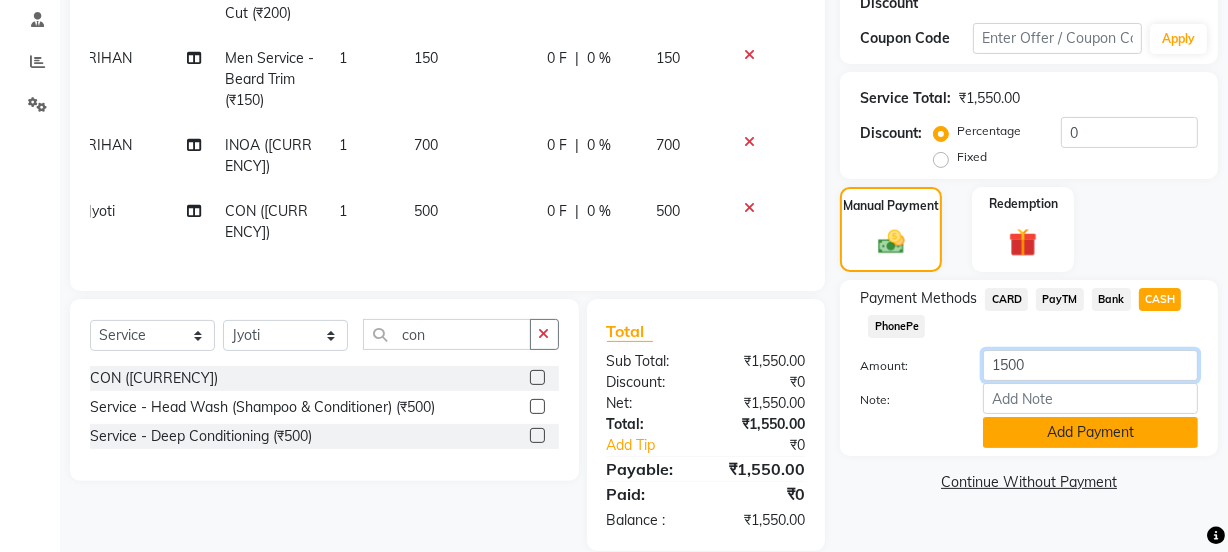 type on "1500" 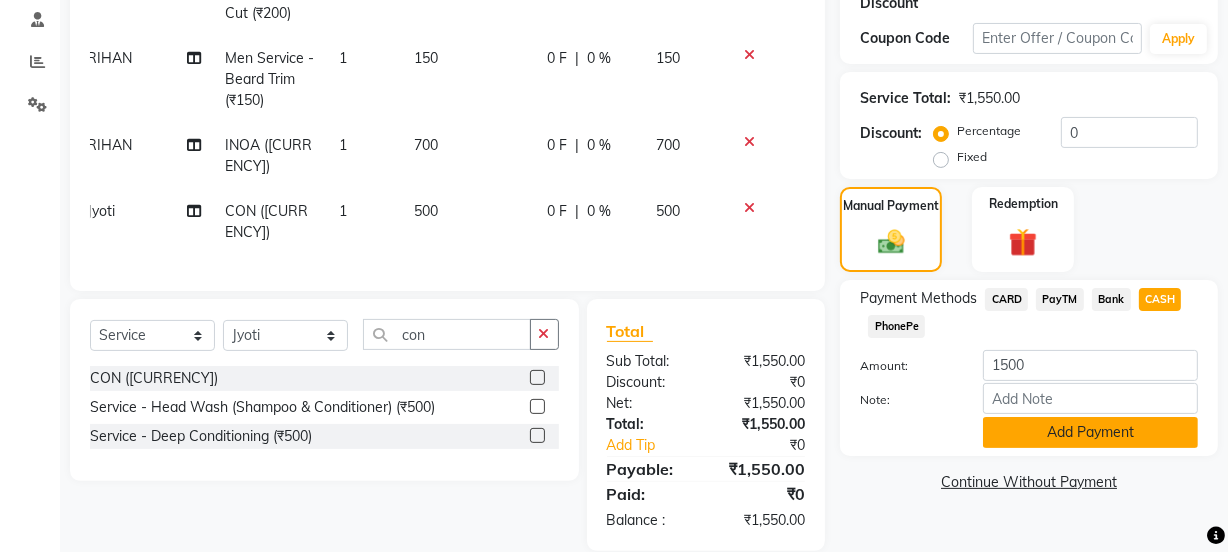 click on "Add Payment" 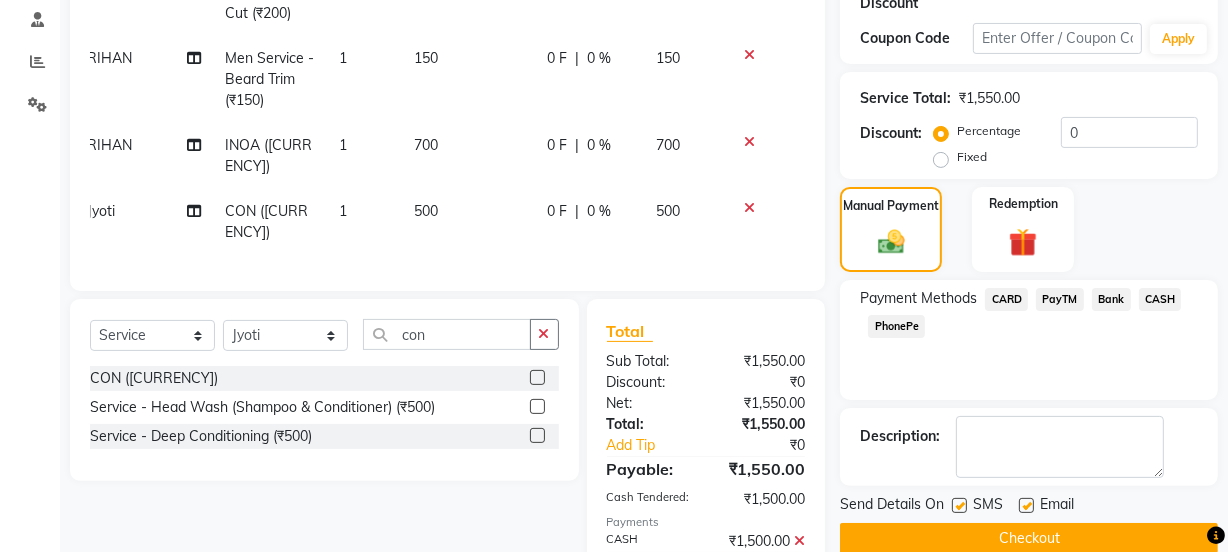 click on "PayTM" 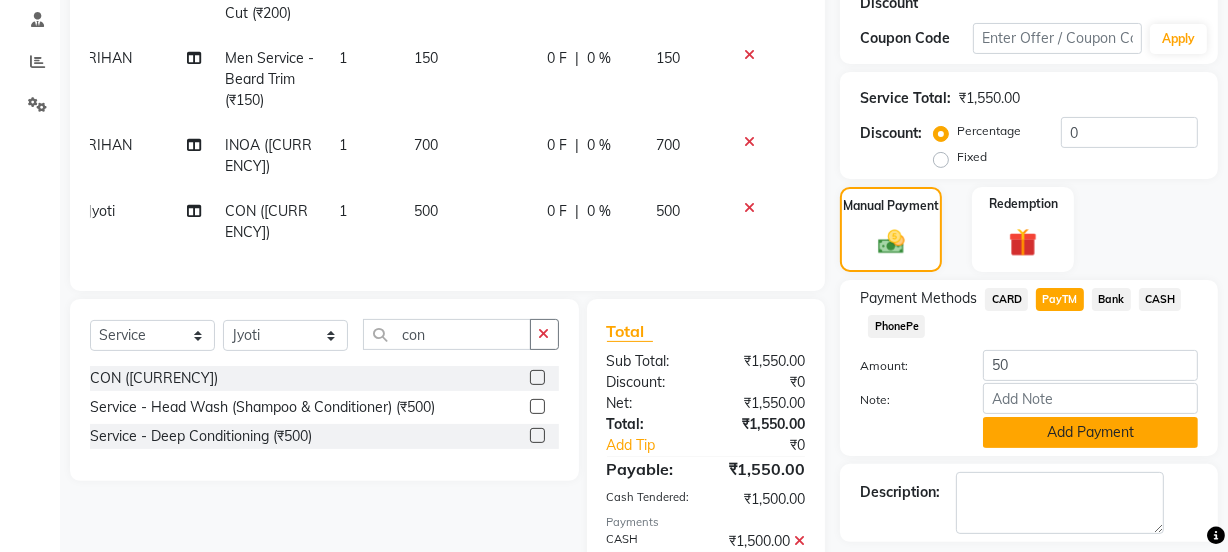 click on "Add Payment" 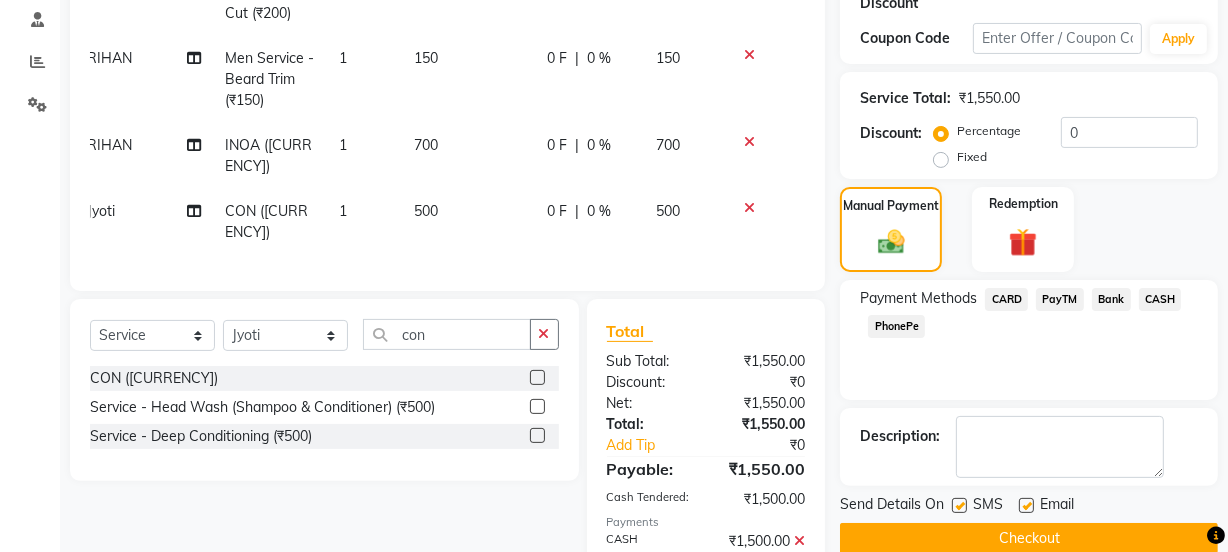 scroll, scrollTop: 634, scrollLeft: 0, axis: vertical 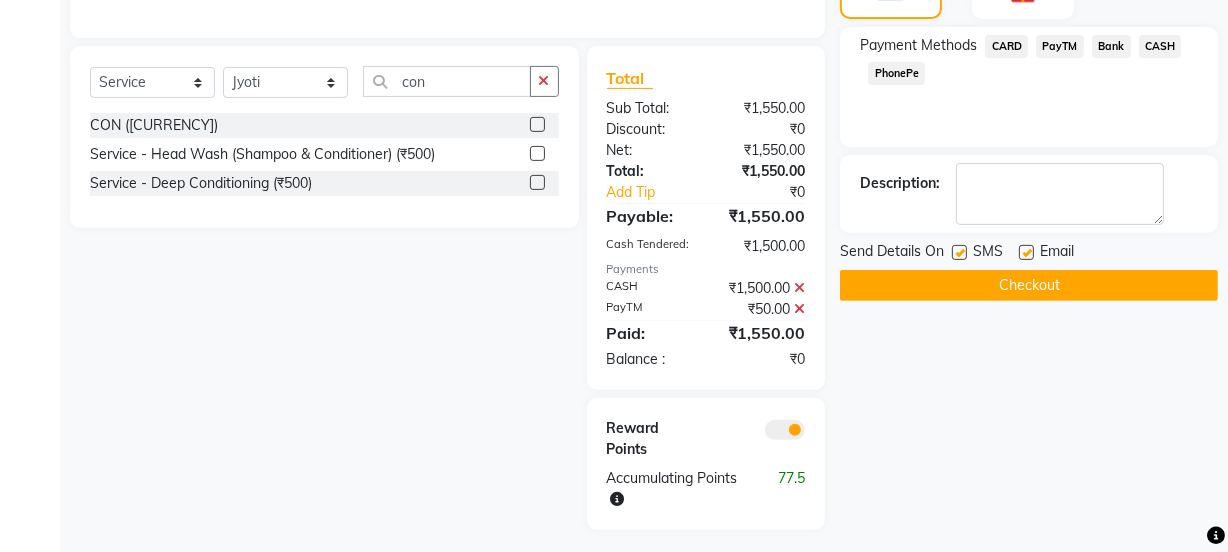 click 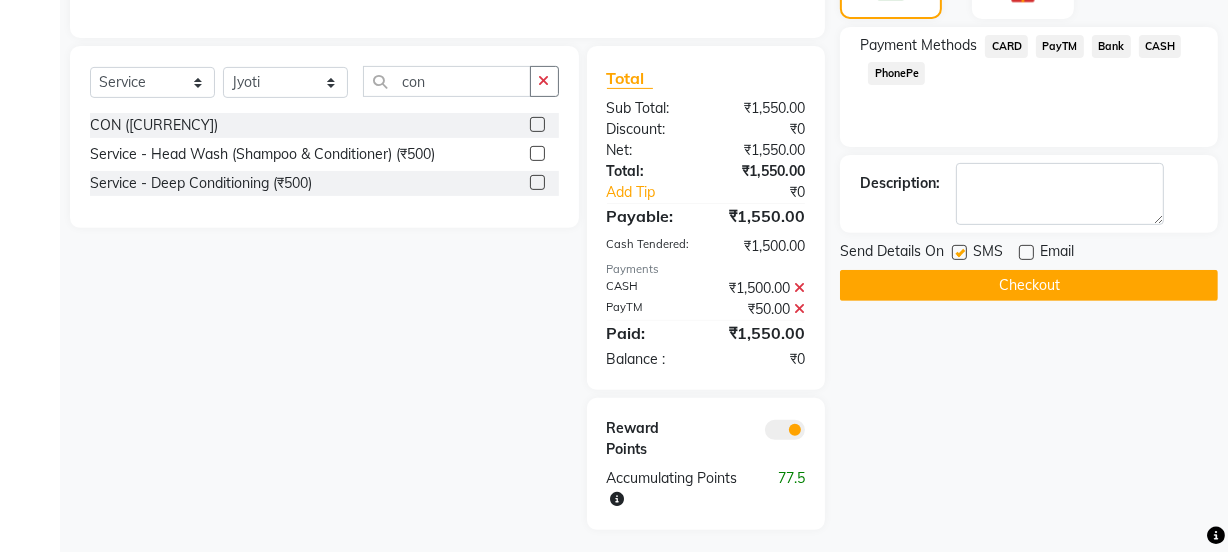 click on "SMS" 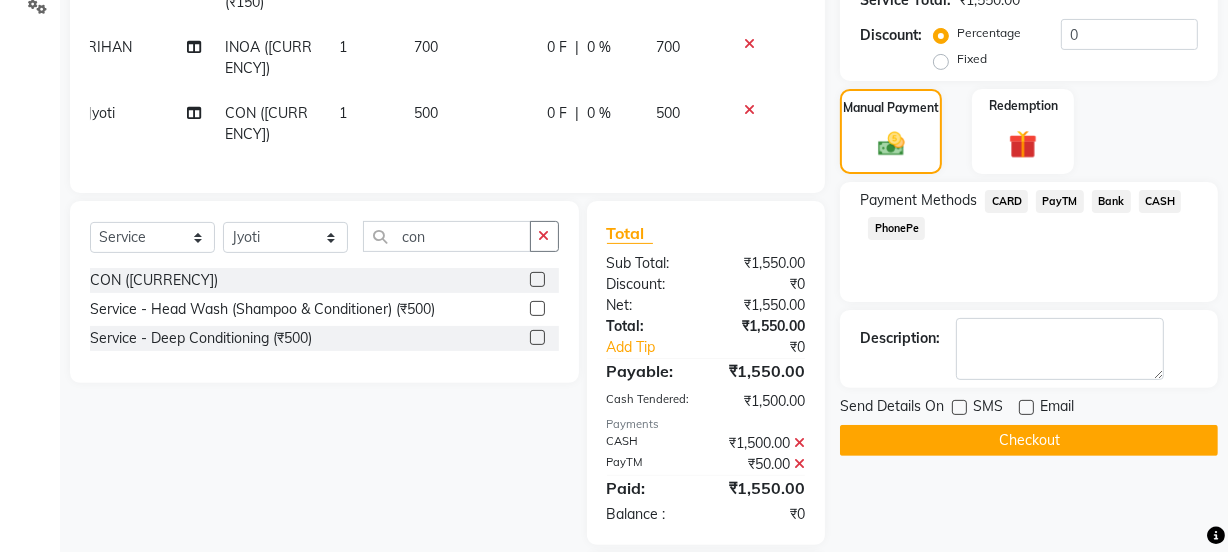 scroll, scrollTop: 634, scrollLeft: 0, axis: vertical 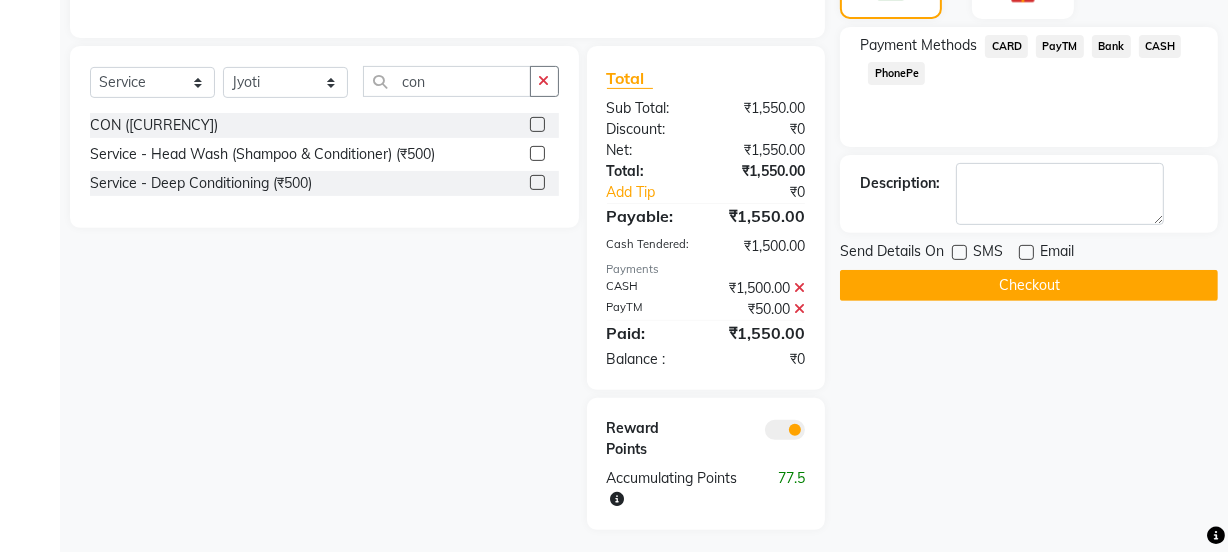 click on "Checkout" 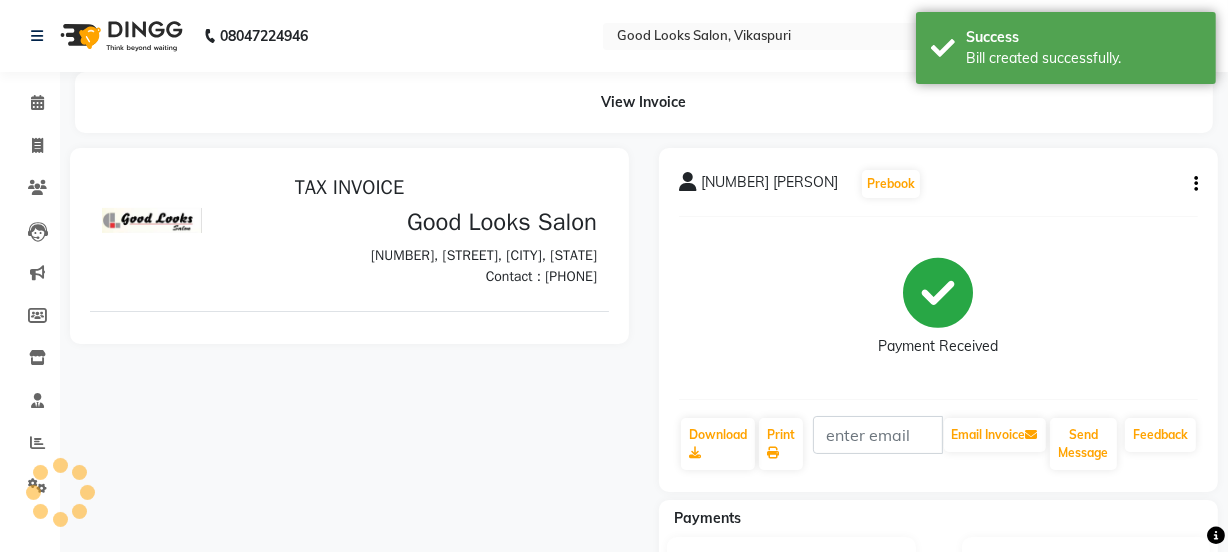 scroll, scrollTop: 0, scrollLeft: 0, axis: both 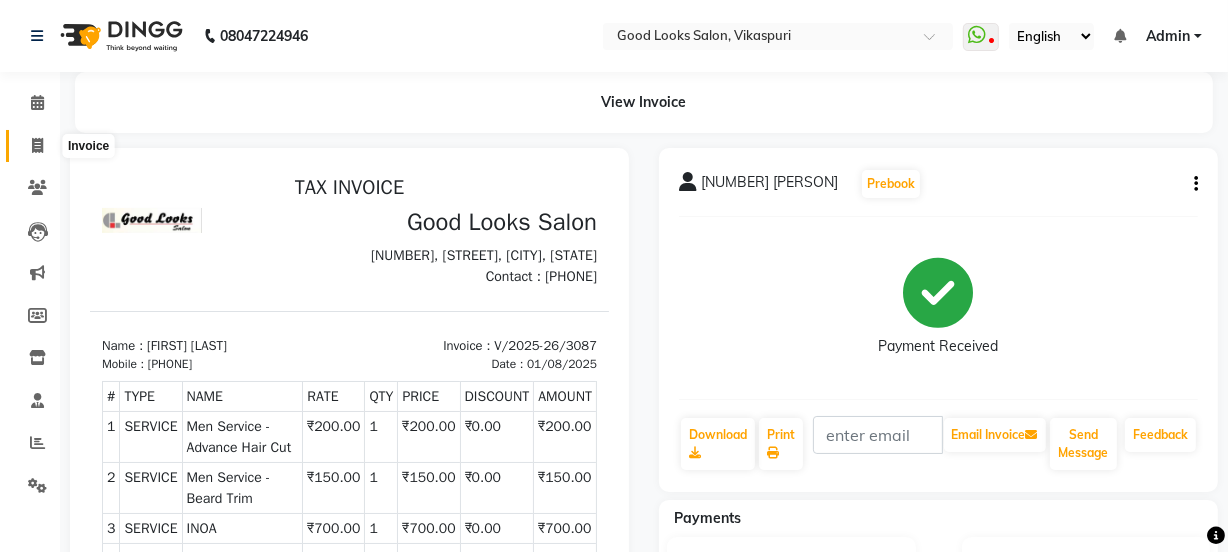 click 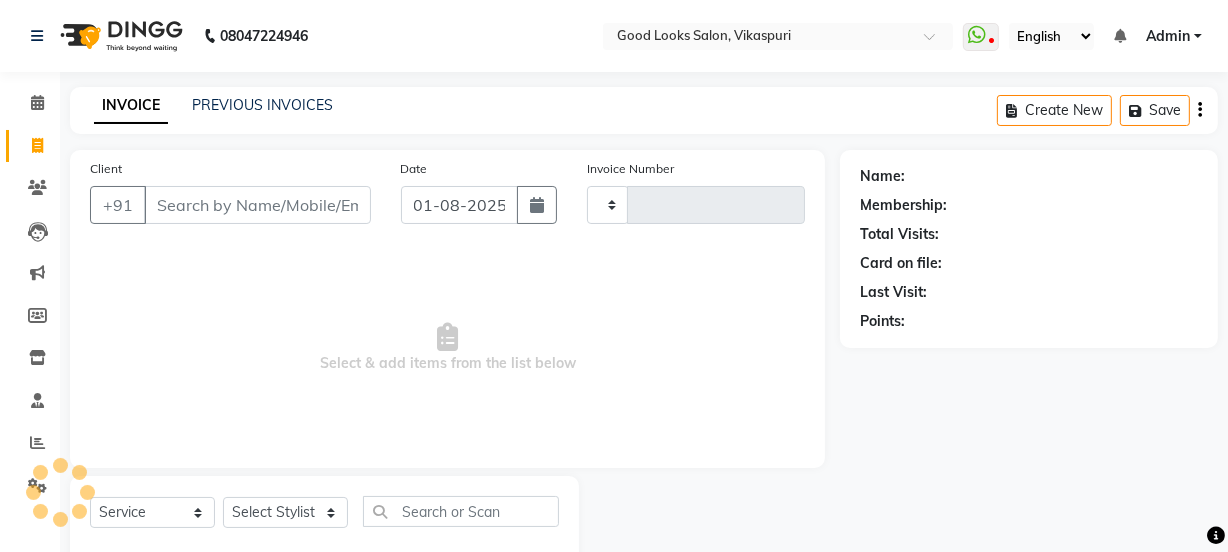 type on "3088" 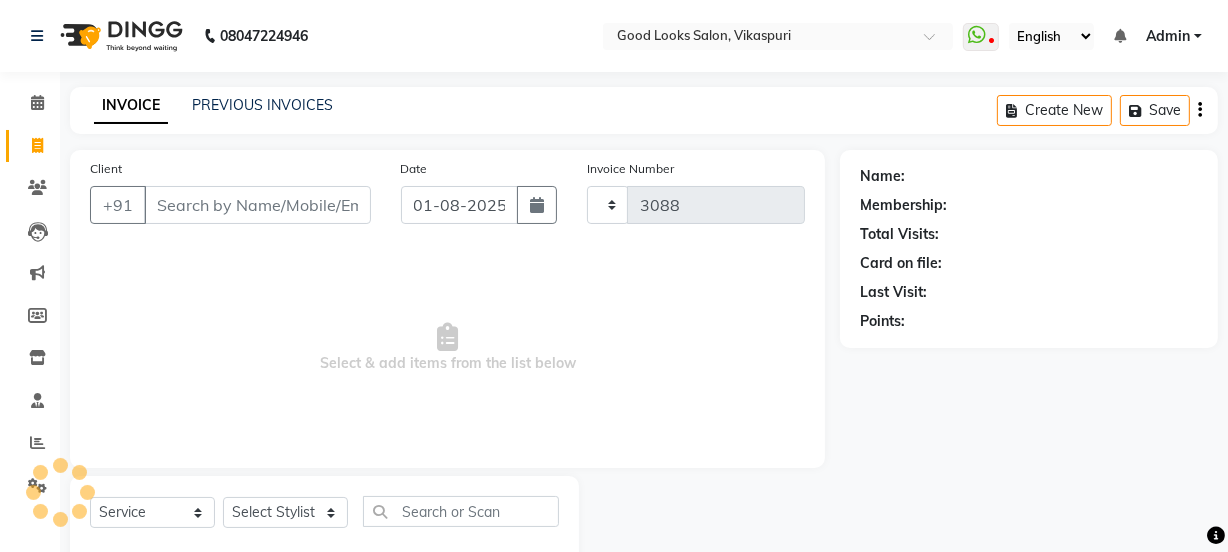 select on "4230" 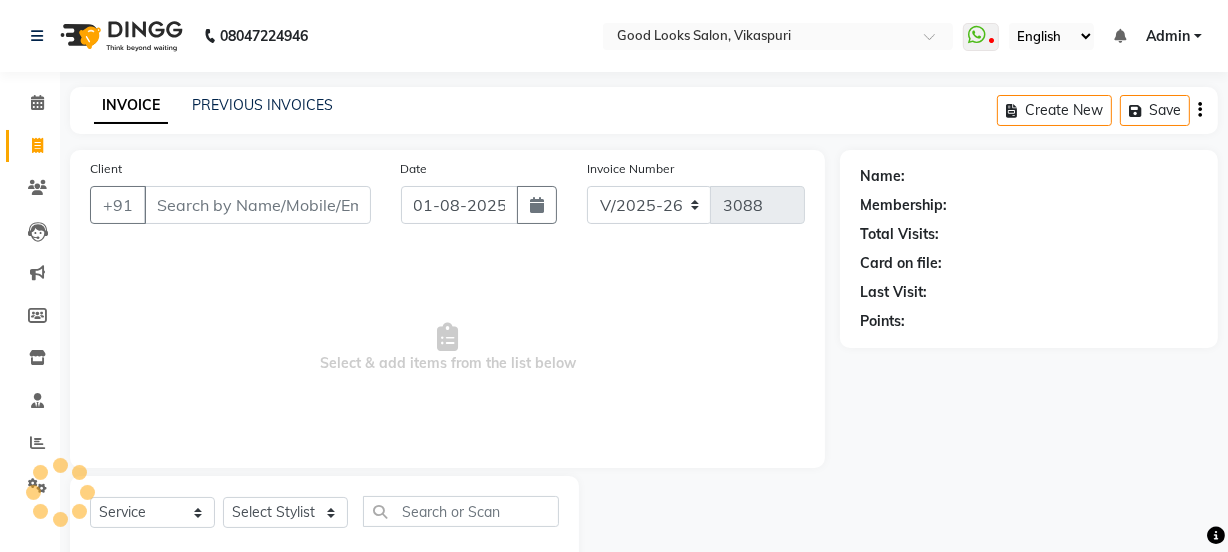 scroll, scrollTop: 50, scrollLeft: 0, axis: vertical 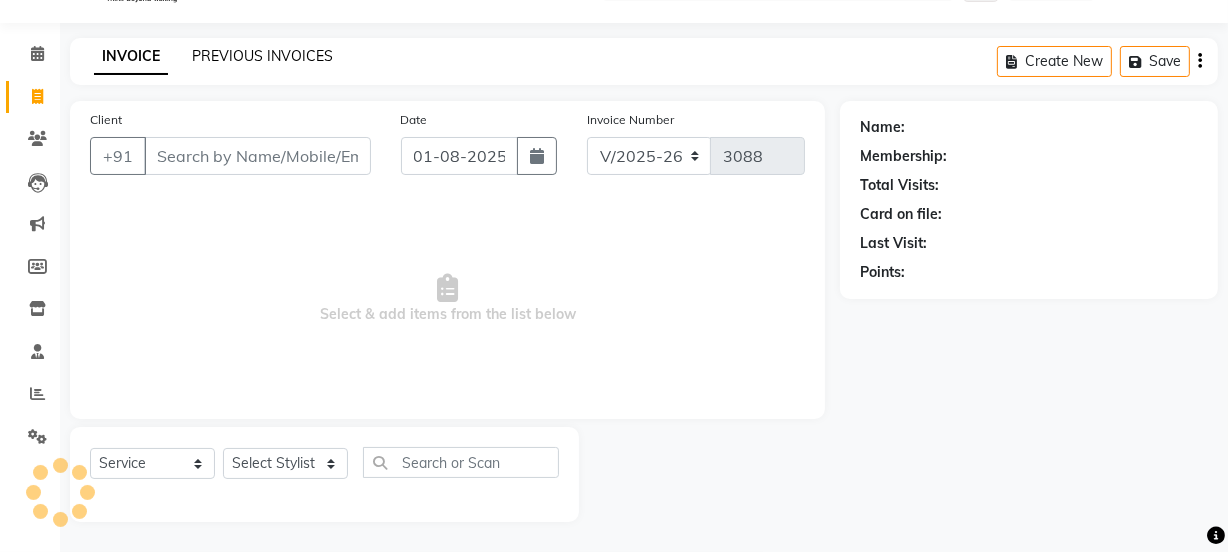 click on "PREVIOUS INVOICES" 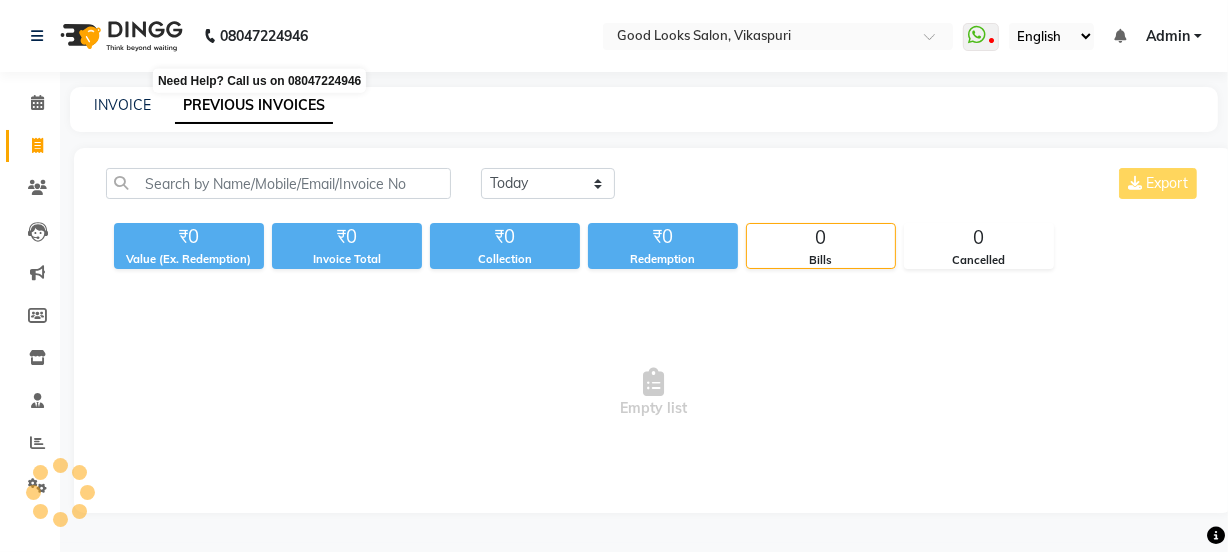 scroll, scrollTop: 0, scrollLeft: 0, axis: both 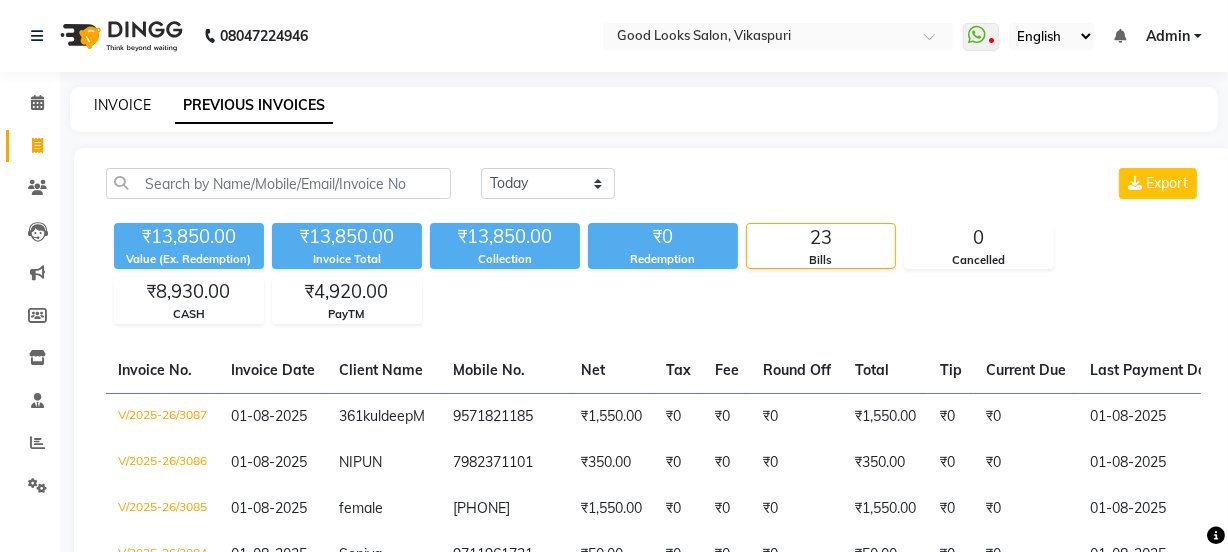 drag, startPoint x: 118, startPoint y: 100, endPoint x: 430, endPoint y: 4, distance: 326.4353 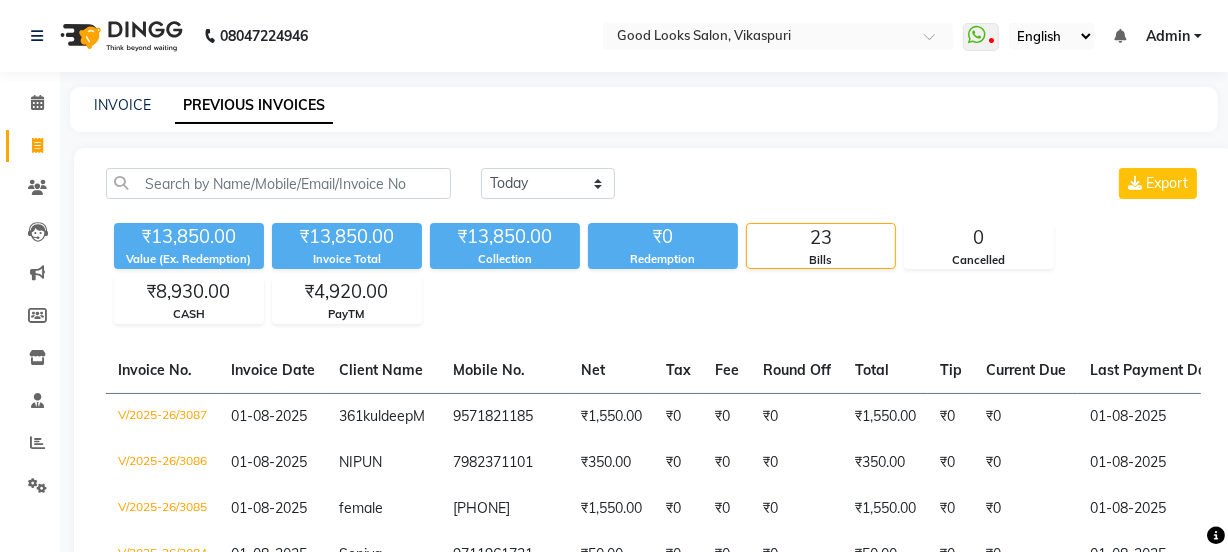 select on "service" 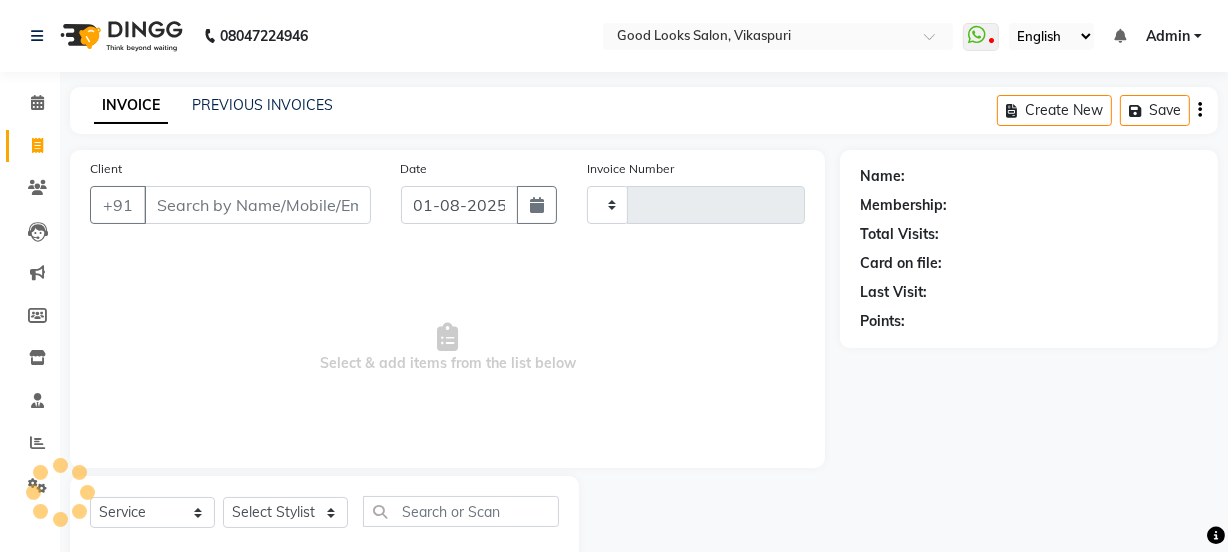 type on "3088" 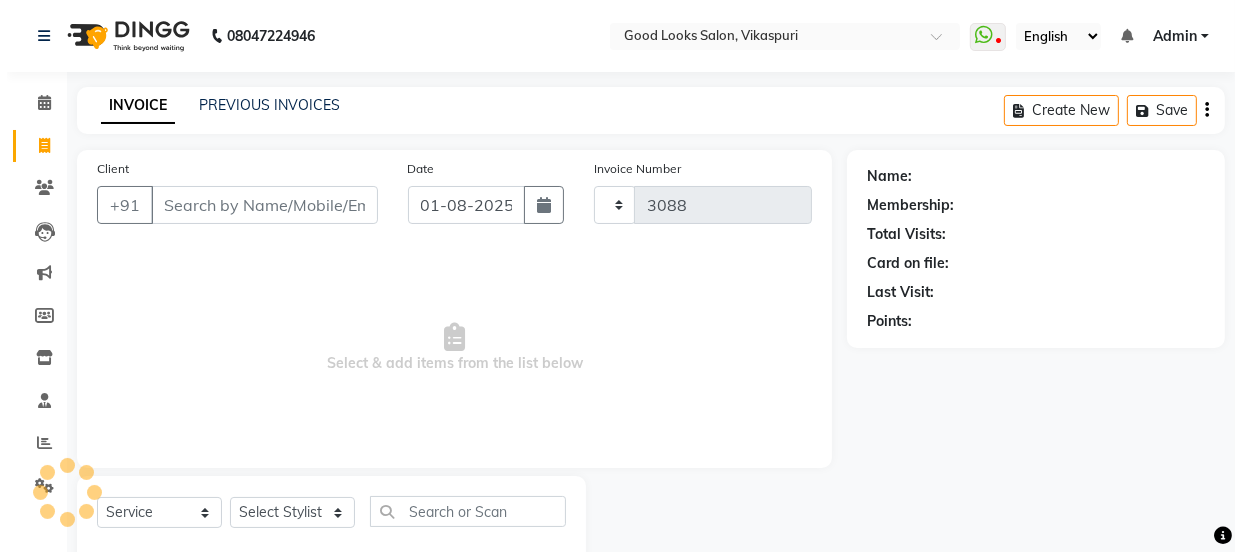 scroll, scrollTop: 50, scrollLeft: 0, axis: vertical 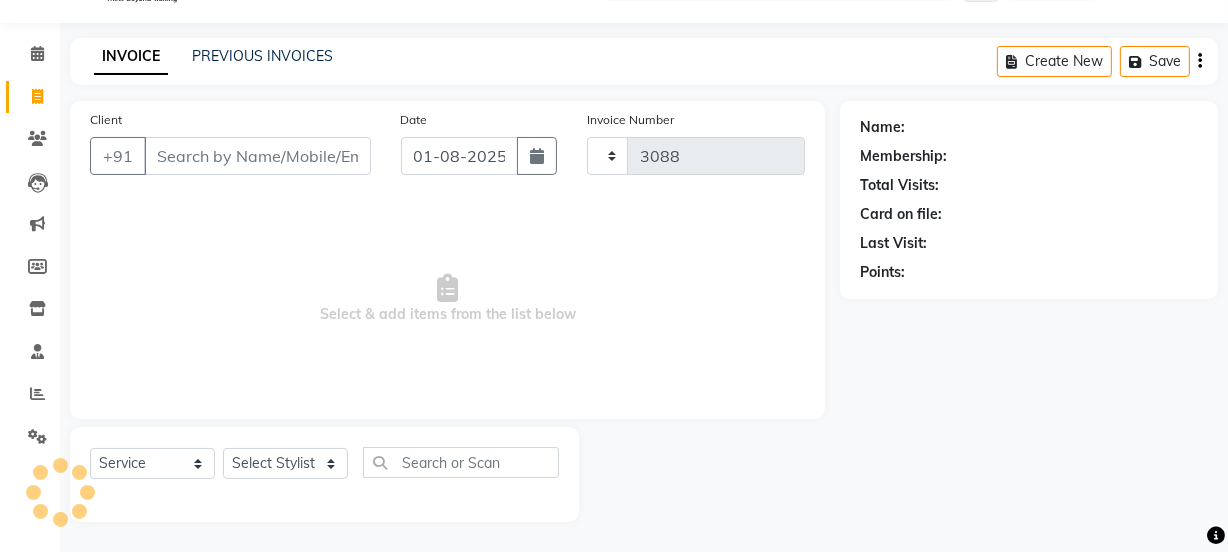select on "4230" 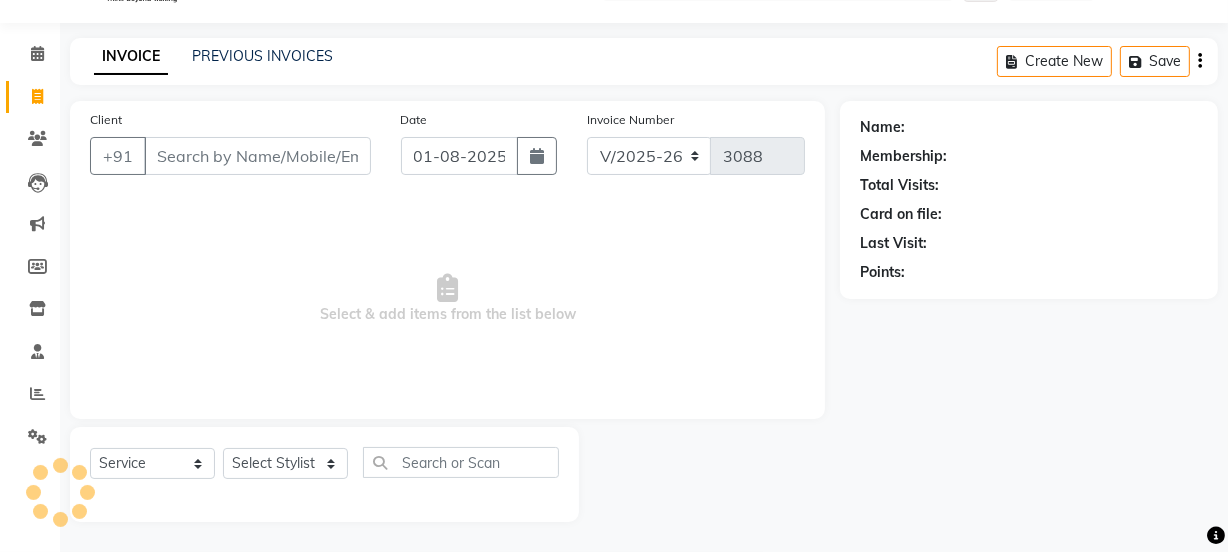 click on "Client" at bounding box center [257, 156] 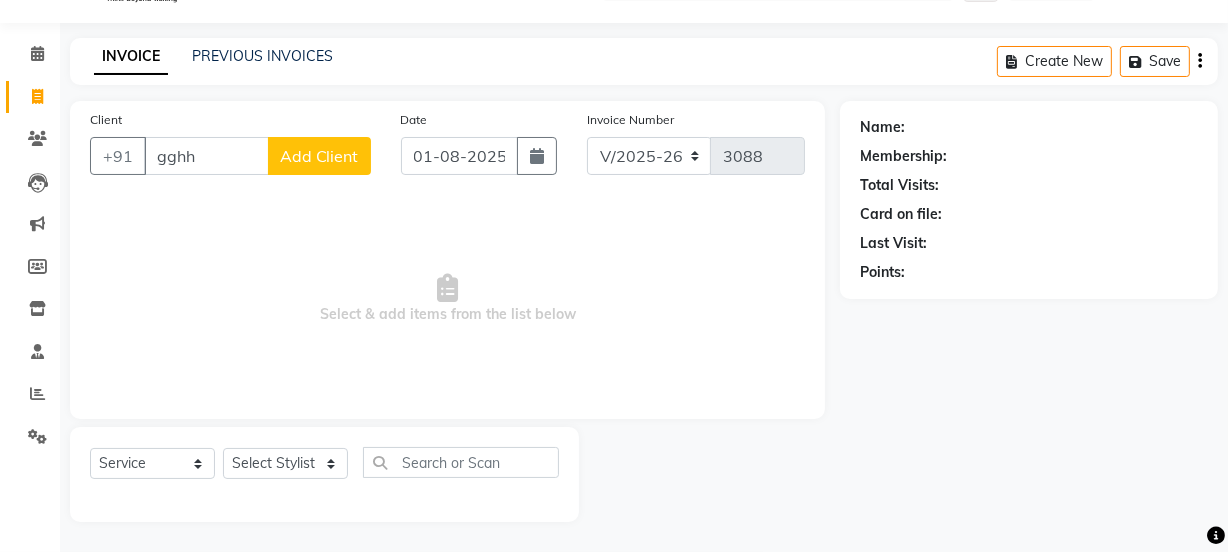 type on "gghh" 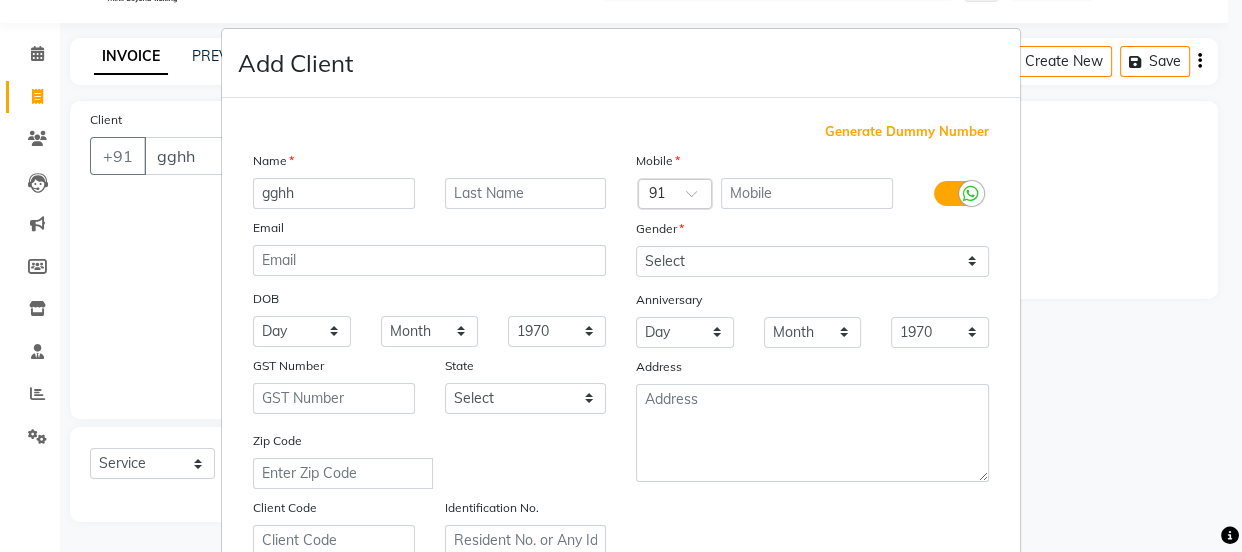 click on "Generate Dummy Number" at bounding box center (907, 132) 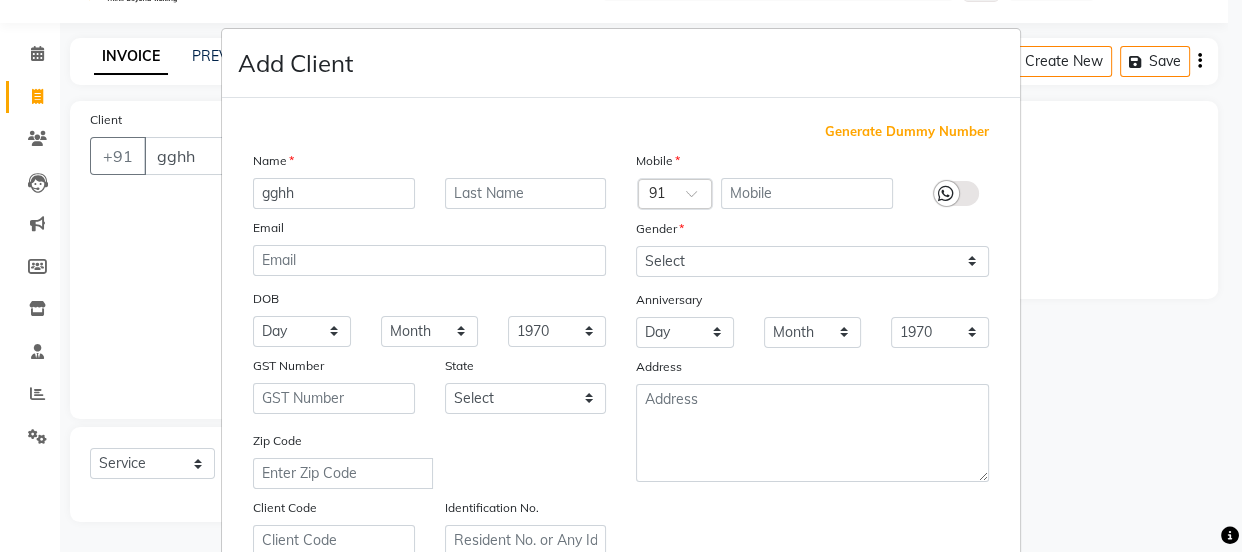 type on "[NUMBER]" 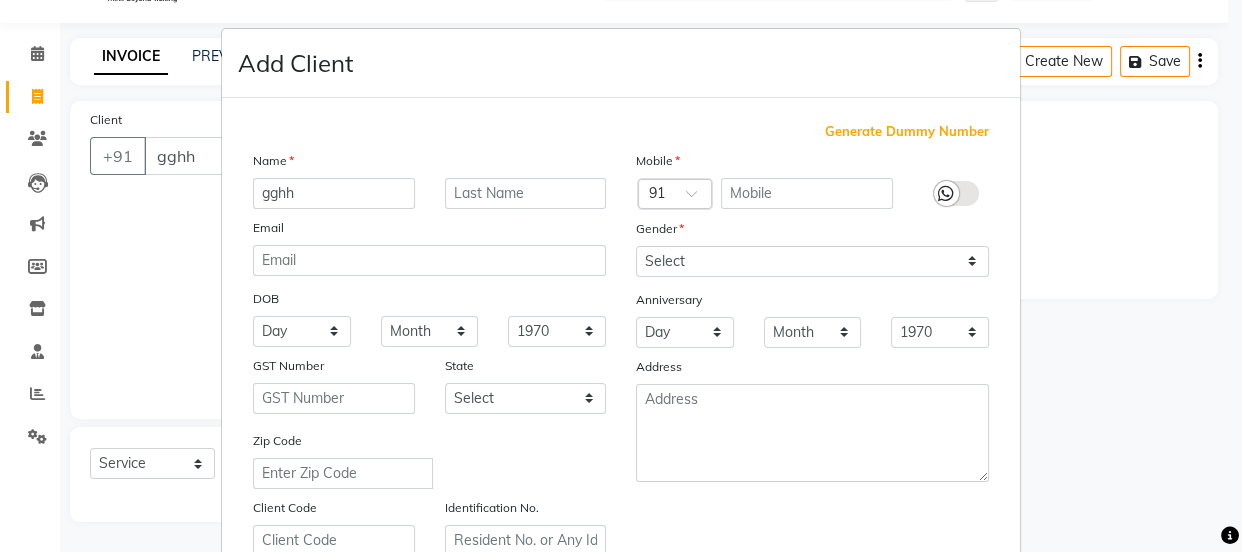 checkbox on "false" 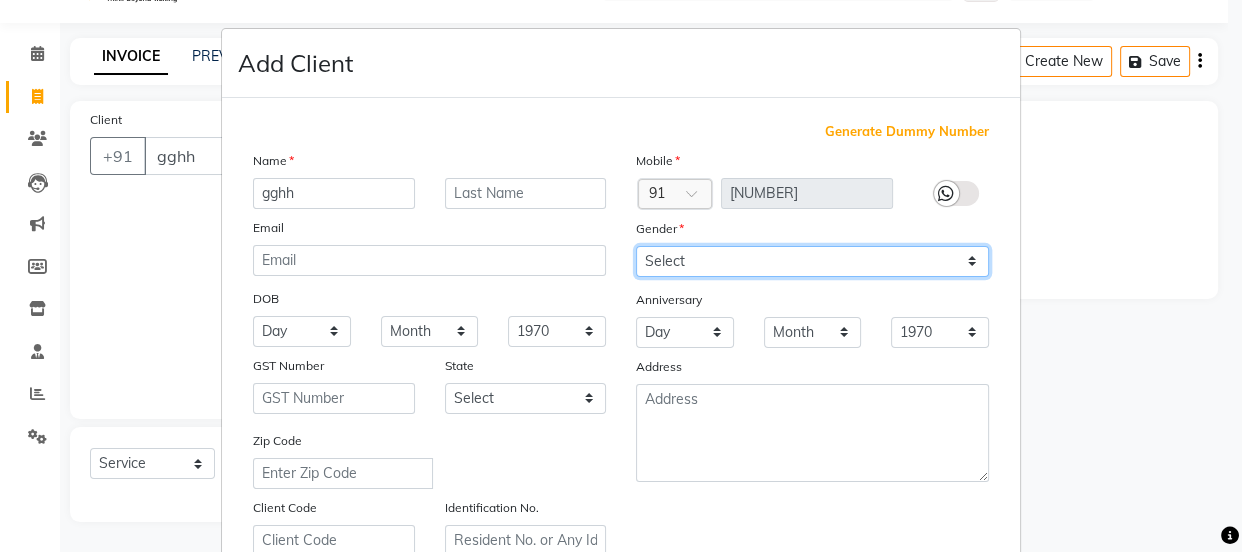 click on "Select Male Female Other Prefer Not To Say" at bounding box center [812, 261] 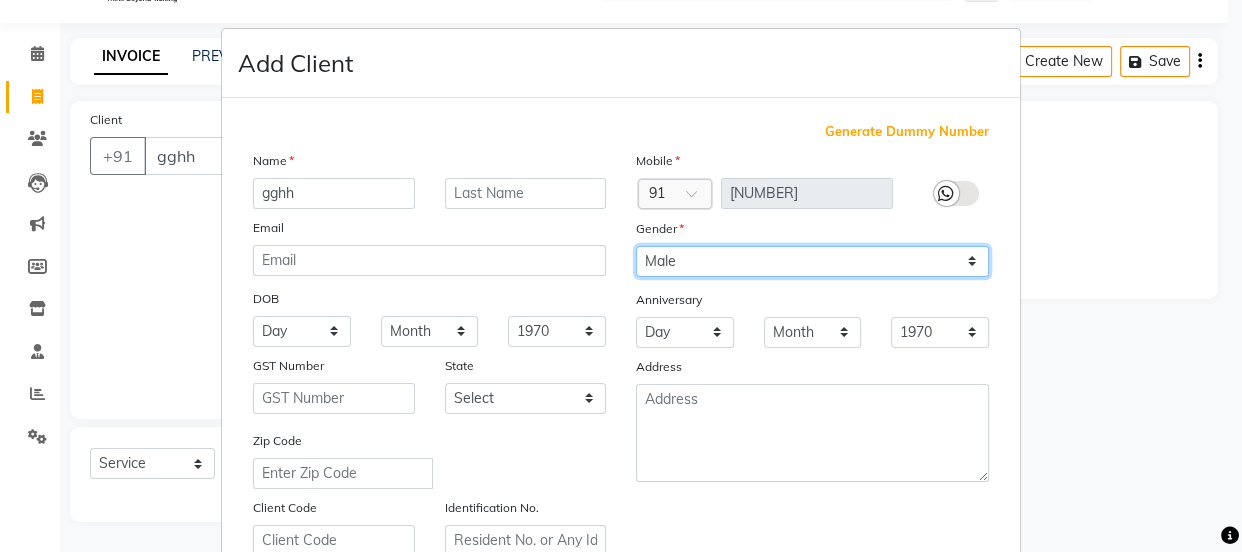 click on "Select Male Female Other Prefer Not To Say" at bounding box center [812, 261] 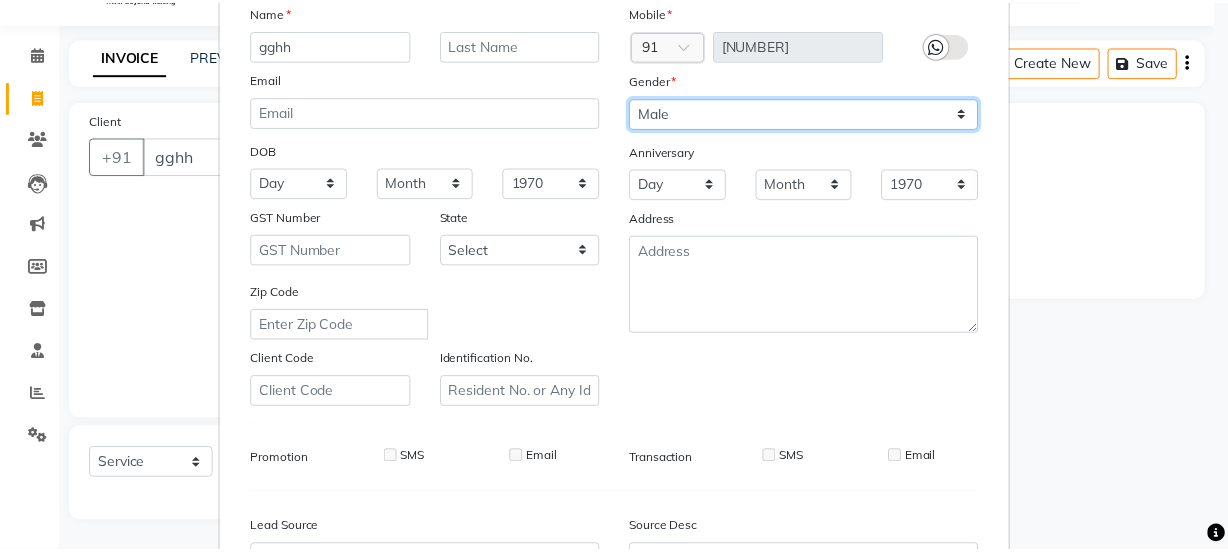 scroll, scrollTop: 377, scrollLeft: 0, axis: vertical 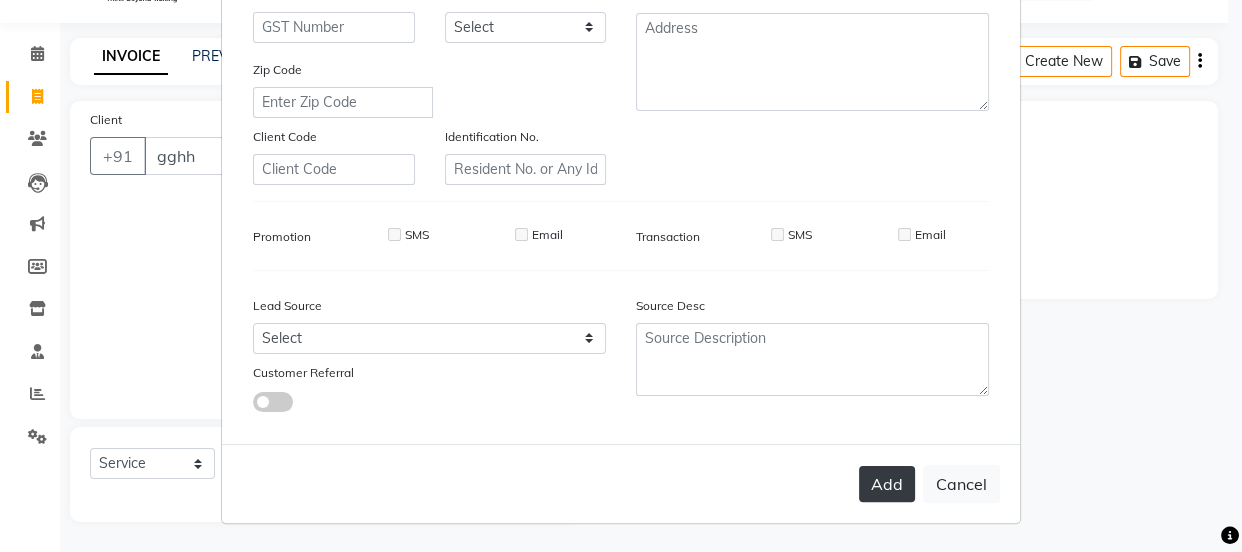 click on "Add" at bounding box center (887, 484) 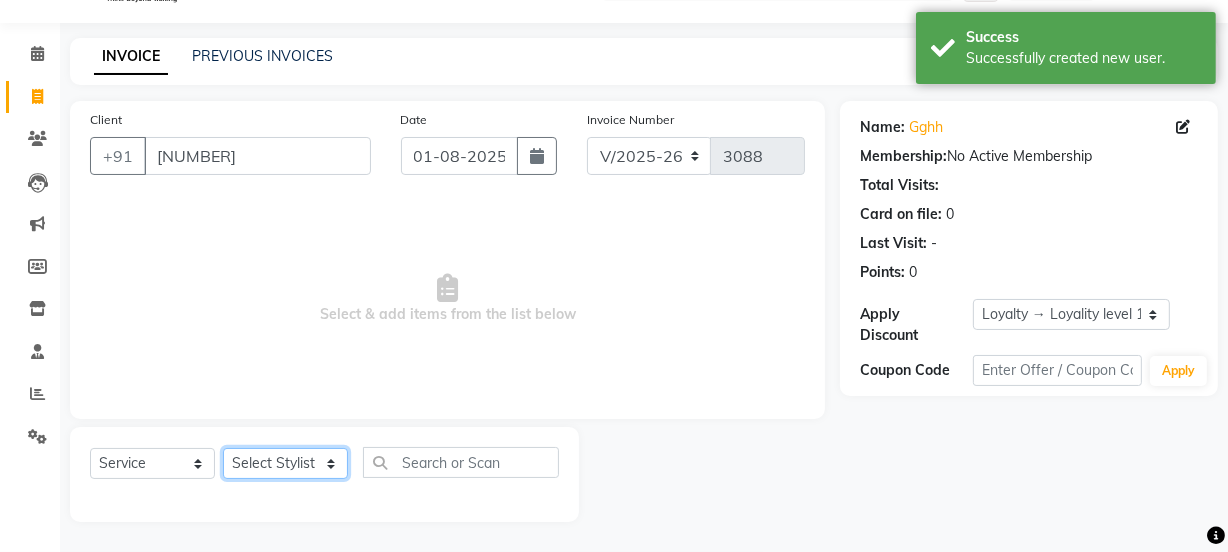 click on "Select Stylist Jyoti kaif Manager Pooja Prachi Raman Raman 2 Reception RIHAN Sameer Shivam simo SUNNY yogita" 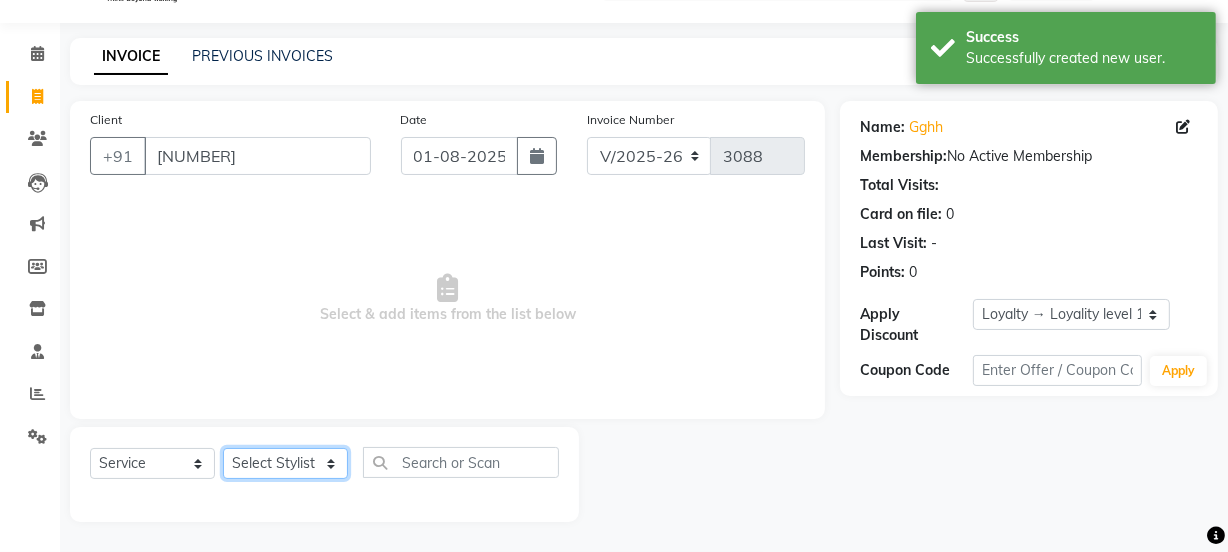 click on "Select Stylist Jyoti kaif Manager Pooja Prachi Raman Raman 2 Reception RIHAN Sameer Shivam simo SUNNY yogita" 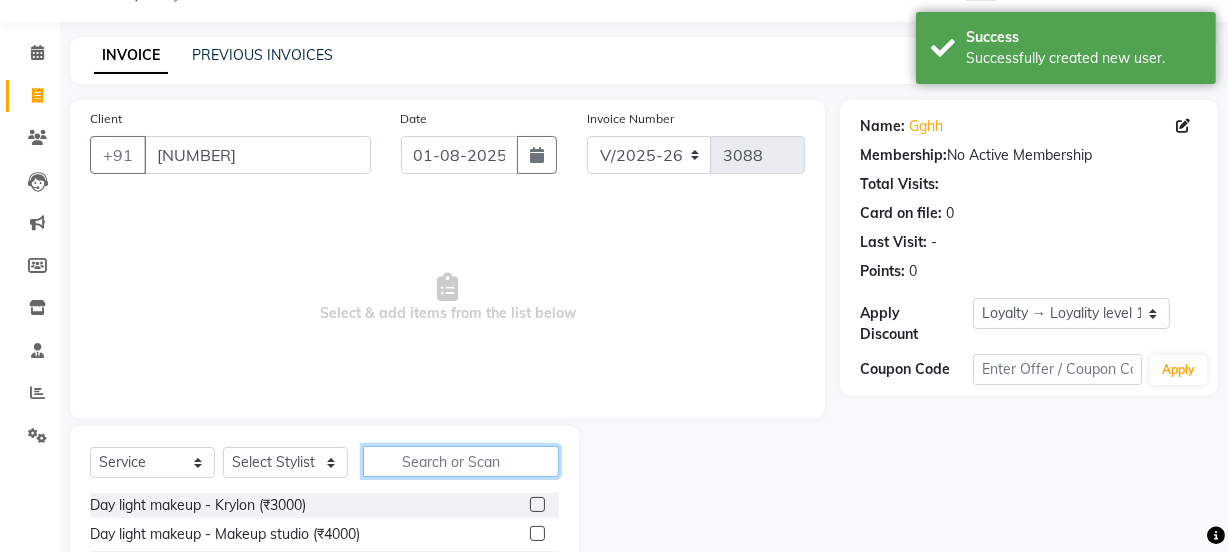 click 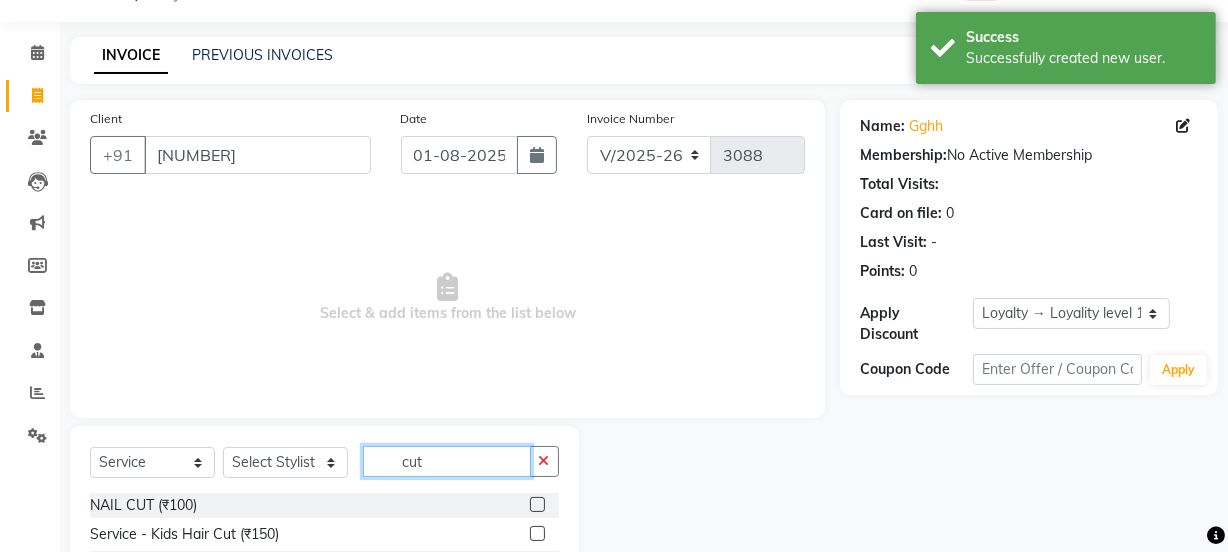 scroll, scrollTop: 250, scrollLeft: 0, axis: vertical 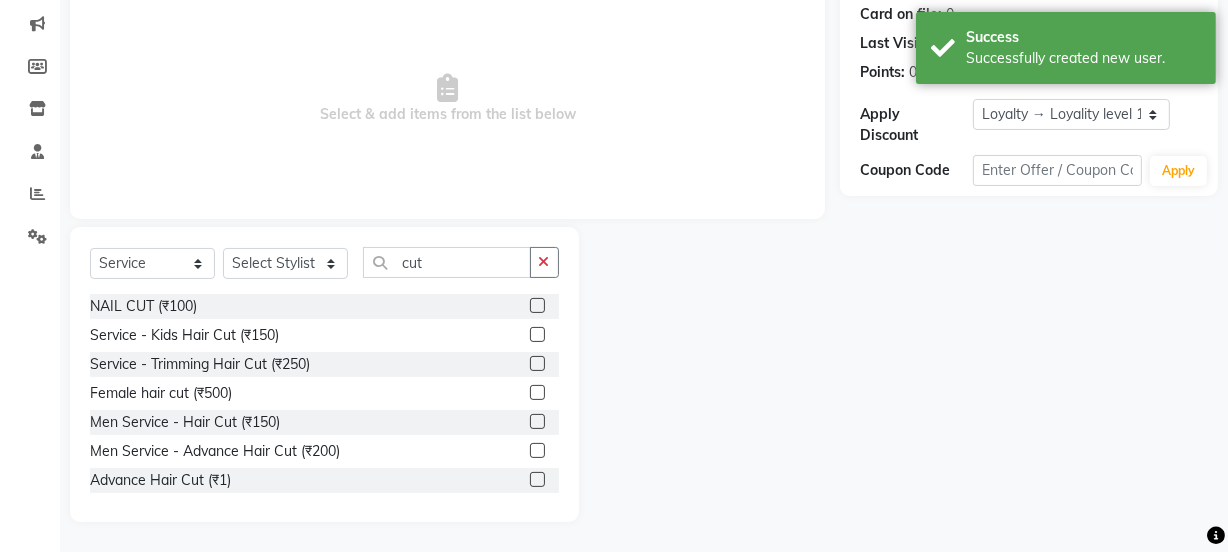 click 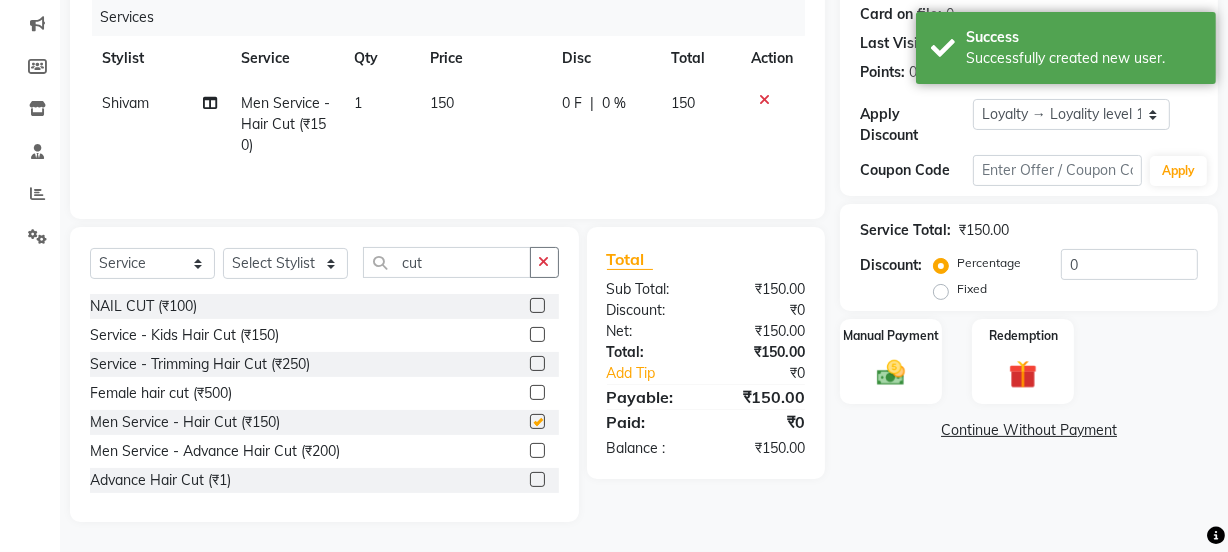 scroll, scrollTop: 0, scrollLeft: 0, axis: both 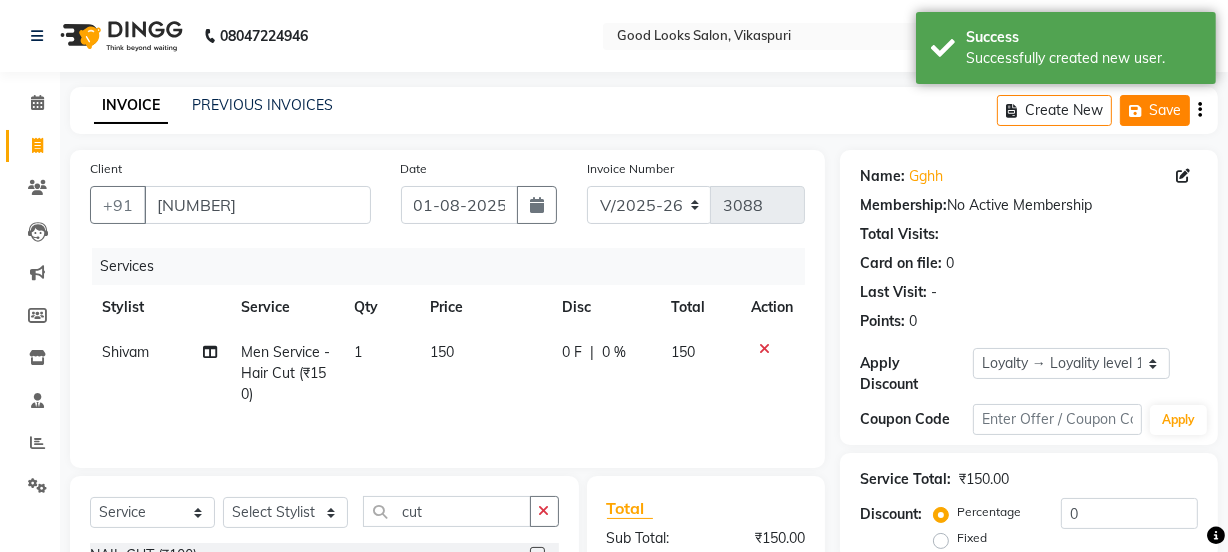 click on "Save" 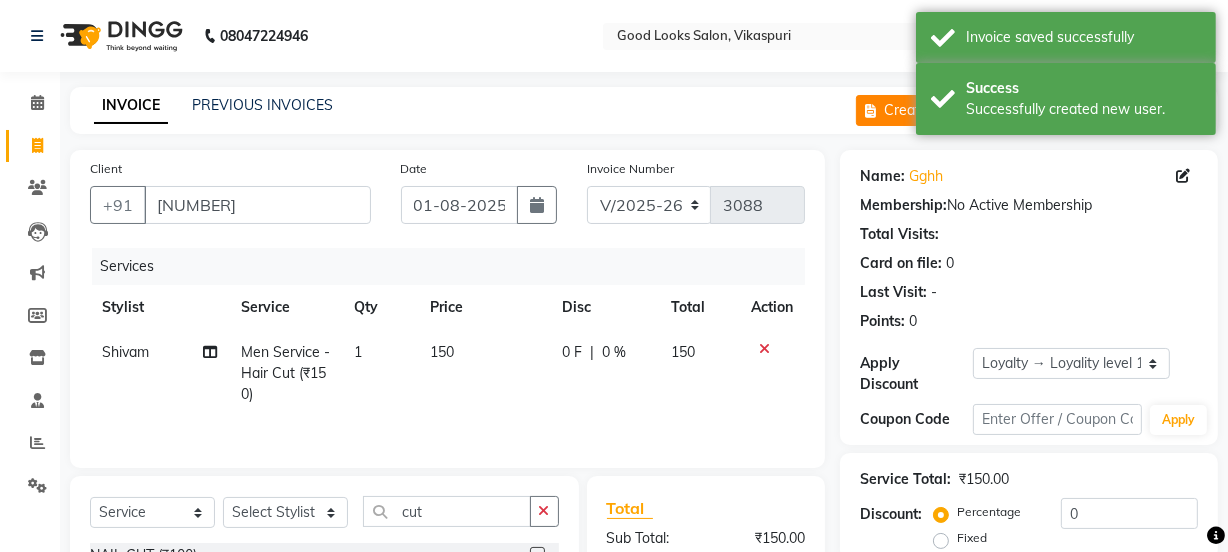 click 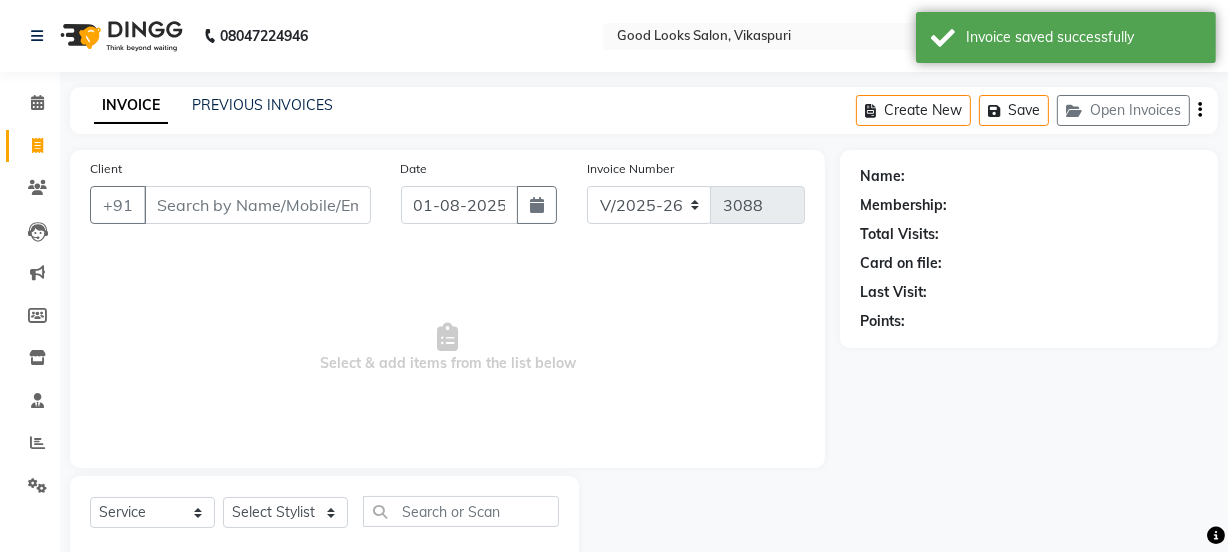 scroll, scrollTop: 50, scrollLeft: 0, axis: vertical 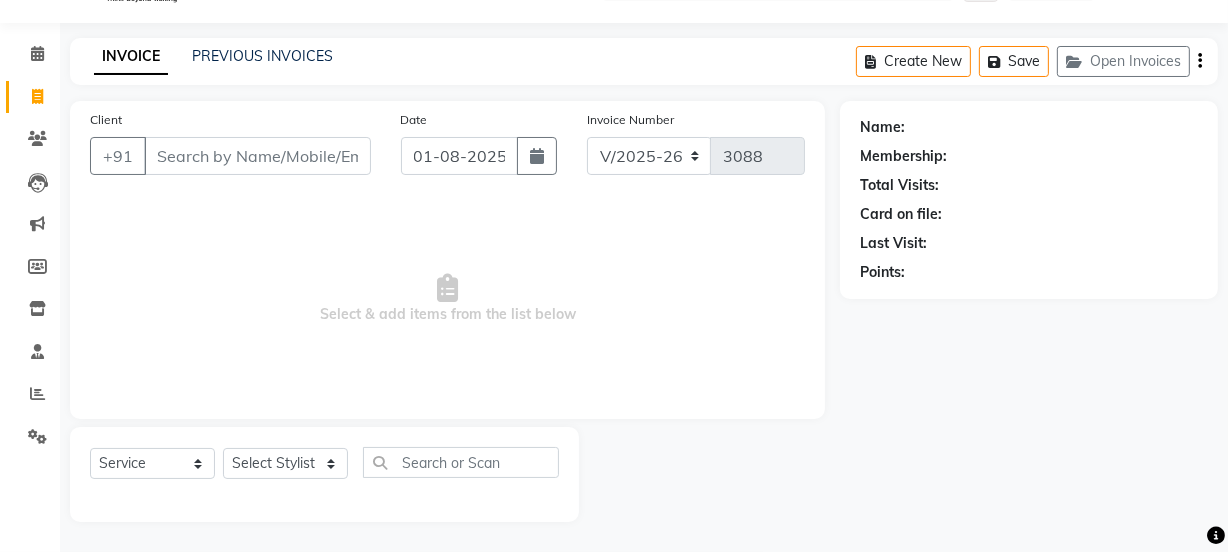 click on "Client" at bounding box center (257, 156) 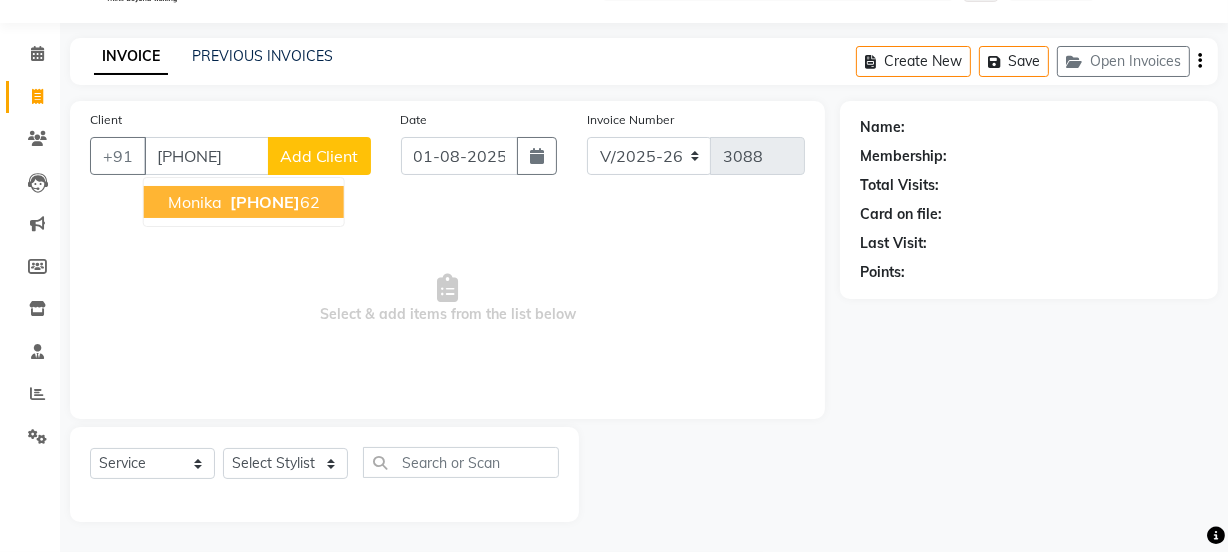 click on "[PHONE]" at bounding box center (265, 202) 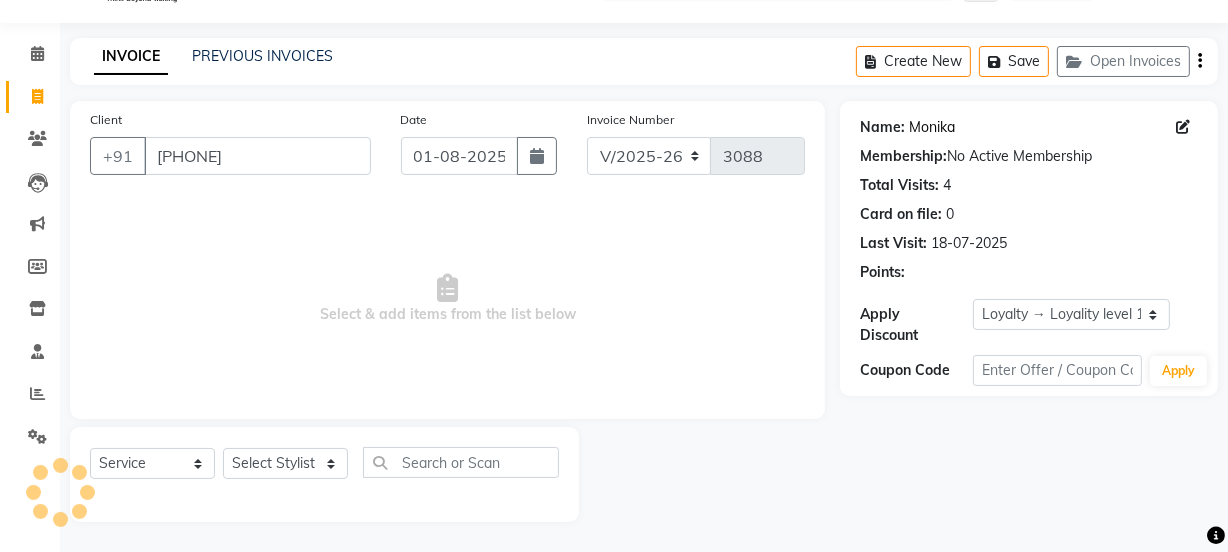 click on "Monika" 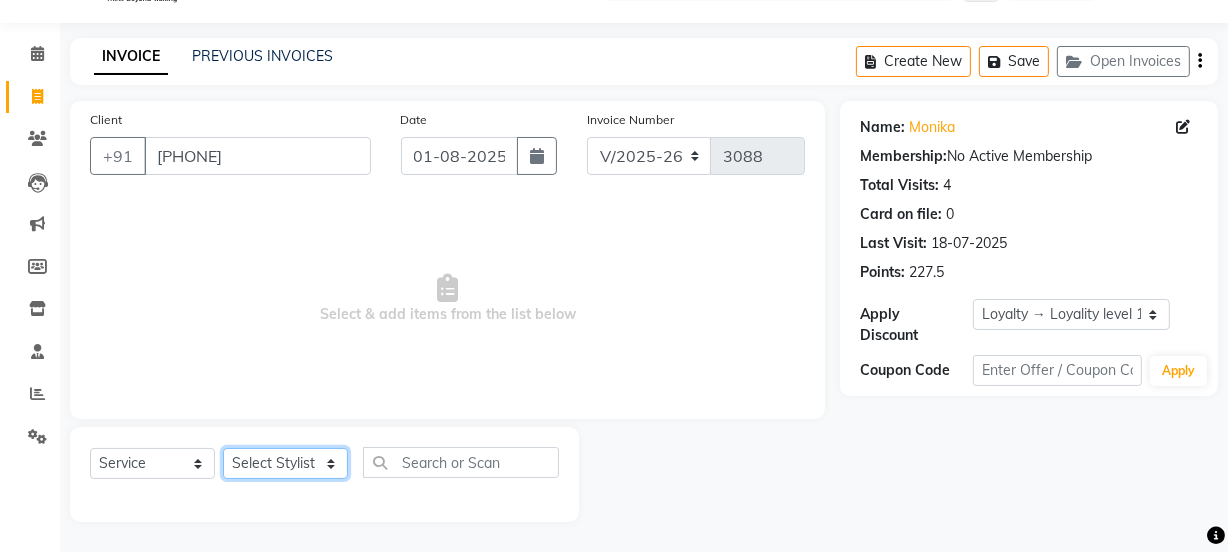 click on "Select Stylist Jyoti kaif Manager Pooja Prachi Raman Raman 2 Reception RIHAN Sameer Shivam simo SUNNY yogita" 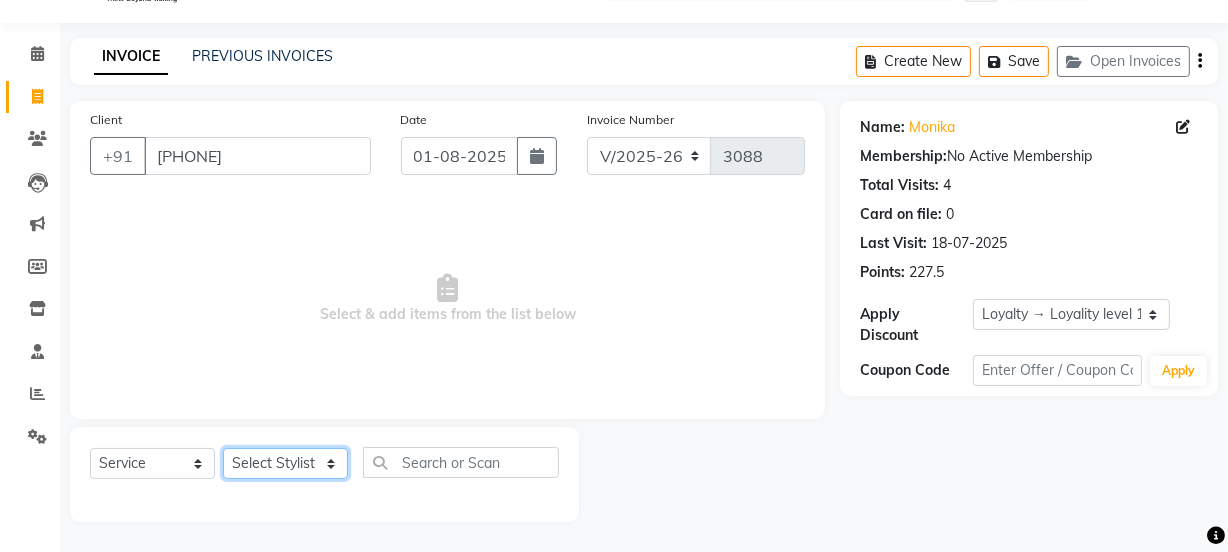 click on "Select Stylist Jyoti kaif Manager Pooja Prachi Raman Raman 2 Reception RIHAN Sameer Shivam simo SUNNY yogita" 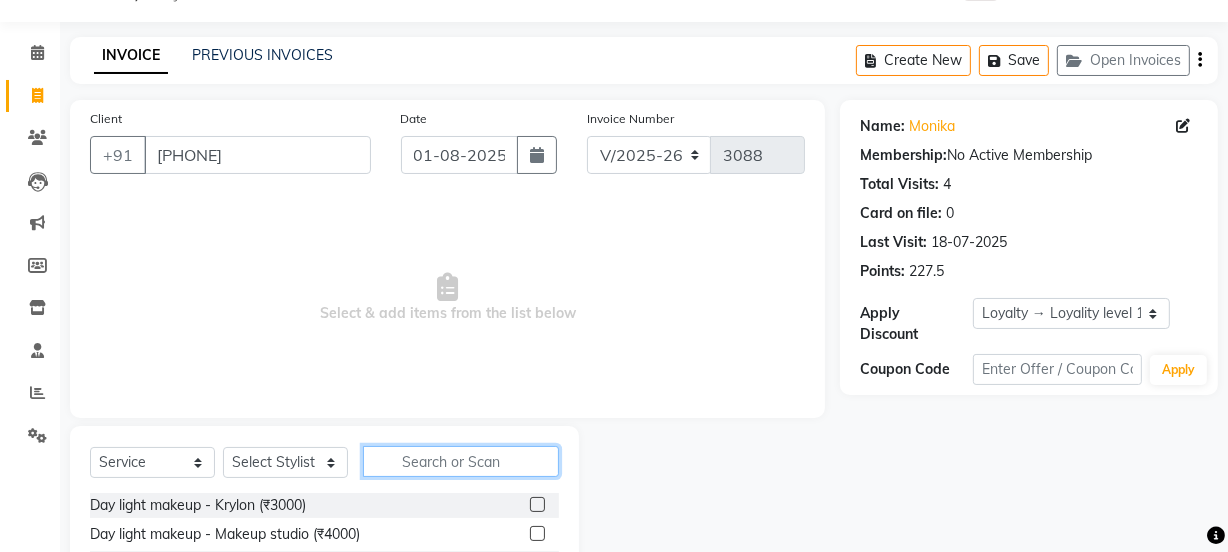click 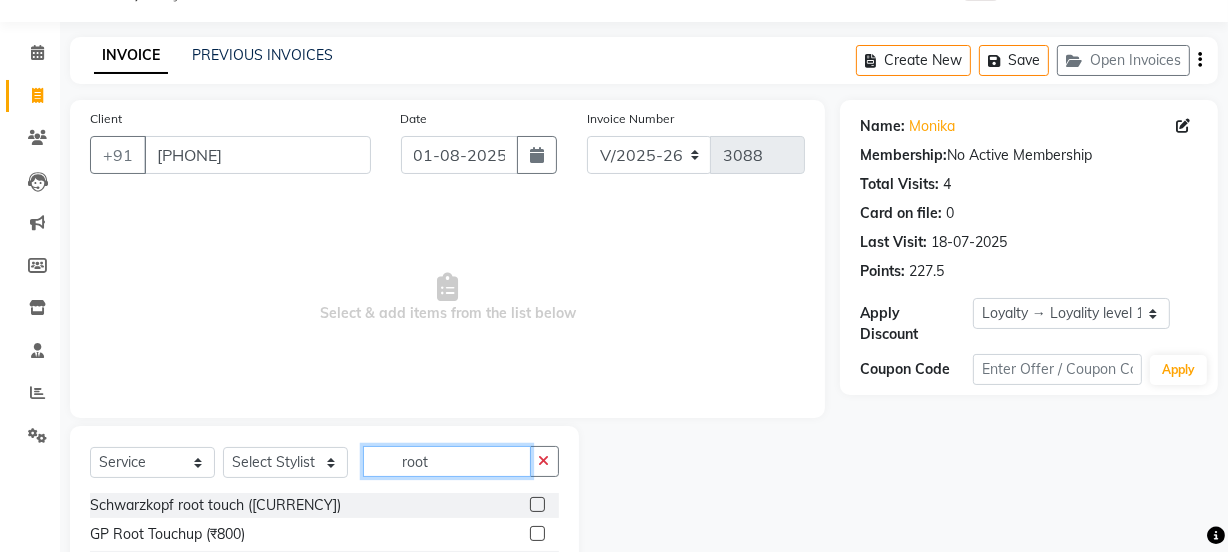 scroll, scrollTop: 250, scrollLeft: 0, axis: vertical 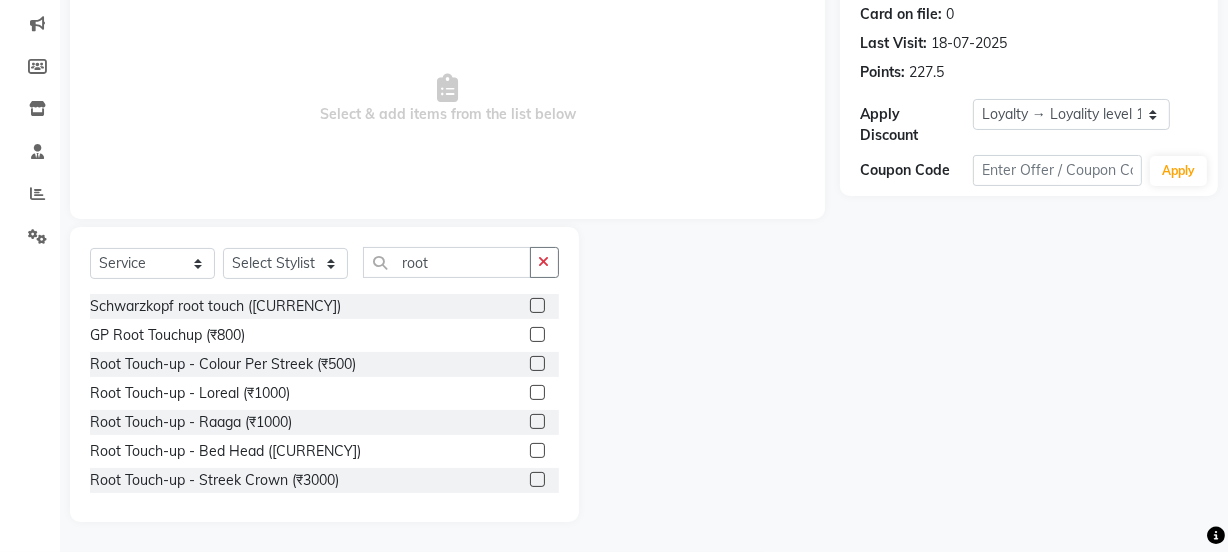 drag, startPoint x: 528, startPoint y: 390, endPoint x: 502, endPoint y: 340, distance: 56.35601 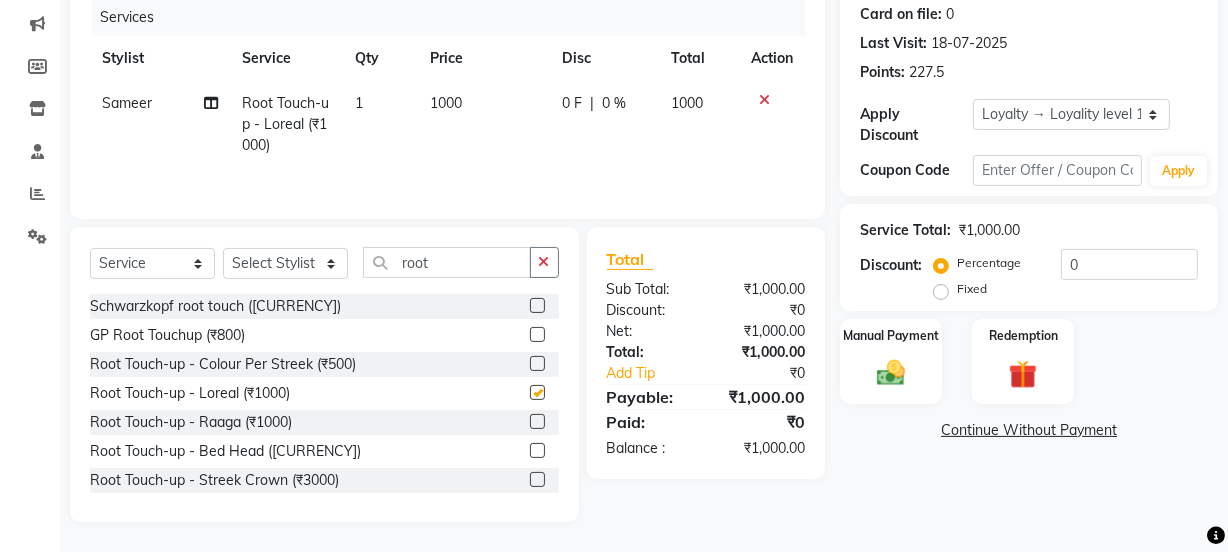 click on "1000" 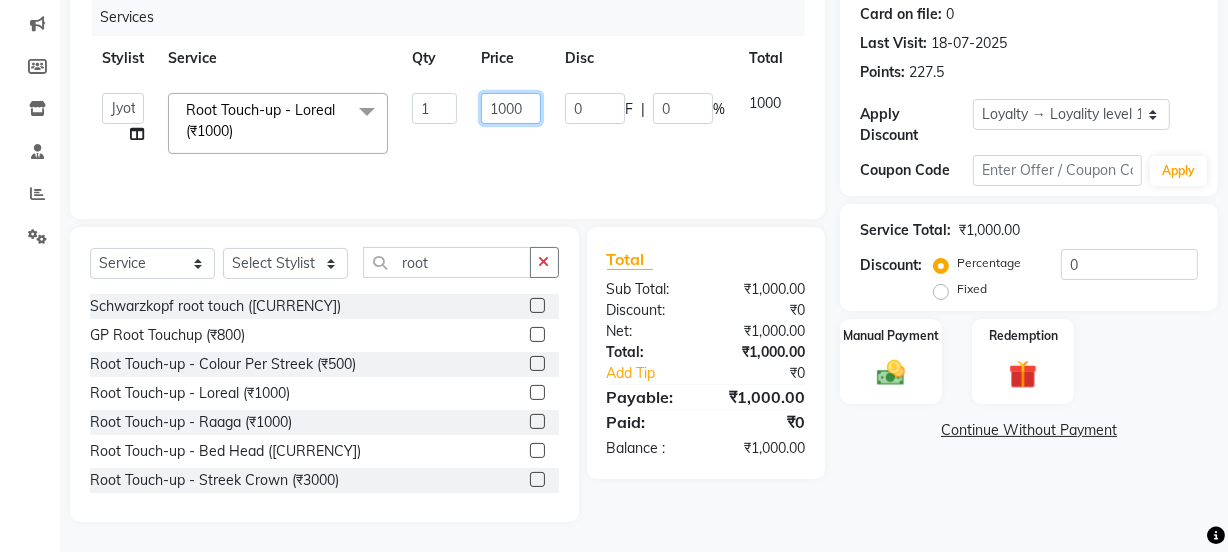 drag, startPoint x: 507, startPoint y: 119, endPoint x: 456, endPoint y: 118, distance: 51.009804 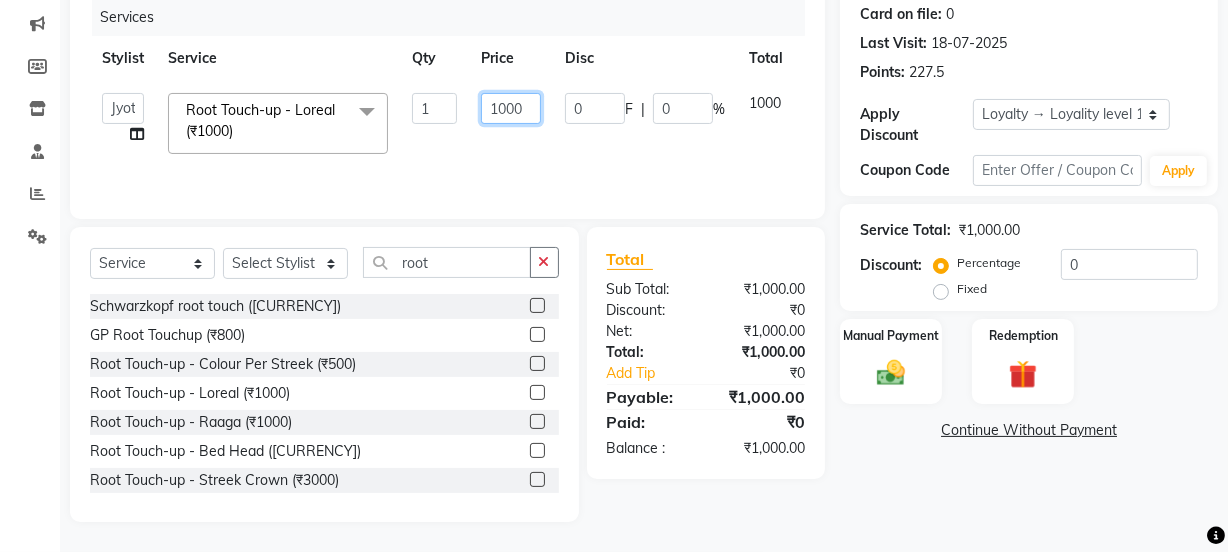 click on "[FIRST] [LAST] Manager [FIRST] [LAST] [FIRST] [LAST] [FIRST] [LAST] [FIRST] [FIRST] [FIRST] [FIRST] [FIRST] [FIRST] [FIRST] [FIRST] [FIRST] (₹1) x Day light makeup  - Krylon (₹3000) Day light makeup  - Makeup studio (₹4000) Day light makeup  - Air brush (₹5000) Frount trimming (₹200) NANO (₹6000) Schwarzkopf root touch (₹1200) Full Arms Bleach (₹500) Bubble gum pedicure (₹1200) Wella bleach (₹700) FACE SCRUB (₹200) EYELESH (₹500) KANPEKI (₹3000) BUBBLE GUM MANICURE (₹1500) TMT MASK (₹8001) MOROCCO SEREM (₹1800) LOREAL GLOBLE COLOUR (₹3000) BACK RICA WAX (₹600) NAIL CUT (₹100) PROTIN SPA G (₹1500) FOOT MASSAGE (₹300) STOMACH WAX (₹200) BACK TRIMMING (₹150) TWACHA FACIAL (₹1500) MACADAMIA SPA (₹3000) FULL BODY TRIMMING (₹100) THREADING MALE (₹100) BLUETOX (₹6000) lower lips (₹30) NOSE WAX (₹50) CHIN WAX (₹50) UNDER ARMS TRIMMING (₹50) ELBOWS (₹100) MENHDI APPLICATION (₹300) FROUNT BLEACH (₹400) BACK  BLEACH (₹400) pack (₹200) 1" 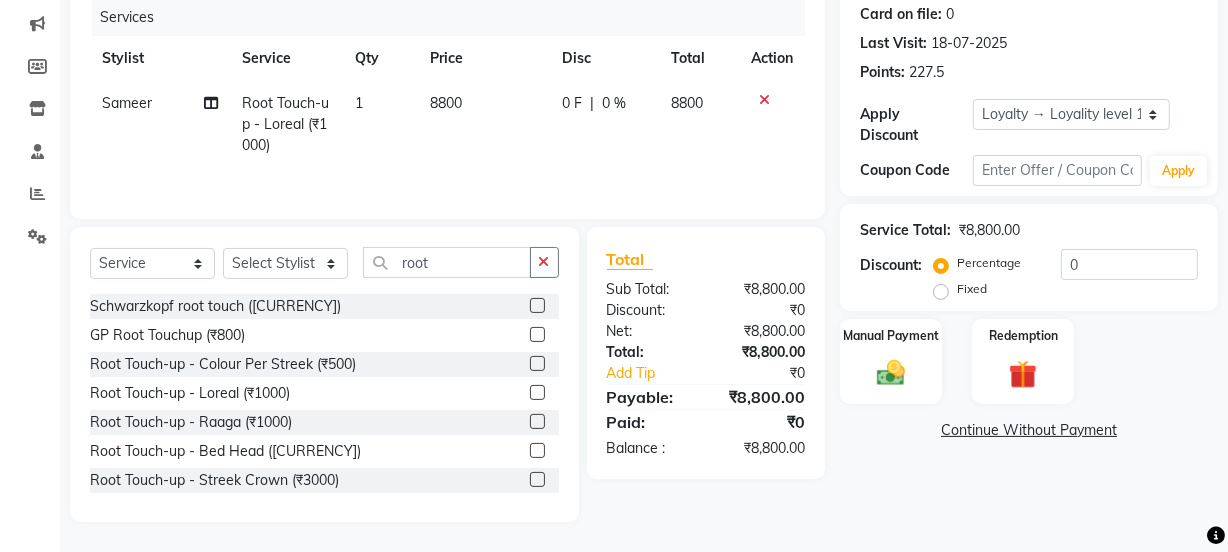 click on "[PERSON] Root Touch-up - Loreal (₹1000) 1 8800 0 F | 0 % 8800" 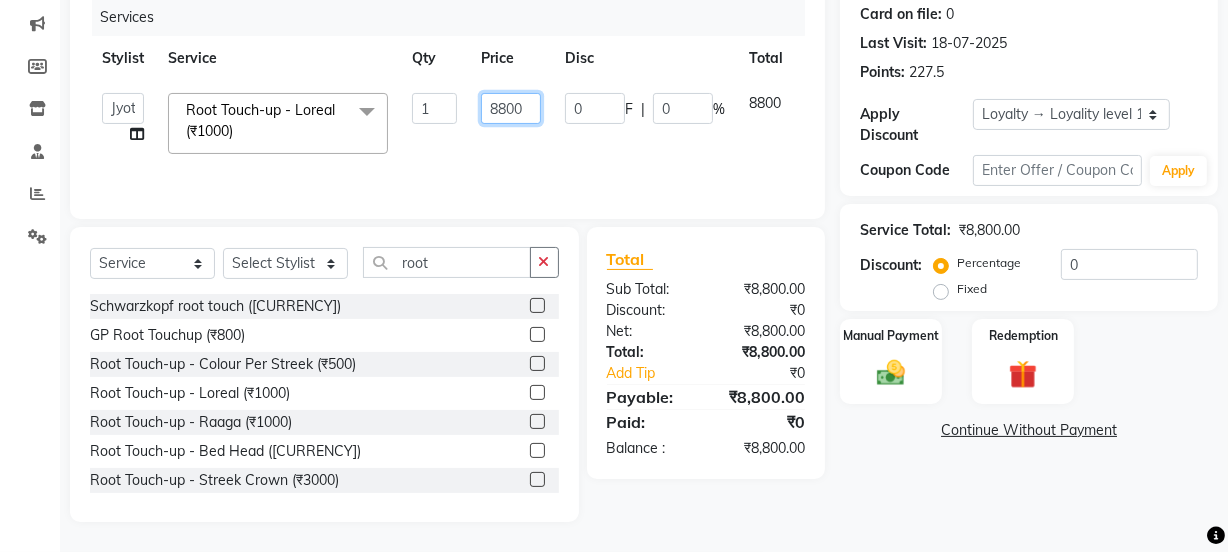 drag, startPoint x: 498, startPoint y: 112, endPoint x: 440, endPoint y: 113, distance: 58.00862 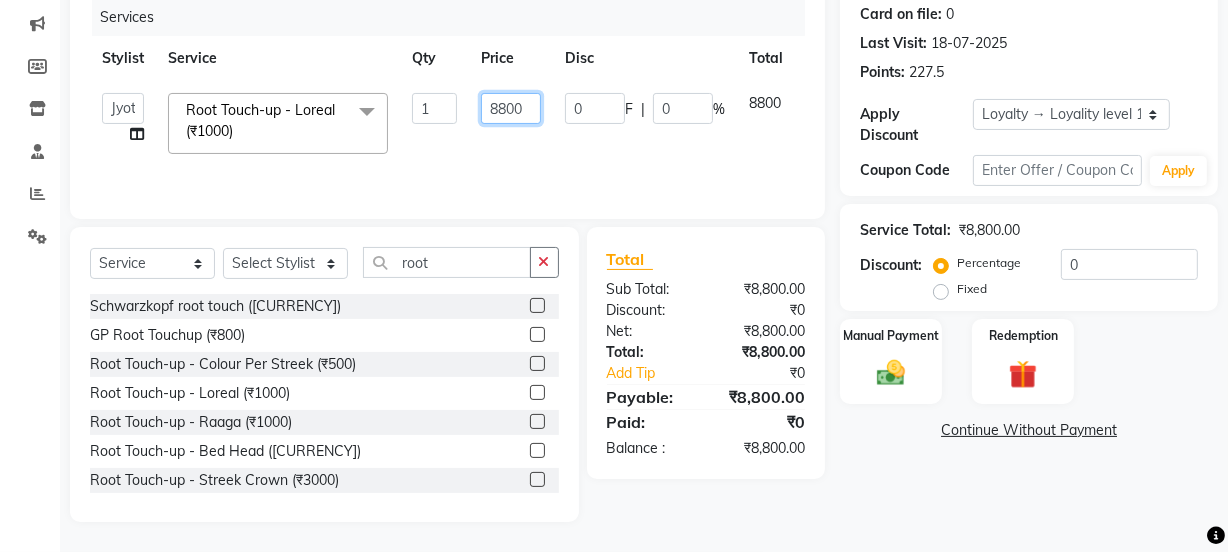 click on "[FIRST] [LAST] Manager [FIRST] [LAST] [FIRST] [LAST] [FIRST] [LAST] [FIRST] [FIRST] [FIRST] [FIRST] [FIRST] [FIRST] [FIRST] [FIRST] [FIRST] (₹1) x Day light makeup  - Krylon (₹3000) Day light makeup  - Makeup studio (₹4000) Day light makeup  - Air brush (₹5000) Frount trimming (₹200) NANO (₹6000) Schwarzkopf root touch (₹1200) Full Arms Bleach (₹500) Bubble gum pedicure (₹1200) Wella bleach (₹700) FACE SCRUB (₹200) EYELESH (₹500) KANPEKI (₹3000) BUBBLE GUM MANICURE (₹1500) TMT MASK (₹8001) MOROCCO SEREM (₹1800) LOREAL GLOBLE COLOUR (₹3000) BACK RICA WAX (₹600) NAIL CUT (₹100) PROTIN SPA G (₹1500) FOOT MASSAGE (₹300) STOMACH WAX (₹200) BACK TRIMMING (₹150) TWACHA FACIAL (₹1500) MACADAMIA SPA (₹3000) FULL BODY TRIMMING (₹100) THREADING MALE (₹100) BLUETOX (₹6000) lower lips (₹30) NOSE WAX (₹50) CHIN WAX (₹50) UNDER ARMS TRIMMING (₹50) ELBOWS (₹100) MENHDI APPLICATION (₹300) FROUNT BLEACH (₹400) BACK  BLEACH (₹400) pack (₹200) 1" 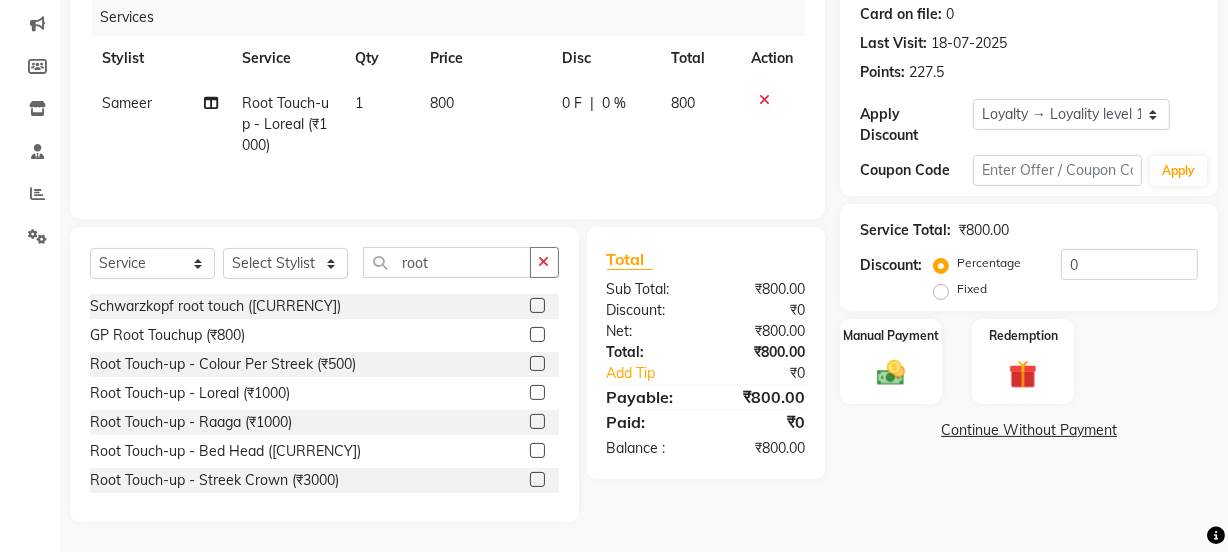click on "Services Stylist Service Qty Price Disc Total Action Sameer Root Touch-up - Loreal (₹1000) 1 800 0 F | 0 % 800" 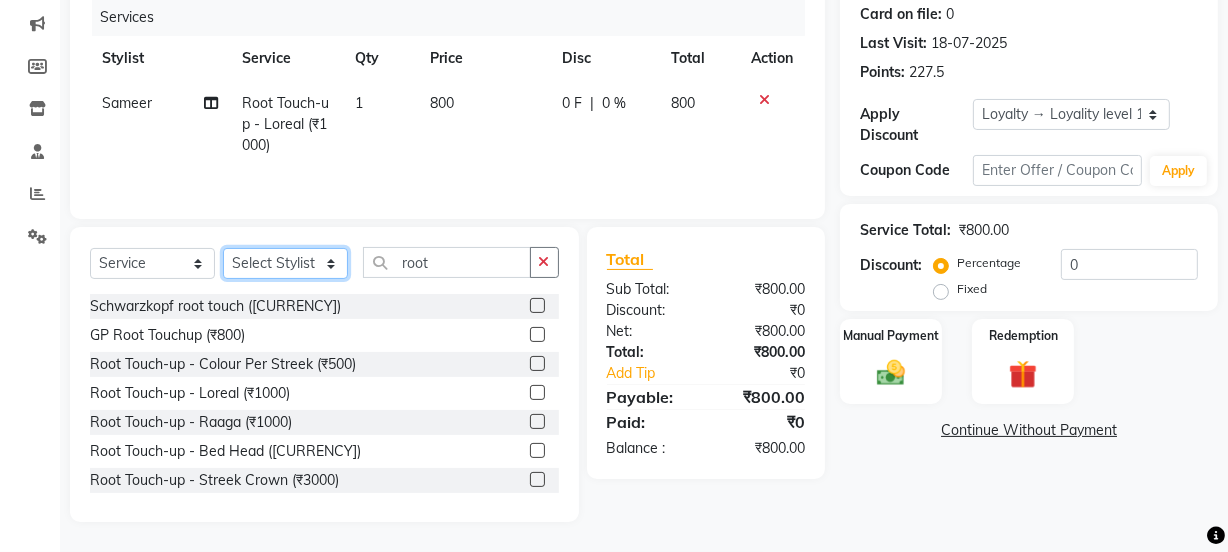 click on "Select Stylist Jyoti kaif Manager Pooja Prachi Raman Raman 2 Reception RIHAN Sameer Shivam simo SUNNY yogita" 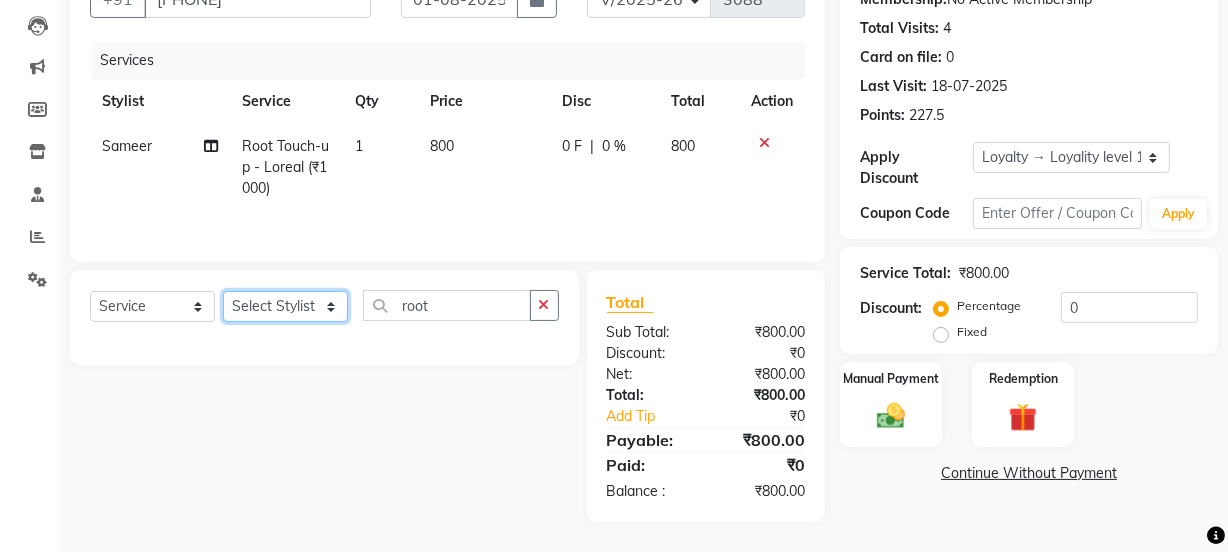 scroll, scrollTop: 206, scrollLeft: 0, axis: vertical 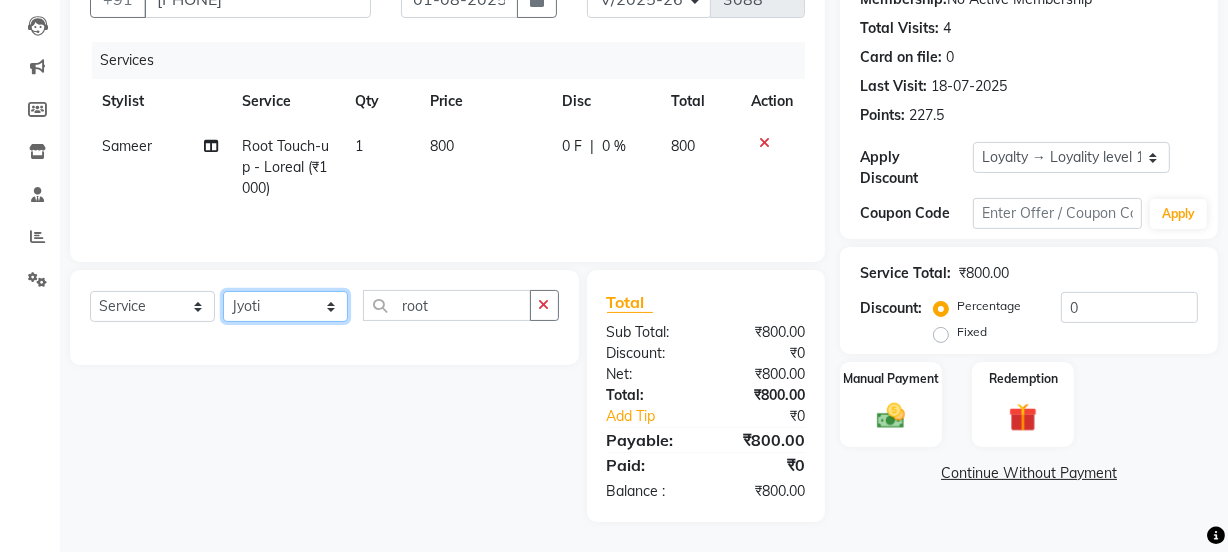 click on "Select Stylist Jyoti kaif Manager Pooja Prachi Raman Raman 2 Reception RIHAN Sameer Shivam simo SUNNY yogita" 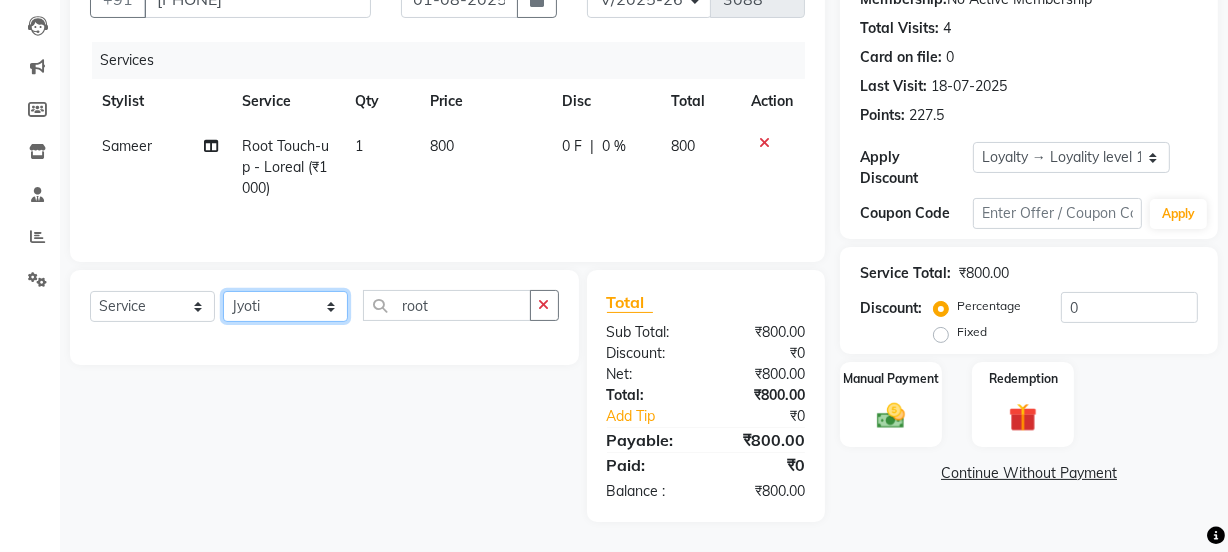 scroll, scrollTop: 250, scrollLeft: 0, axis: vertical 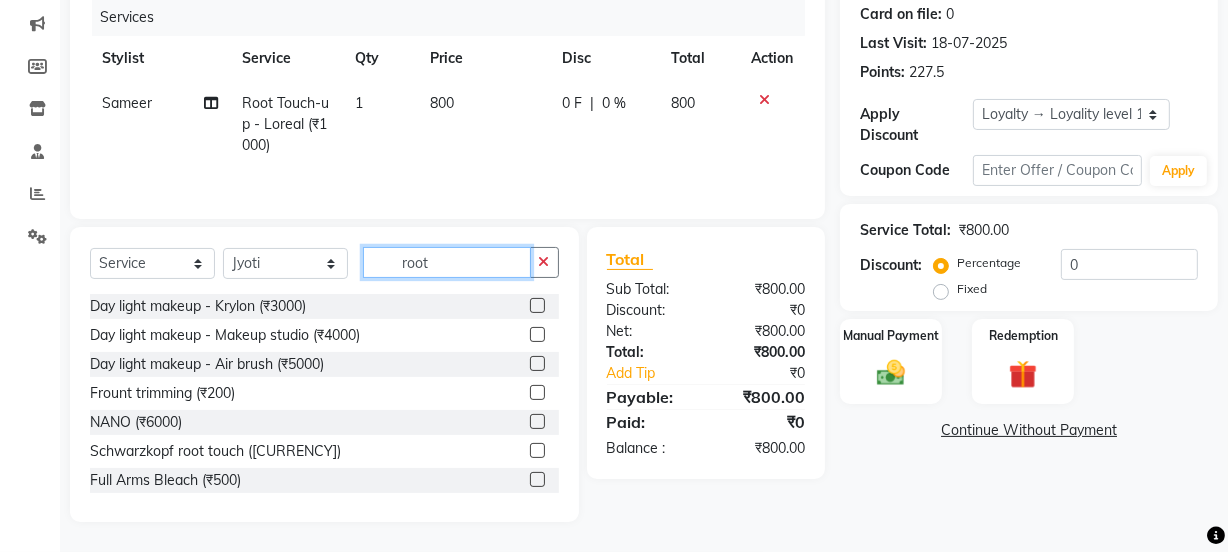 drag, startPoint x: 457, startPoint y: 262, endPoint x: 344, endPoint y: 270, distance: 113.28283 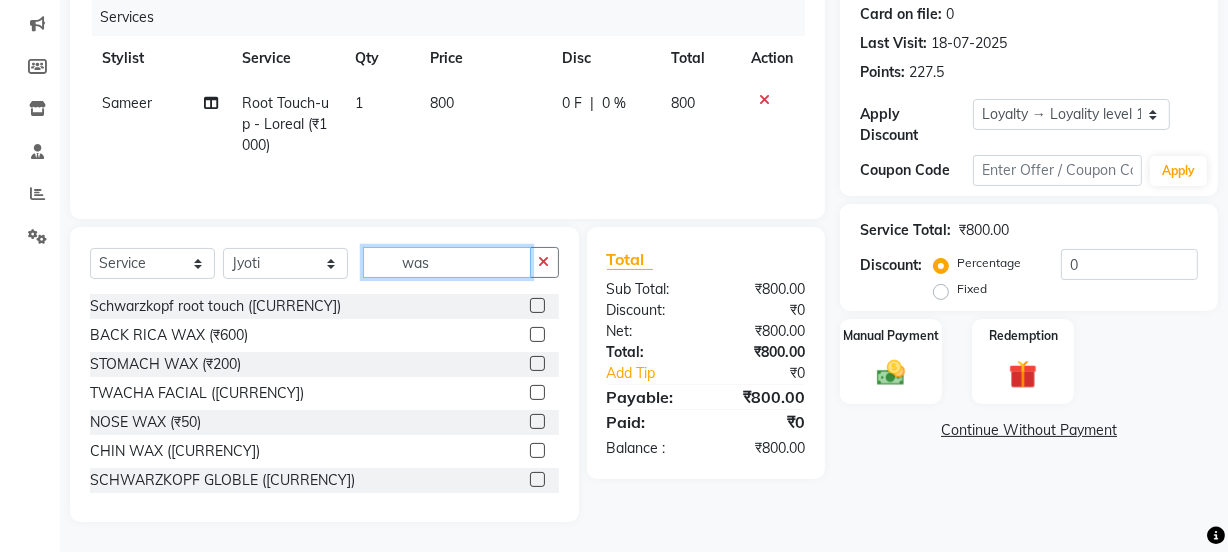 scroll, scrollTop: 206, scrollLeft: 0, axis: vertical 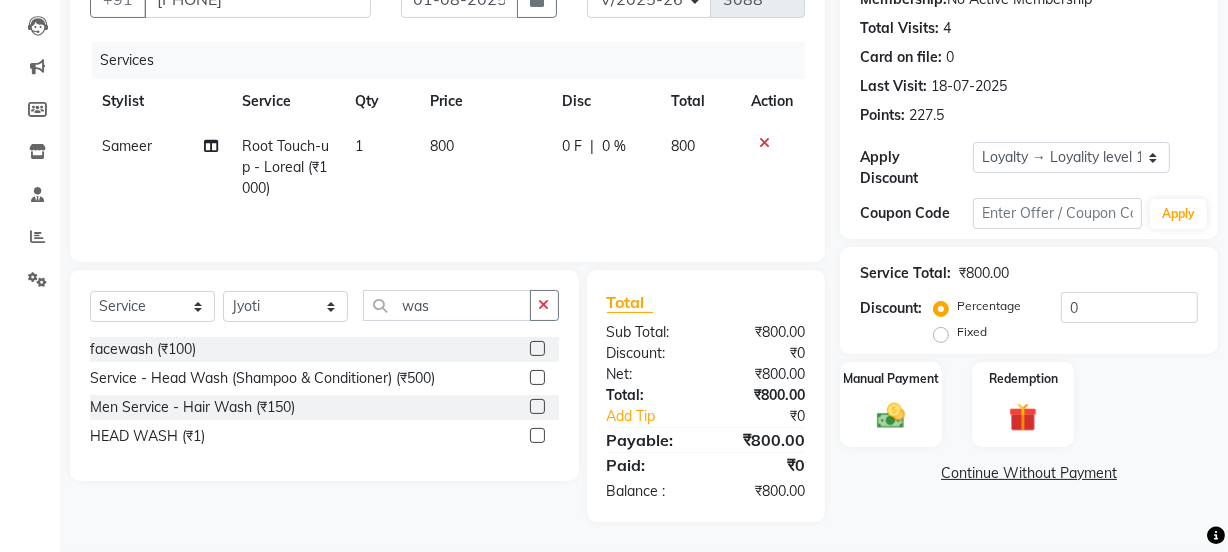 click 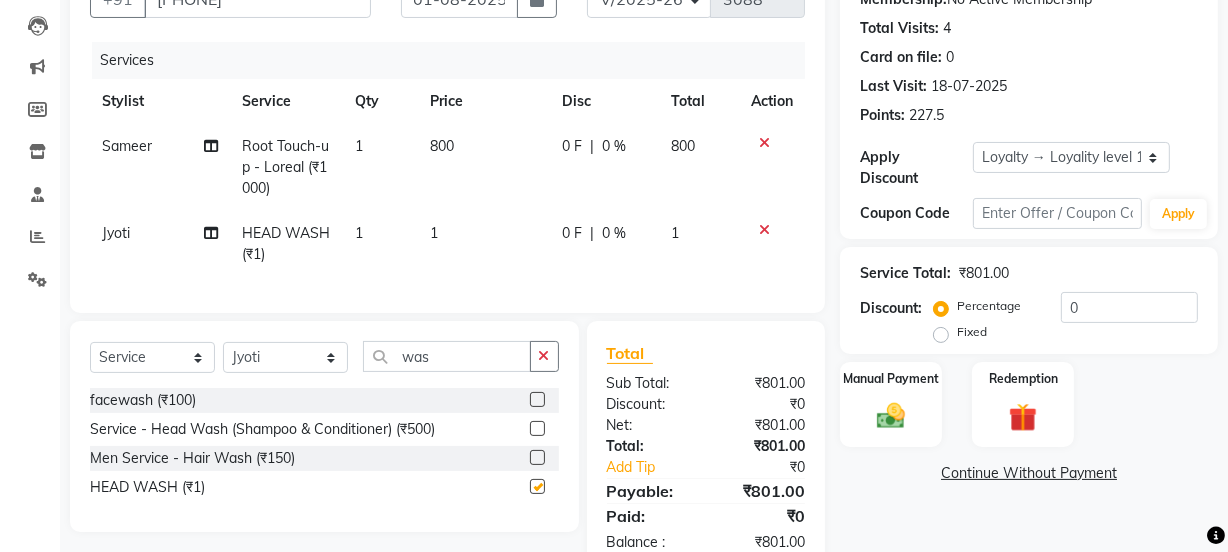click on "1" 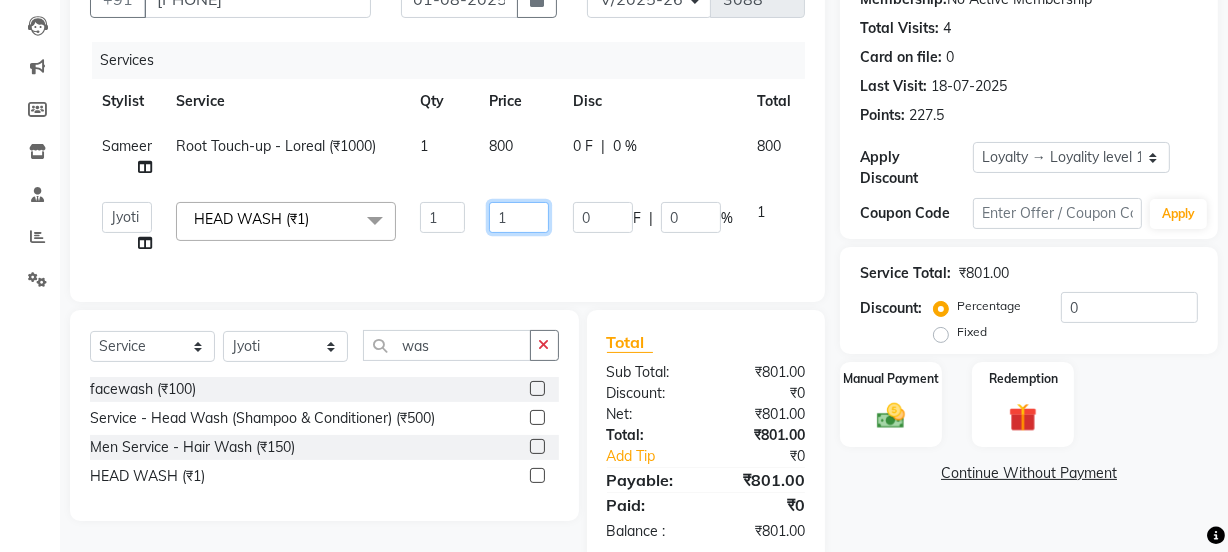 drag, startPoint x: 519, startPoint y: 217, endPoint x: 492, endPoint y: 215, distance: 27.073973 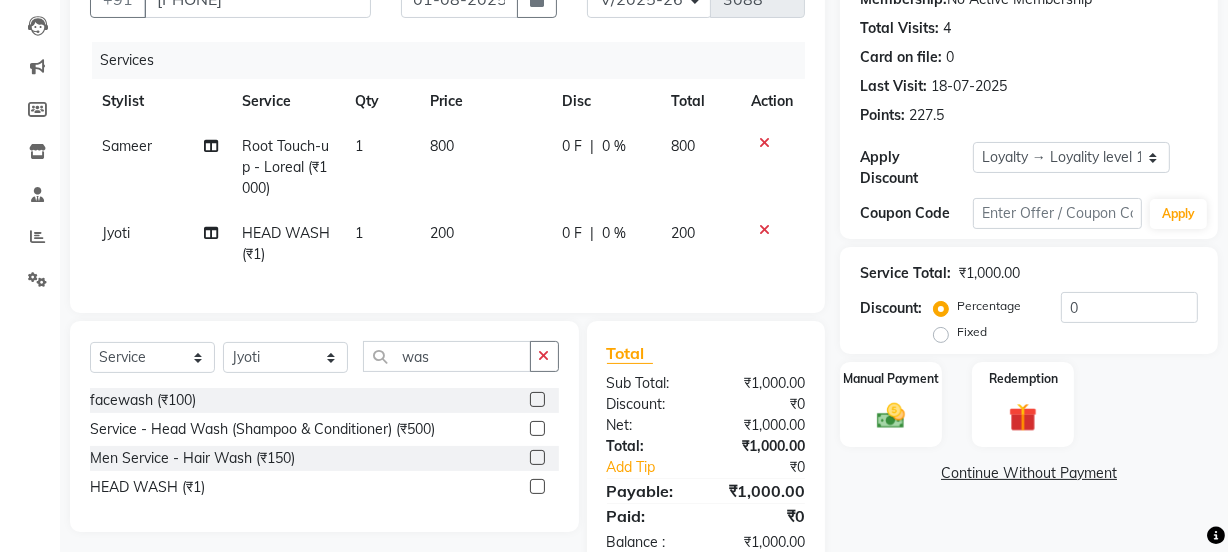 click on "Client +91 [PHONE] [FIRST]   [PHONE] Add Client Date 01-08-2025 Invoice Number V/2025 V/2025-26 3088 Services Stylist Service Qty Price Disc Total Action [FIRST] Root Touch-up - Loreal (₹1000) 1 800 0 F | 0 % 800 [FIRST] HEAD WASH (₹1) 1 200 0 F | 0 % 200" 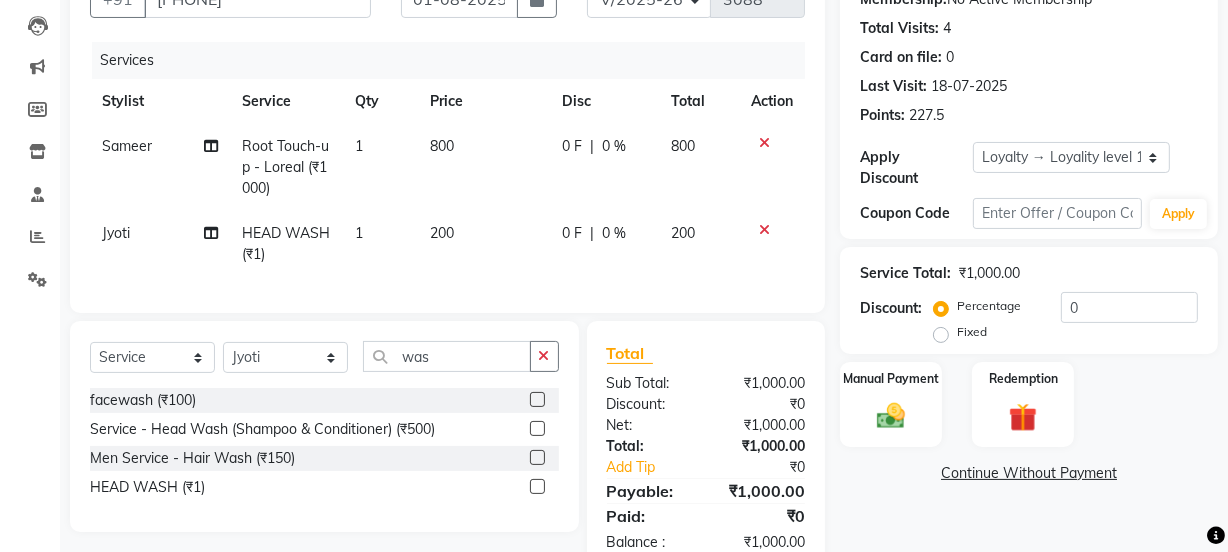 drag, startPoint x: 210, startPoint y: 391, endPoint x: 283, endPoint y: 350, distance: 83.725746 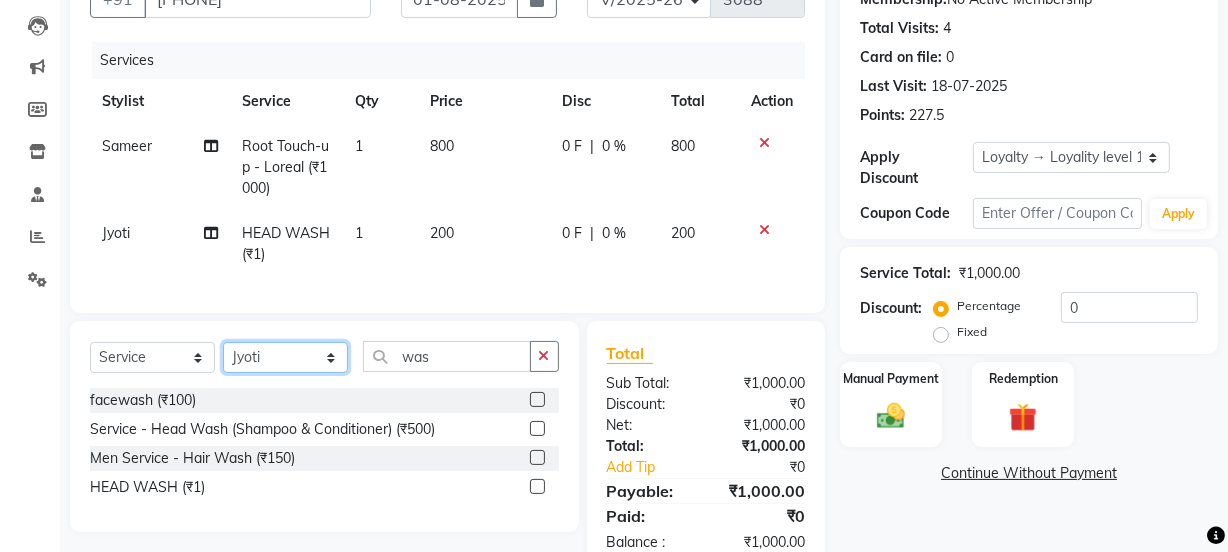 click on "Select Stylist Jyoti kaif Manager Pooja Prachi Raman Raman 2 Reception RIHAN Sameer Shivam simo SUNNY yogita" 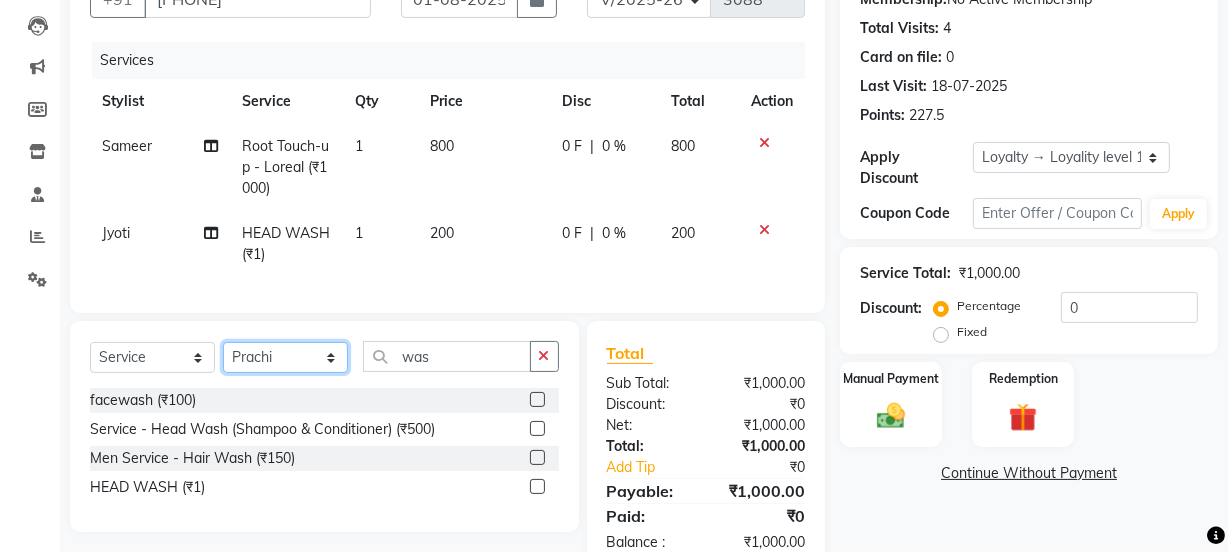 click on "Select Stylist Jyoti kaif Manager Pooja Prachi Raman Raman 2 Reception RIHAN Sameer Shivam simo SUNNY yogita" 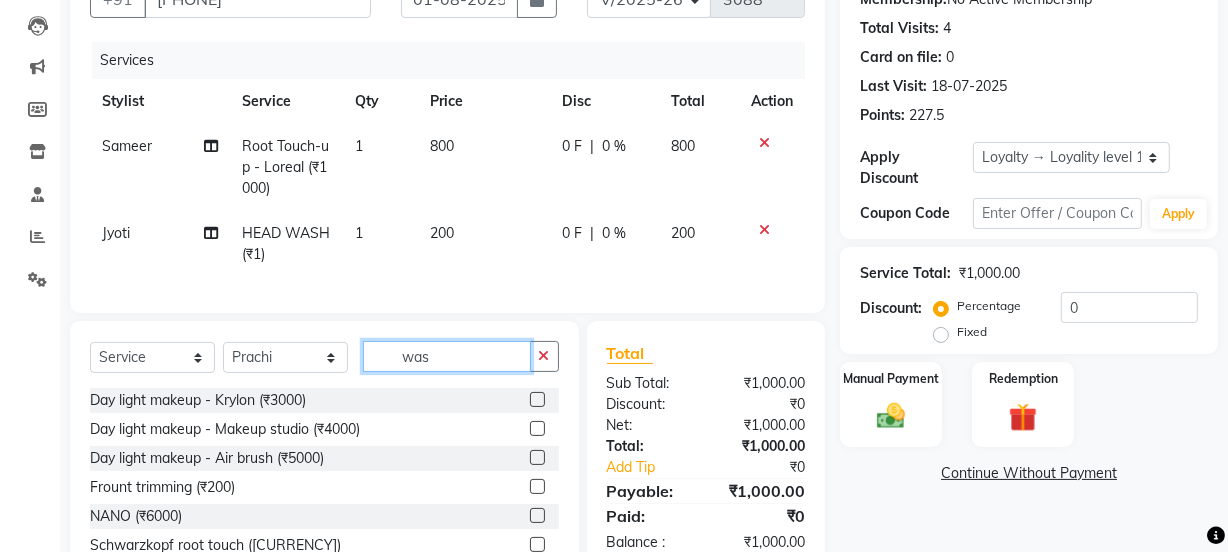 drag, startPoint x: 466, startPoint y: 370, endPoint x: 345, endPoint y: 375, distance: 121.103264 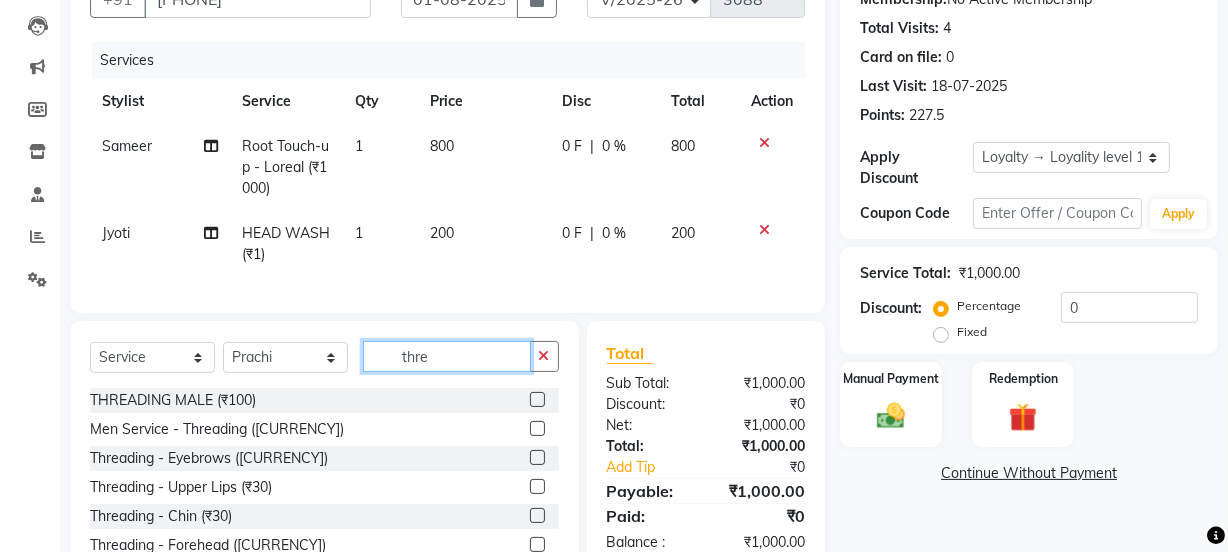 scroll, scrollTop: 314, scrollLeft: 0, axis: vertical 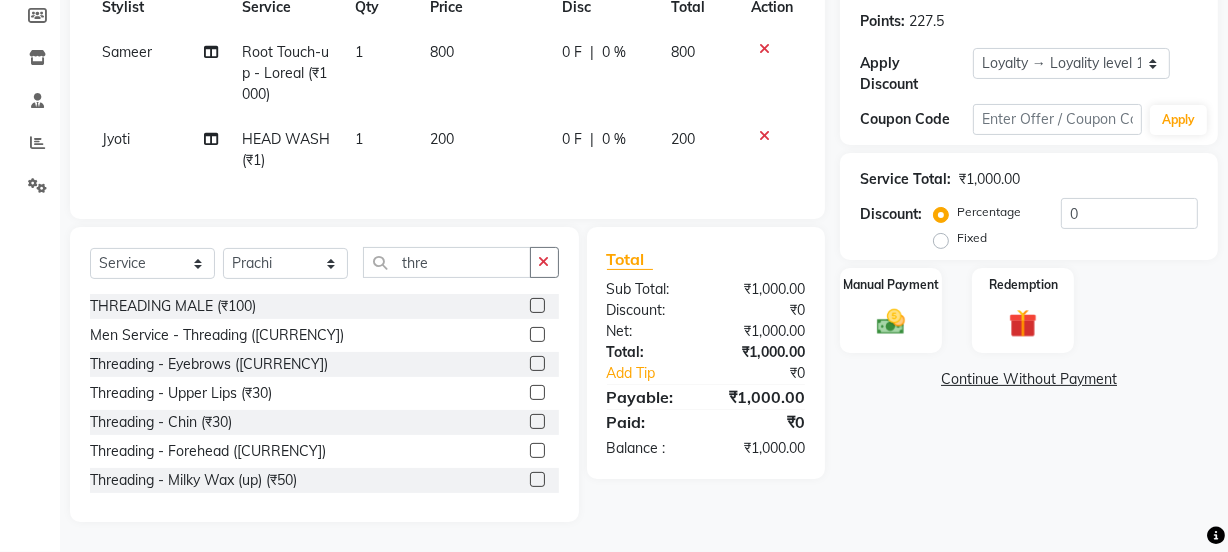 click 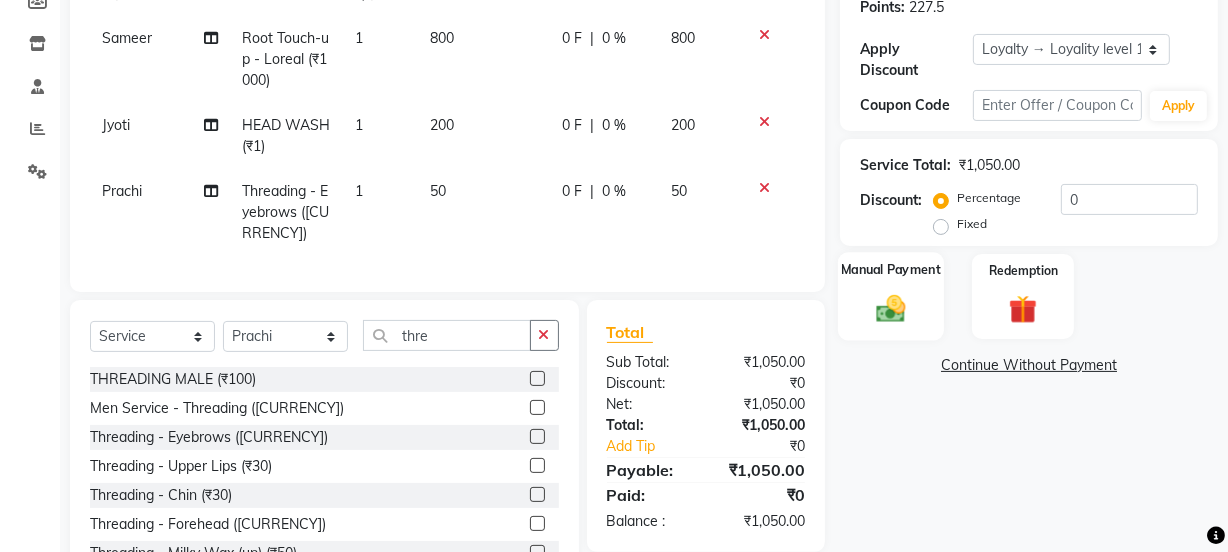 click 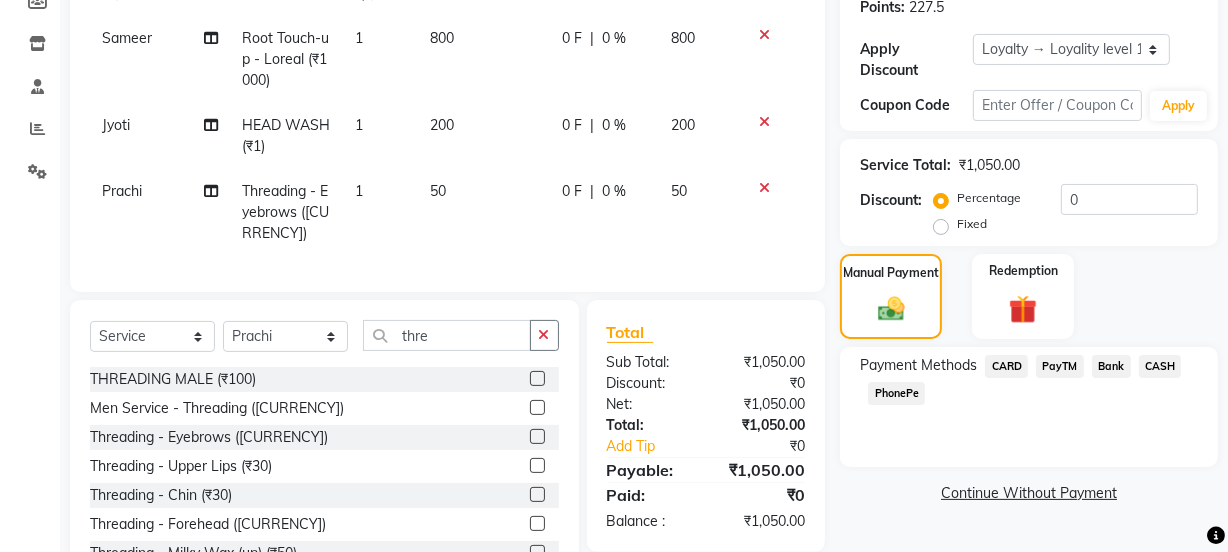 click on "PayTM" 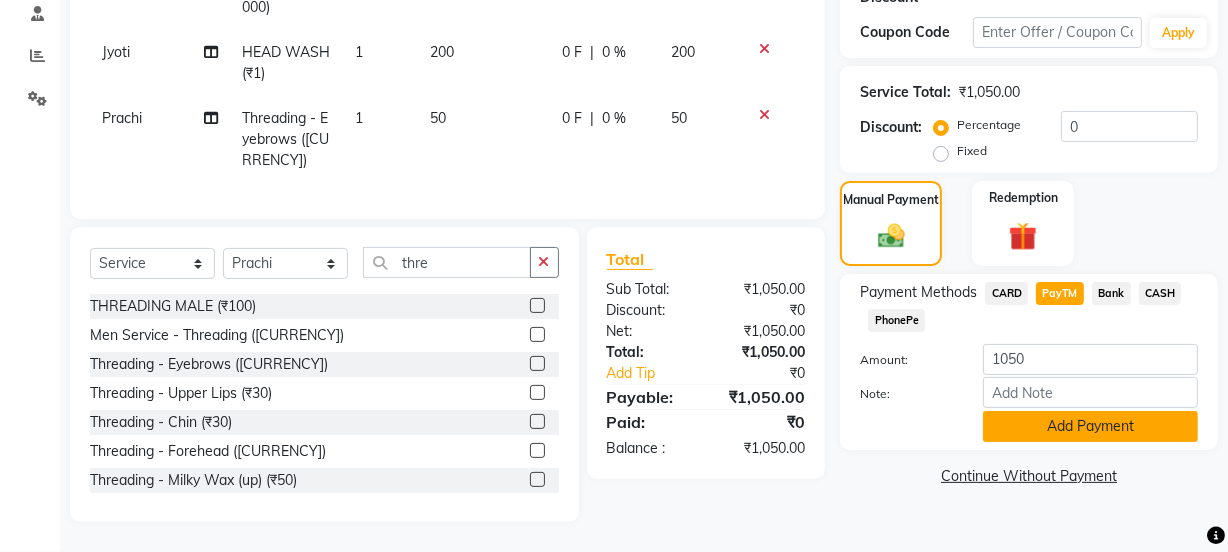 click on "Add Payment" 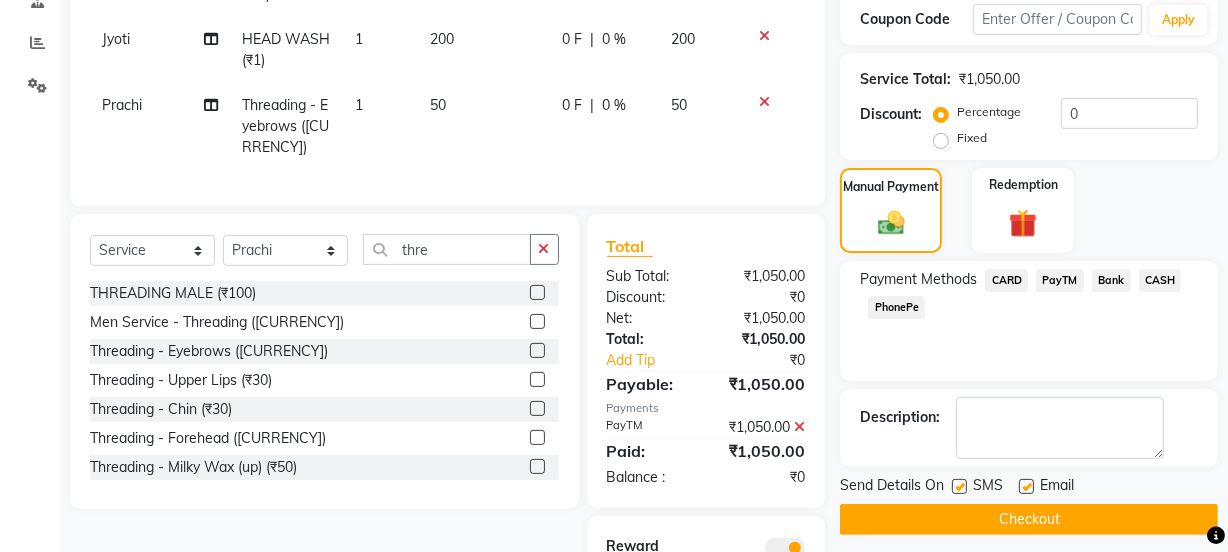 scroll, scrollTop: 560, scrollLeft: 0, axis: vertical 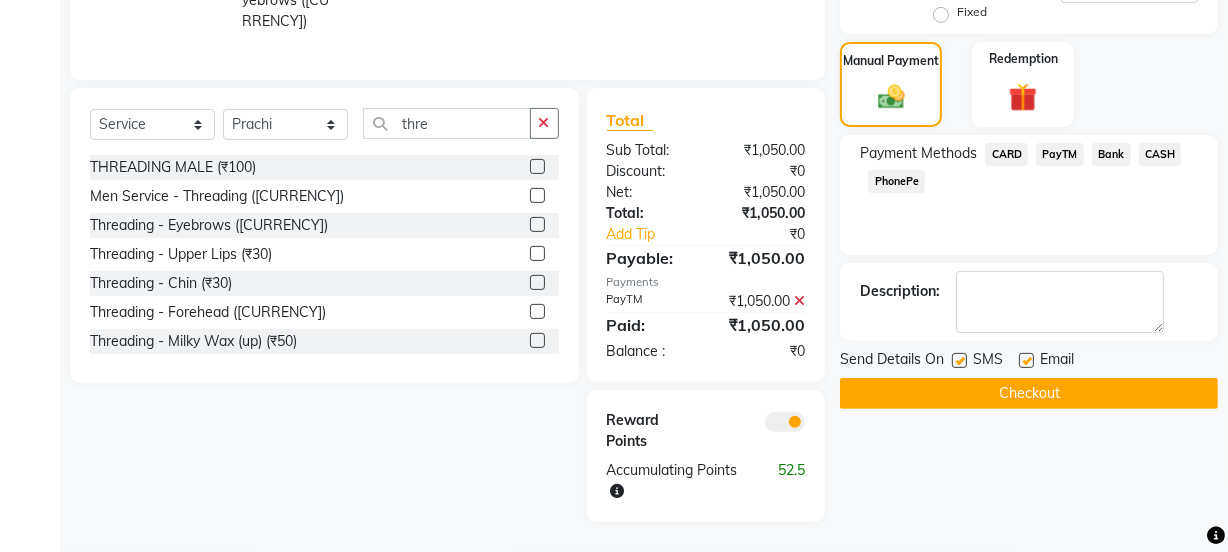click 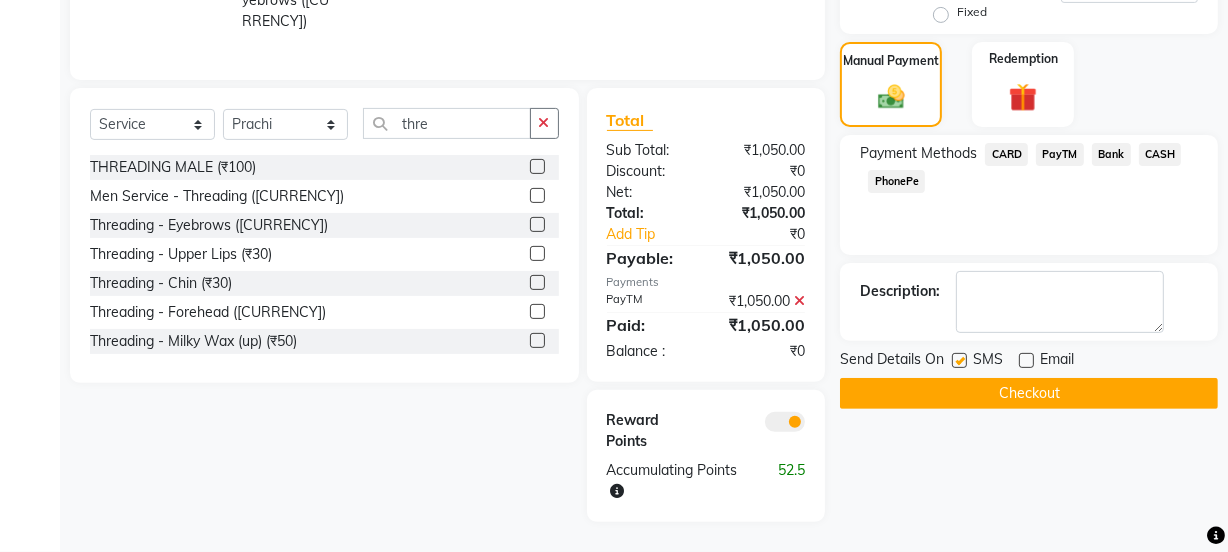 click 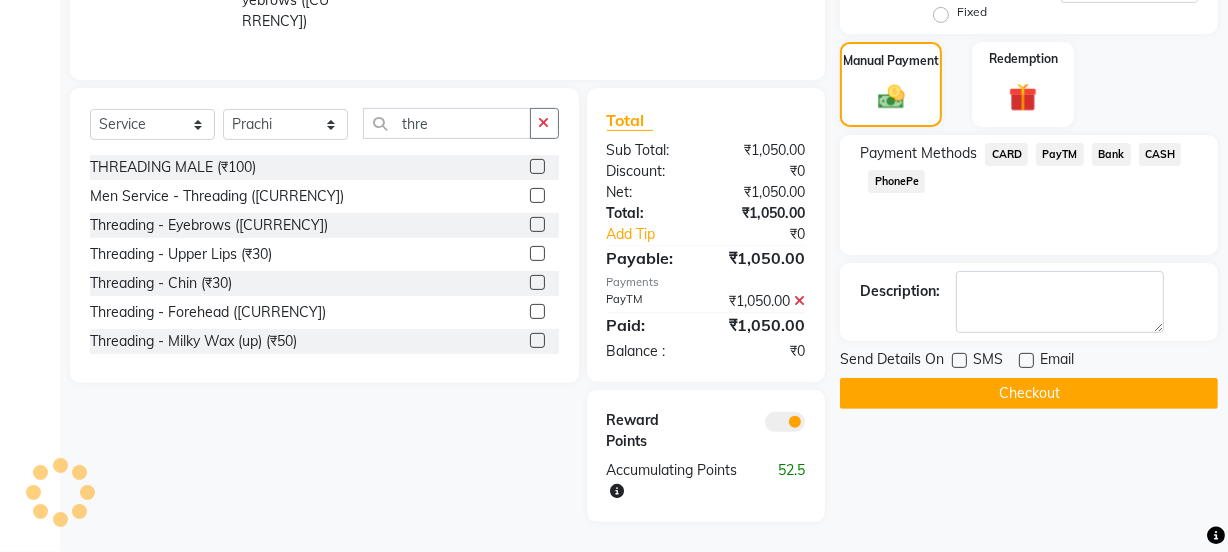 click on "Checkout" 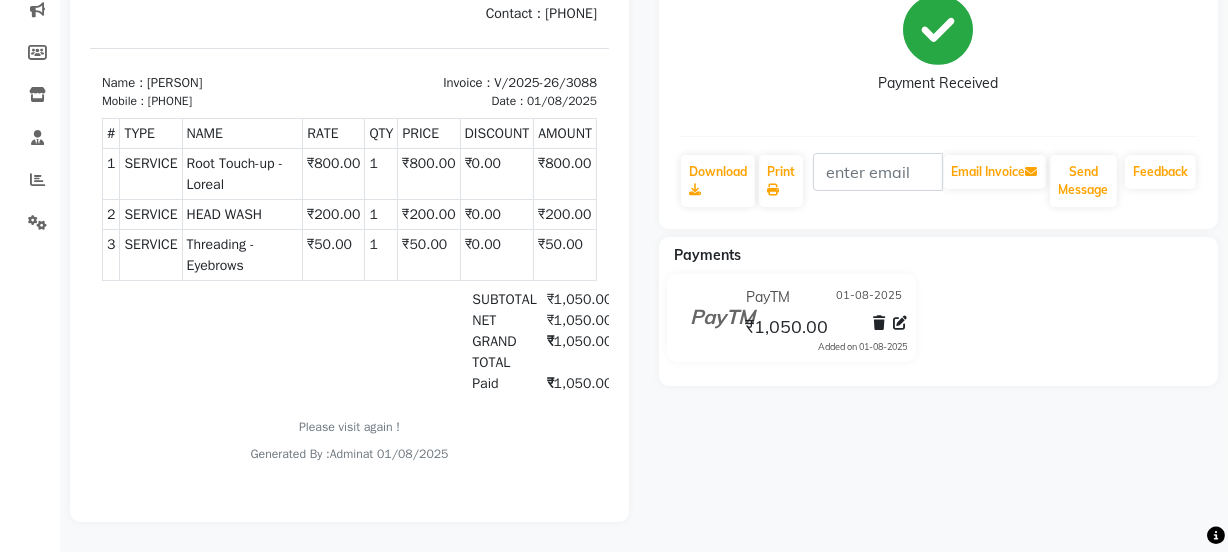 scroll, scrollTop: 0, scrollLeft: 0, axis: both 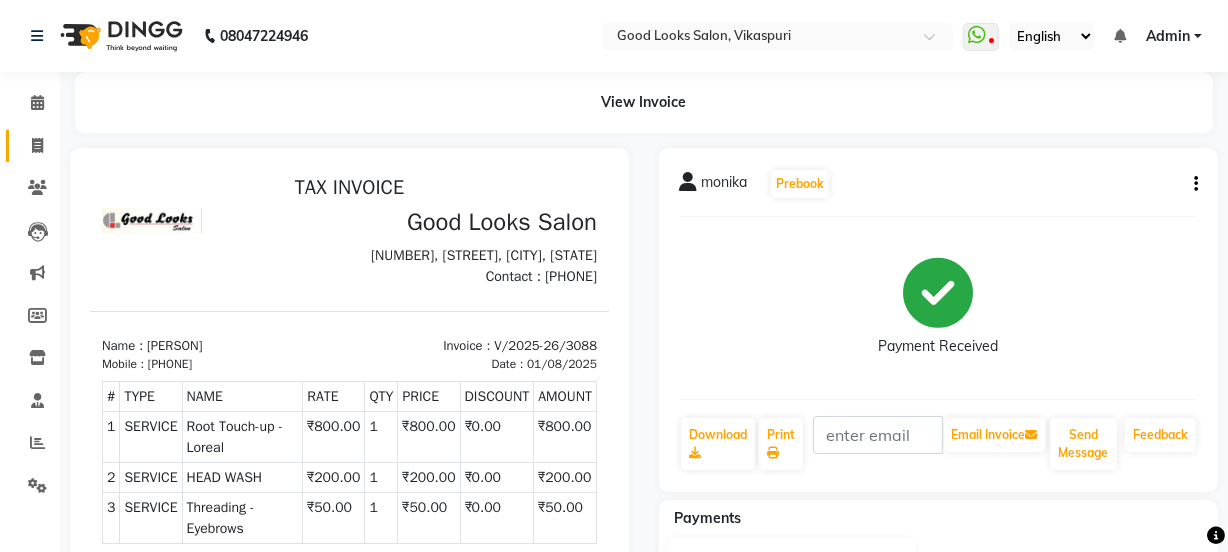 click on "Invoice" 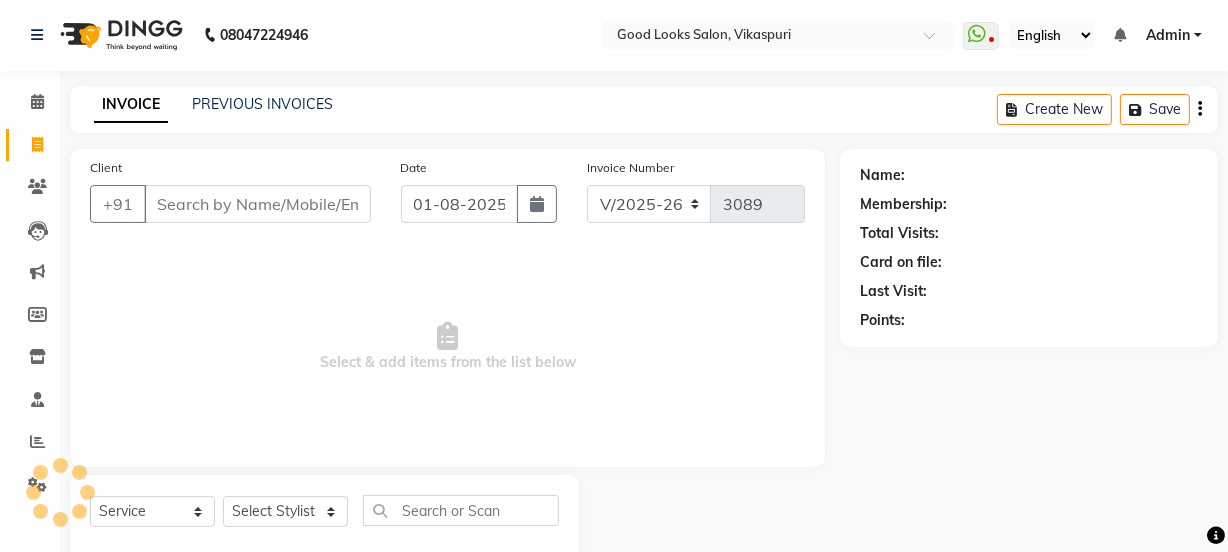 scroll, scrollTop: 50, scrollLeft: 0, axis: vertical 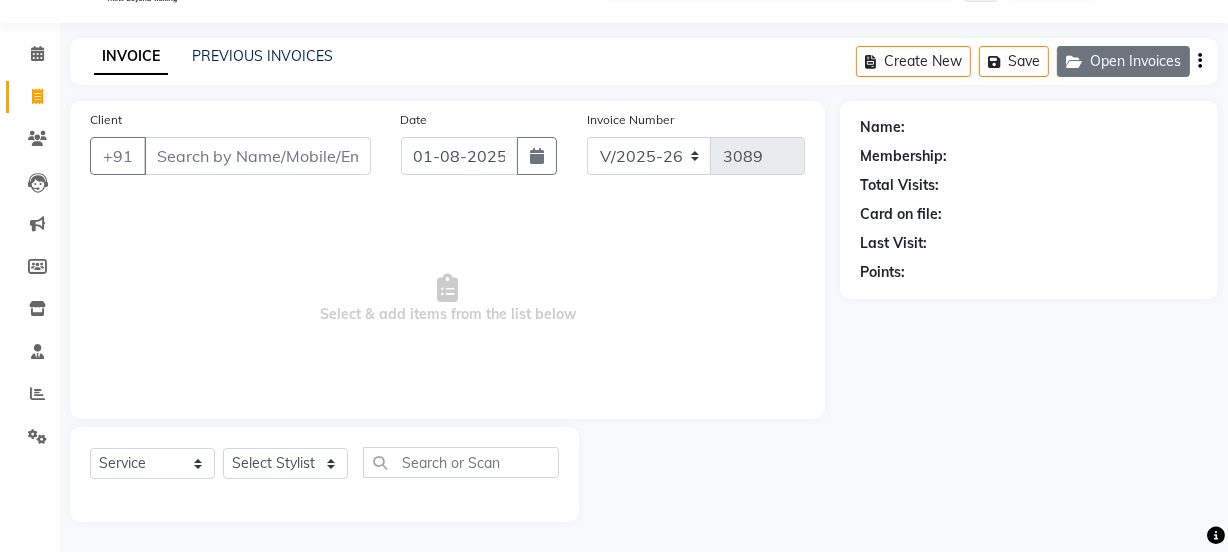 click on "Open Invoices" 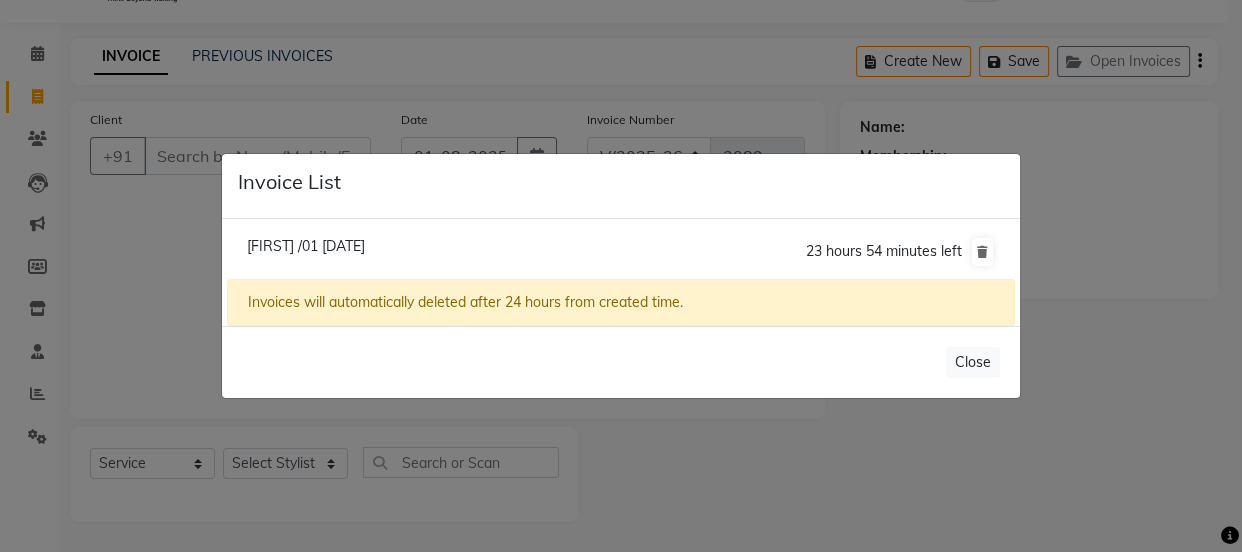 click on "[FIRST] /01 [DATE]" 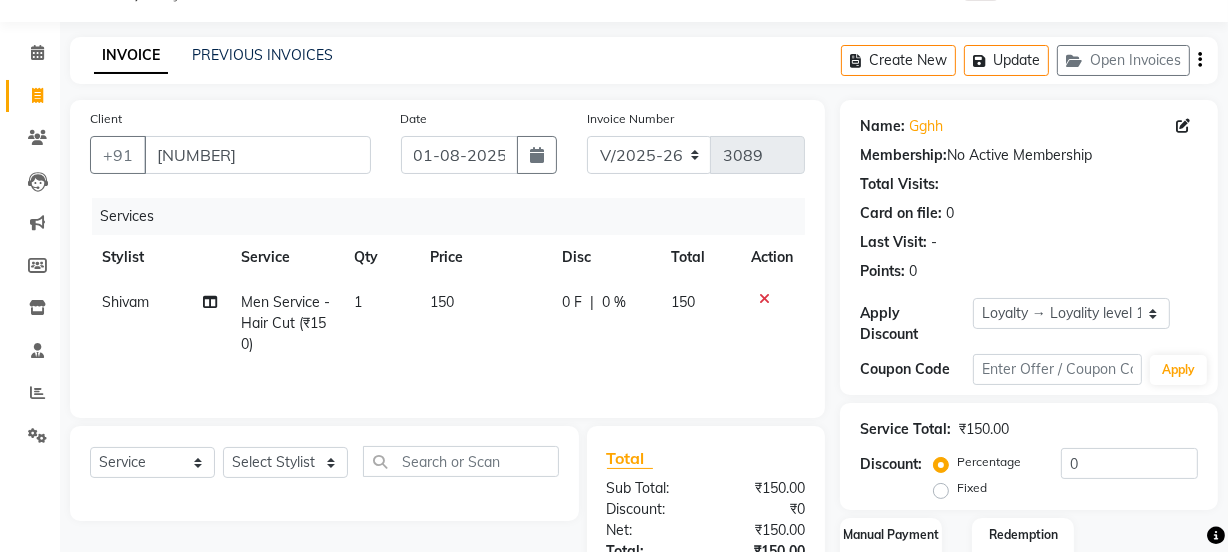 scroll, scrollTop: 206, scrollLeft: 0, axis: vertical 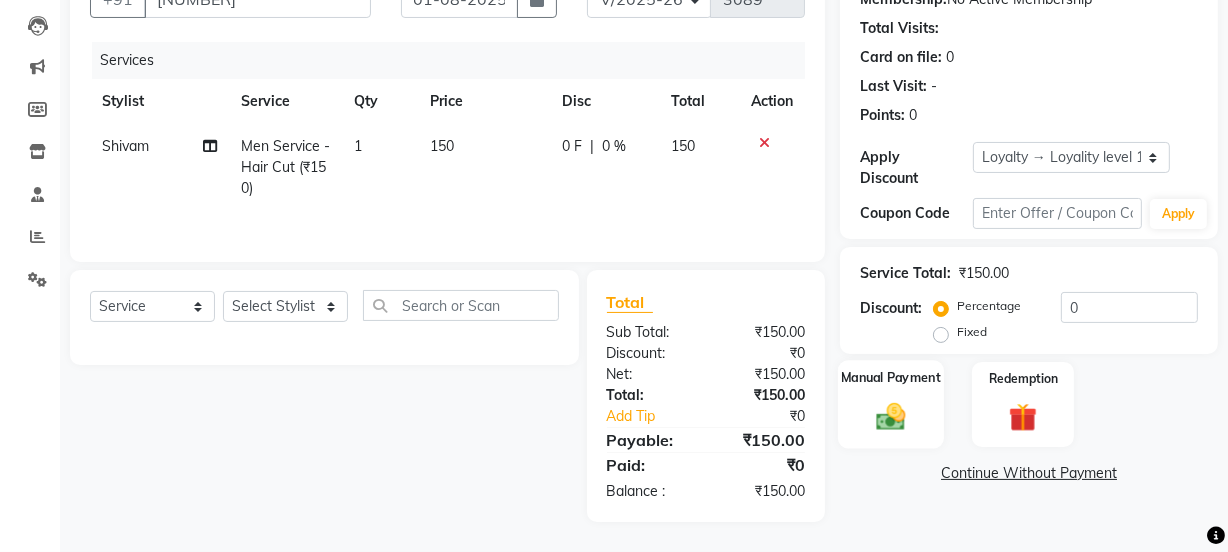 click 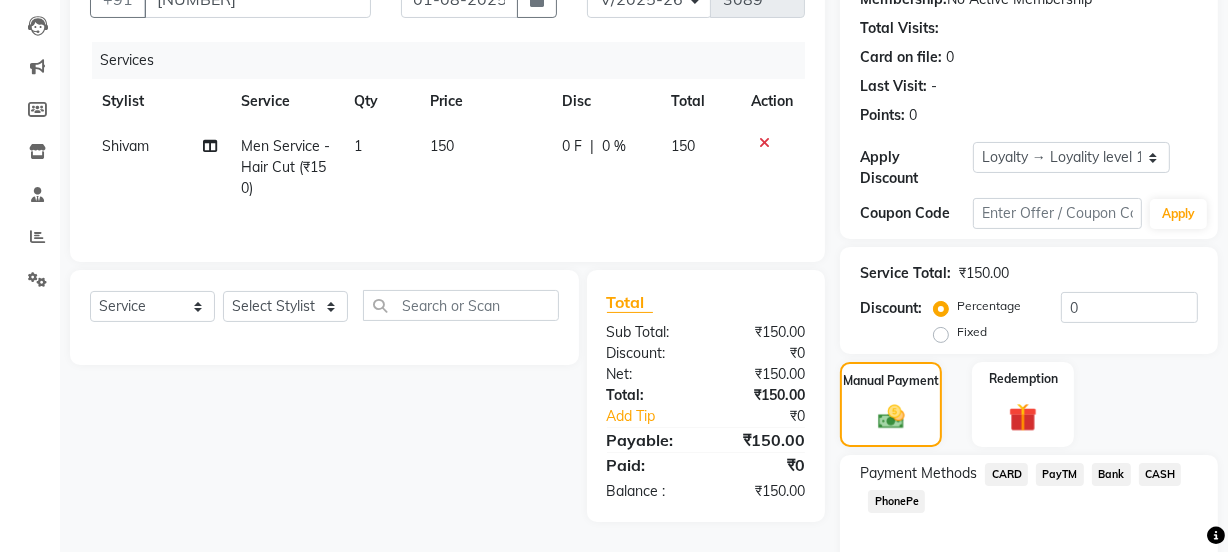 click on "CASH" 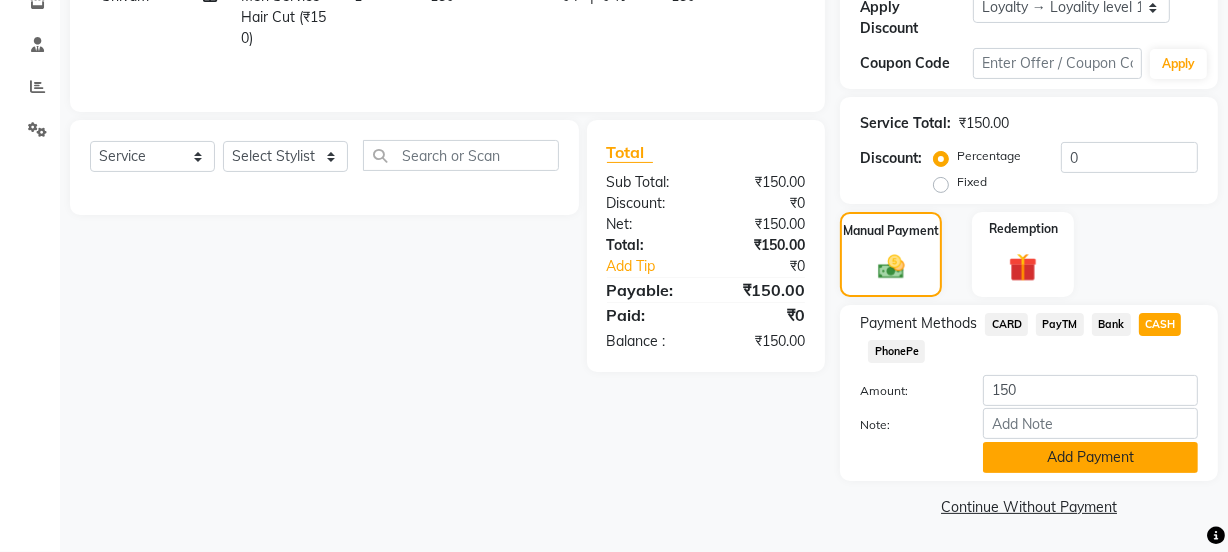 click on "Add Payment" 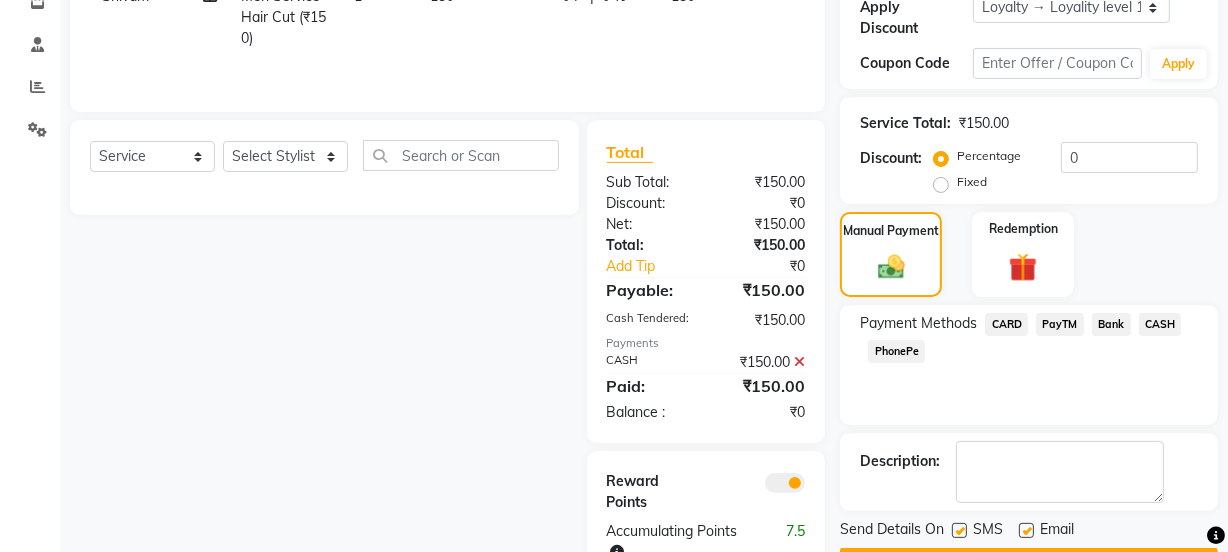 scroll, scrollTop: 417, scrollLeft: 0, axis: vertical 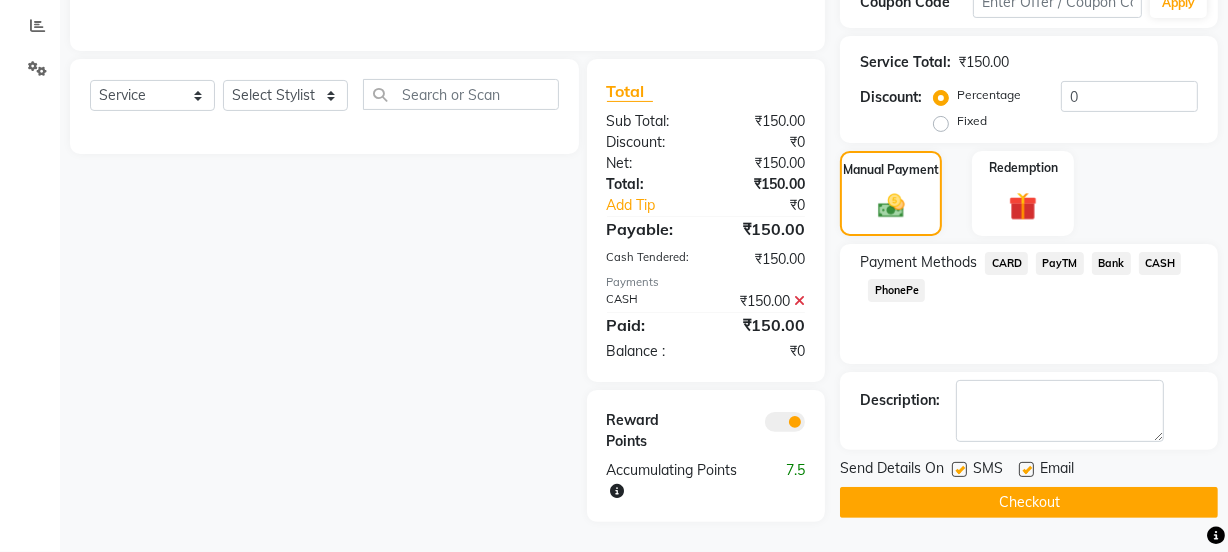 click on "Checkout" 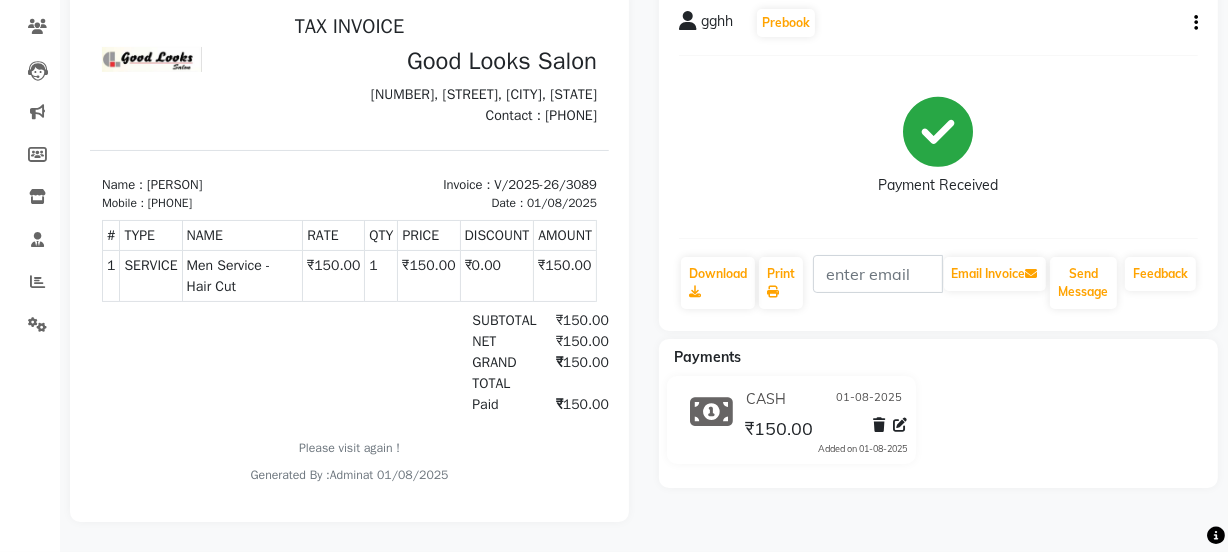 scroll, scrollTop: 0, scrollLeft: 0, axis: both 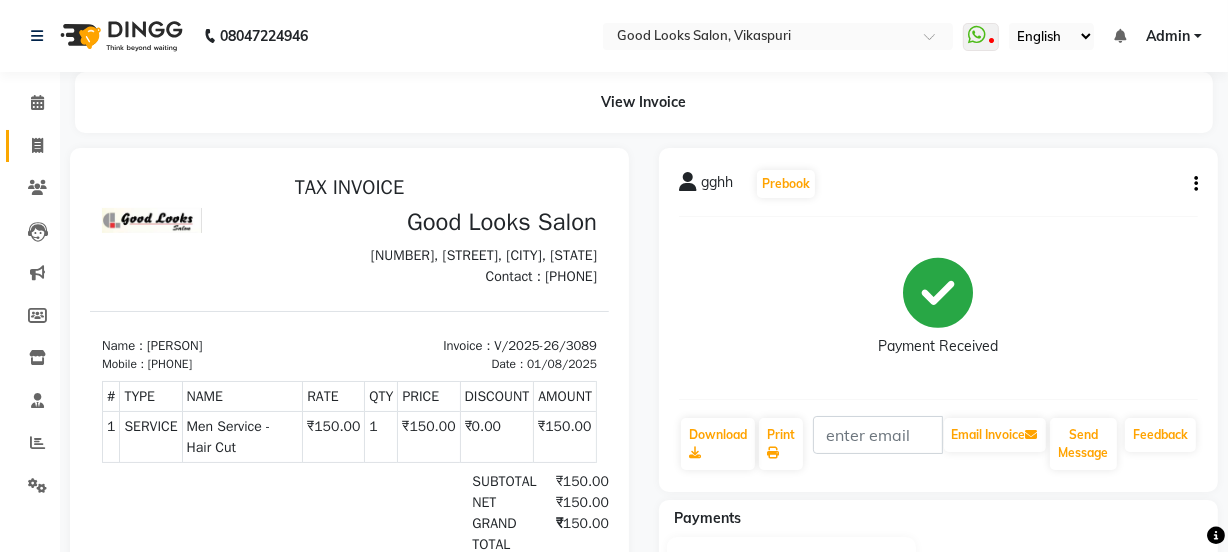 click on "Invoice" 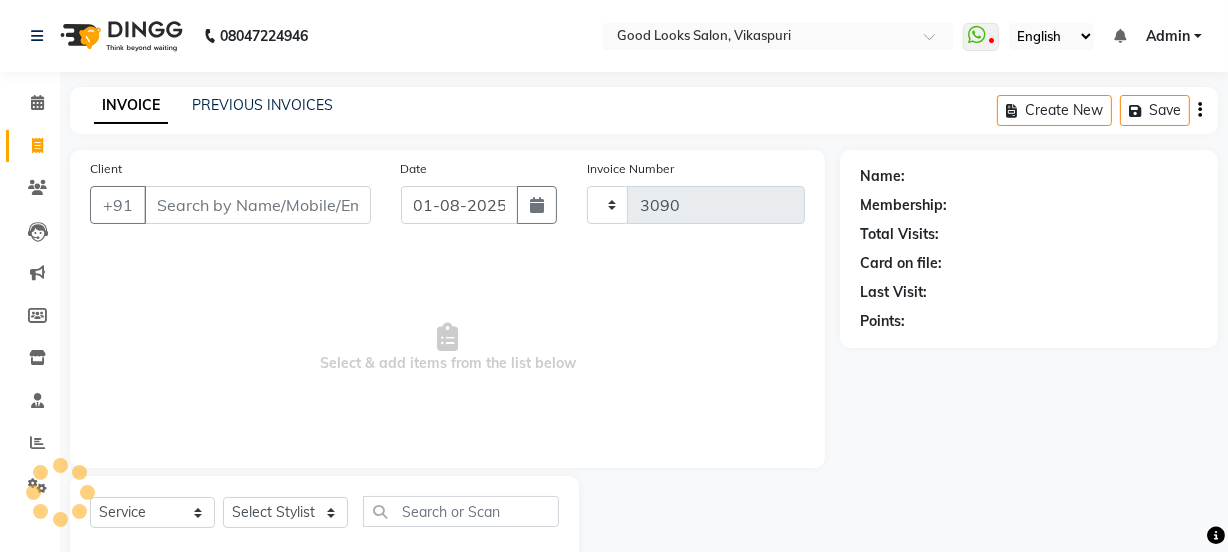 scroll, scrollTop: 50, scrollLeft: 0, axis: vertical 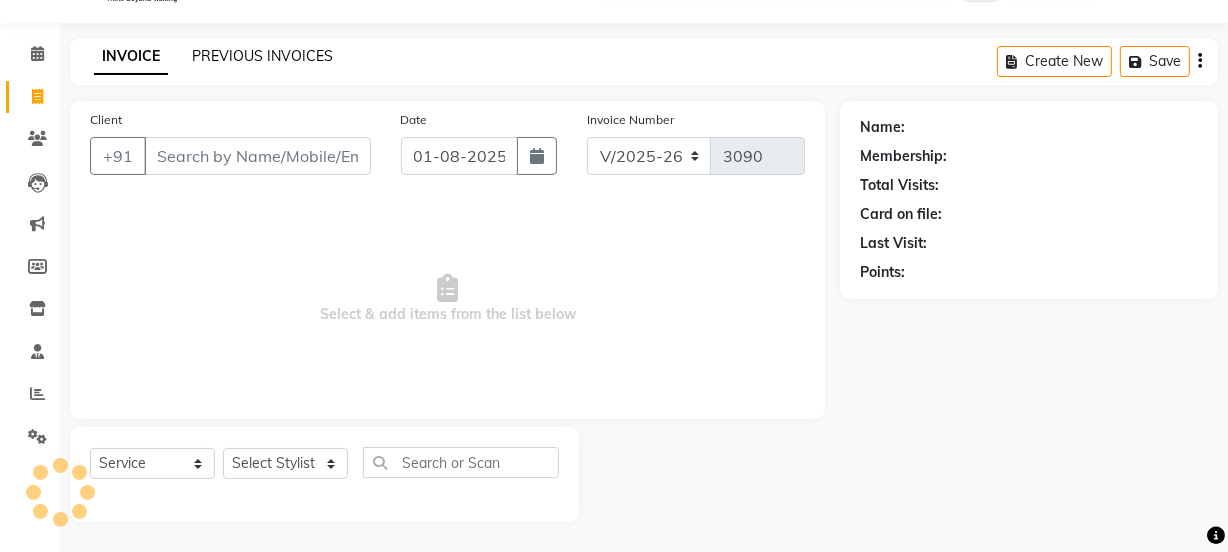 click on "PREVIOUS INVOICES" 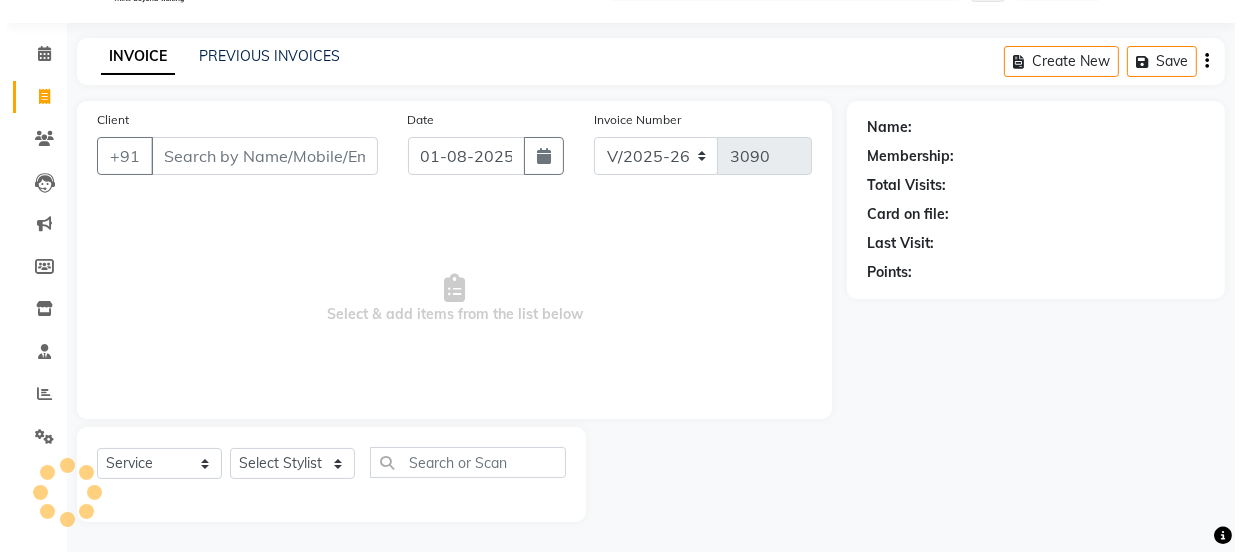 scroll, scrollTop: 0, scrollLeft: 0, axis: both 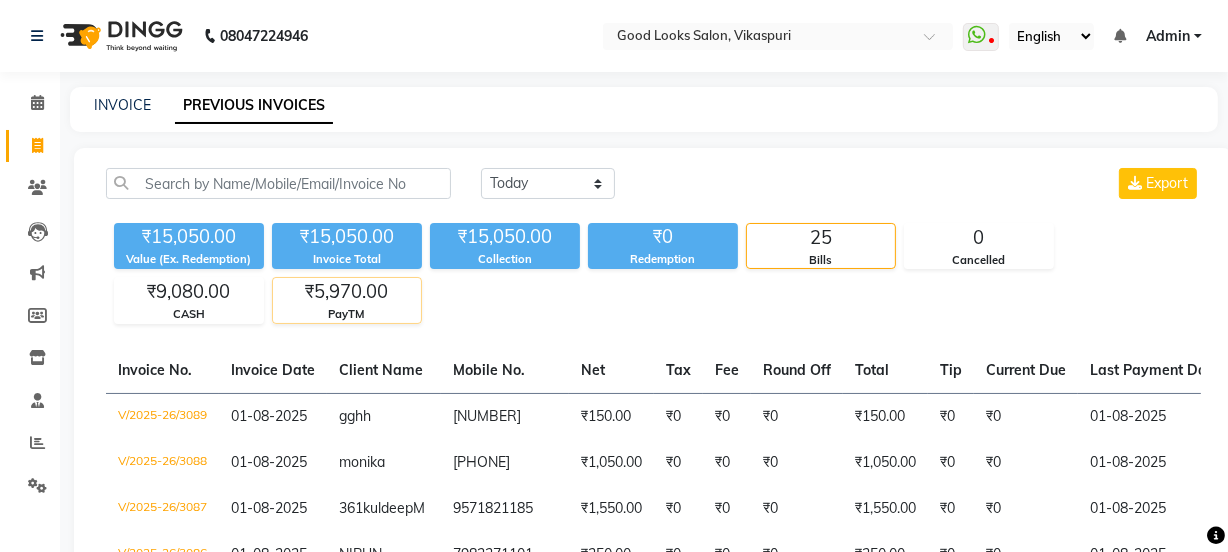 click on "PayTM" 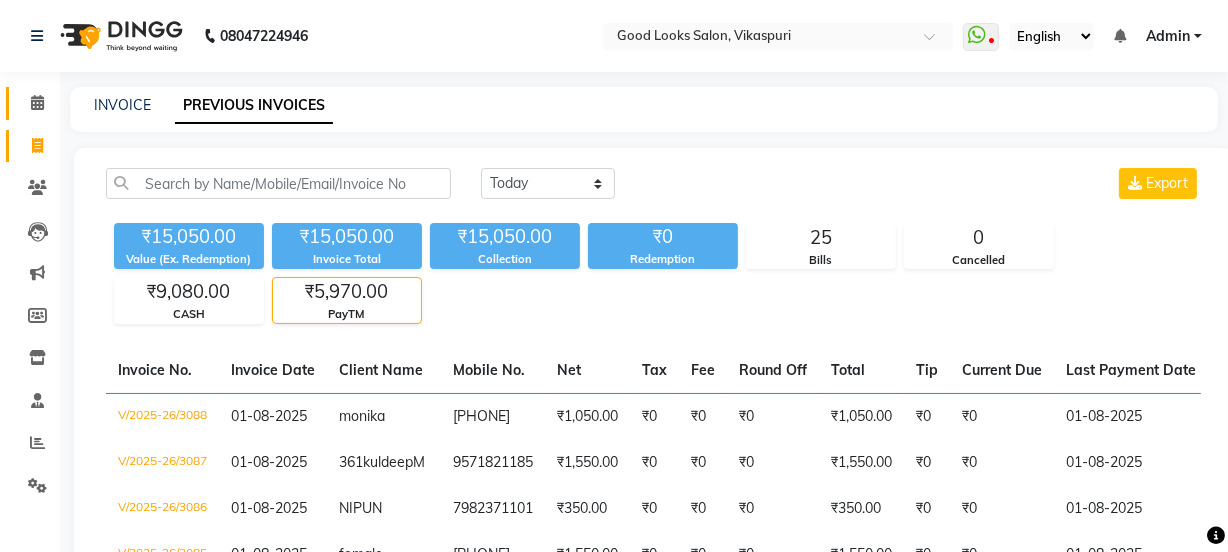 click 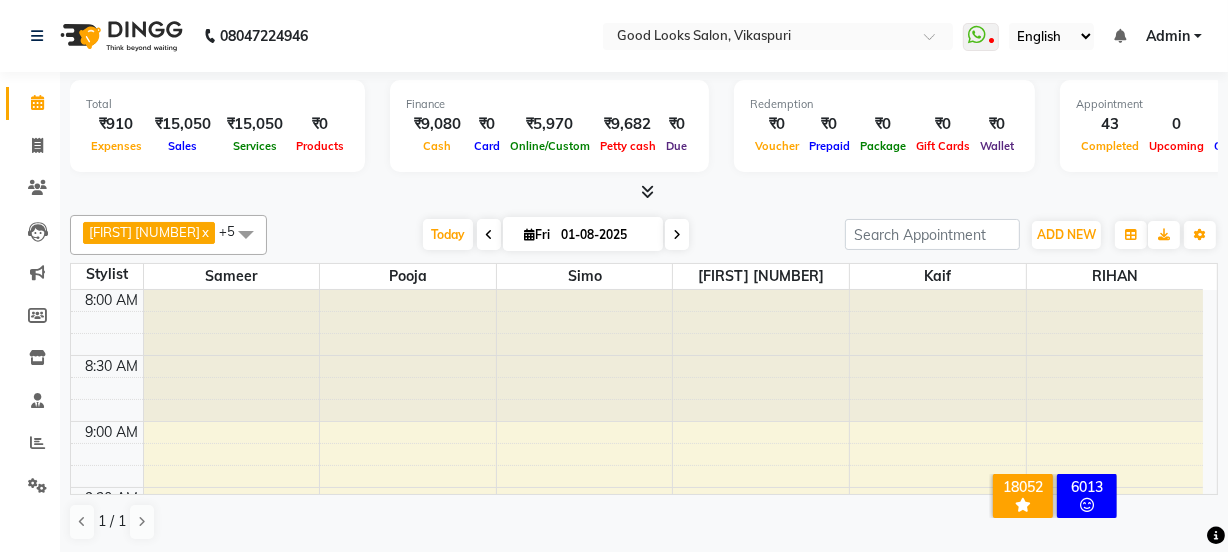 drag, startPoint x: 631, startPoint y: 116, endPoint x: 652, endPoint y: 130, distance: 25.23886 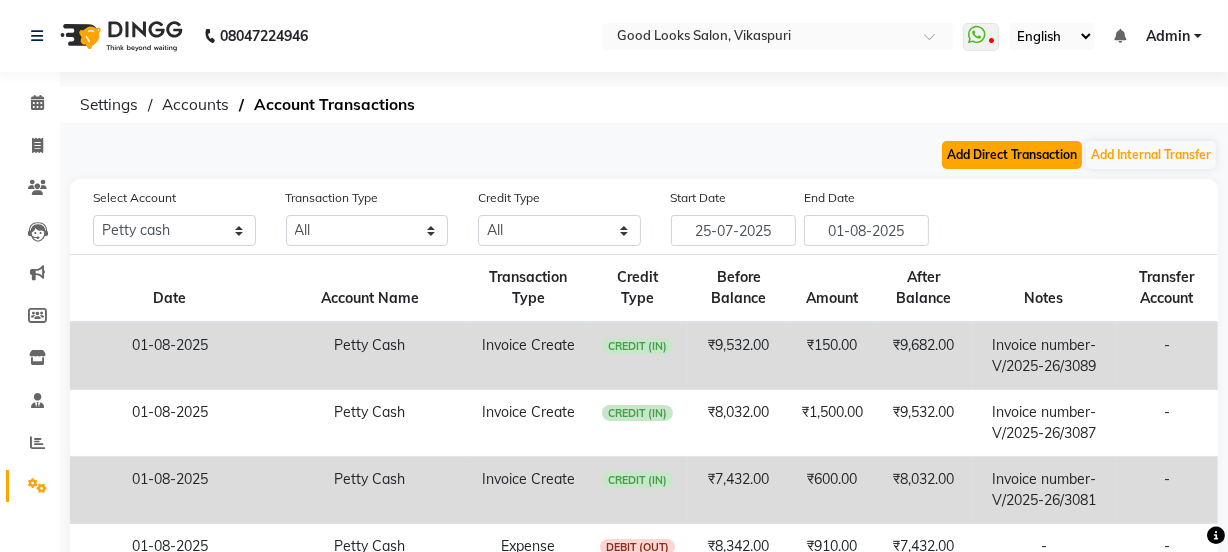 click on "Add Direct Transaction" 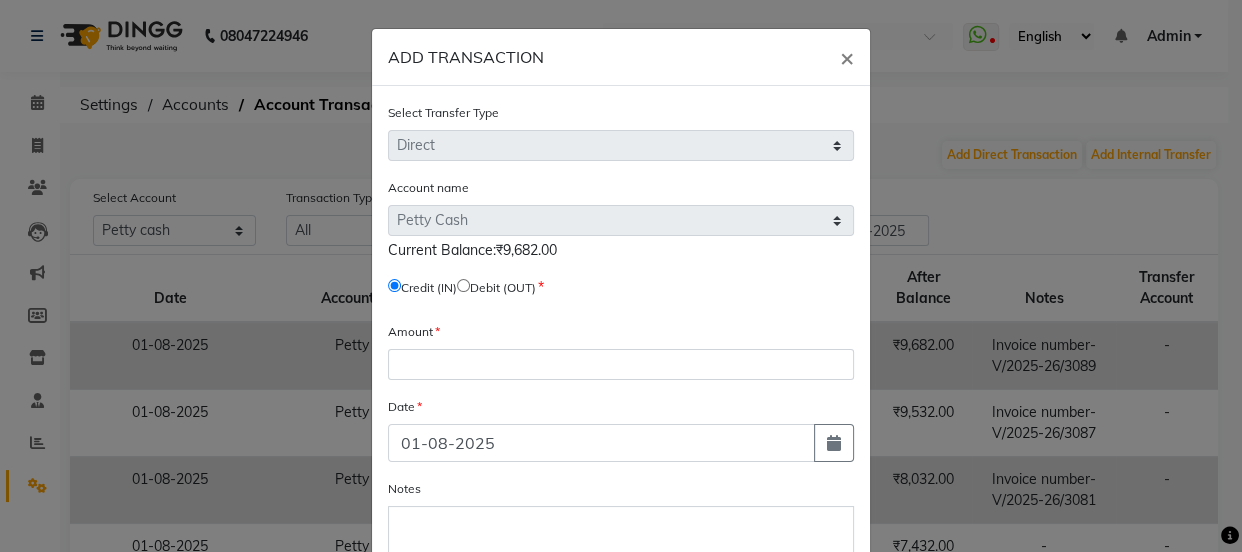 click 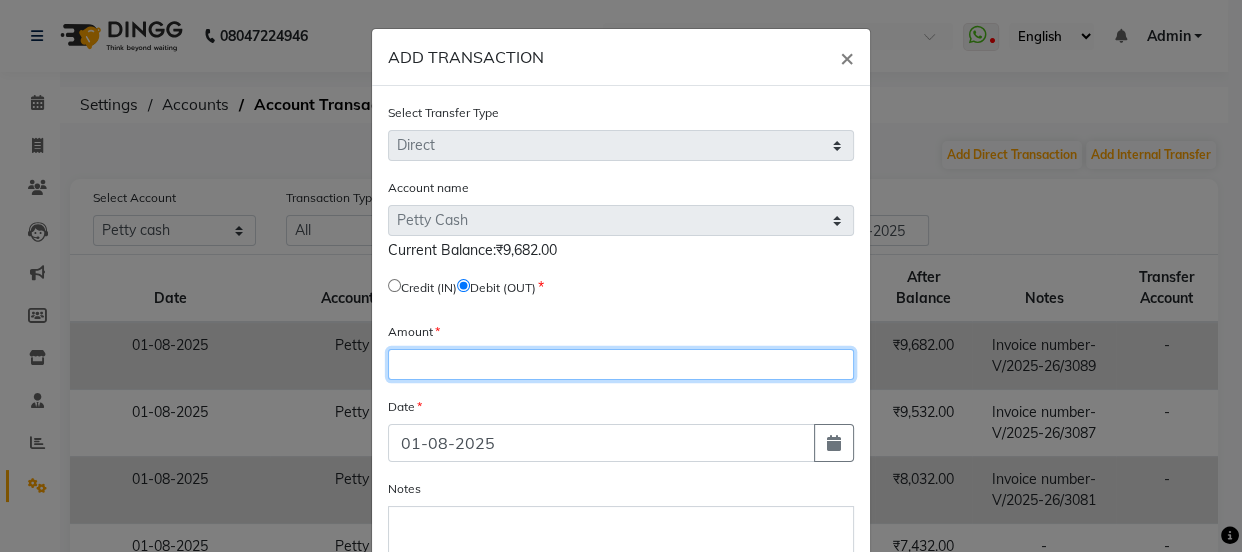 click 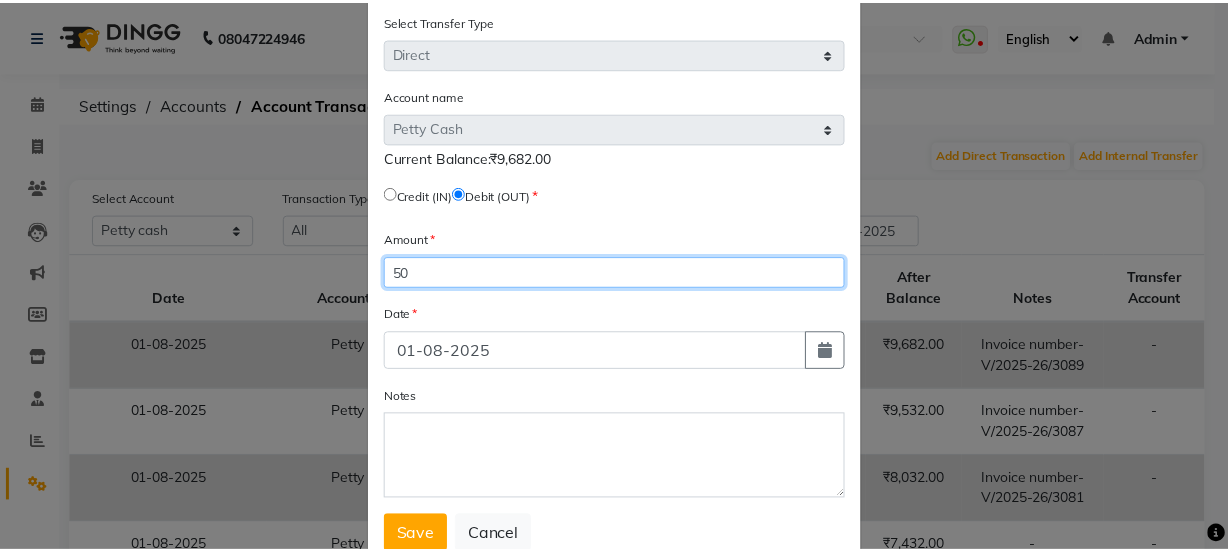 scroll, scrollTop: 159, scrollLeft: 0, axis: vertical 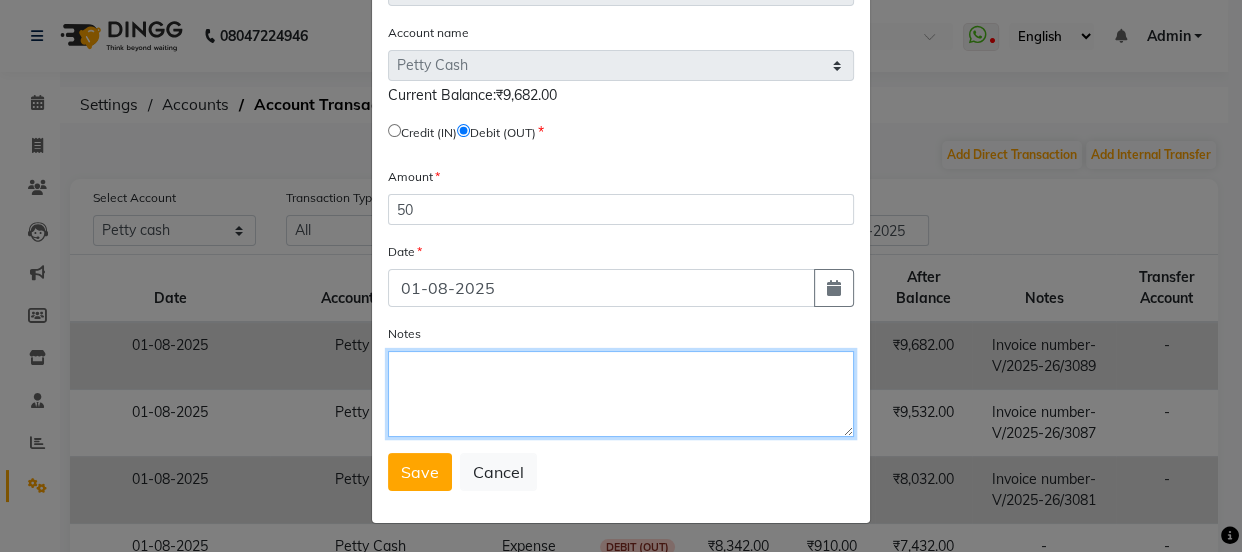 click on "Notes" at bounding box center (621, 394) 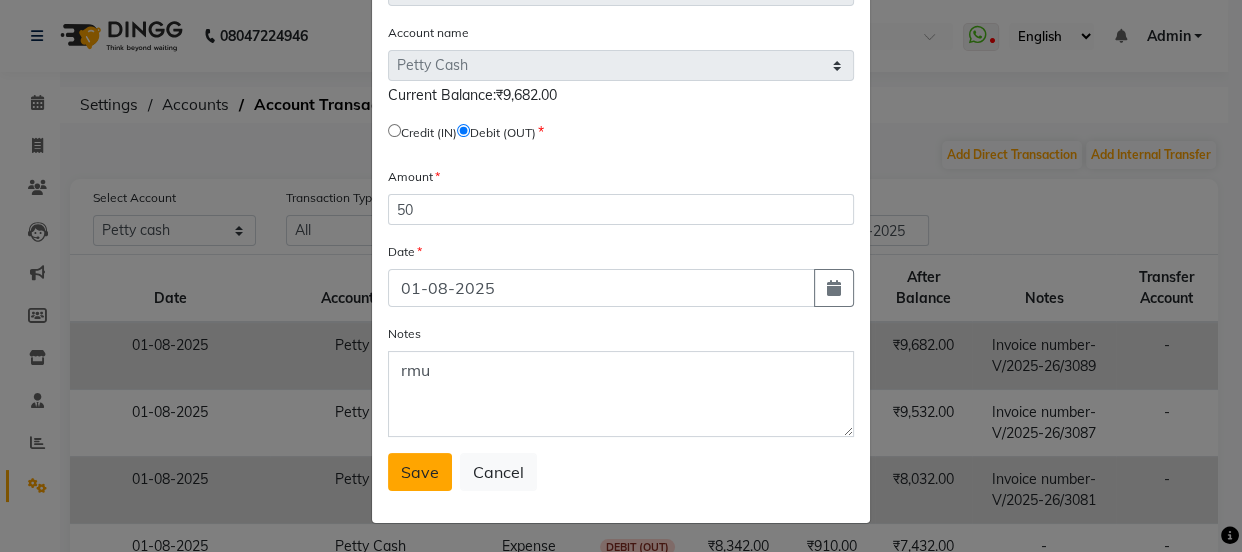 click on "Save" at bounding box center [420, 472] 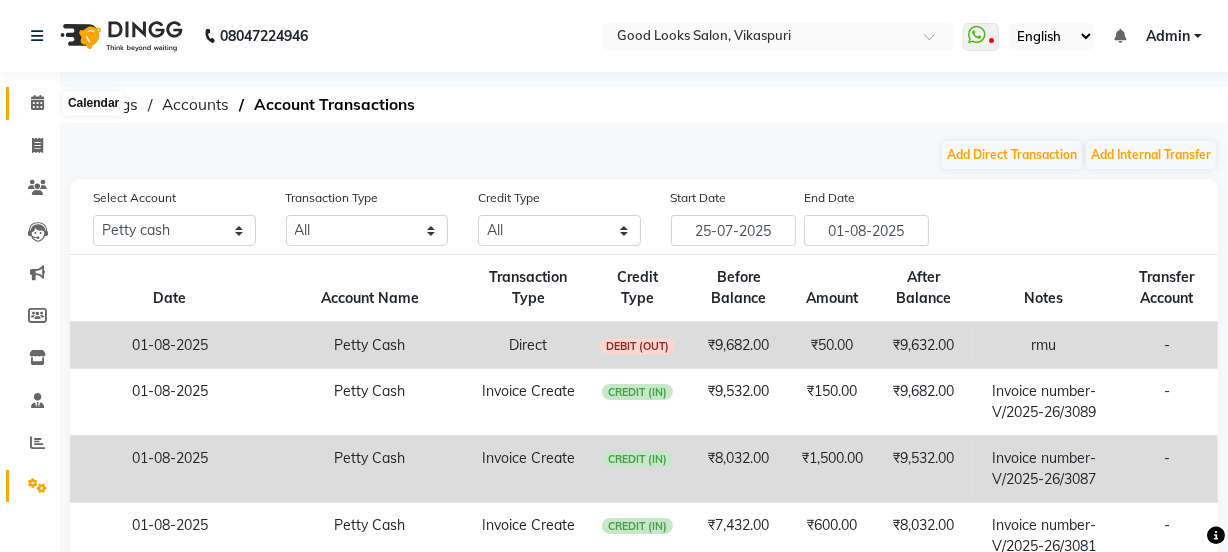 click 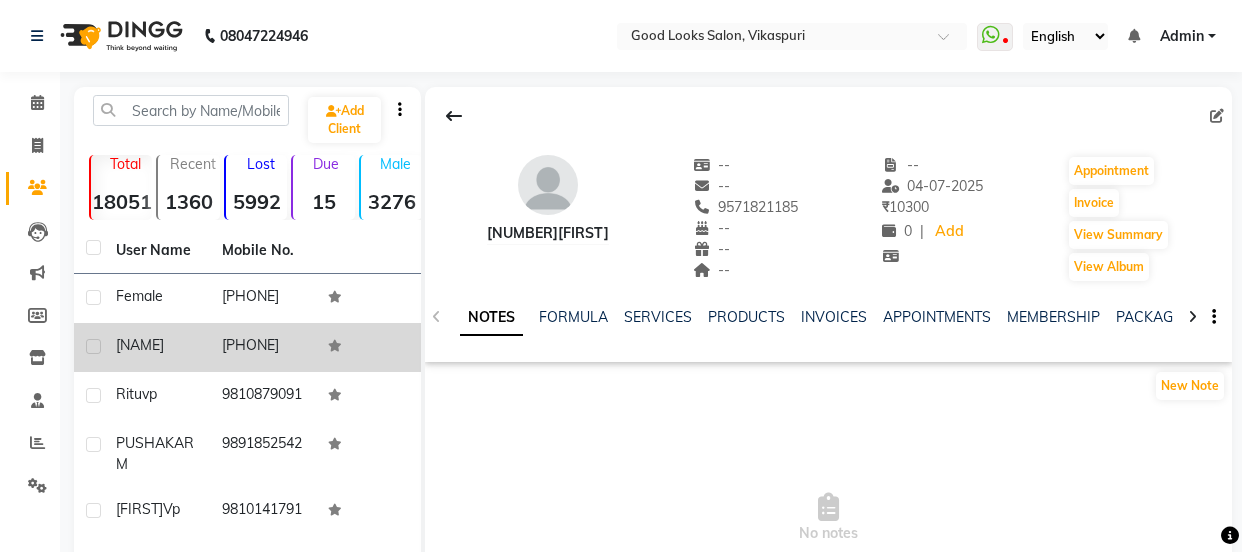 click on "[PHONE]" 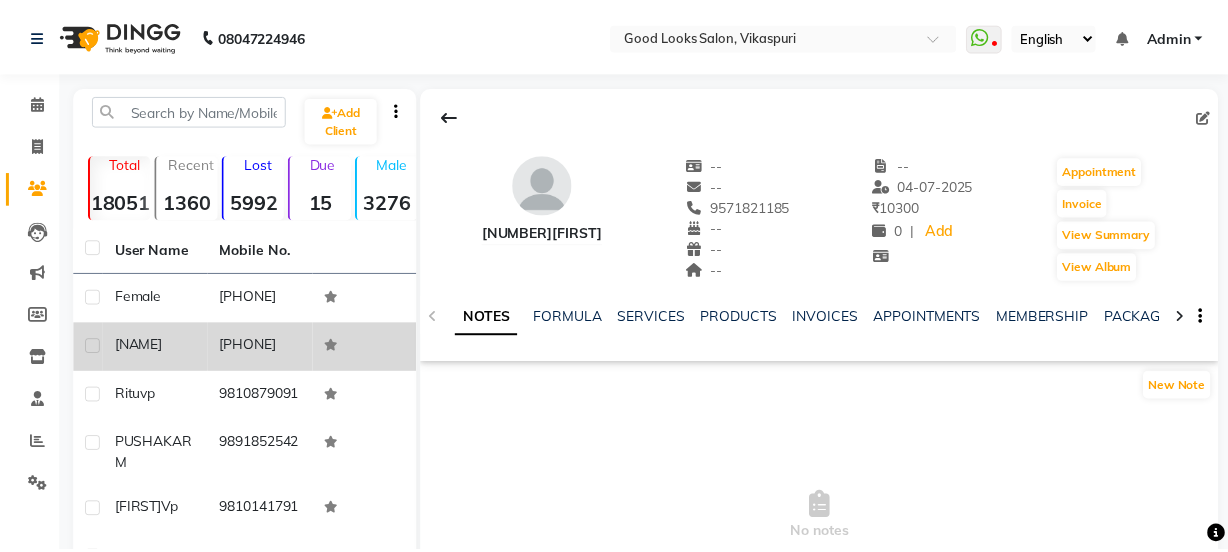 scroll, scrollTop: 0, scrollLeft: 0, axis: both 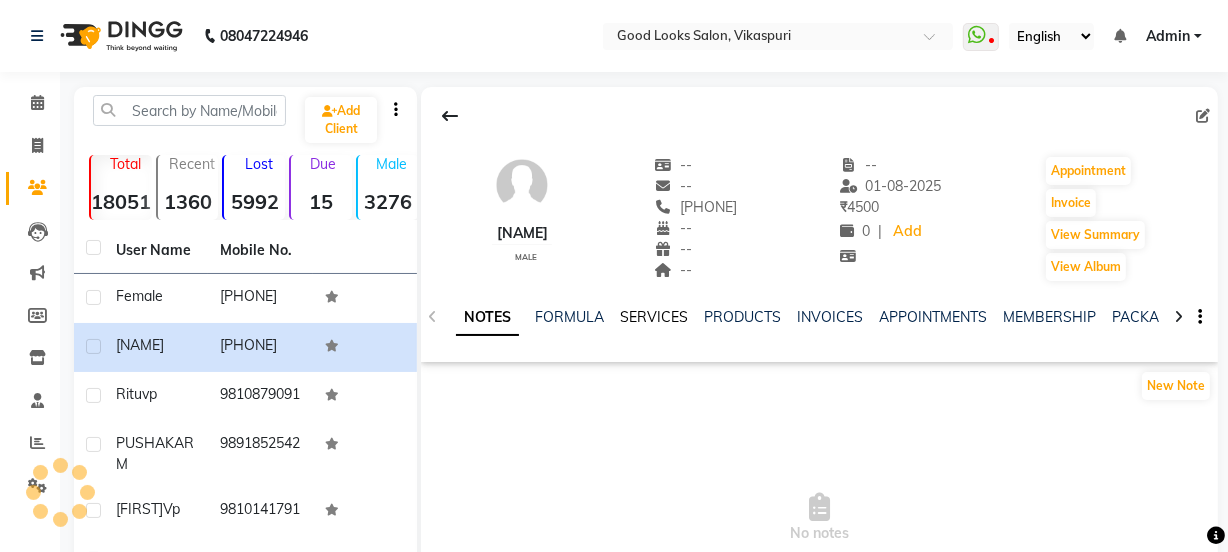 click on "SERVICES" 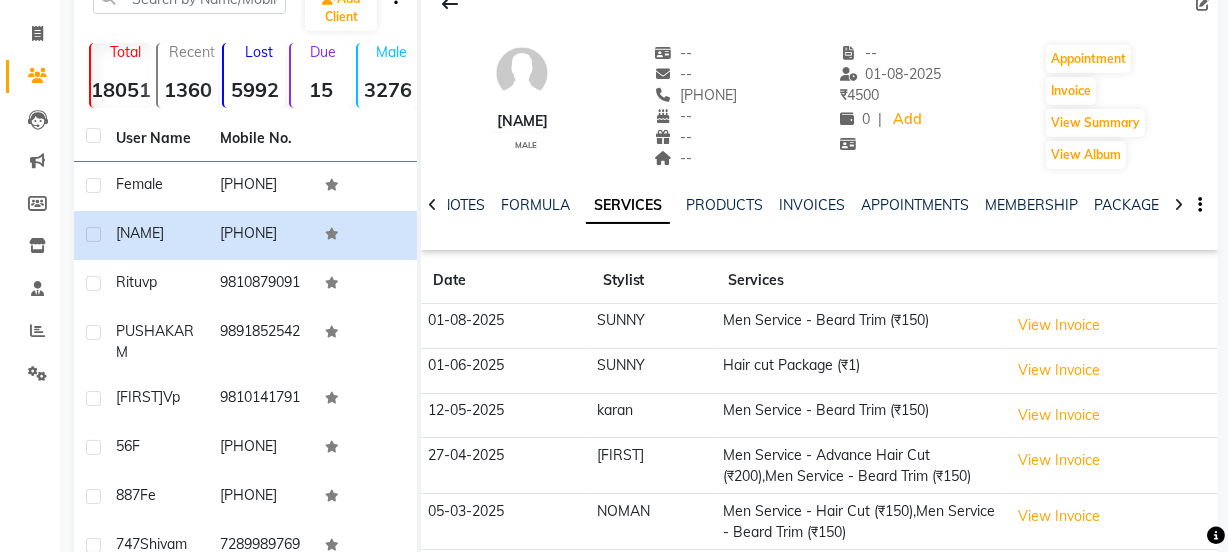 scroll, scrollTop: 272, scrollLeft: 0, axis: vertical 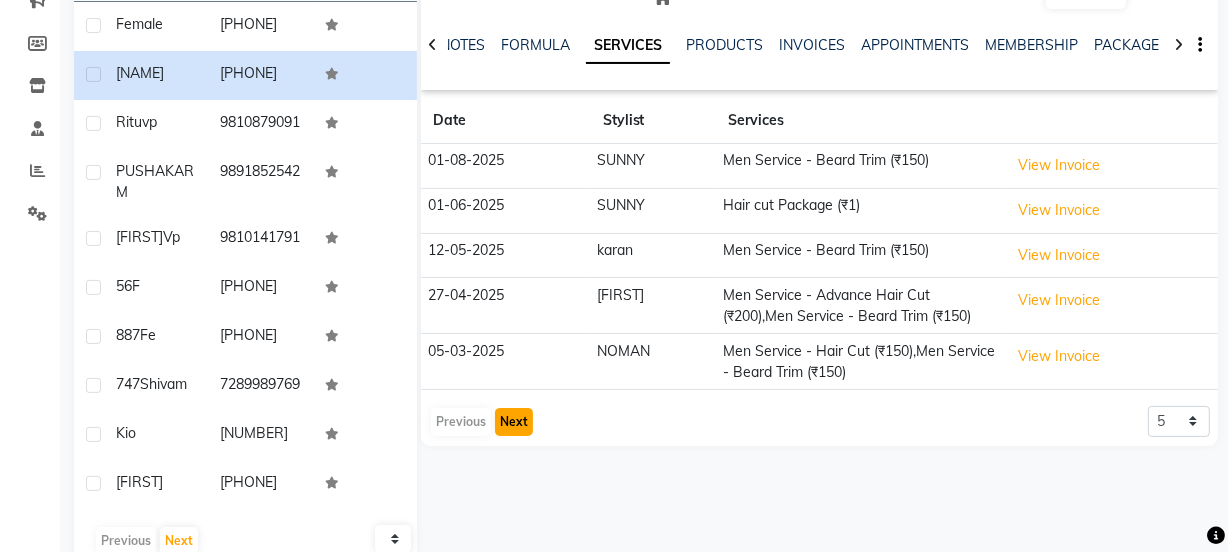 click on "Next" 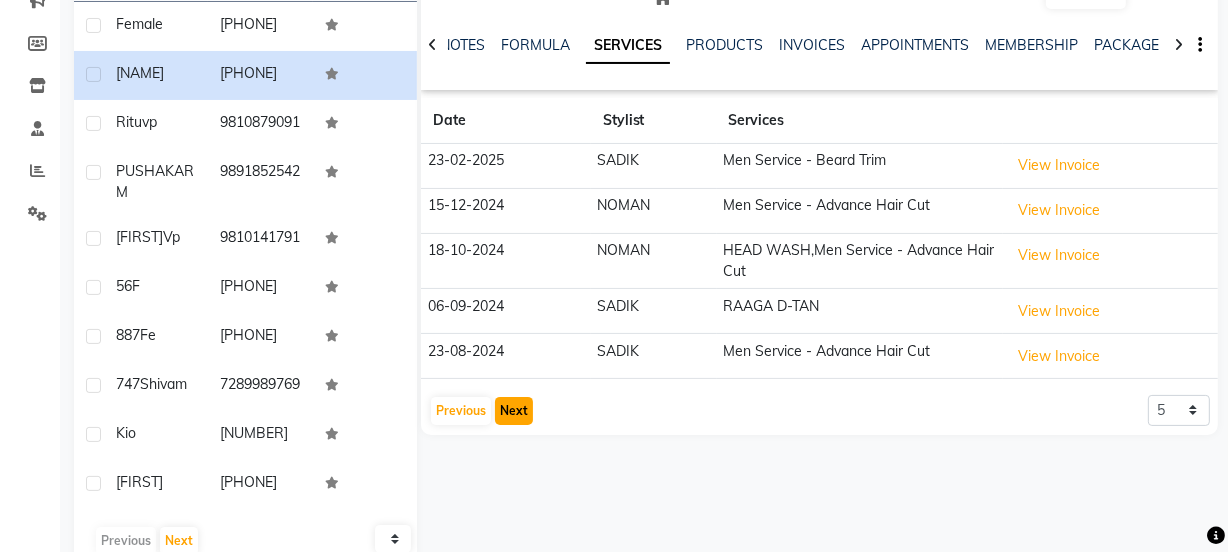 click on "Next" 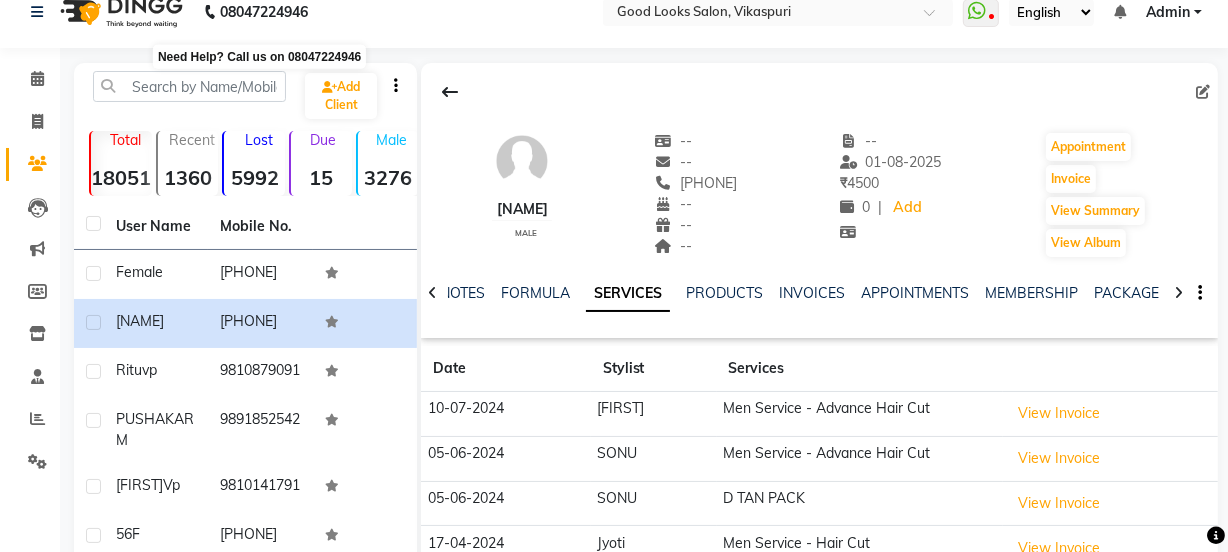 scroll, scrollTop: 0, scrollLeft: 0, axis: both 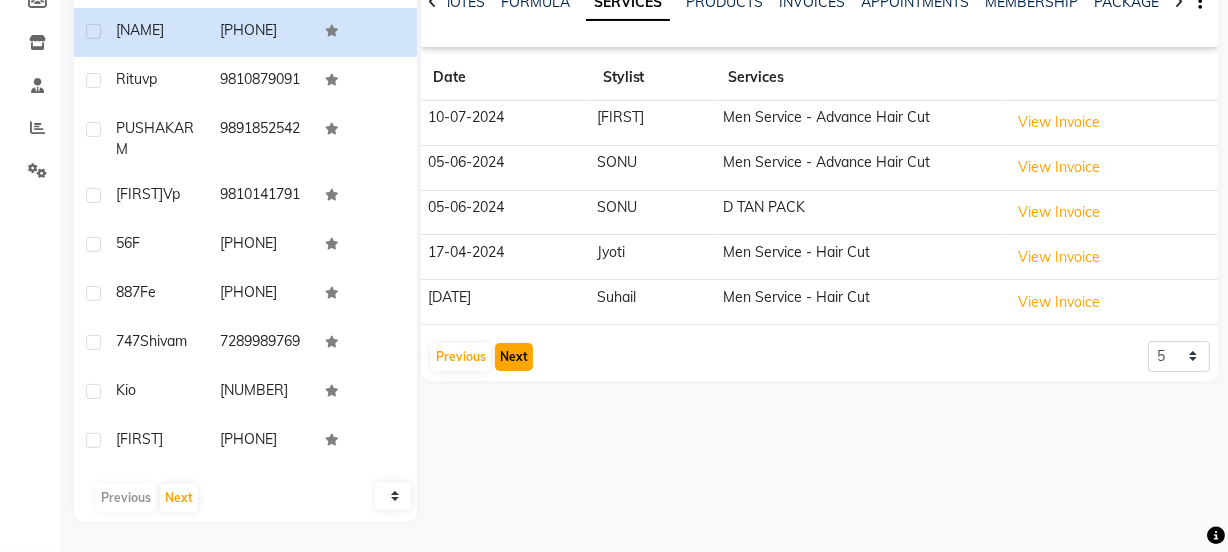 click on "Next" 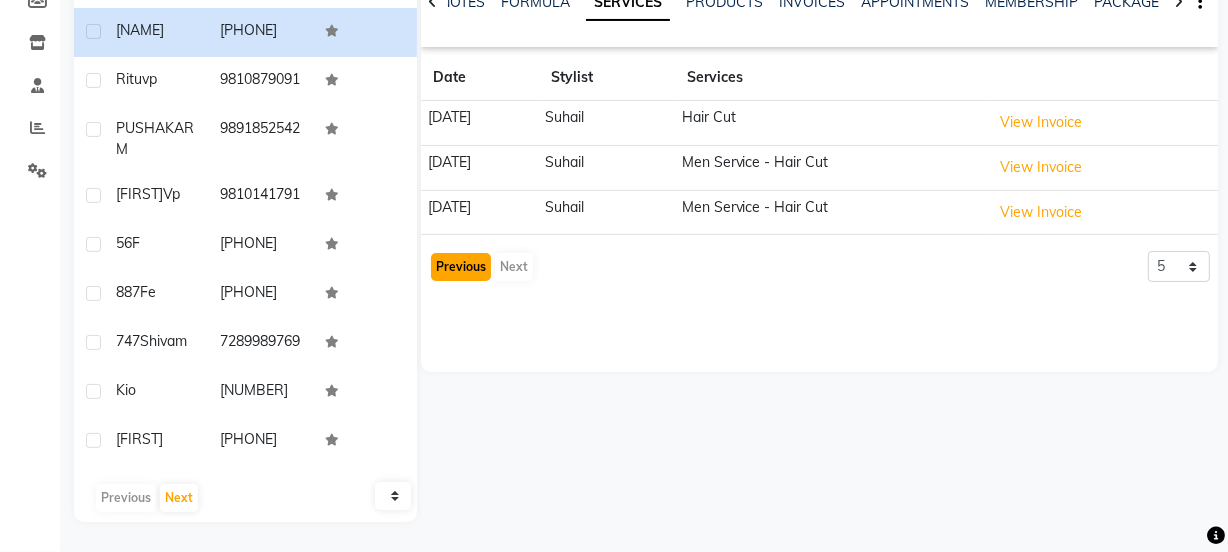 click on "Previous" 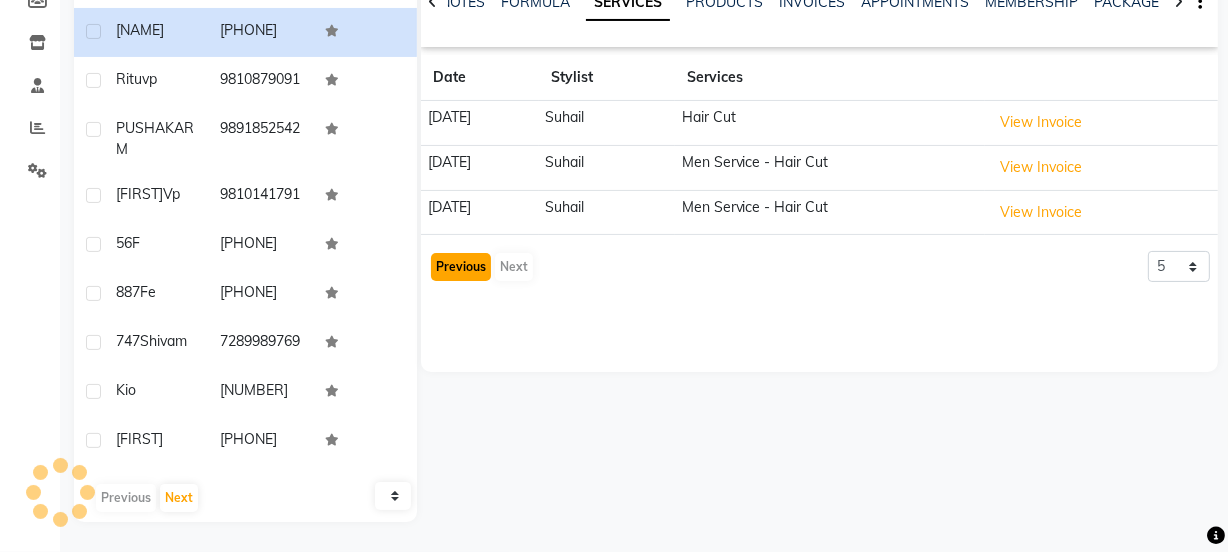 click on "Previous" 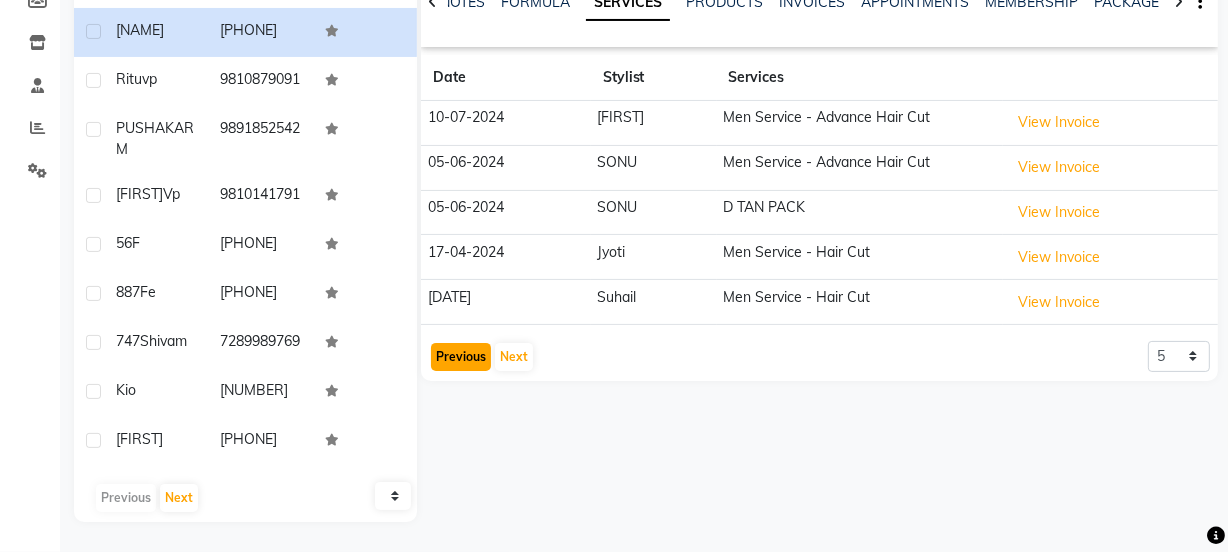 click on "Previous" 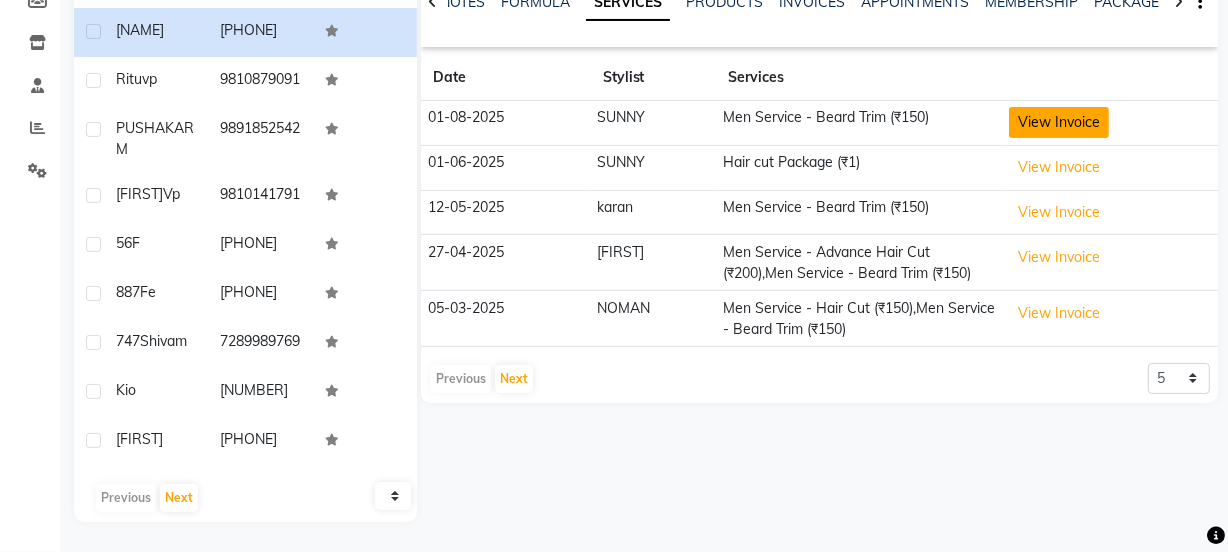click on "View Invoice" 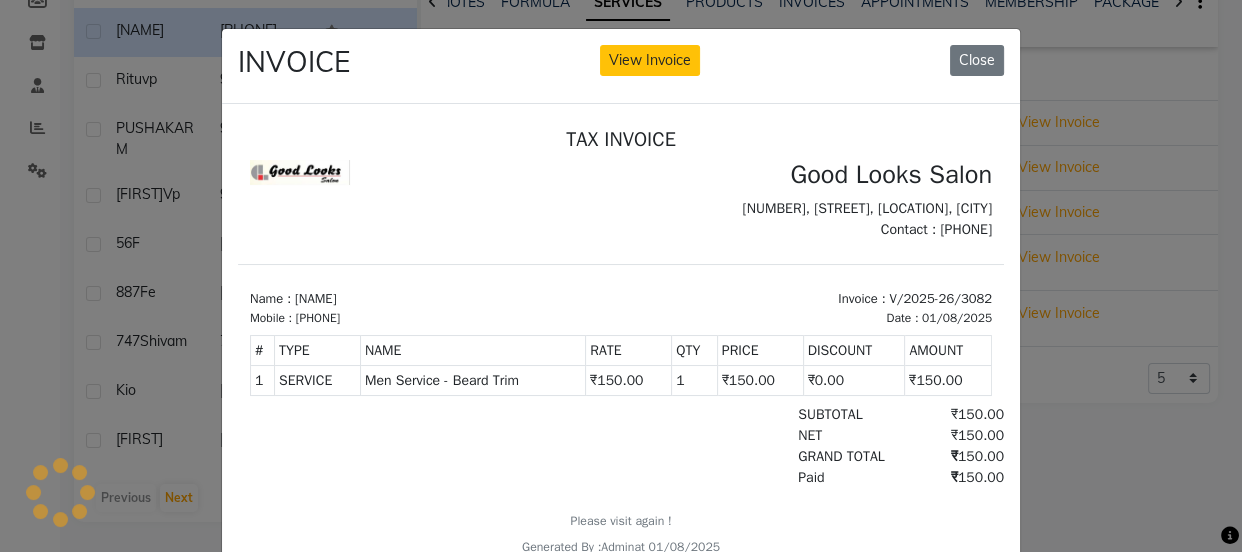 scroll, scrollTop: 0, scrollLeft: 0, axis: both 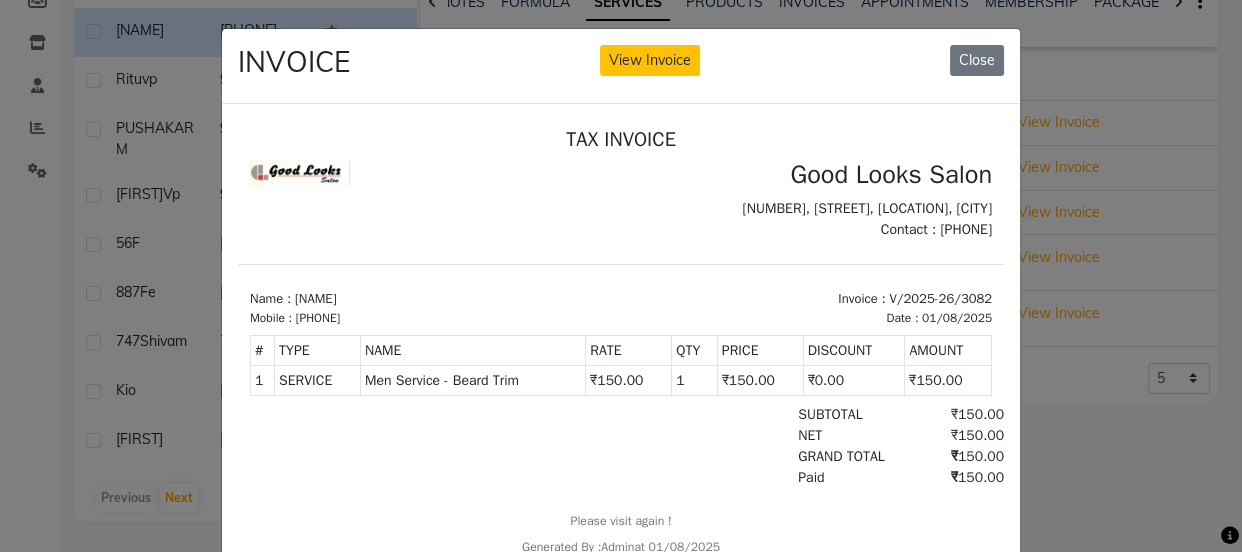 click on "INVOICE View Invoice Close" 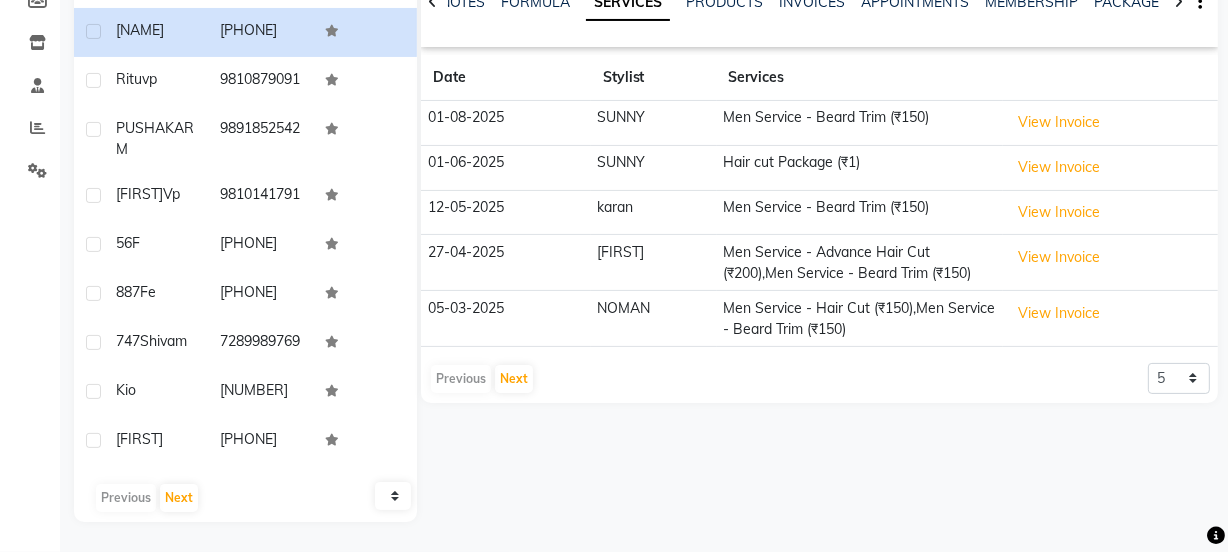 click on "View Invoice" 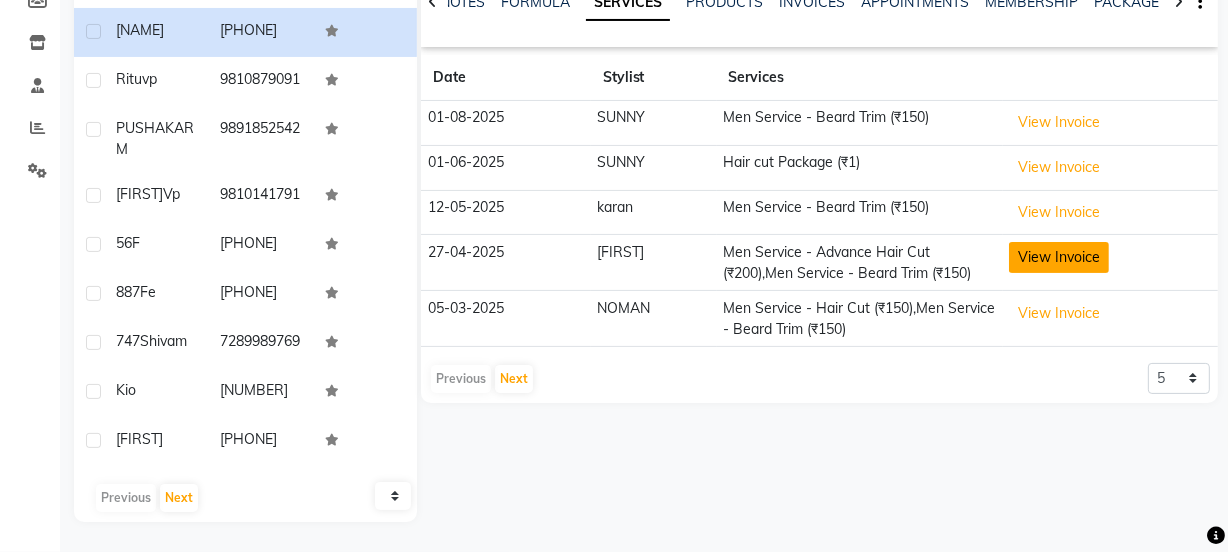 click on "View Invoice" 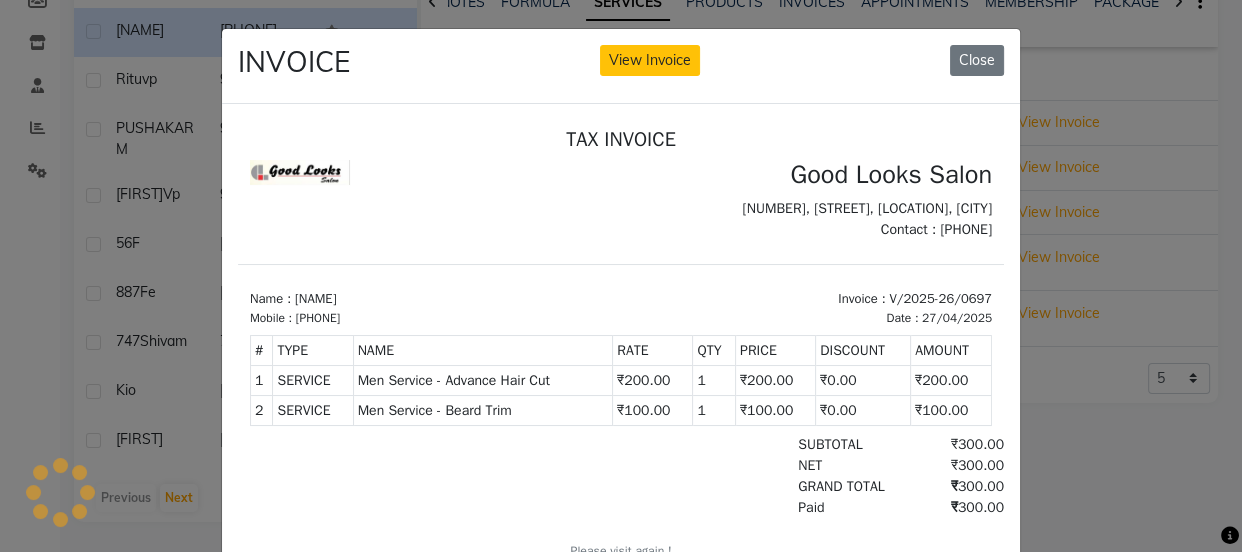 scroll, scrollTop: 0, scrollLeft: 0, axis: both 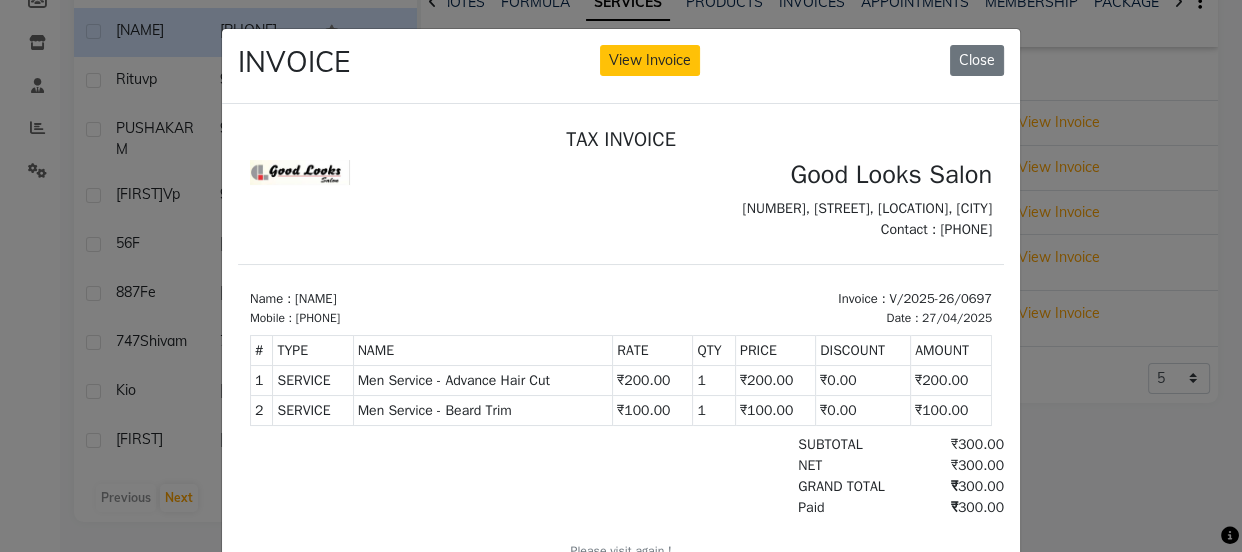 click on "INVOICE View Invoice Close" 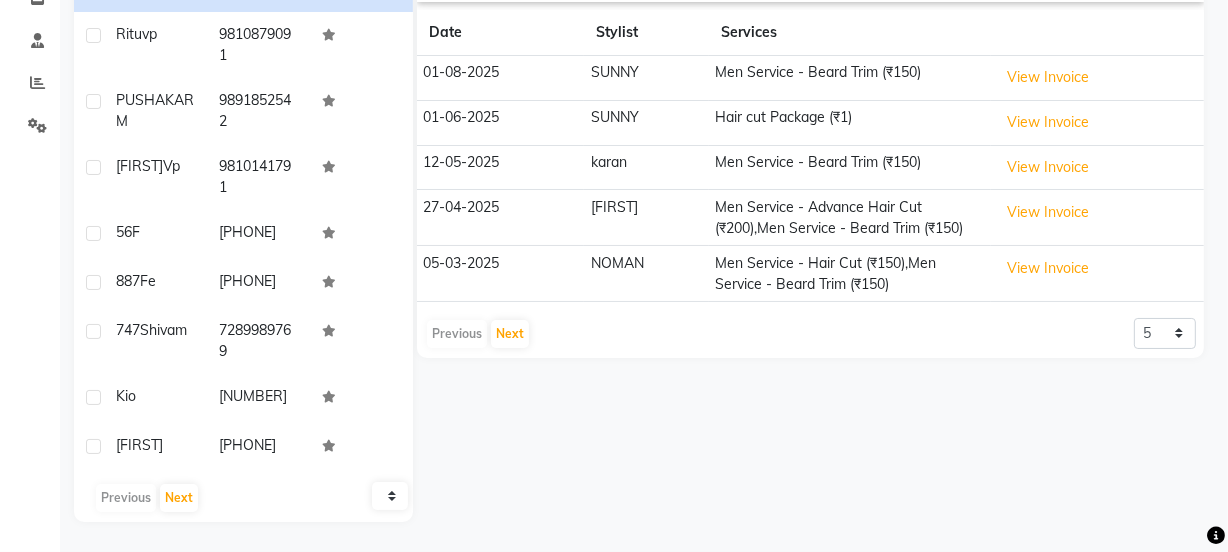 click on "Men Service - Hair Cut (₹150),Men Service - Beard Trim (₹150)" 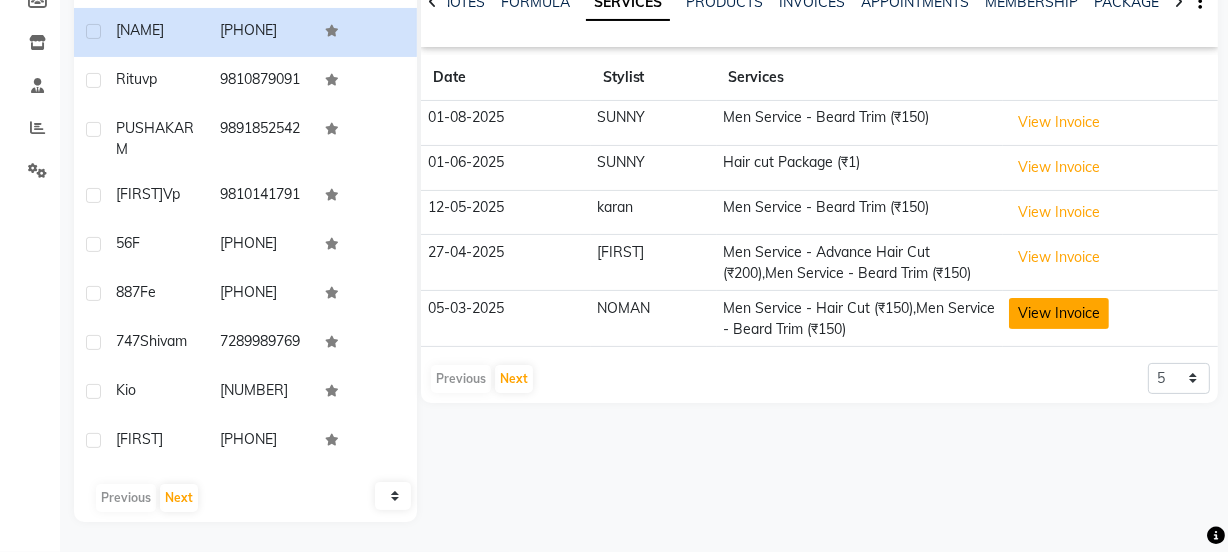 click on "View Invoice" 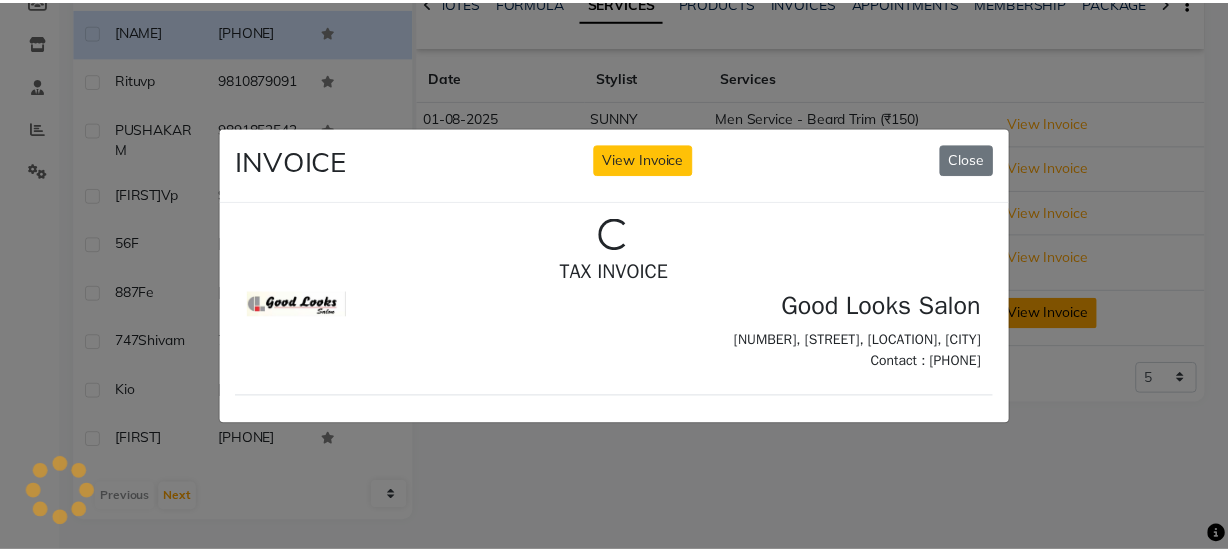 scroll, scrollTop: 0, scrollLeft: 0, axis: both 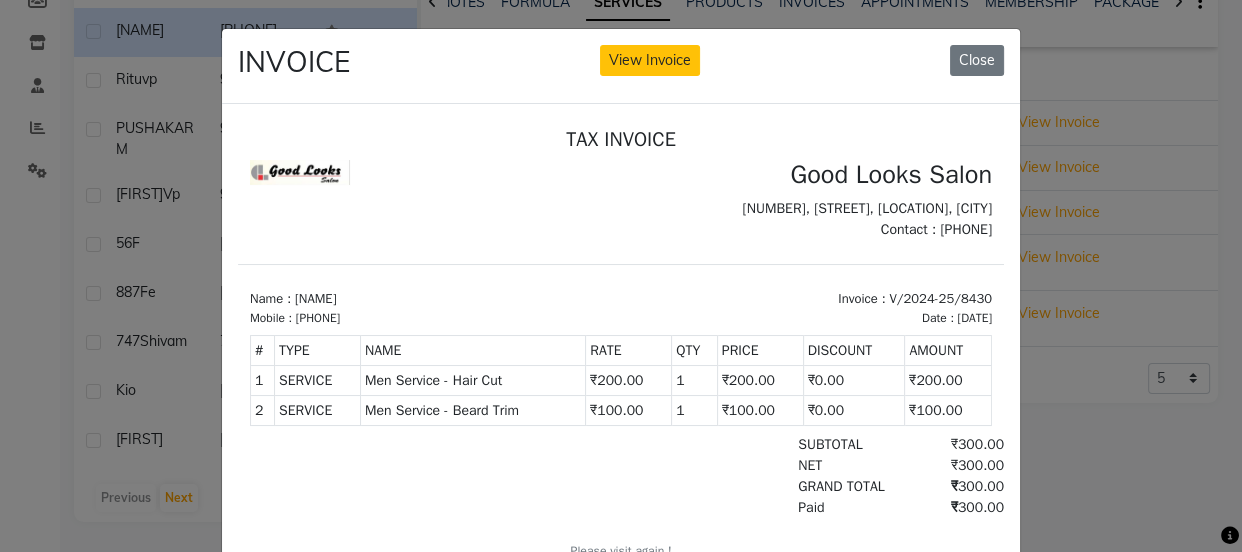 click on "INVOICE View Invoice Close" 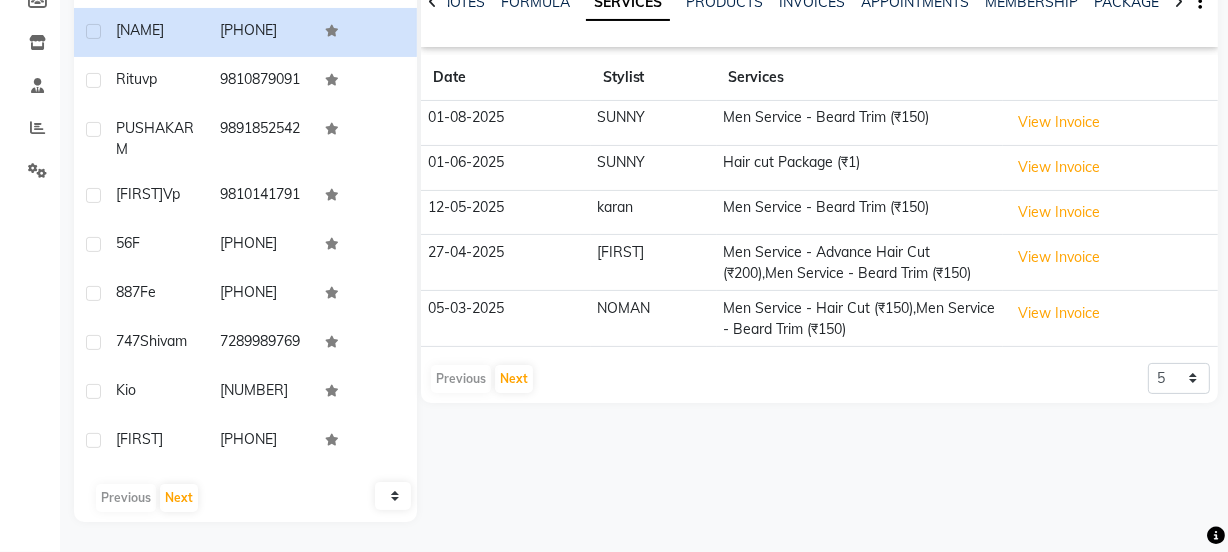scroll, scrollTop: 0, scrollLeft: 0, axis: both 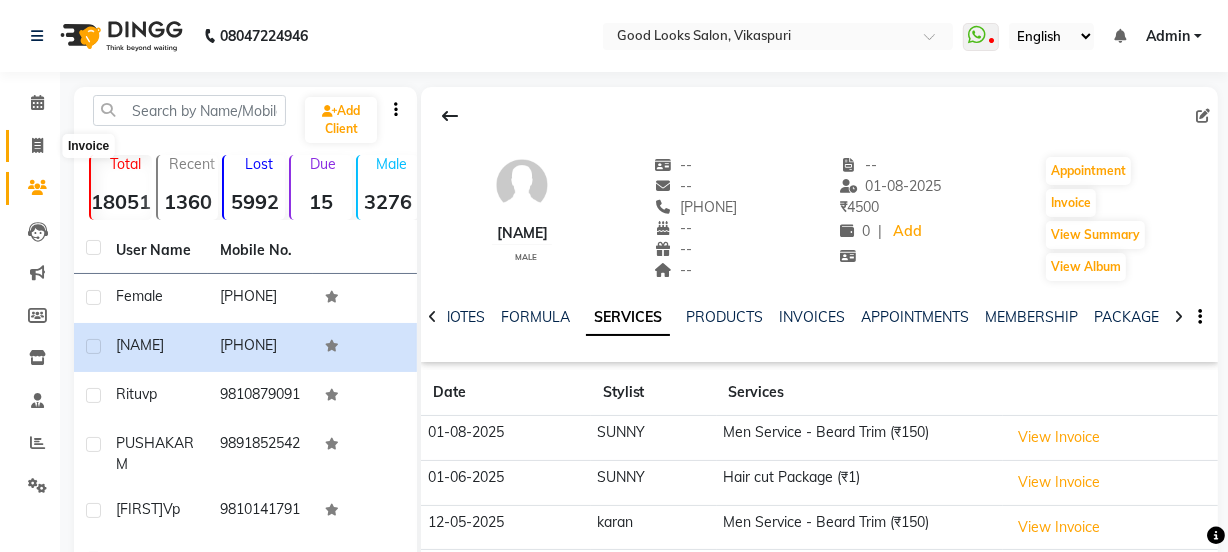 click 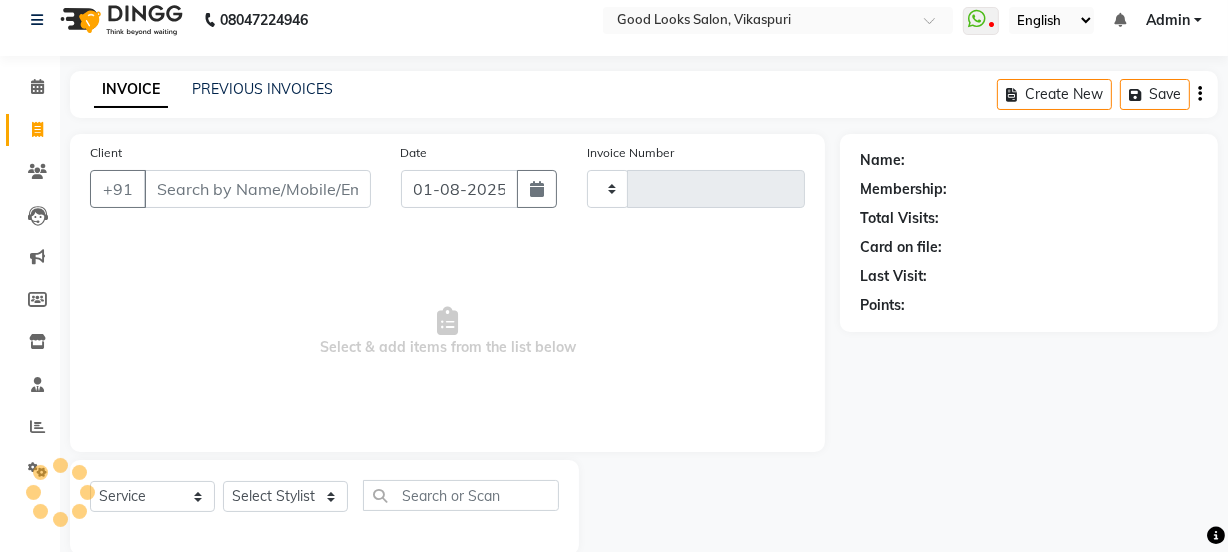 type on "3083" 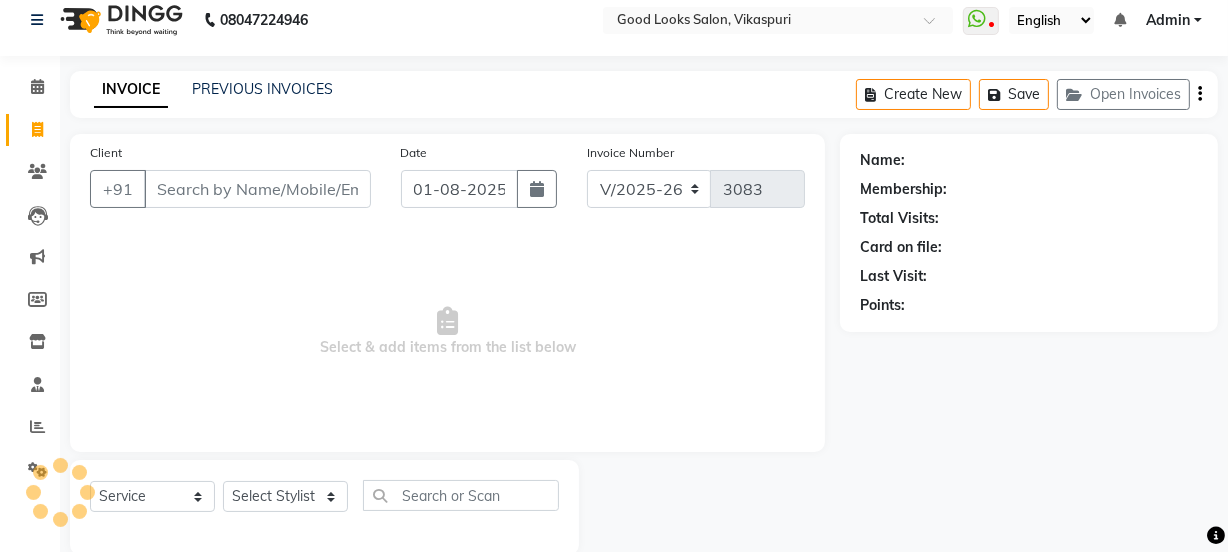 scroll, scrollTop: 50, scrollLeft: 0, axis: vertical 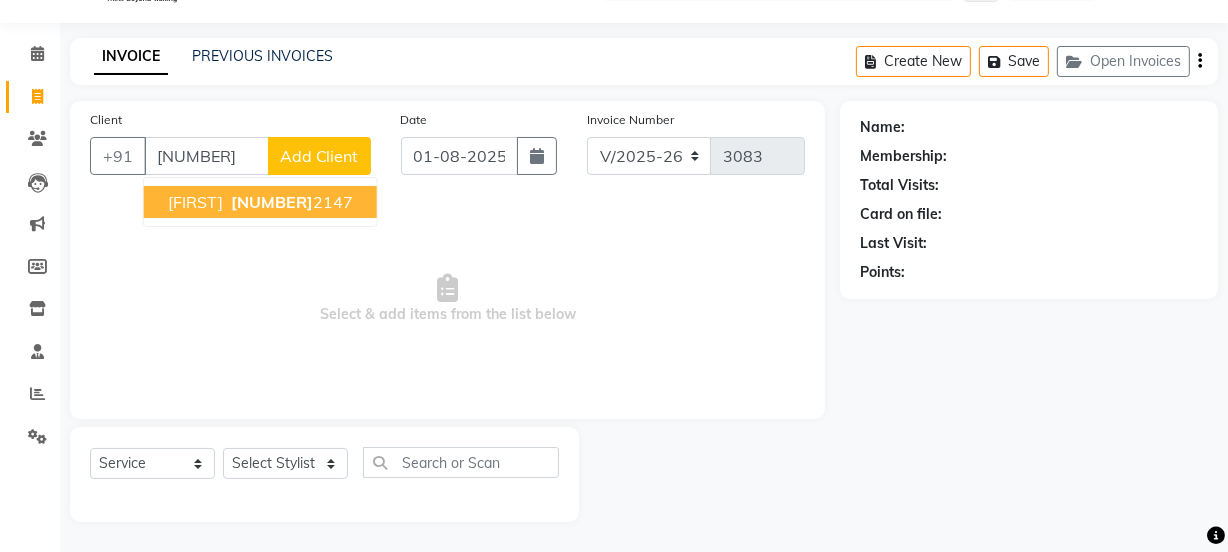 click on "720690" at bounding box center [272, 202] 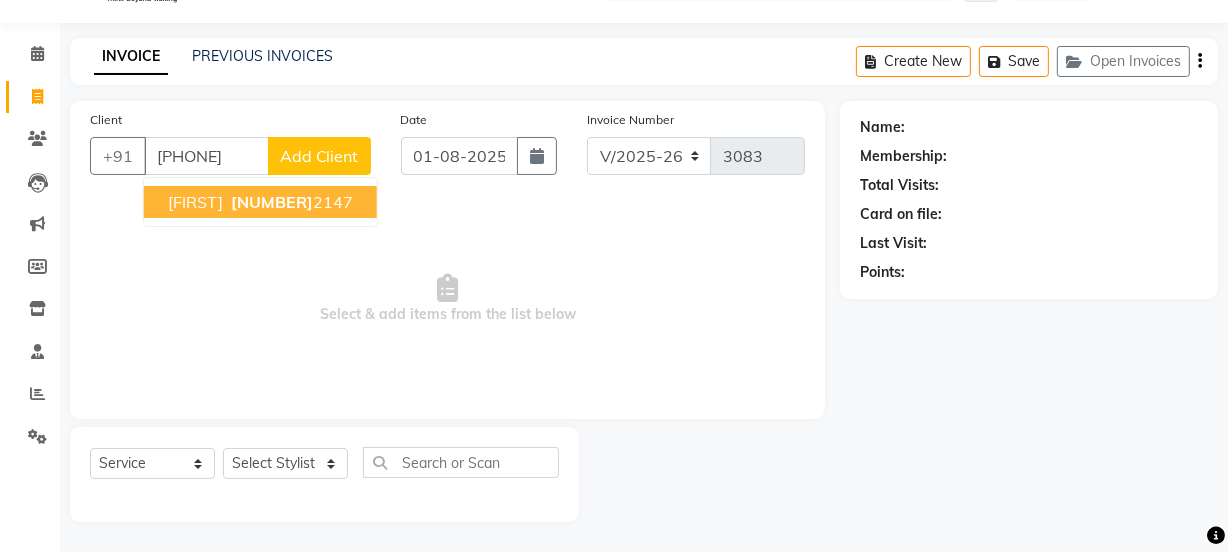 type on "[PHONE]" 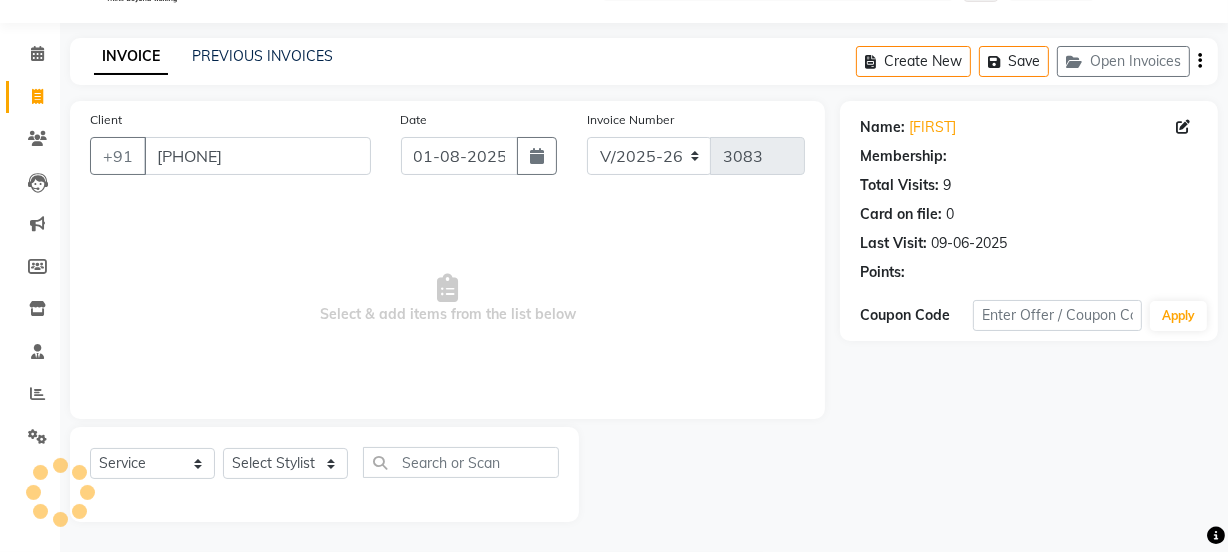 select on "1: Object" 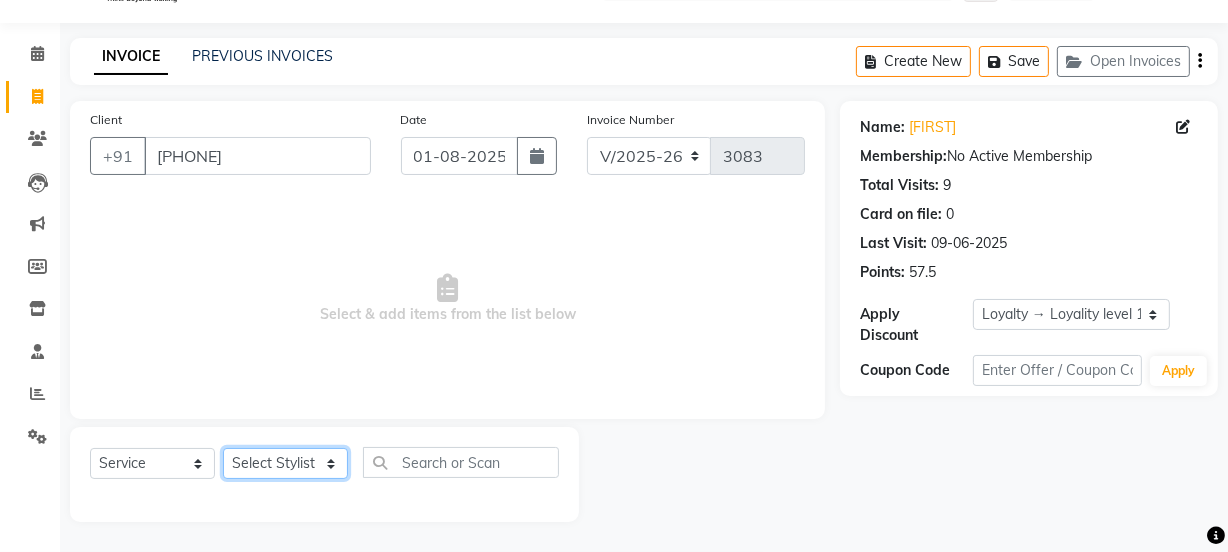 click on "Select Stylist Jyoti kaif Manager Pooja Prachi Raman Raman 2 Reception RIHAN Sameer Shivam simo SUNNY yogita" 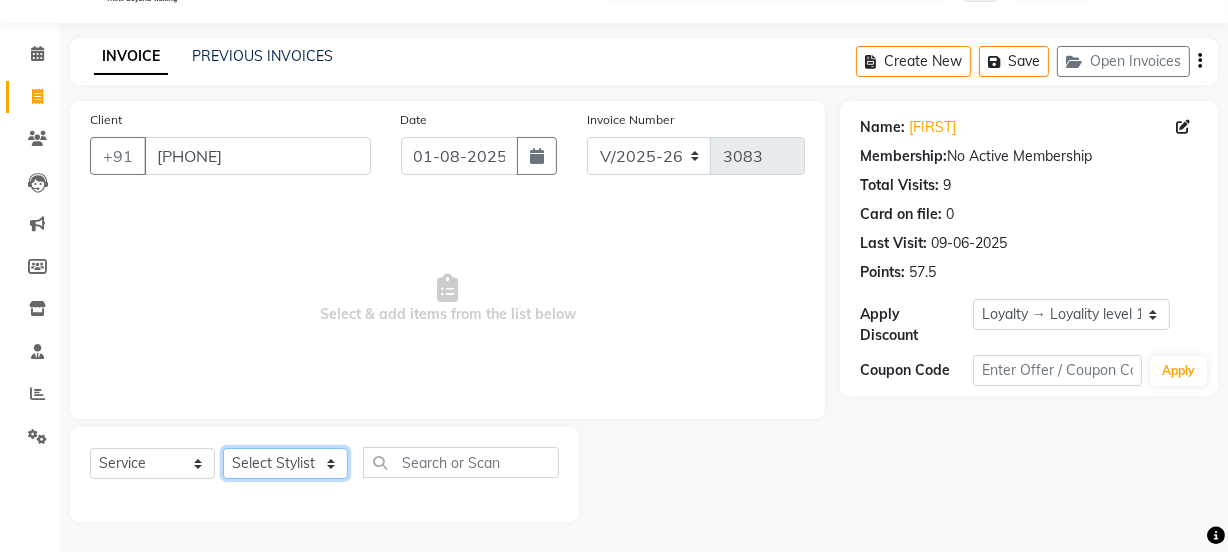 select on "[NUMBER]" 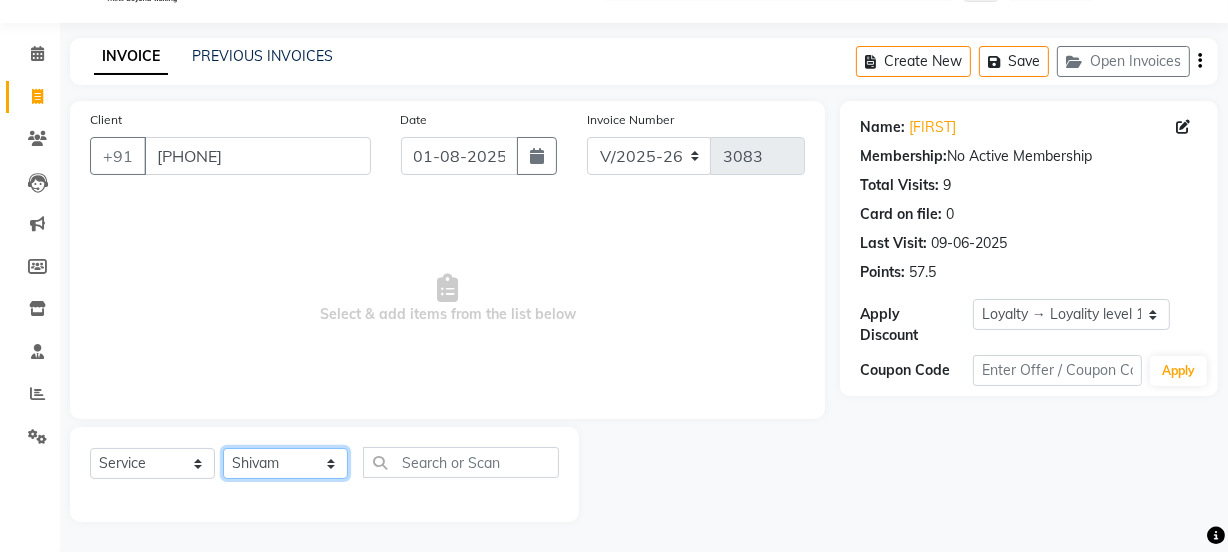click on "Select Stylist Jyoti kaif Manager Pooja Prachi Raman Raman 2 Reception RIHAN Sameer Shivam simo SUNNY yogita" 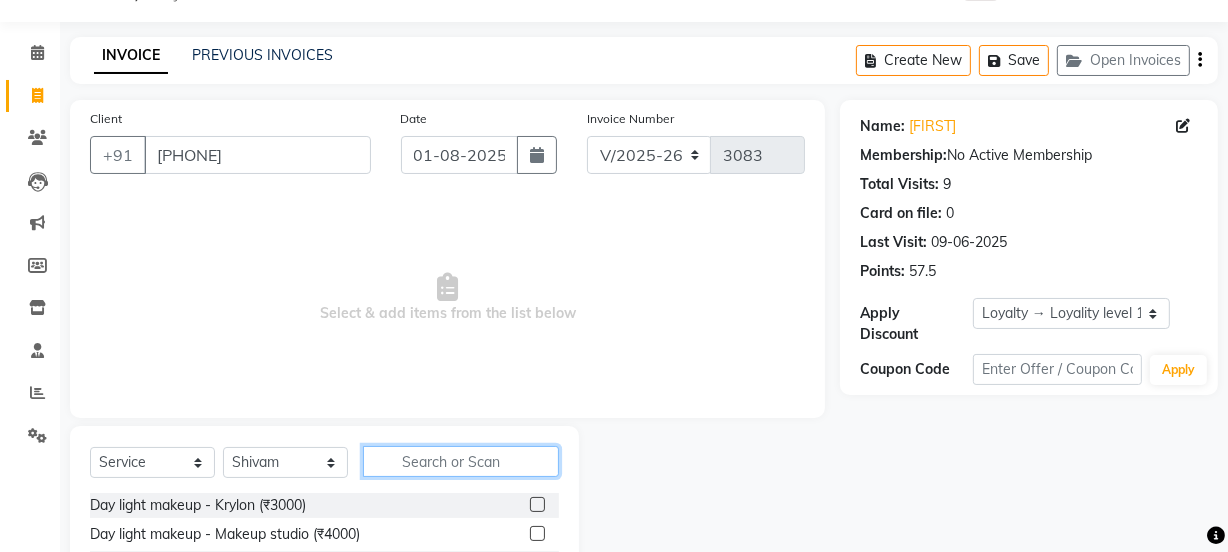click 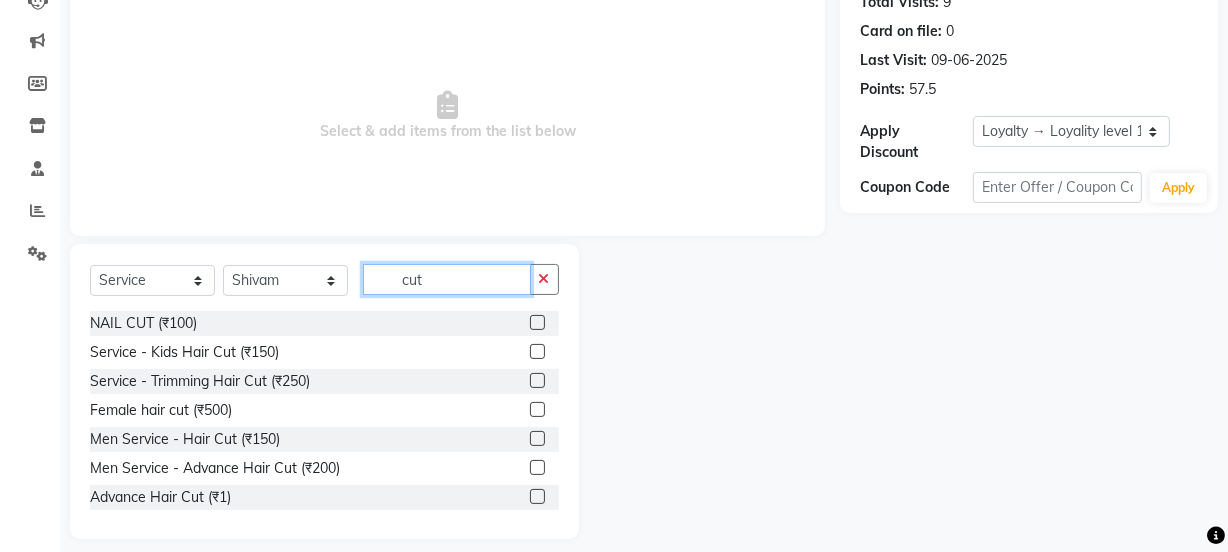 scroll, scrollTop: 250, scrollLeft: 0, axis: vertical 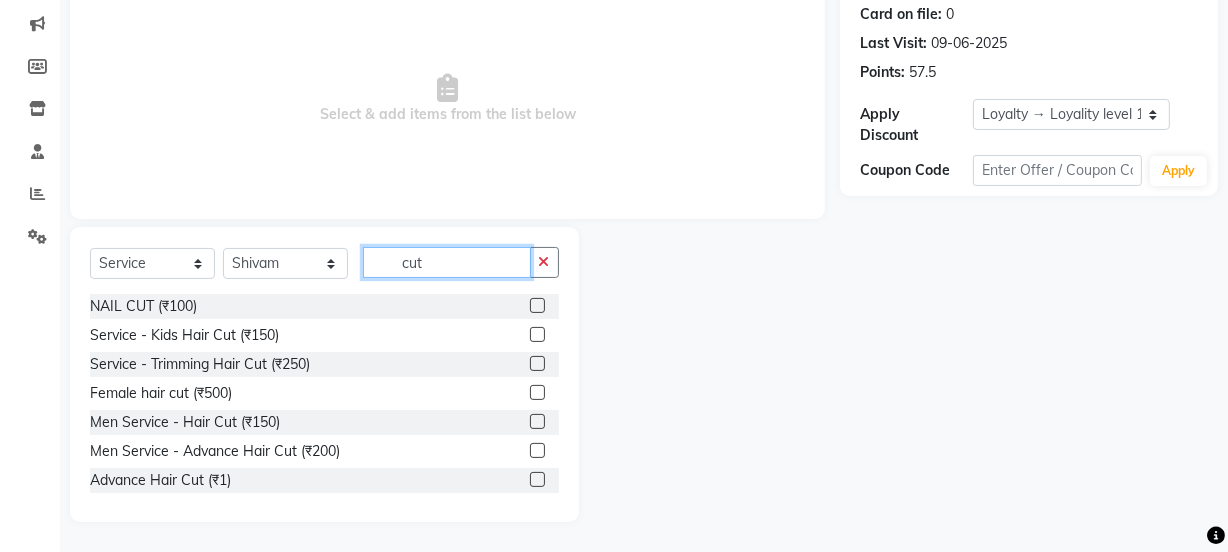 type on "cut" 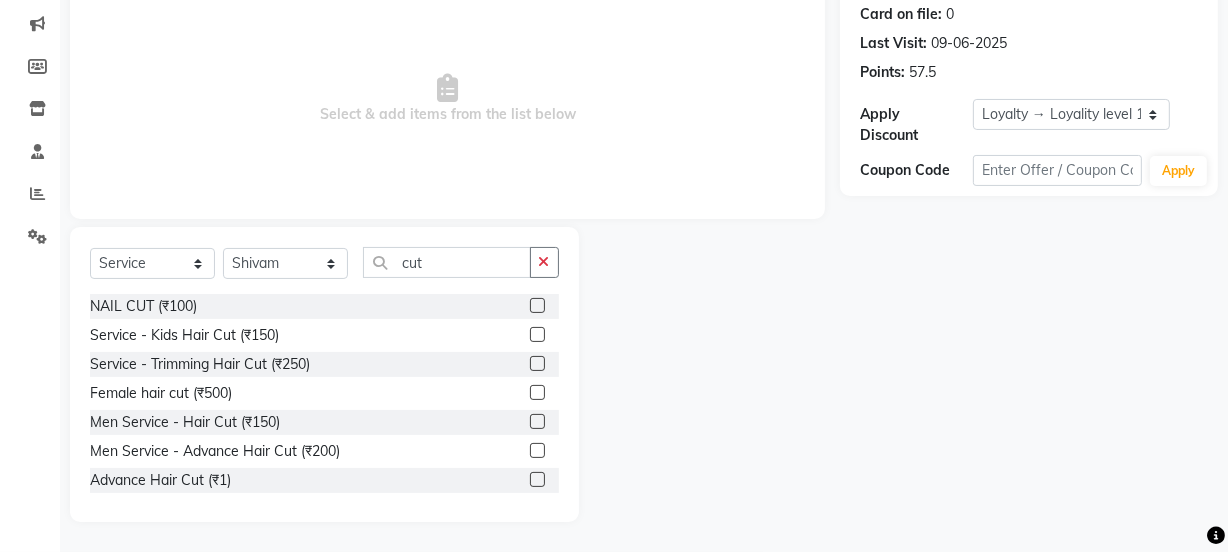 click 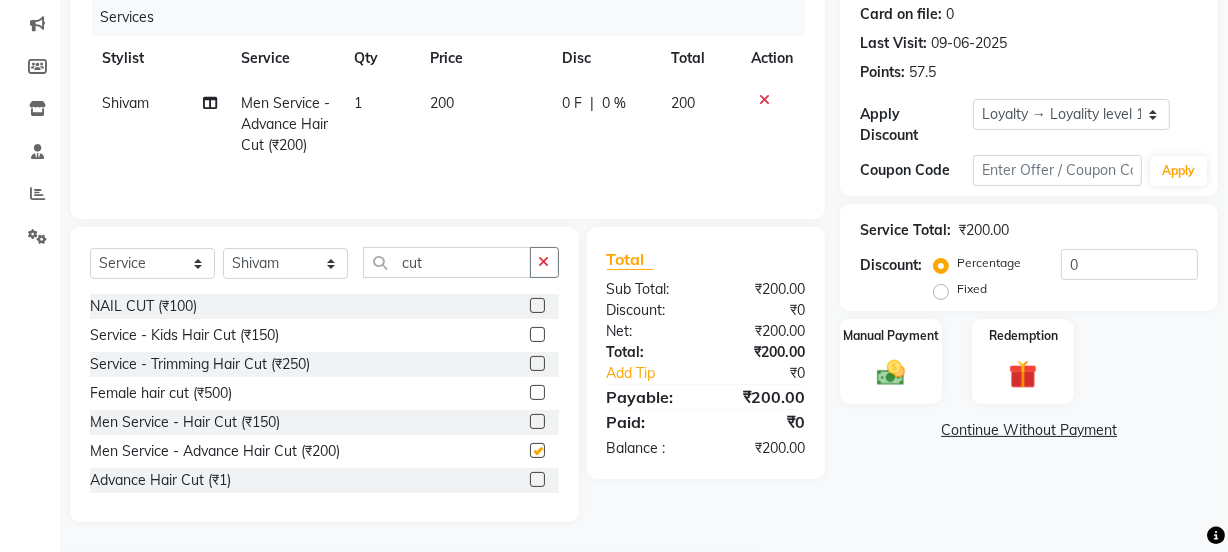 checkbox on "false" 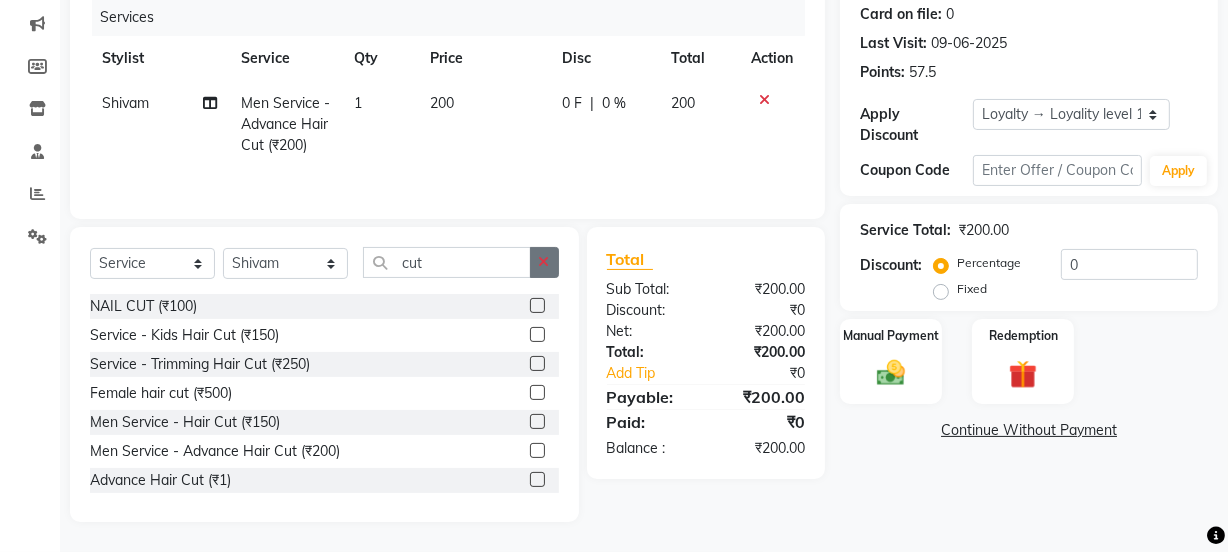 drag, startPoint x: 540, startPoint y: 288, endPoint x: 540, endPoint y: 269, distance: 19 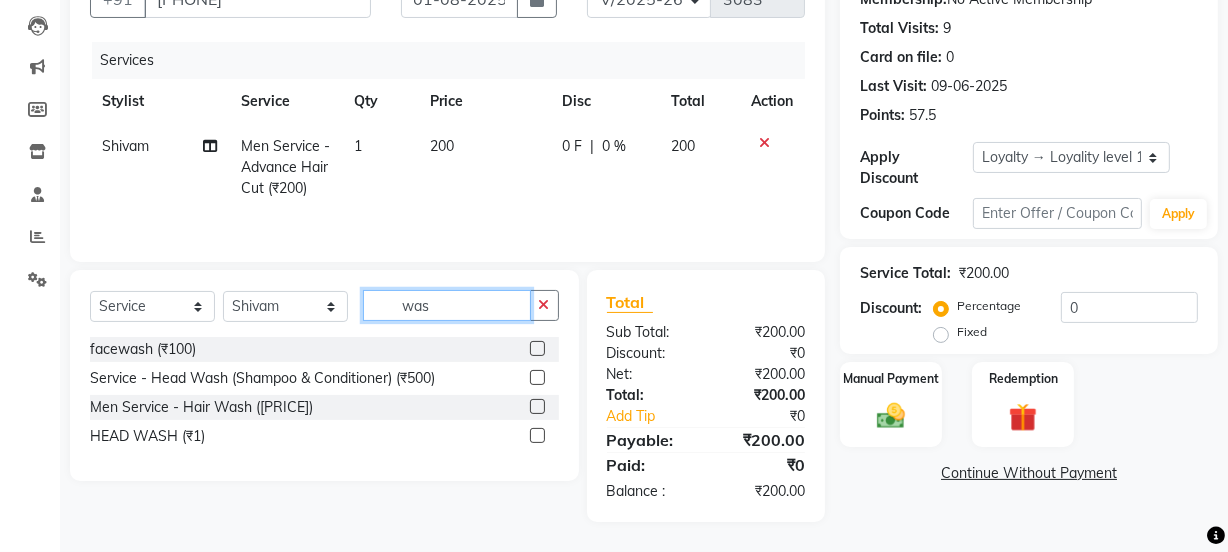 scroll, scrollTop: 206, scrollLeft: 0, axis: vertical 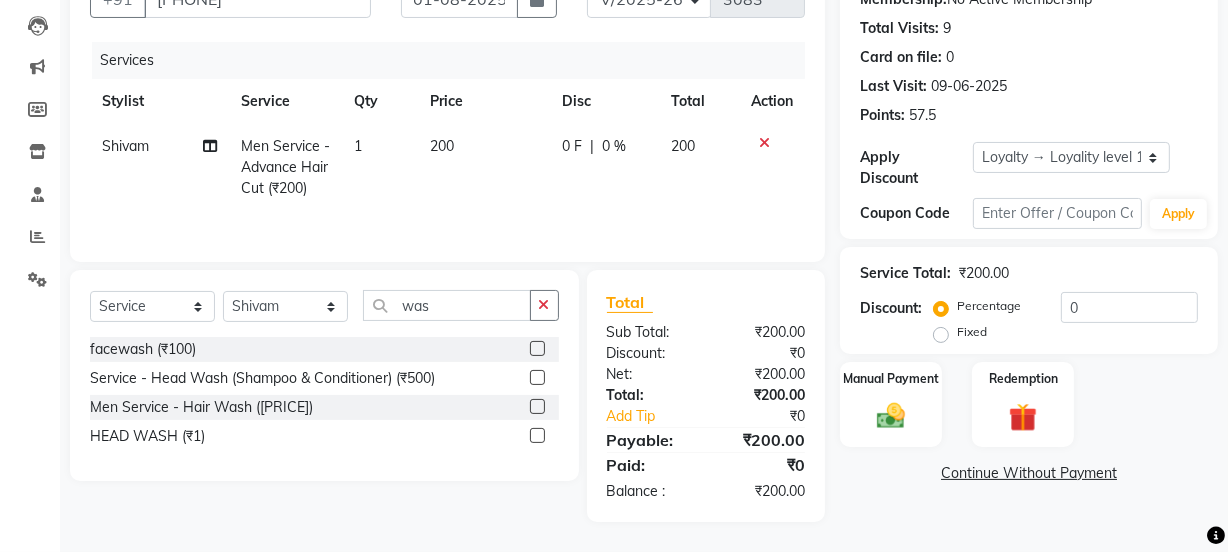 click 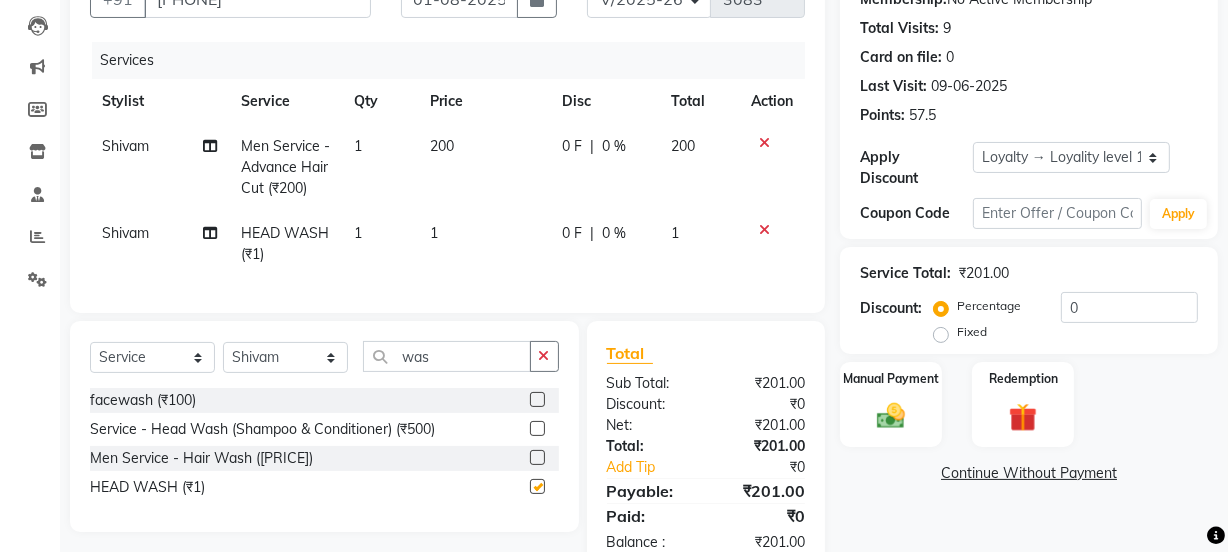 click on "1" 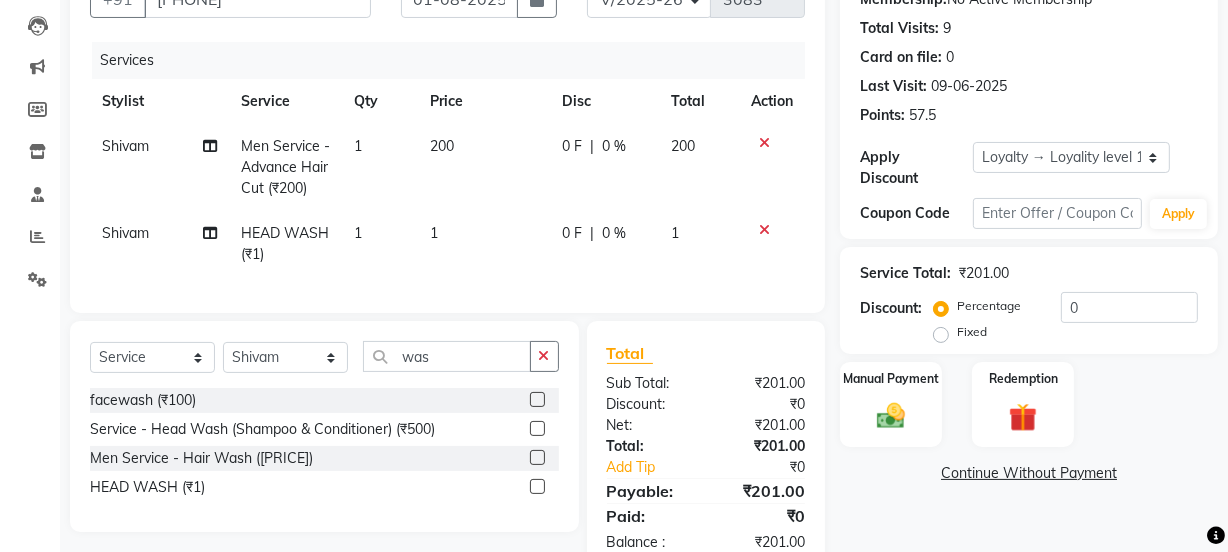 checkbox on "false" 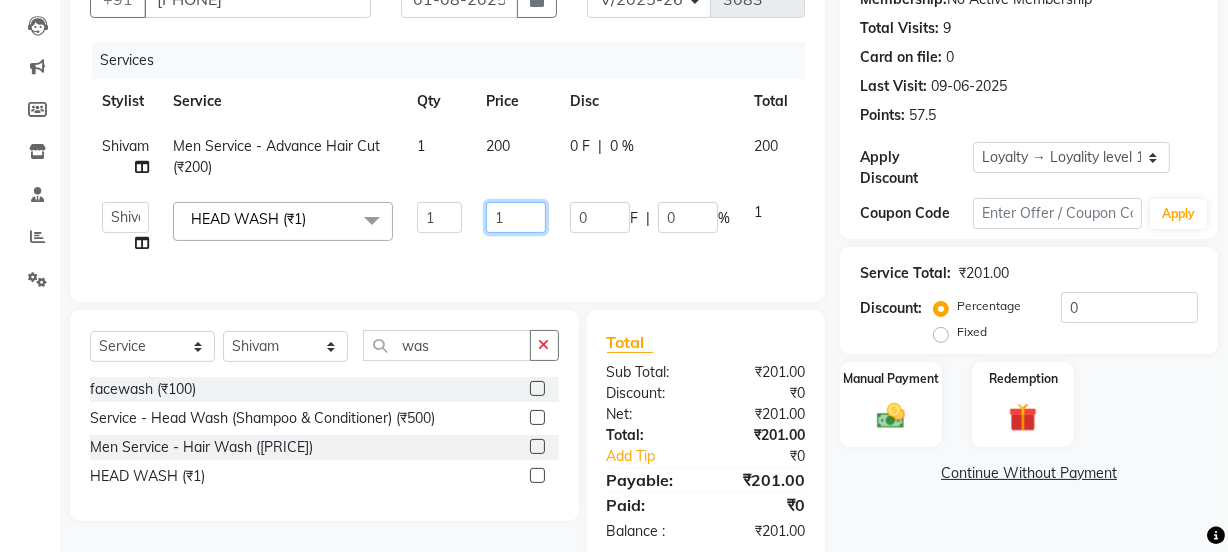 click on "1" 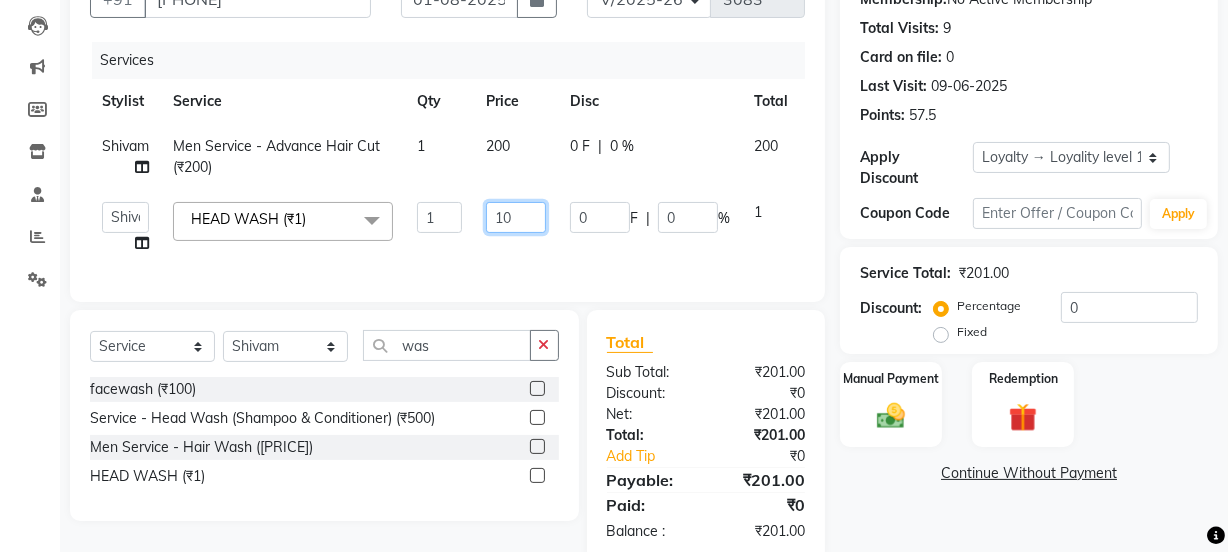 type on "100" 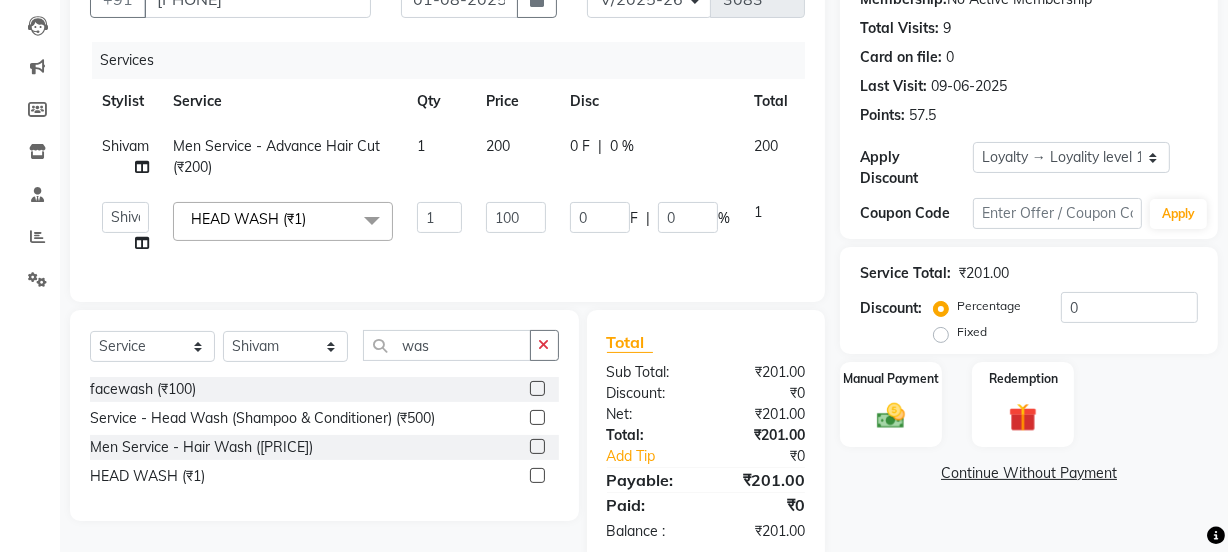 click on "Services Stylist Service Qty Price Disc Total Action Shivam Men Service - Advance Hair Cut (₹200) 1 200 0 F | 0 % 200  Jyoti   kaif   Manager   Pooja   Prachi   Raman   Raman 2   Reception   RIHAN   Sameer   Shivam   simo   SUNNY   yogita  HEAD WASH (₹1)  x Day light makeup  - Krylon (₹3000) Day light makeup  - Makeup studio (₹4000) Day light makeup  - Air brush (₹5000) Frount trimming (₹200) NANO (₹6000) Schwarzkopf root touch (₹1200) Full Arms Bleach (₹500) Bubble gum pedicure (₹1200) Wella bleach (₹700) FACE SCRUB (₹200) EYELESH (₹500) KANPEKI (₹3000) TANINO BOTOX (₹7000) BUBBLE GUM MANICURE (₹1500) TMT MASK (₹8001) MOROCCO SEREM (₹1800) LOREAL GLOBLE COLOUR (₹3000) BACK RICA WAX (₹600) NAIL CUT (₹100) PROTIN SPA G (₹1500) FOOT MASSAGE (₹300) STOMACH WAX (₹200) BACK TRIMMING (₹150) TWACHA FACIAL (₹1500) MACADAMIA SPA (₹3000) FULL BODY TRIMMING (₹100) THREADING MALE (₹100) BLUETOX (₹6000) lower lips (₹30) NOSE WAX (₹50) CHIN WAX (₹50) 1 100" 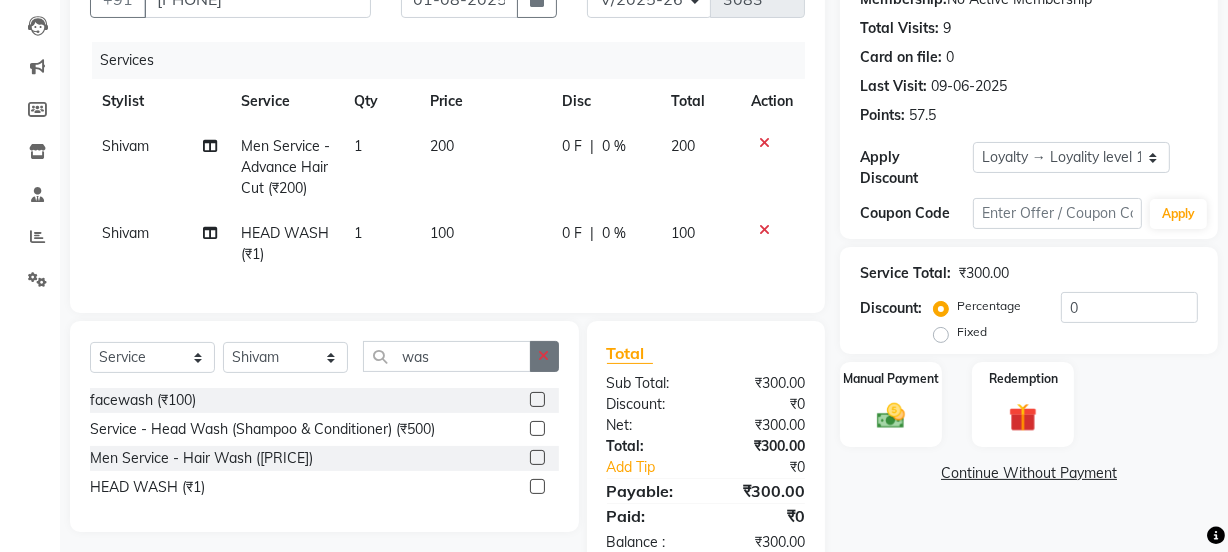 click 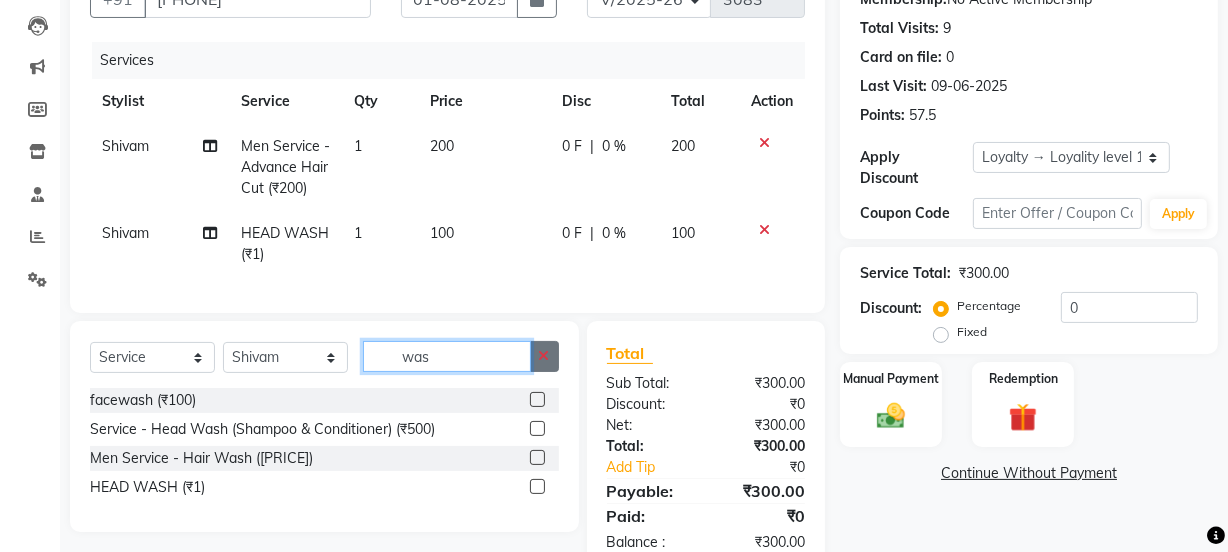 type 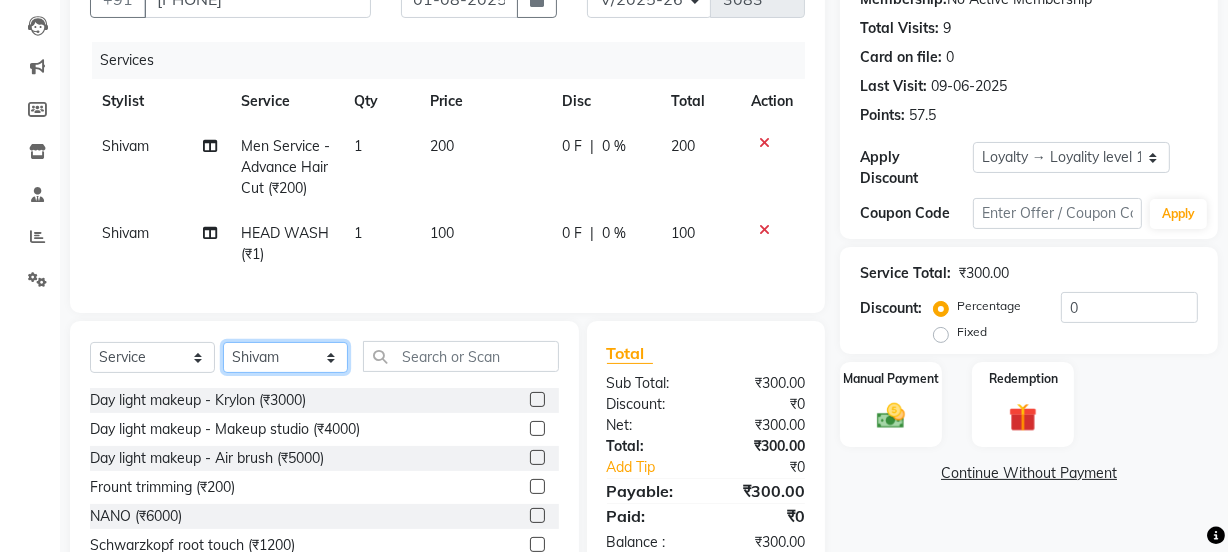 click on "Select Stylist Jyoti kaif Manager Pooja Prachi Raman Raman 2 Reception RIHAN Sameer Shivam simo SUNNY yogita" 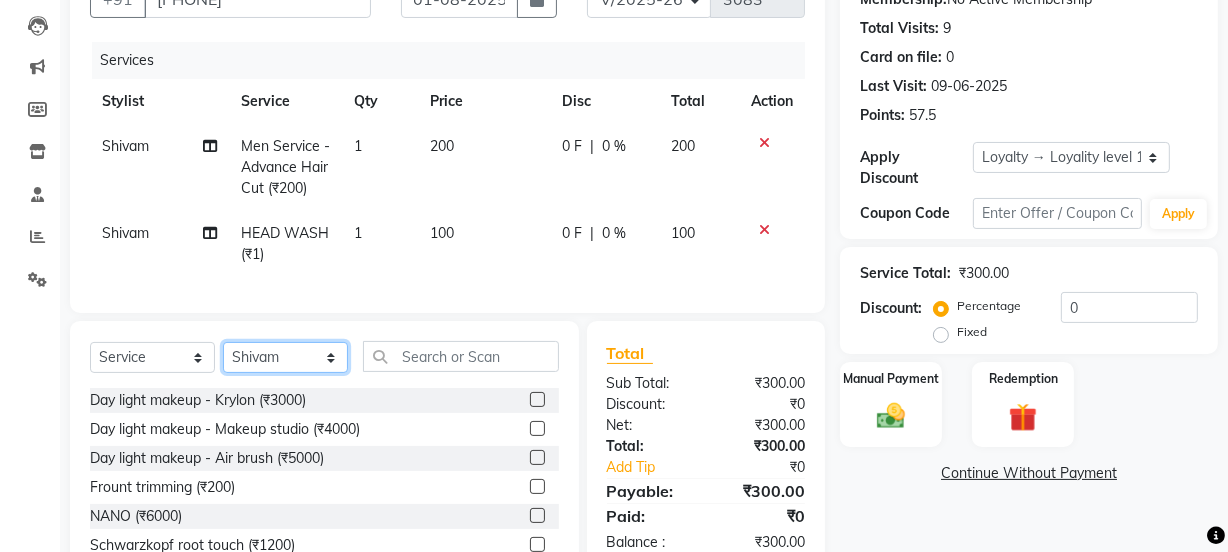 select on "43944" 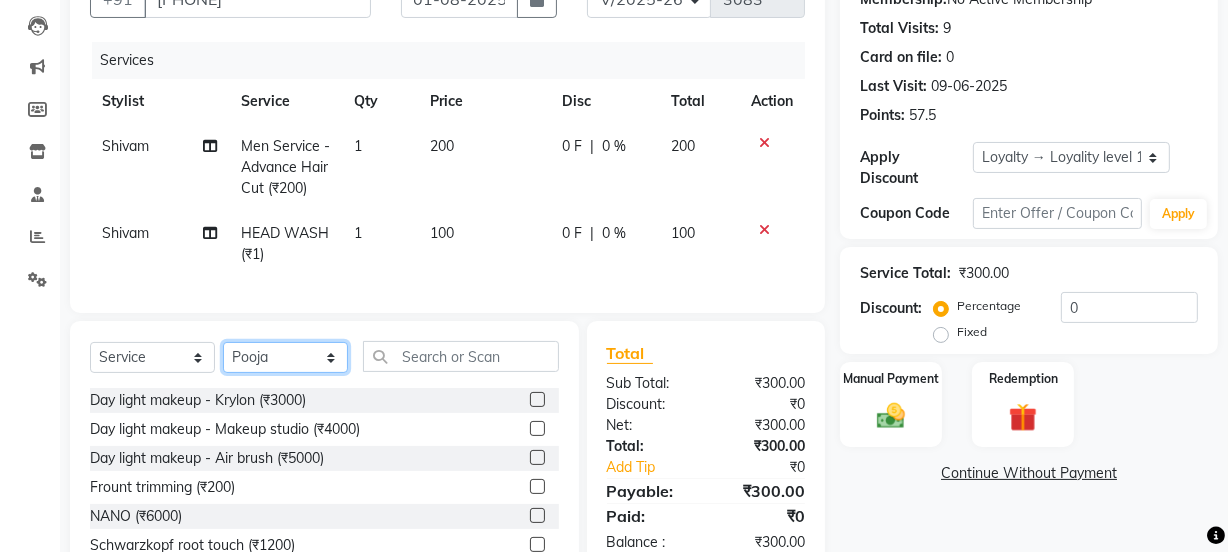 click on "Select Stylist Jyoti kaif Manager Pooja Prachi Raman Raman 2 Reception RIHAN Sameer Shivam simo SUNNY yogita" 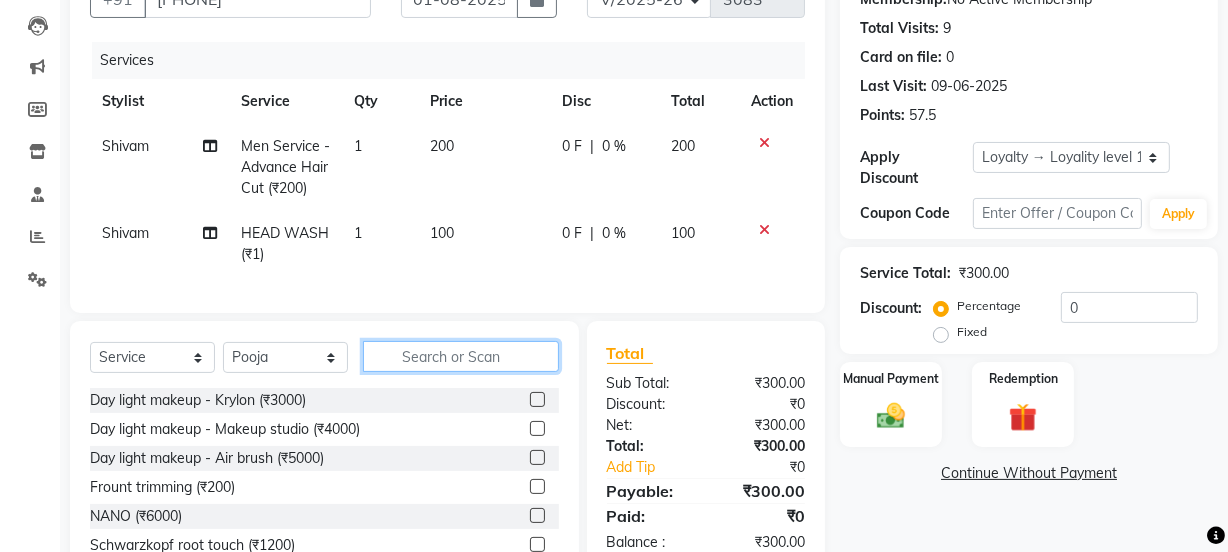 click 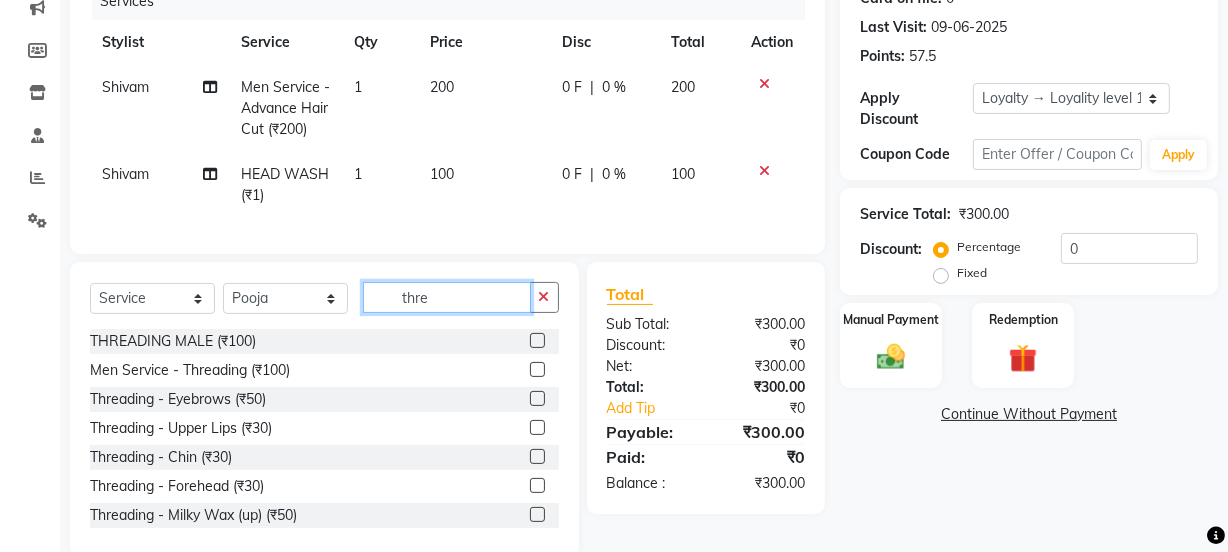 scroll, scrollTop: 314, scrollLeft: 0, axis: vertical 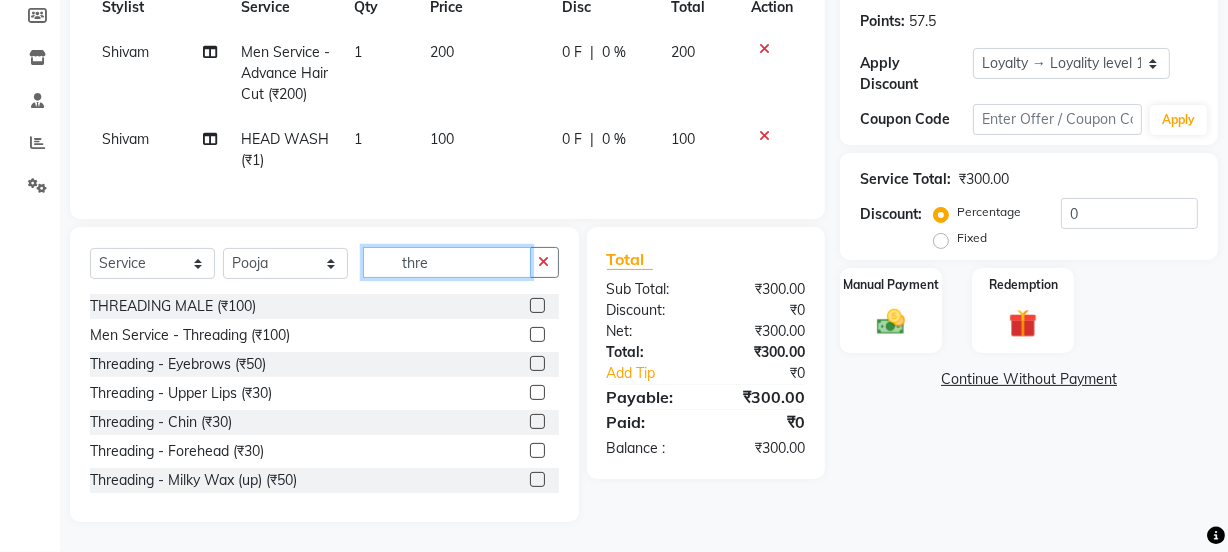 type on "thre" 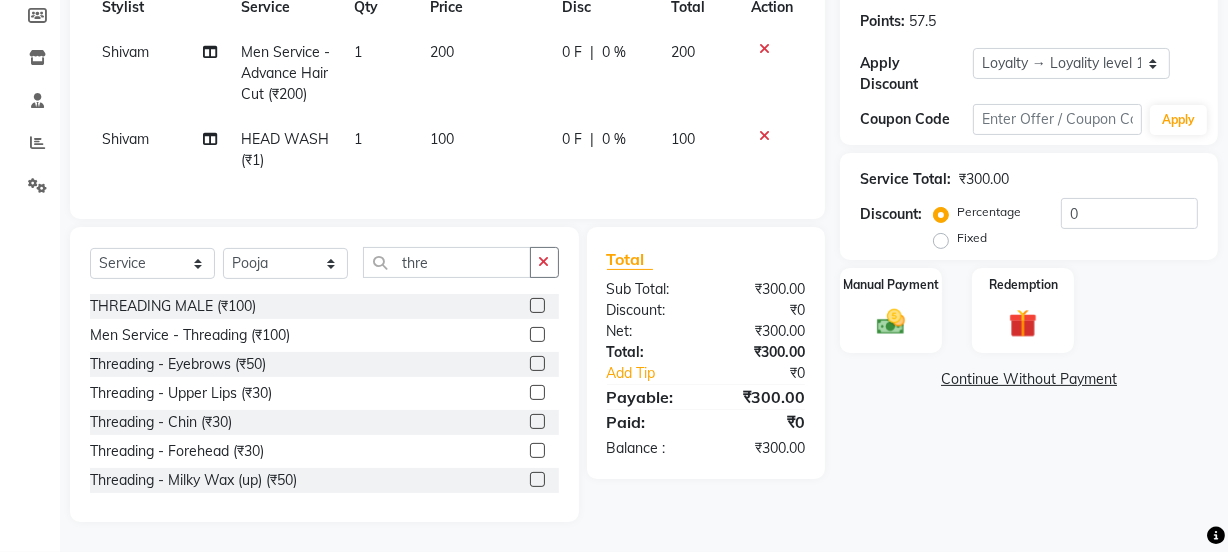 click 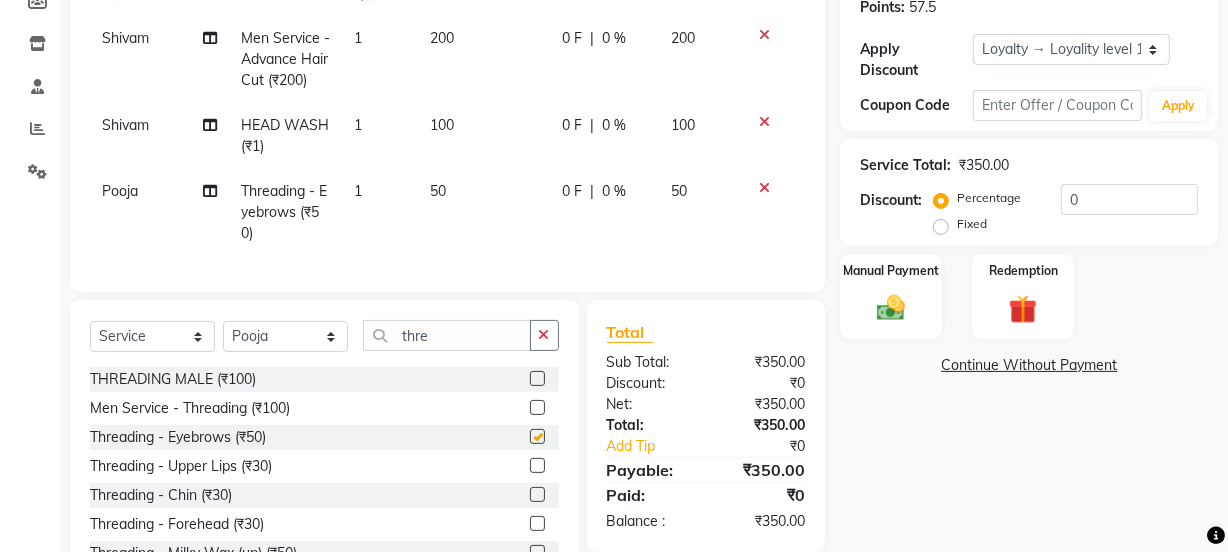 checkbox on "false" 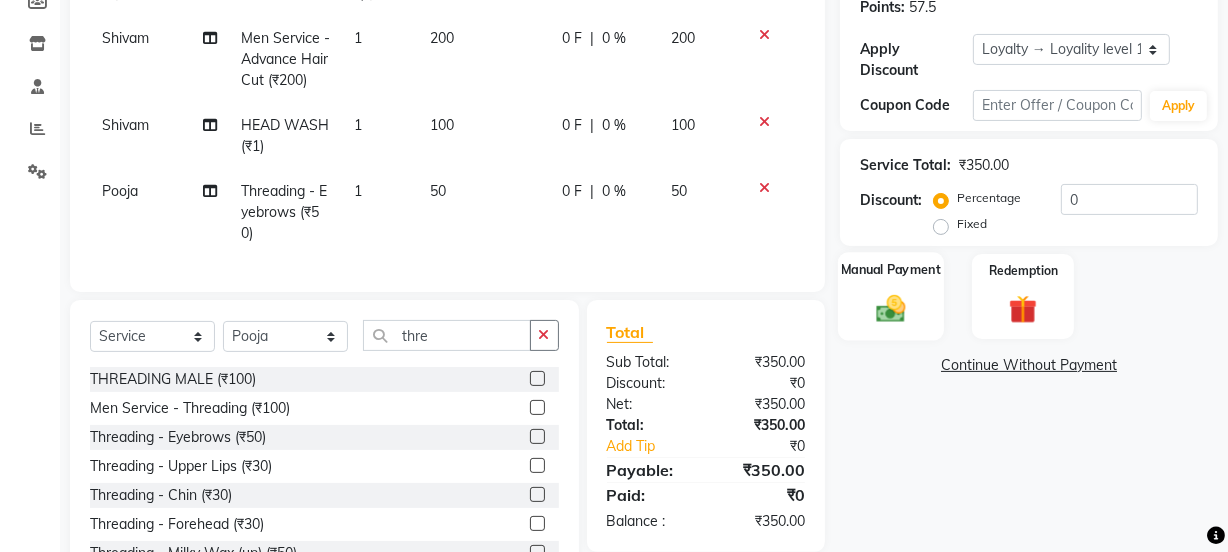 click on "Manual Payment" 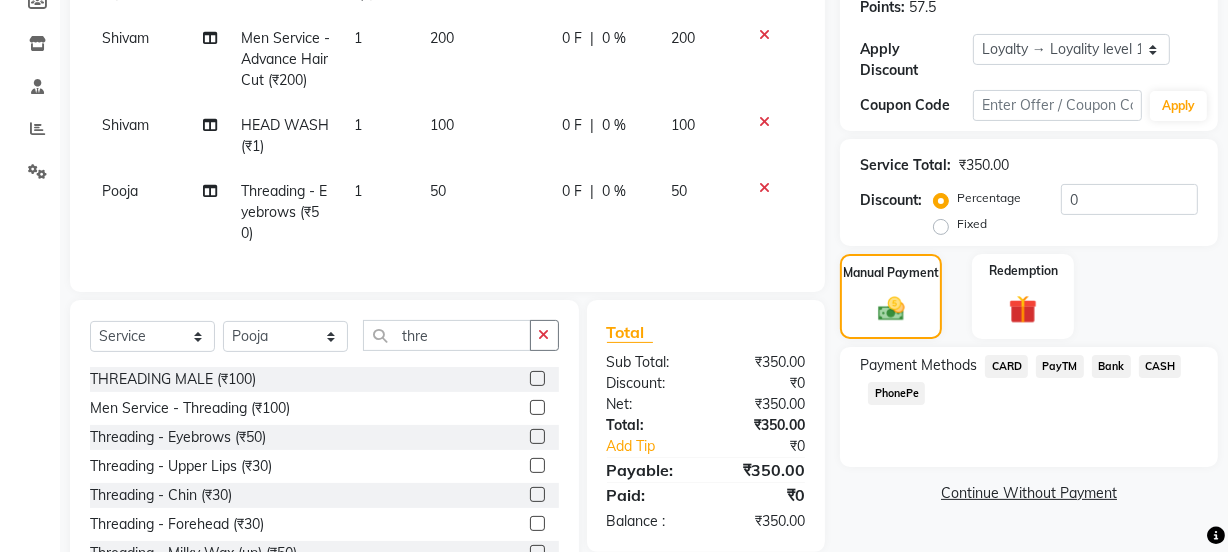 click on "PayTM" 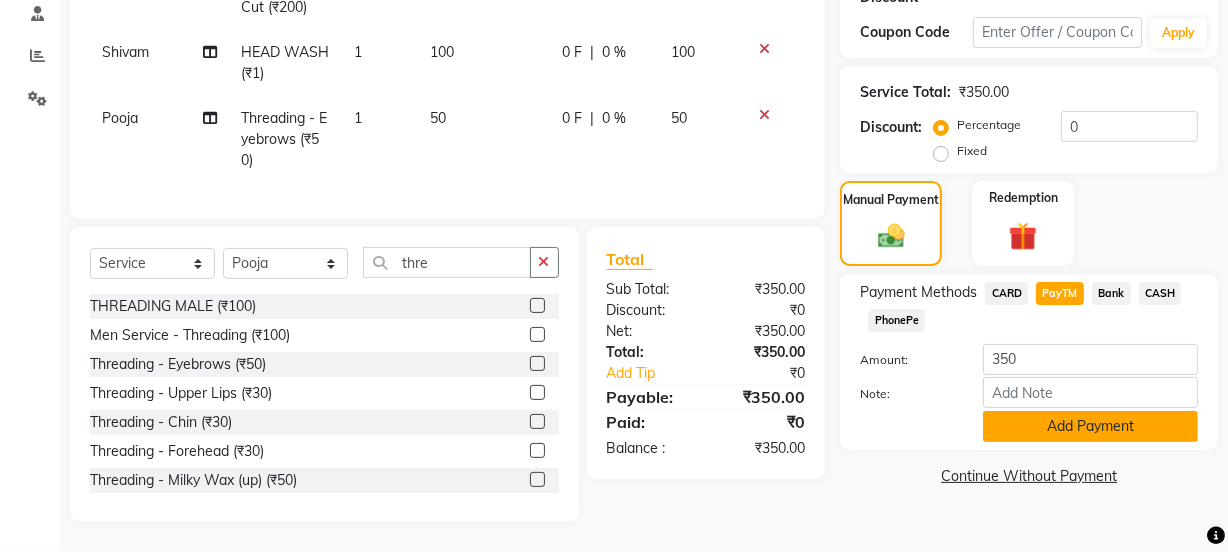 click on "Add Payment" 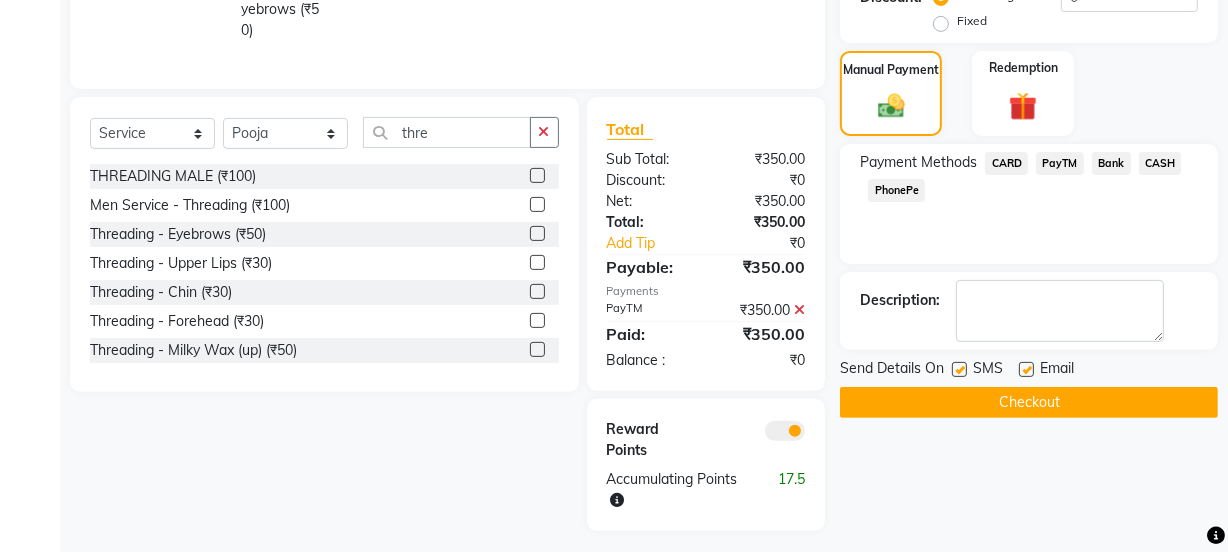 scroll, scrollTop: 560, scrollLeft: 0, axis: vertical 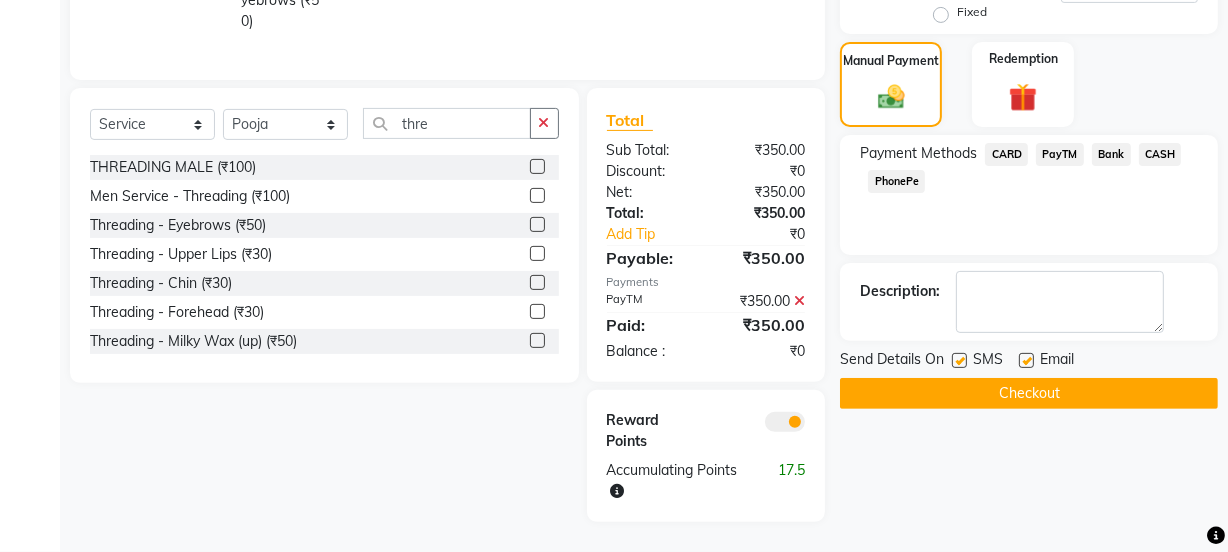 click 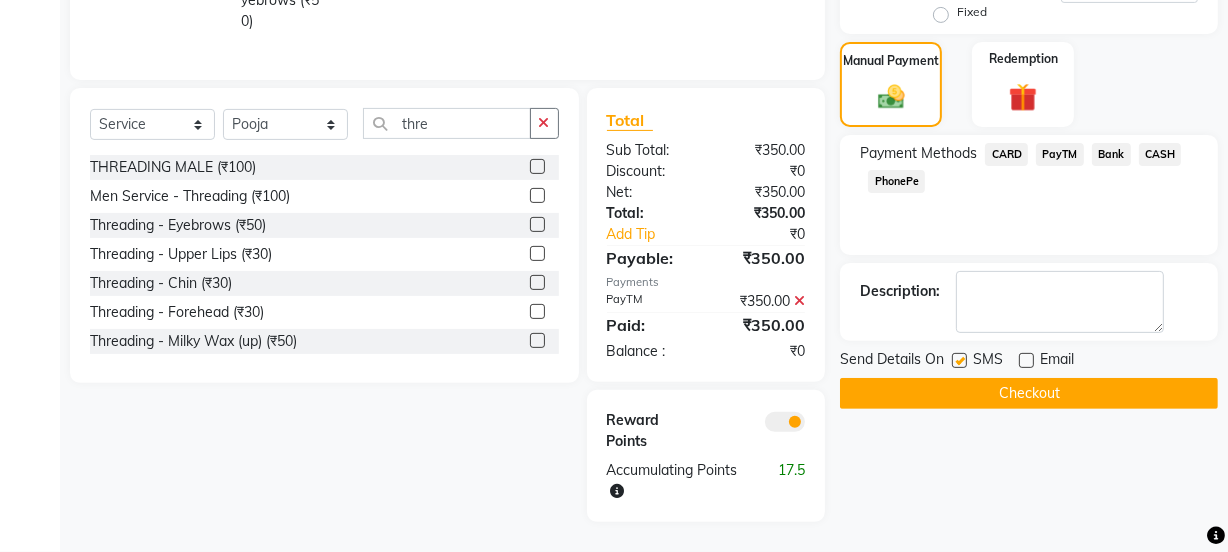 click 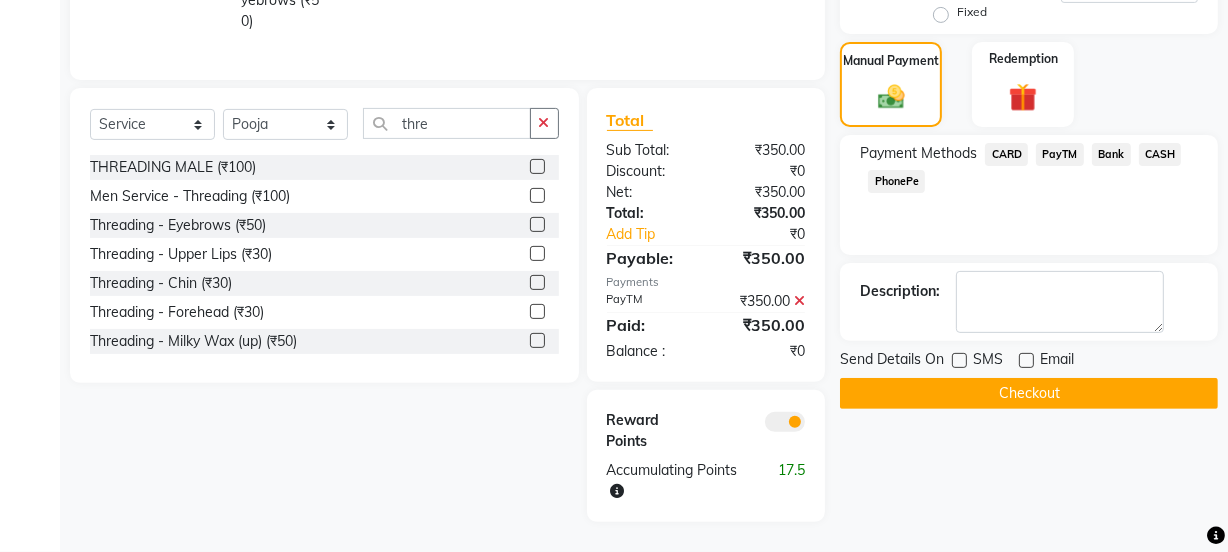 click on "Checkout" 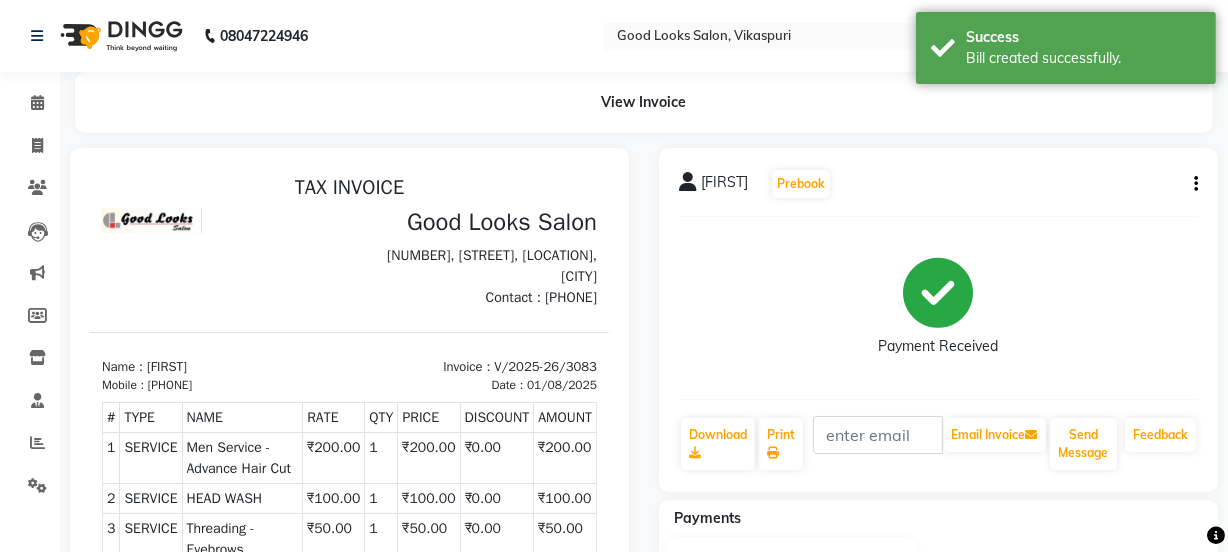 scroll, scrollTop: 0, scrollLeft: 0, axis: both 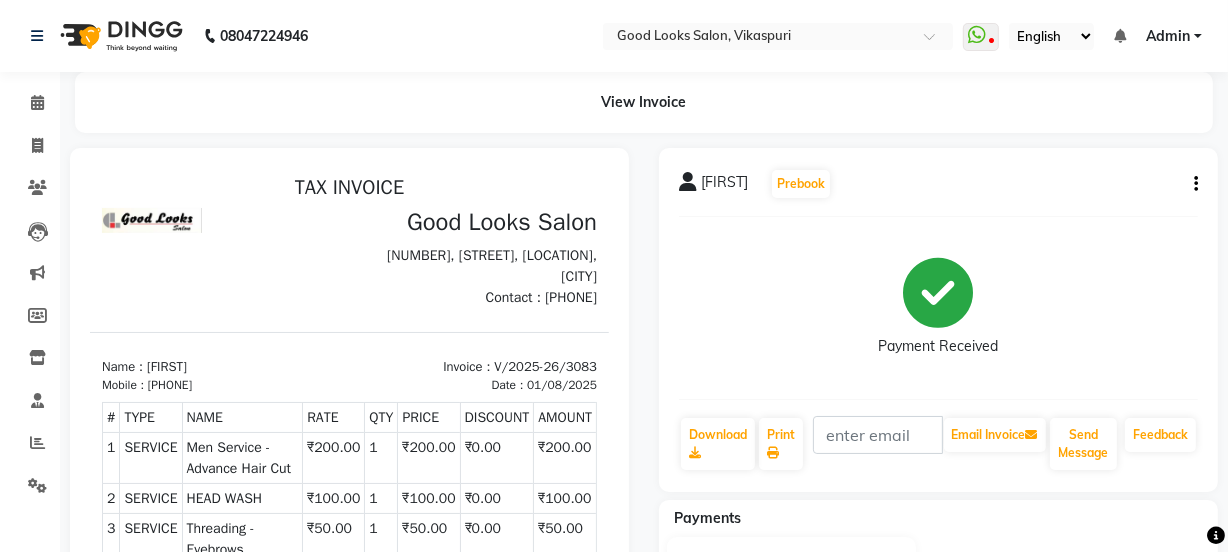 click on "Invoice" 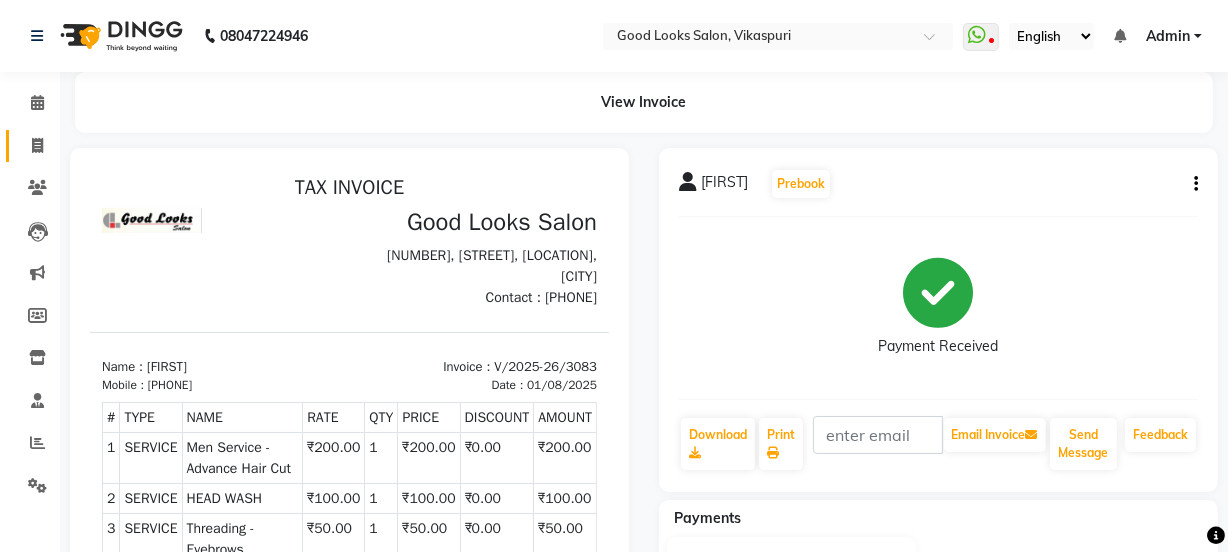 click on "Invoice" 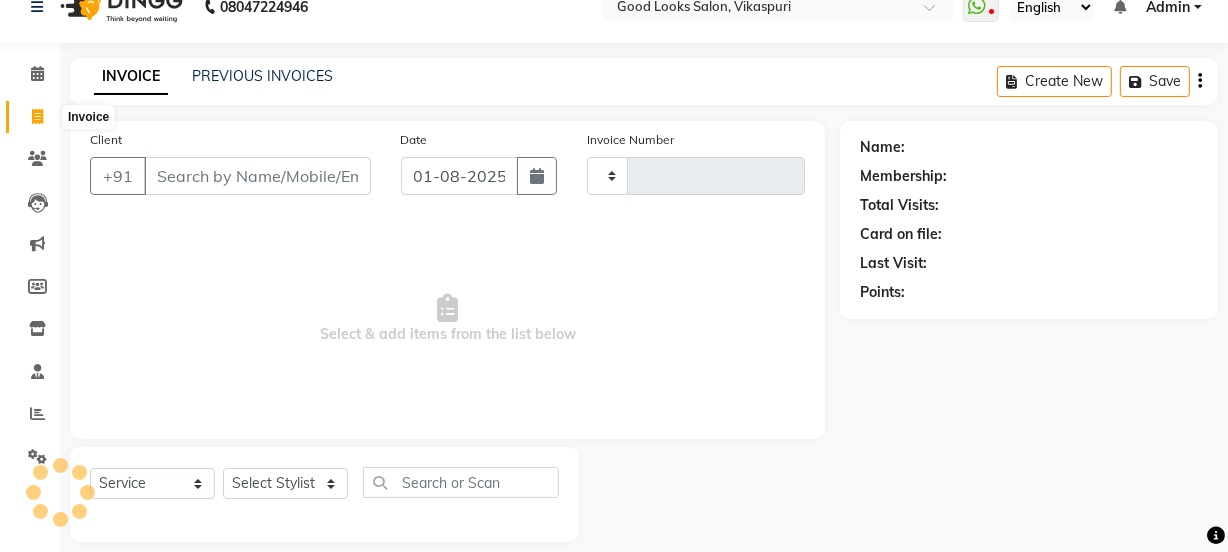 type on "3084" 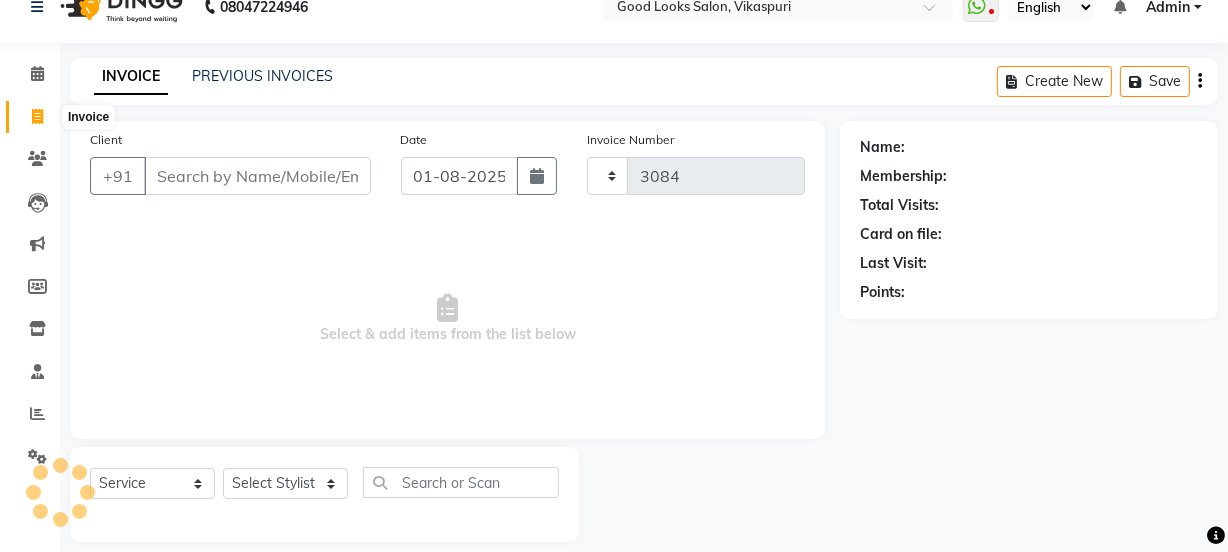 select on "4230" 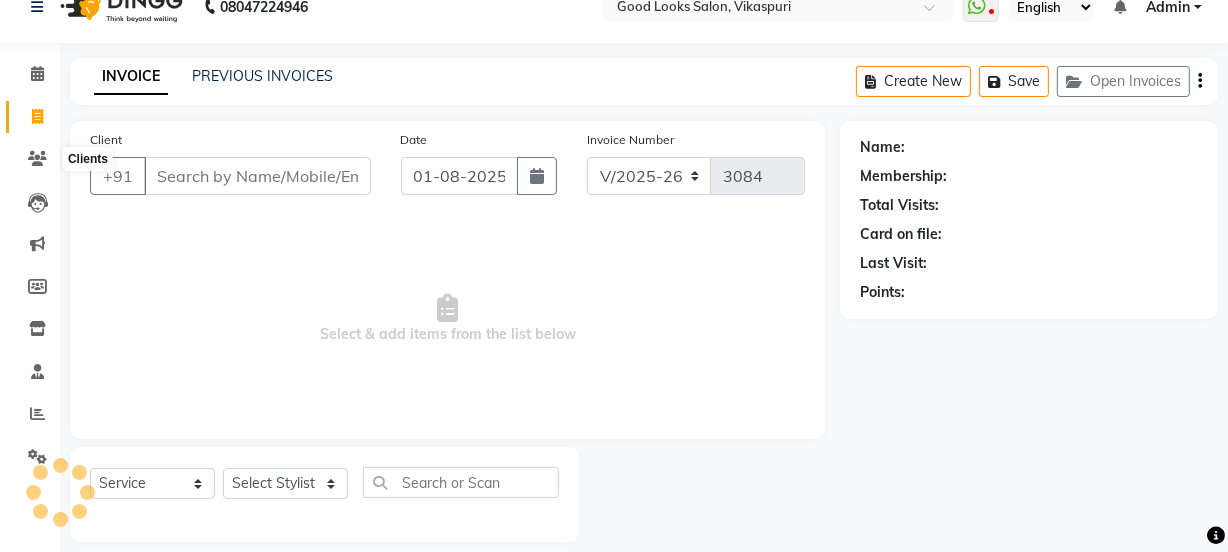scroll, scrollTop: 50, scrollLeft: 0, axis: vertical 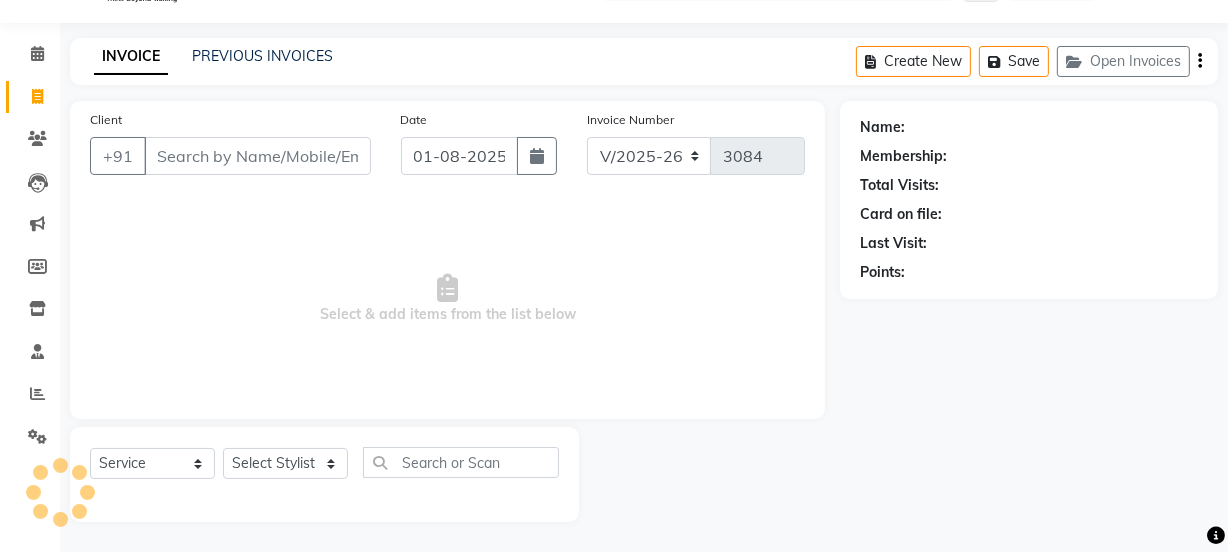 click on "Client" at bounding box center (257, 156) 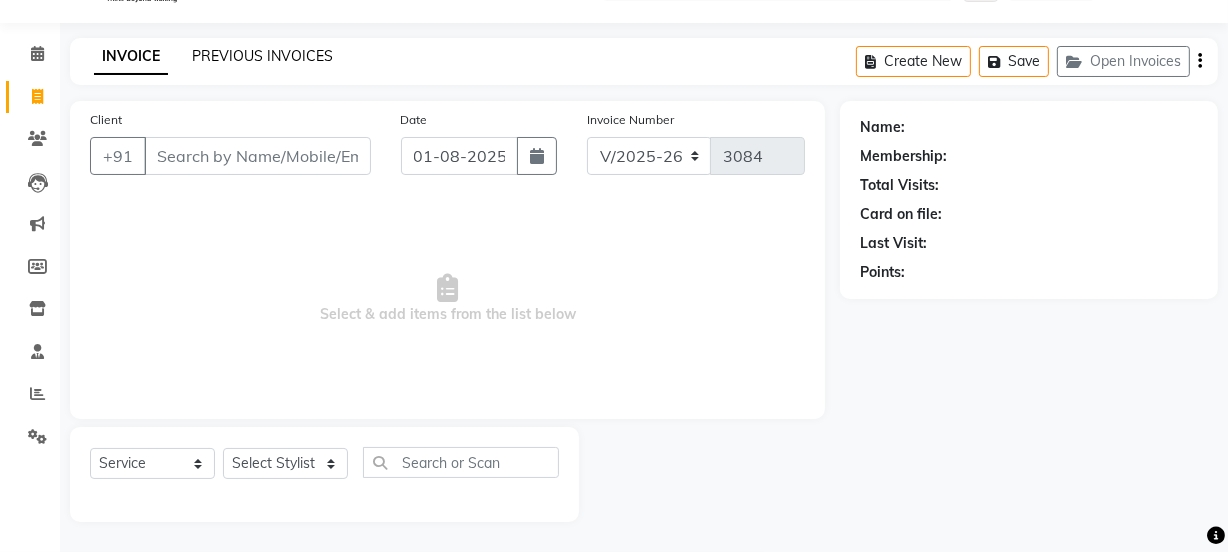 click on "PREVIOUS INVOICES" 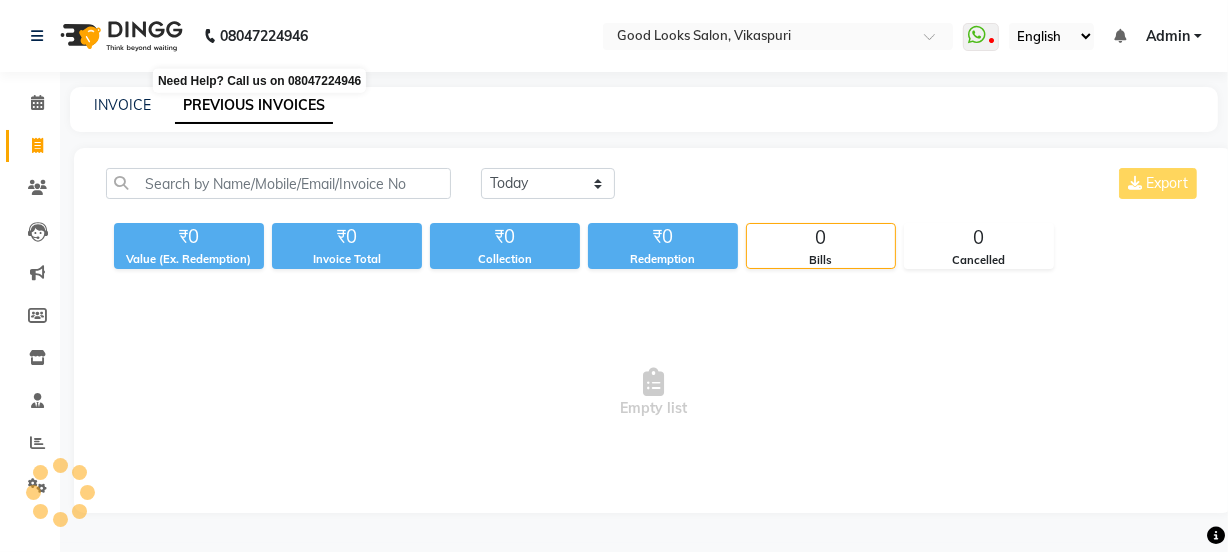 scroll, scrollTop: 0, scrollLeft: 0, axis: both 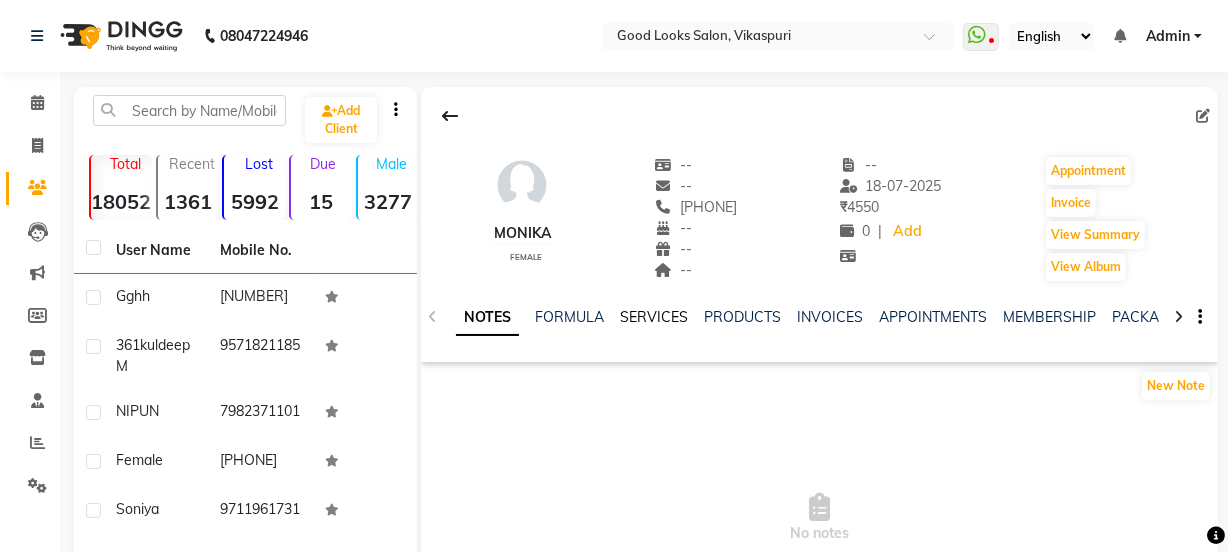 drag, startPoint x: 632, startPoint y: 308, endPoint x: 643, endPoint y: 324, distance: 19.416489 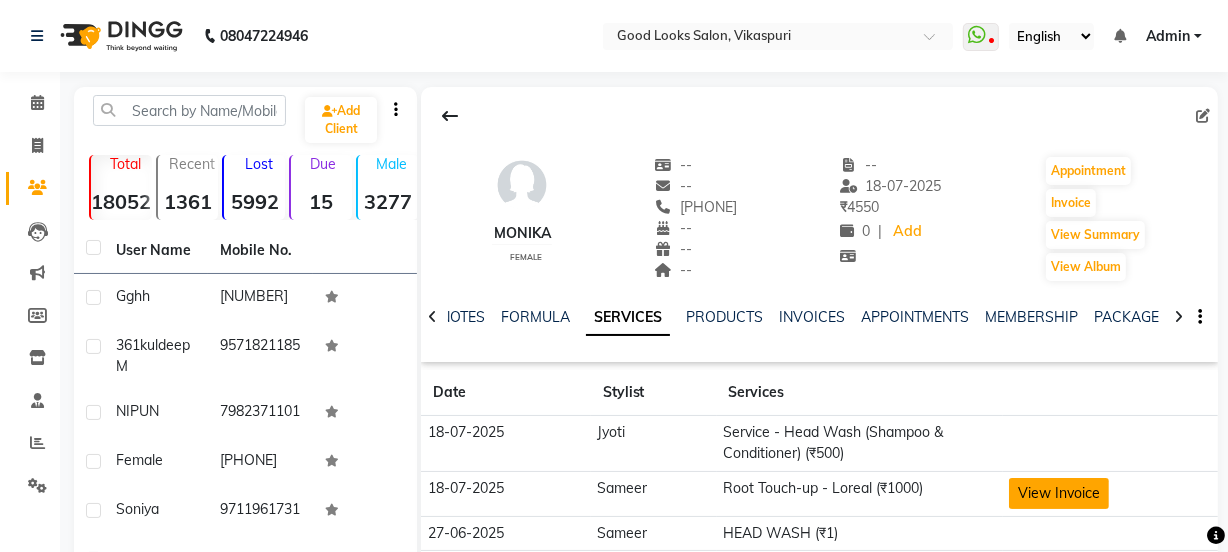 click on "View Invoice" 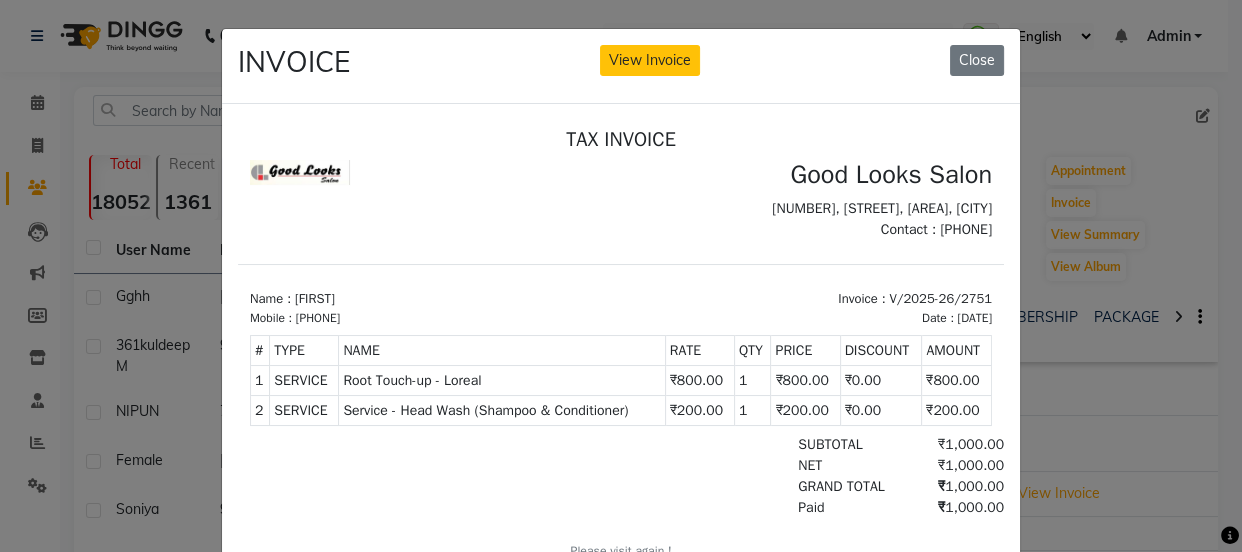 scroll, scrollTop: 0, scrollLeft: 0, axis: both 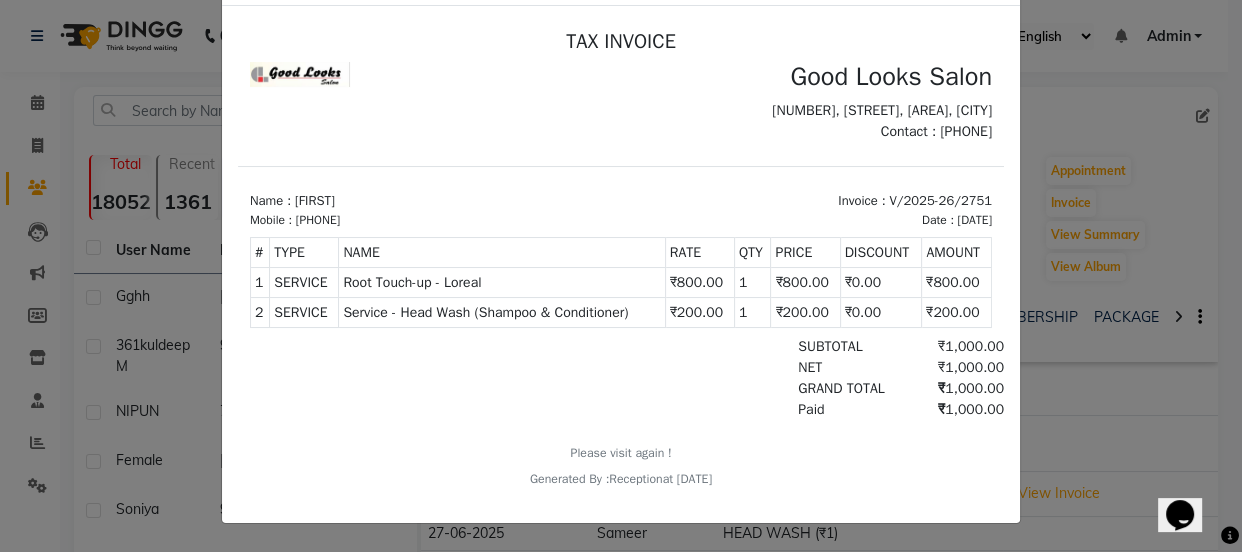 click on "INVOICE View Invoice Close" 